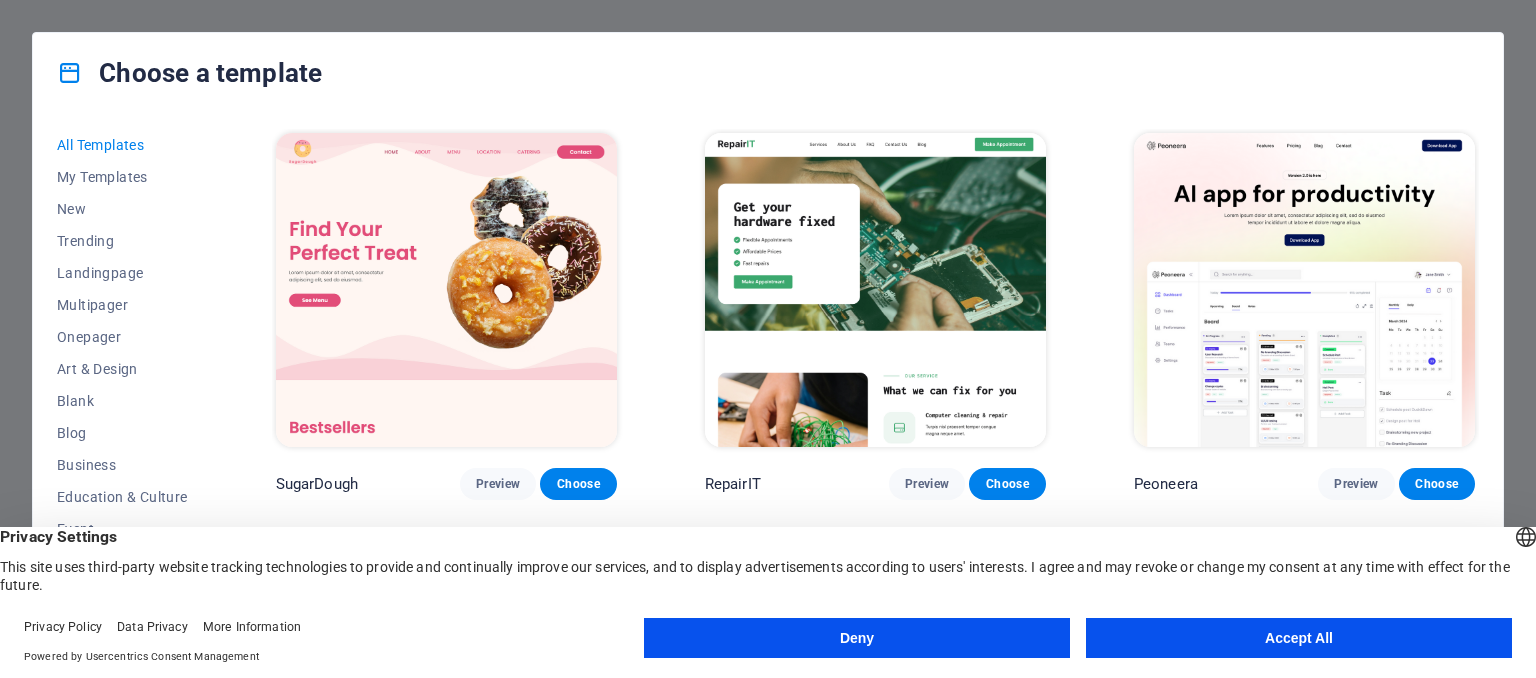 scroll, scrollTop: 0, scrollLeft: 0, axis: both 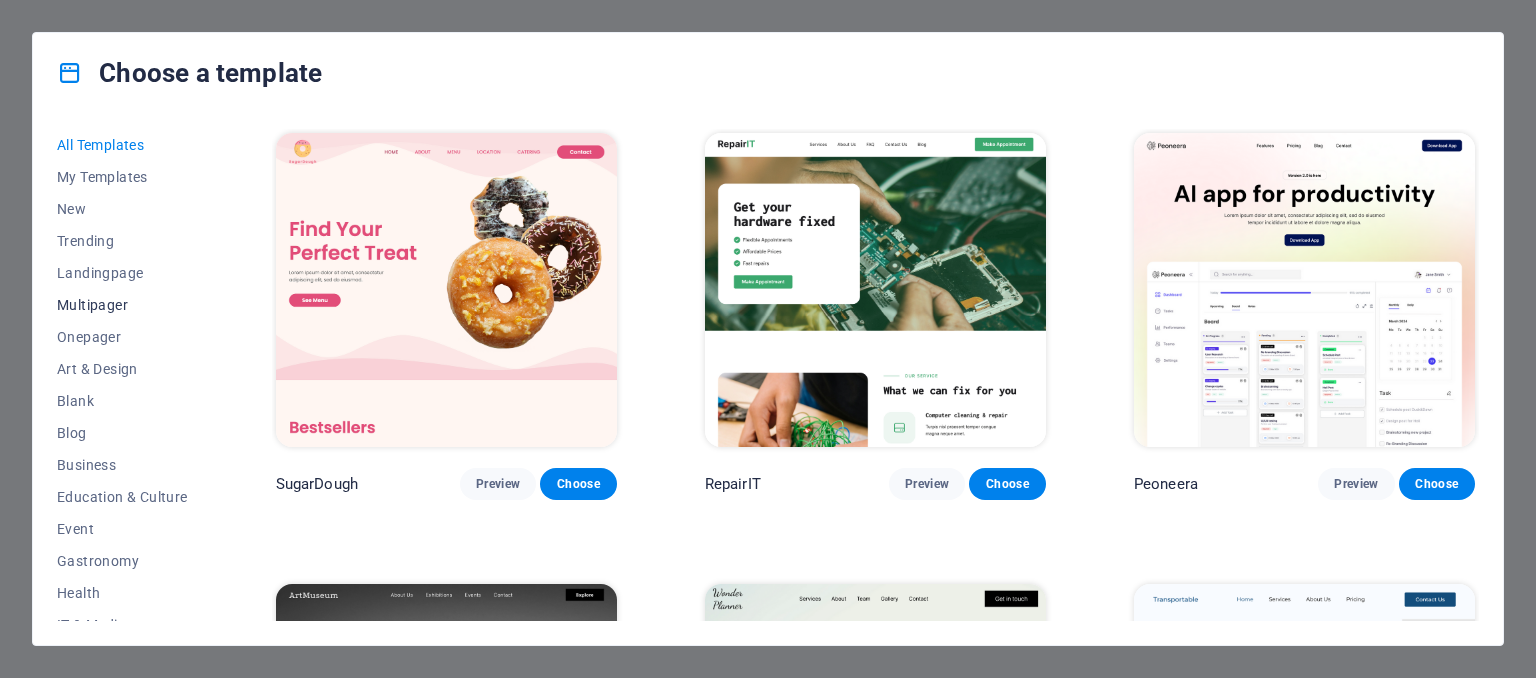 click on "Multipager" at bounding box center [122, 305] 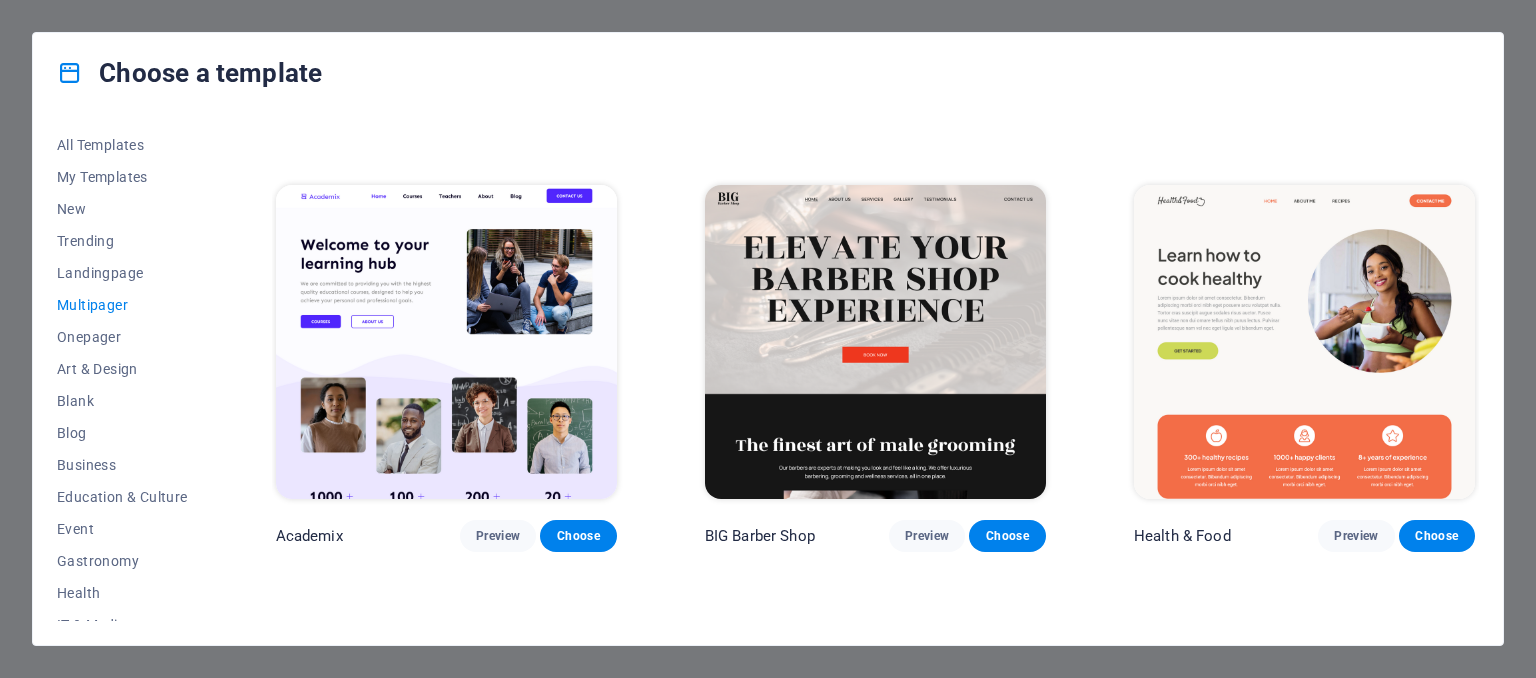 scroll, scrollTop: 912, scrollLeft: 0, axis: vertical 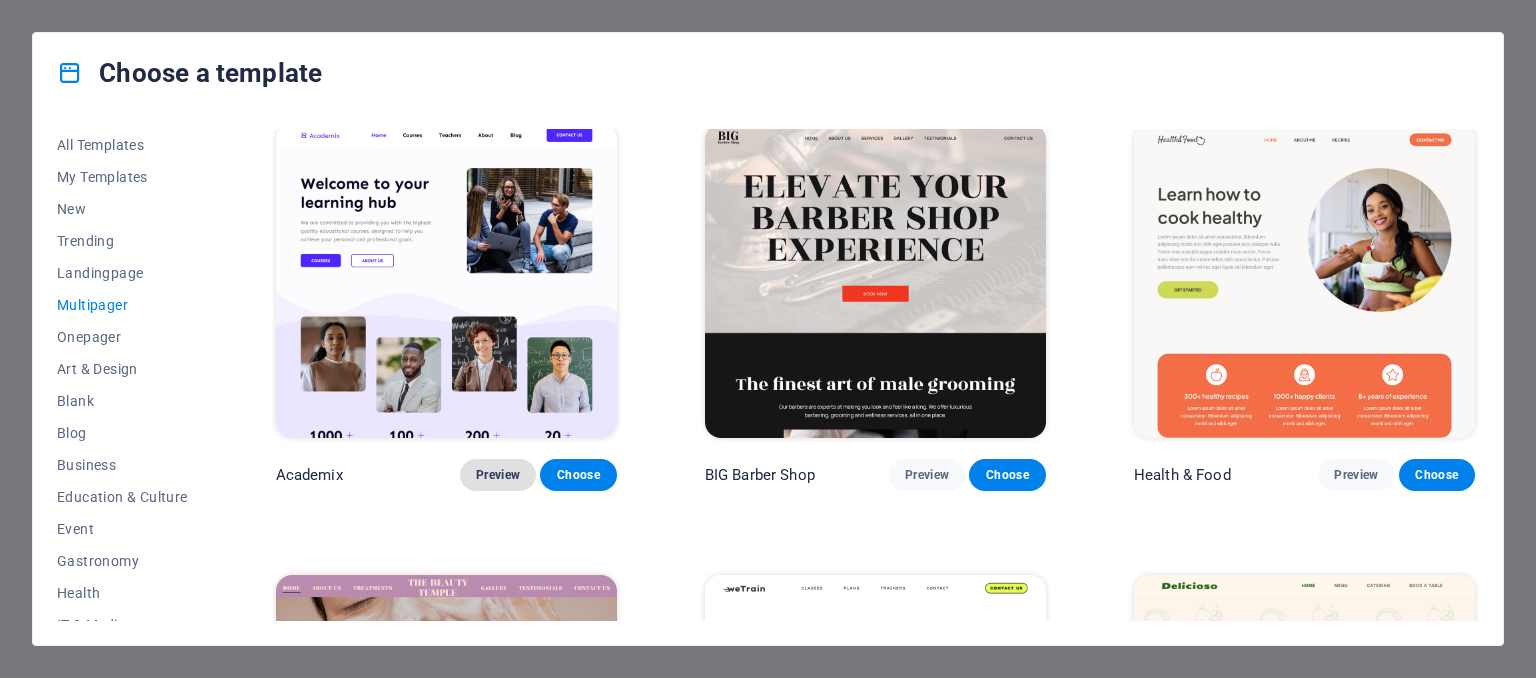 click on "Preview" at bounding box center [498, 475] 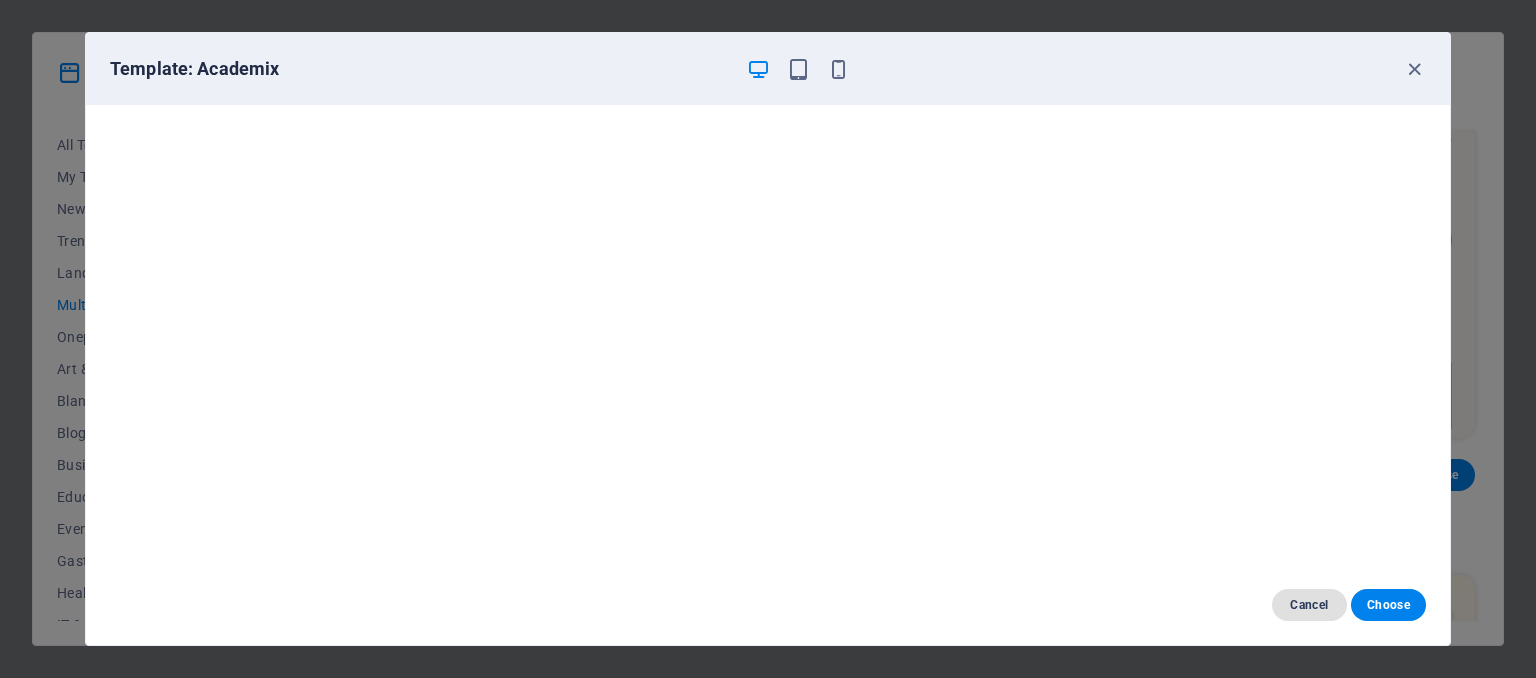 click on "Cancel" at bounding box center (1309, 605) 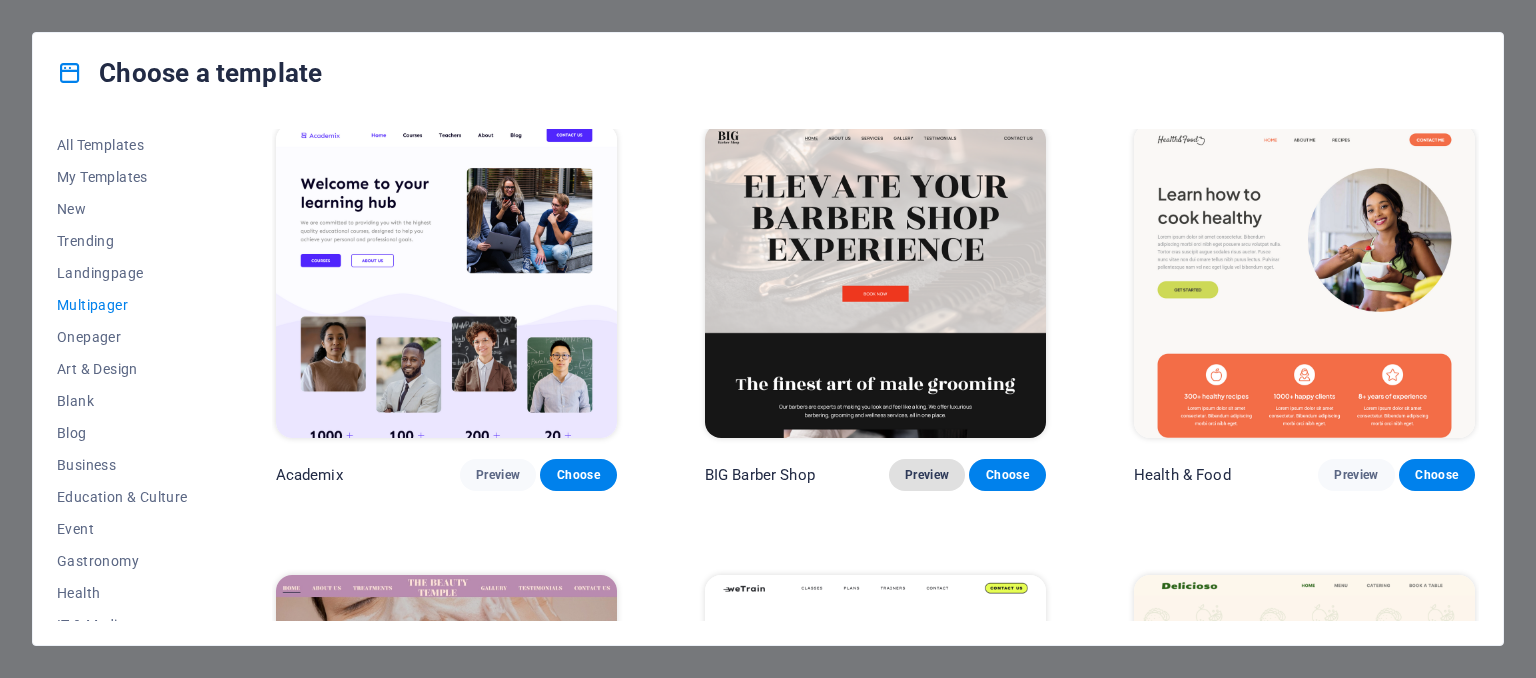 click on "Preview" at bounding box center [927, 475] 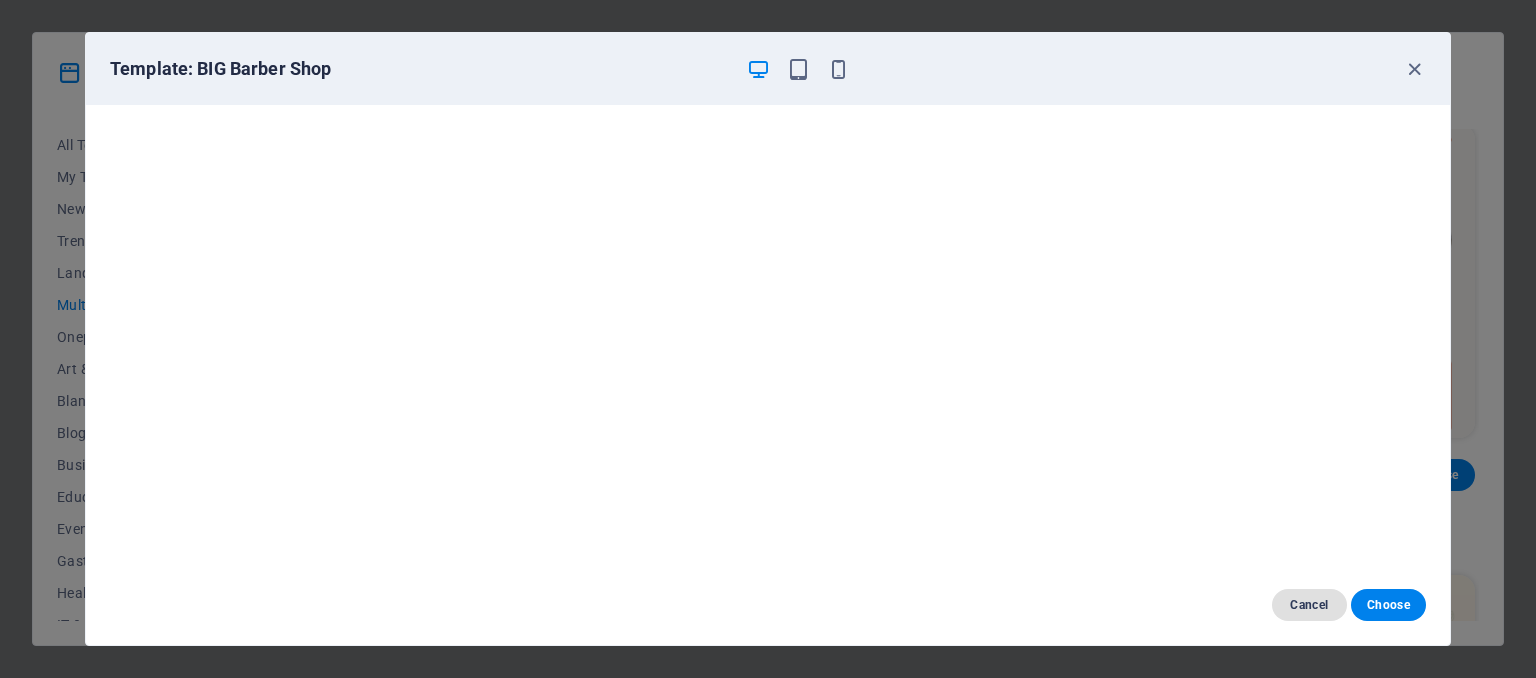 click on "Cancel" at bounding box center [1309, 605] 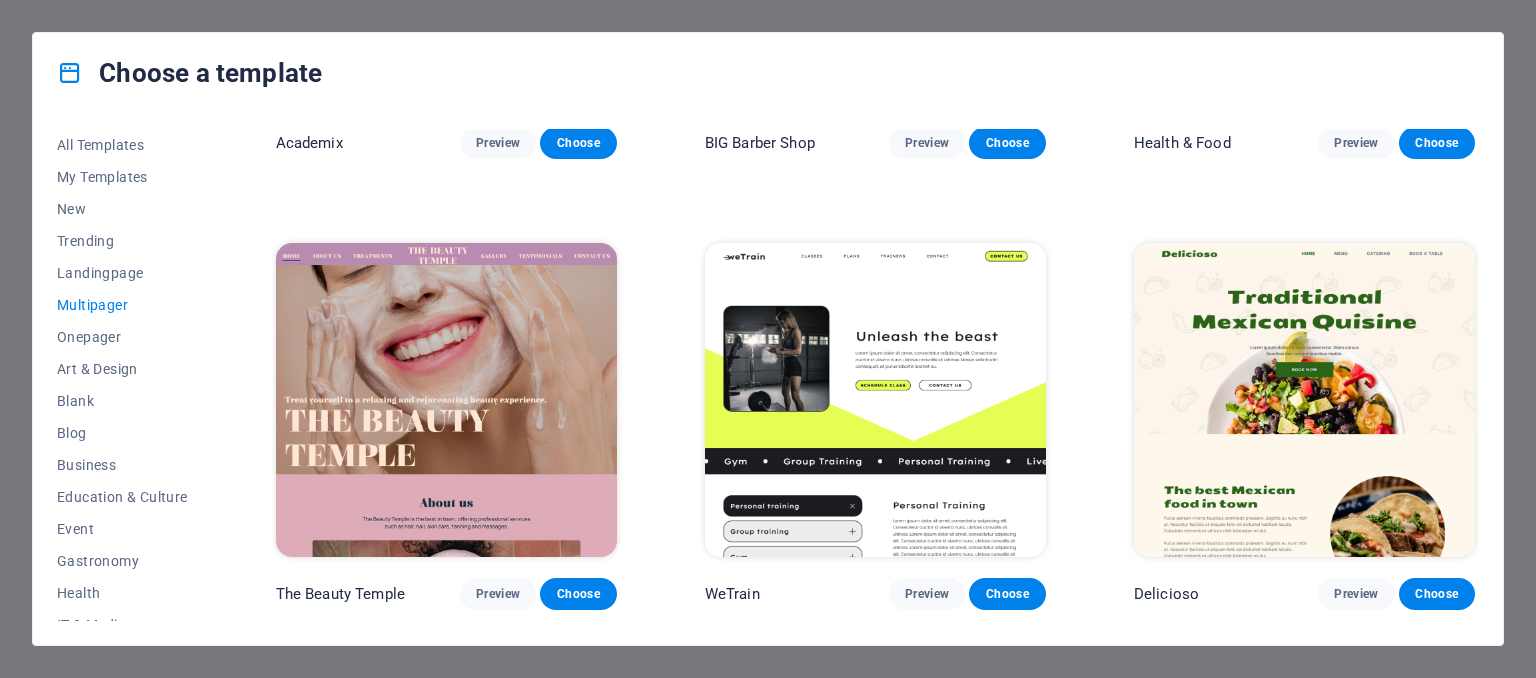 scroll, scrollTop: 1398, scrollLeft: 0, axis: vertical 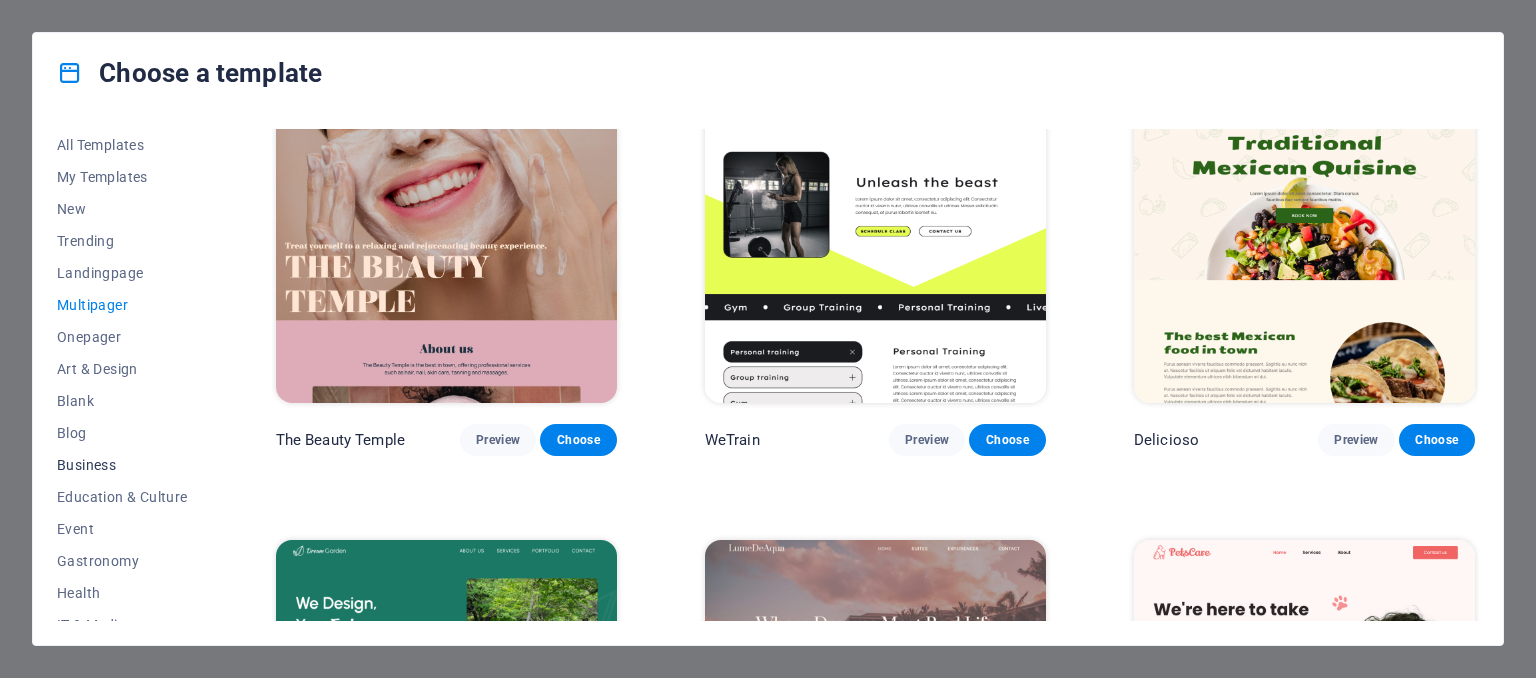 click on "Business" at bounding box center (122, 465) 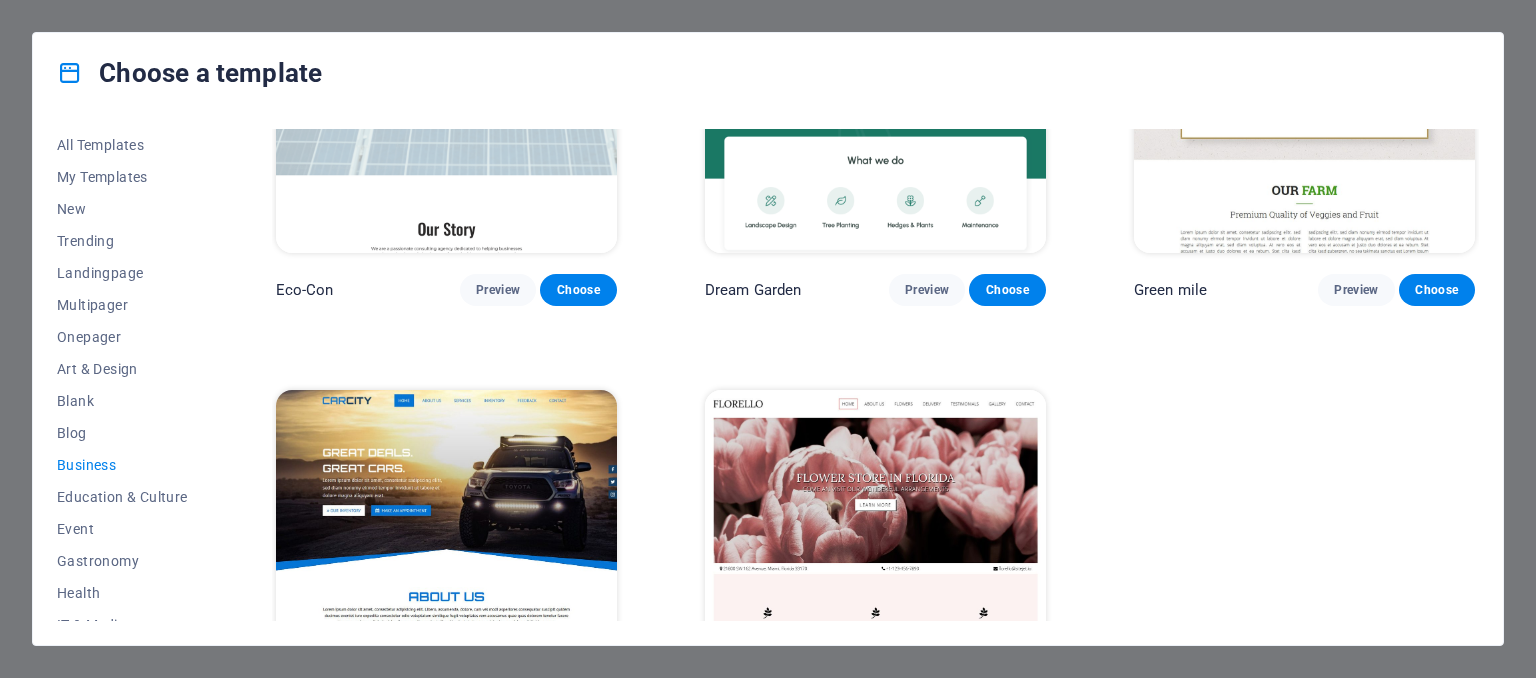 scroll, scrollTop: 148, scrollLeft: 0, axis: vertical 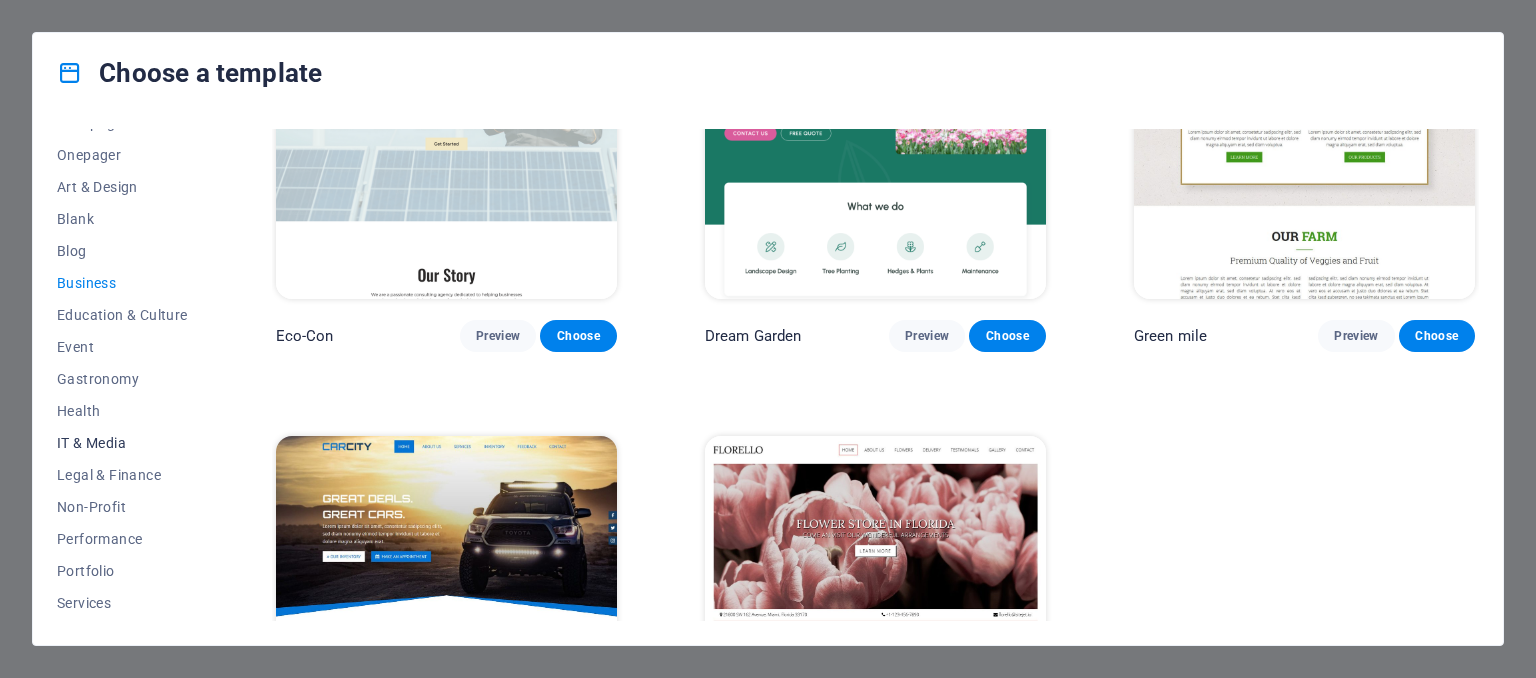 click on "IT & Media" at bounding box center (122, 443) 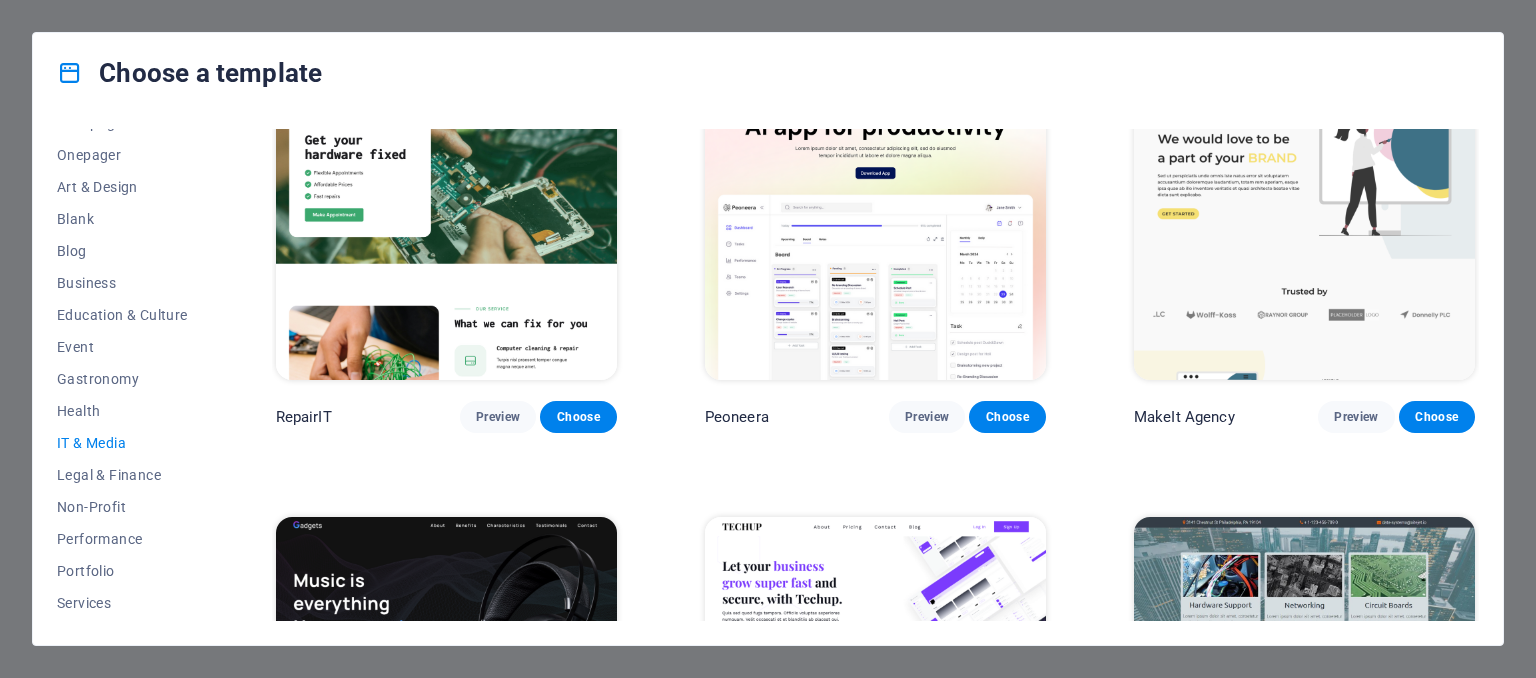 scroll, scrollTop: 0, scrollLeft: 0, axis: both 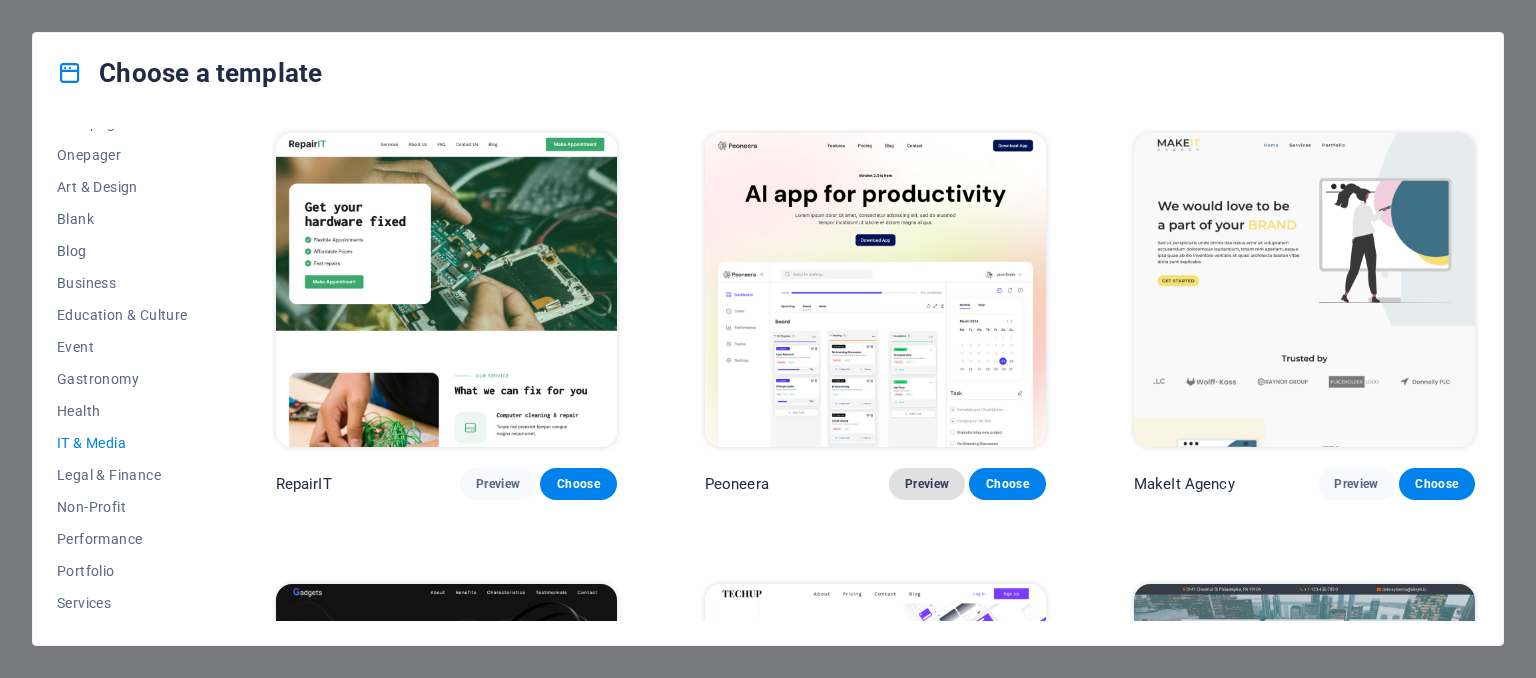 click on "Preview" at bounding box center (927, 484) 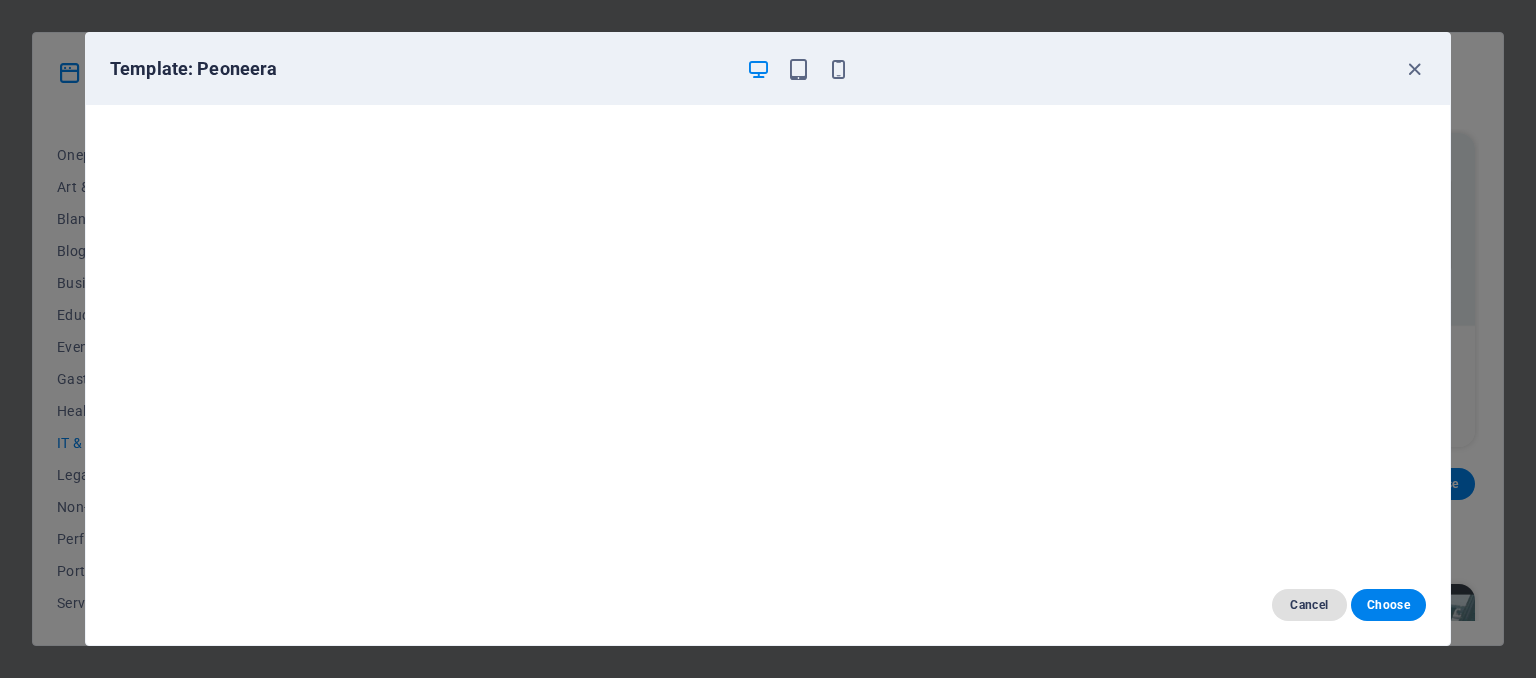 click on "Cancel" at bounding box center (1309, 605) 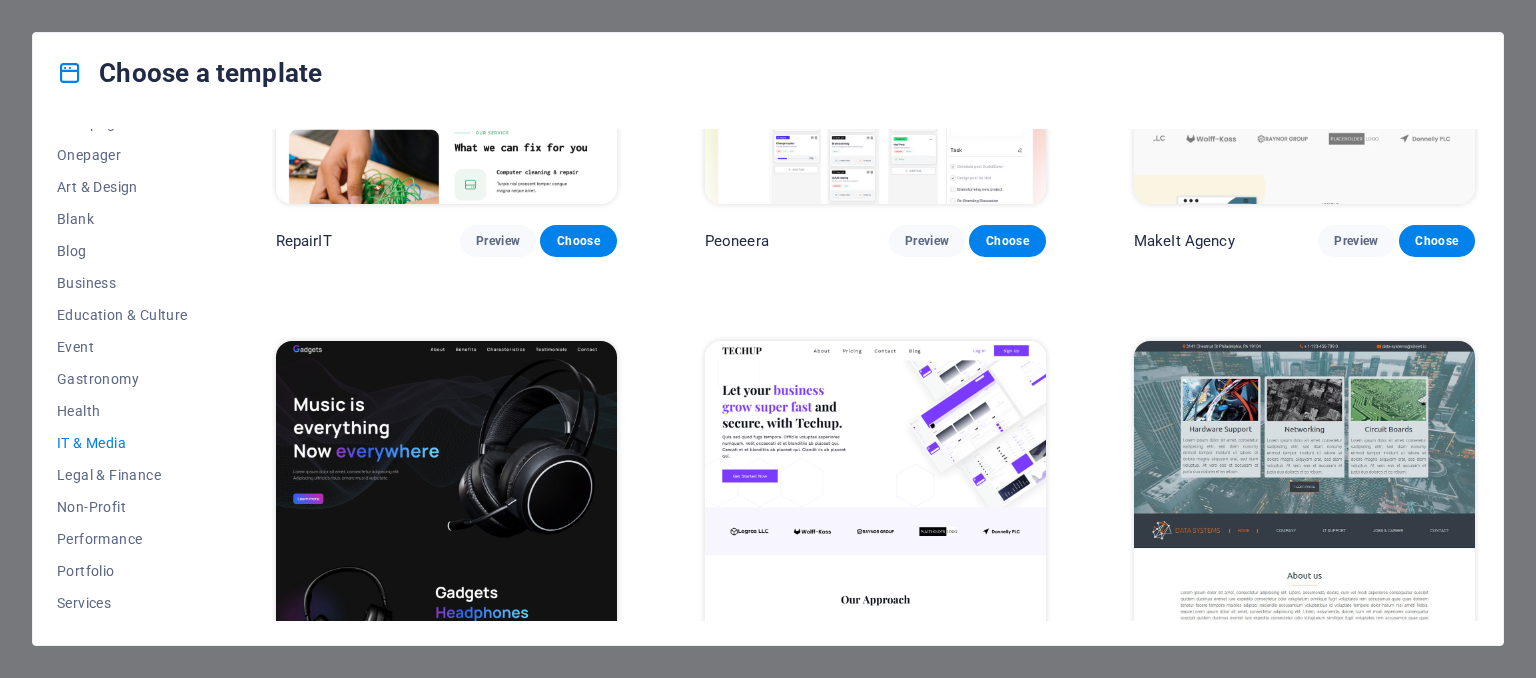 scroll, scrollTop: 0, scrollLeft: 0, axis: both 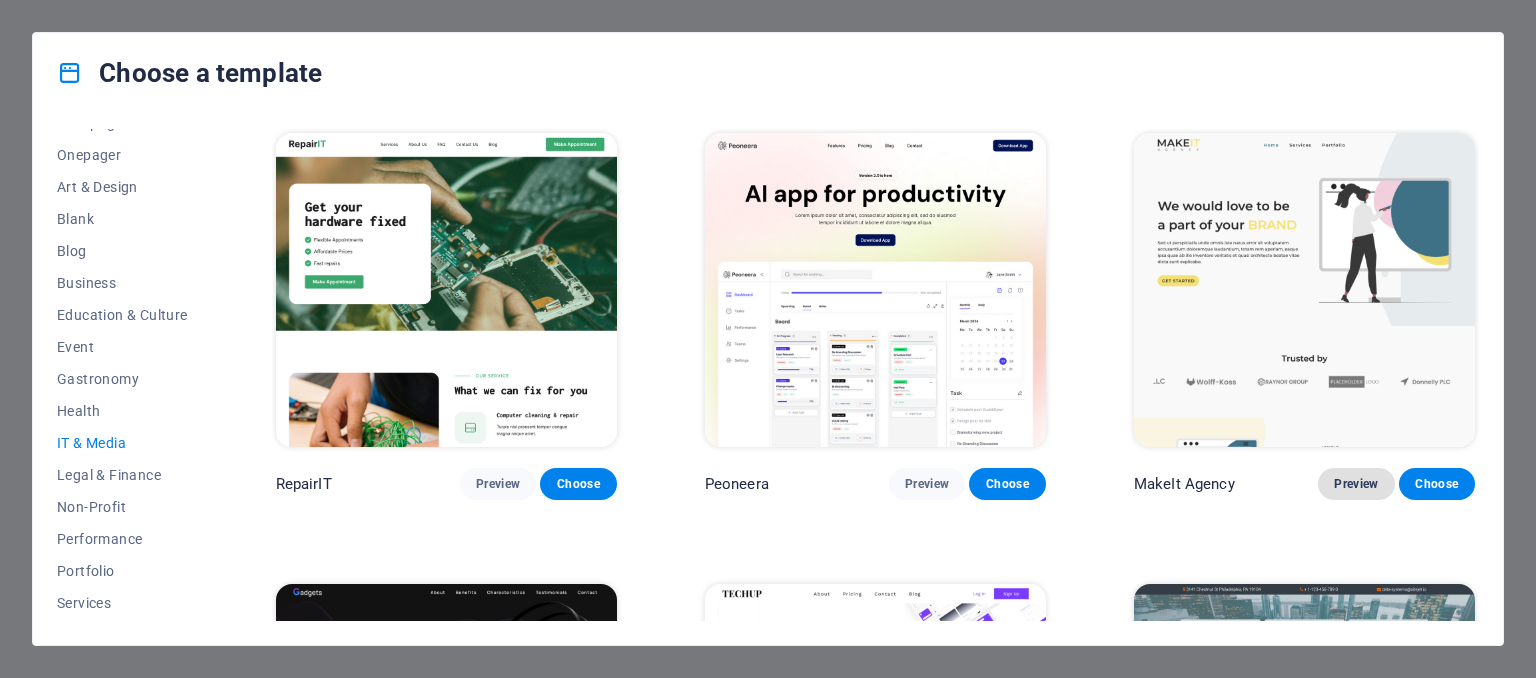 click on "Preview" at bounding box center (1356, 484) 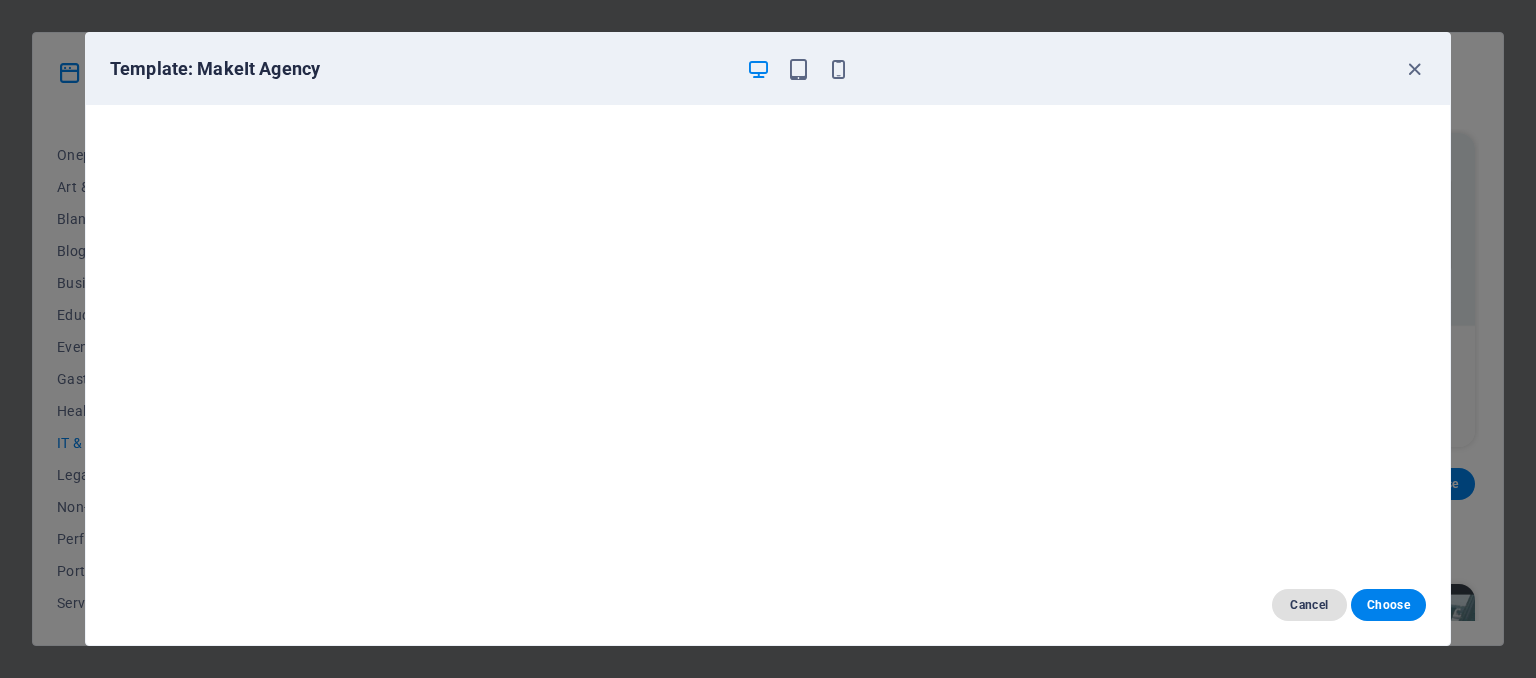click on "Cancel" at bounding box center (1309, 605) 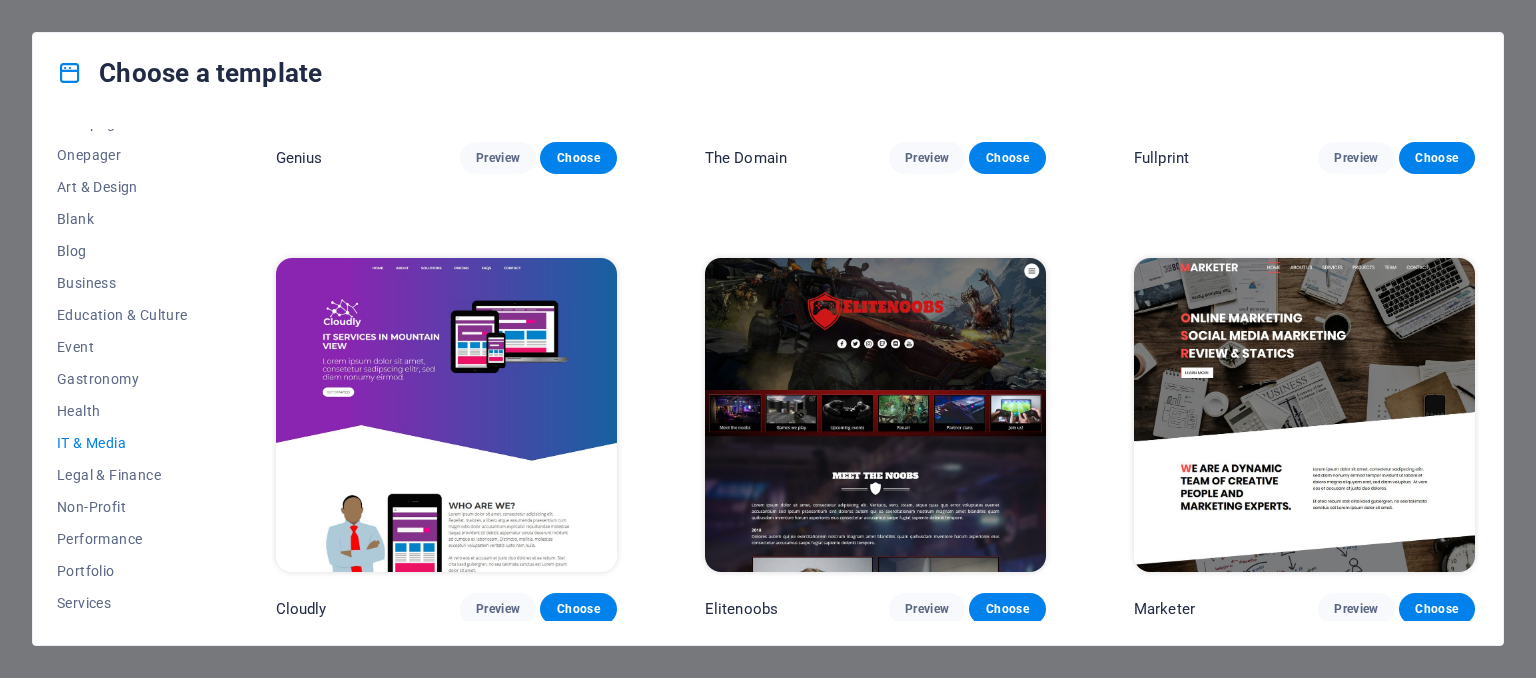 scroll, scrollTop: 1236, scrollLeft: 0, axis: vertical 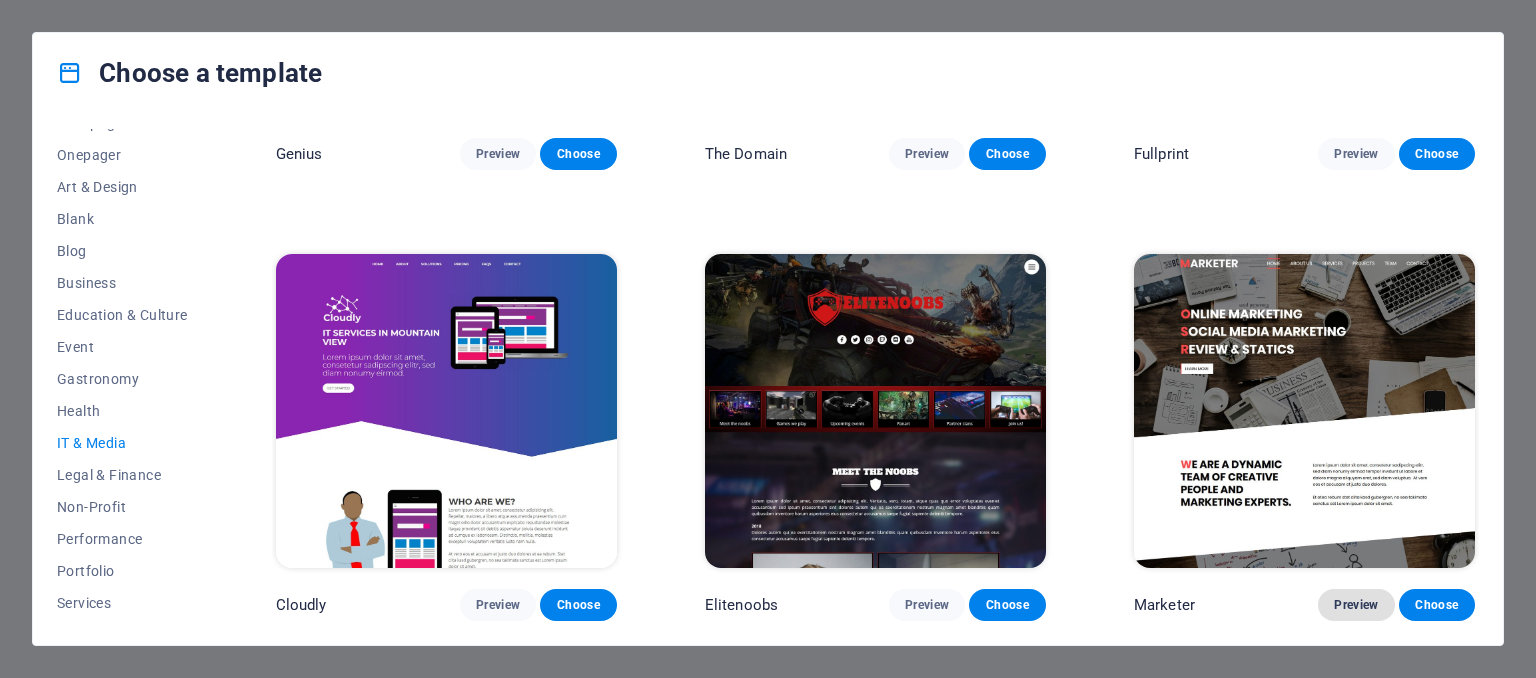 click on "Preview" at bounding box center [1356, 605] 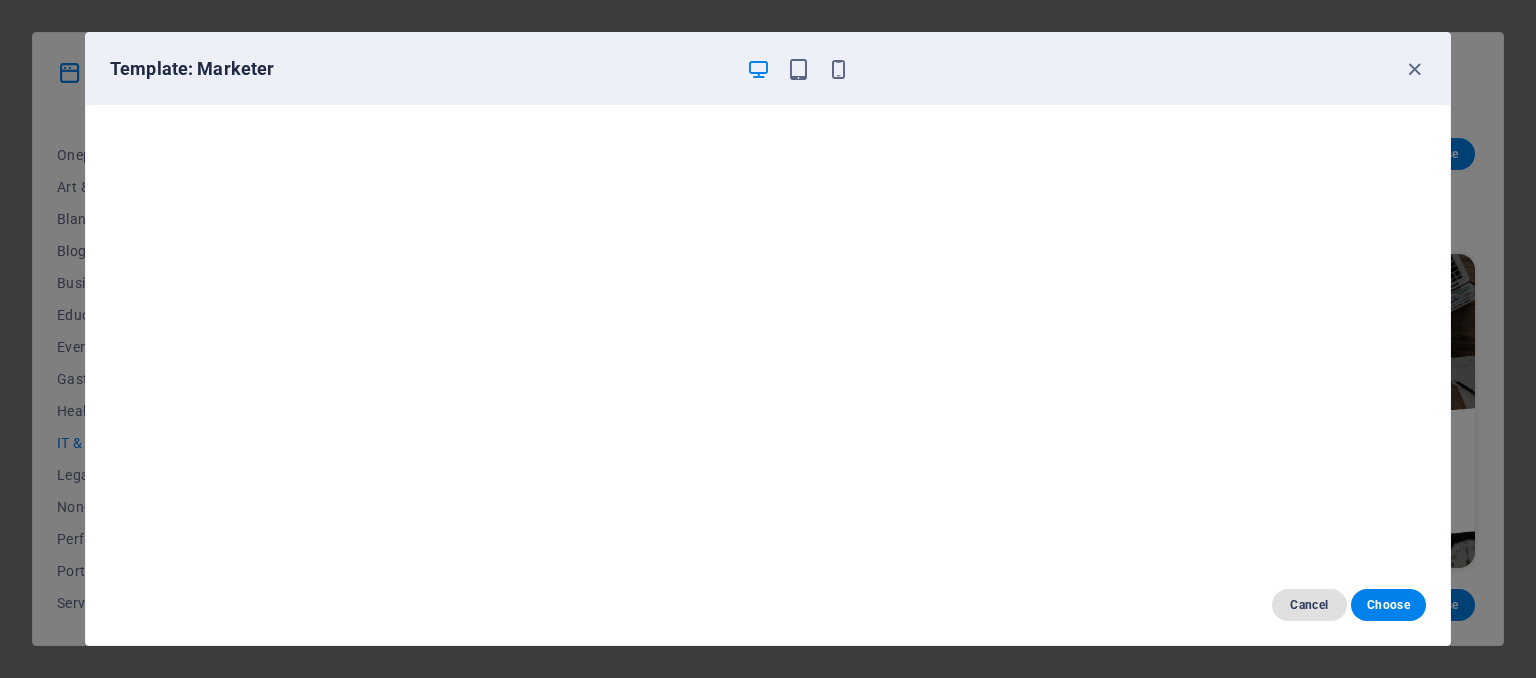 click on "Cancel" at bounding box center [1309, 605] 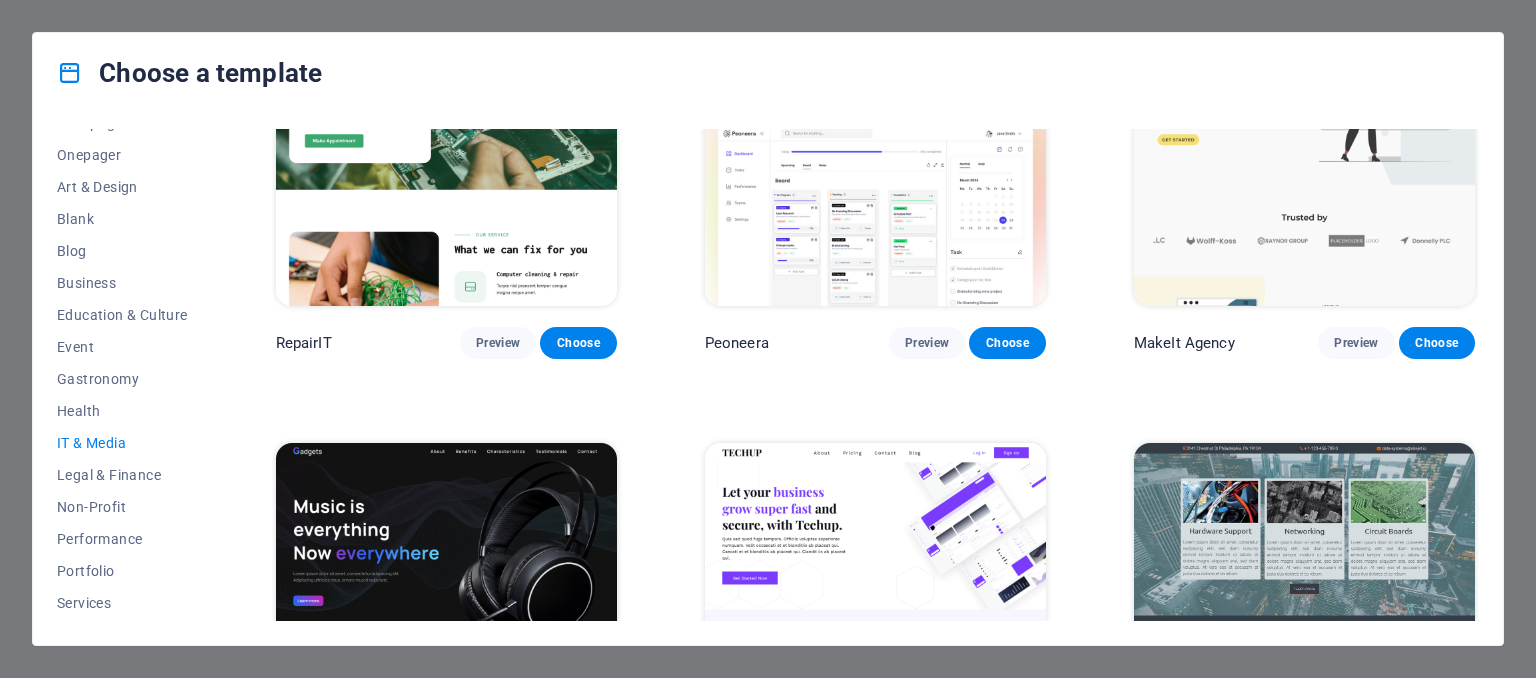 scroll, scrollTop: 0, scrollLeft: 0, axis: both 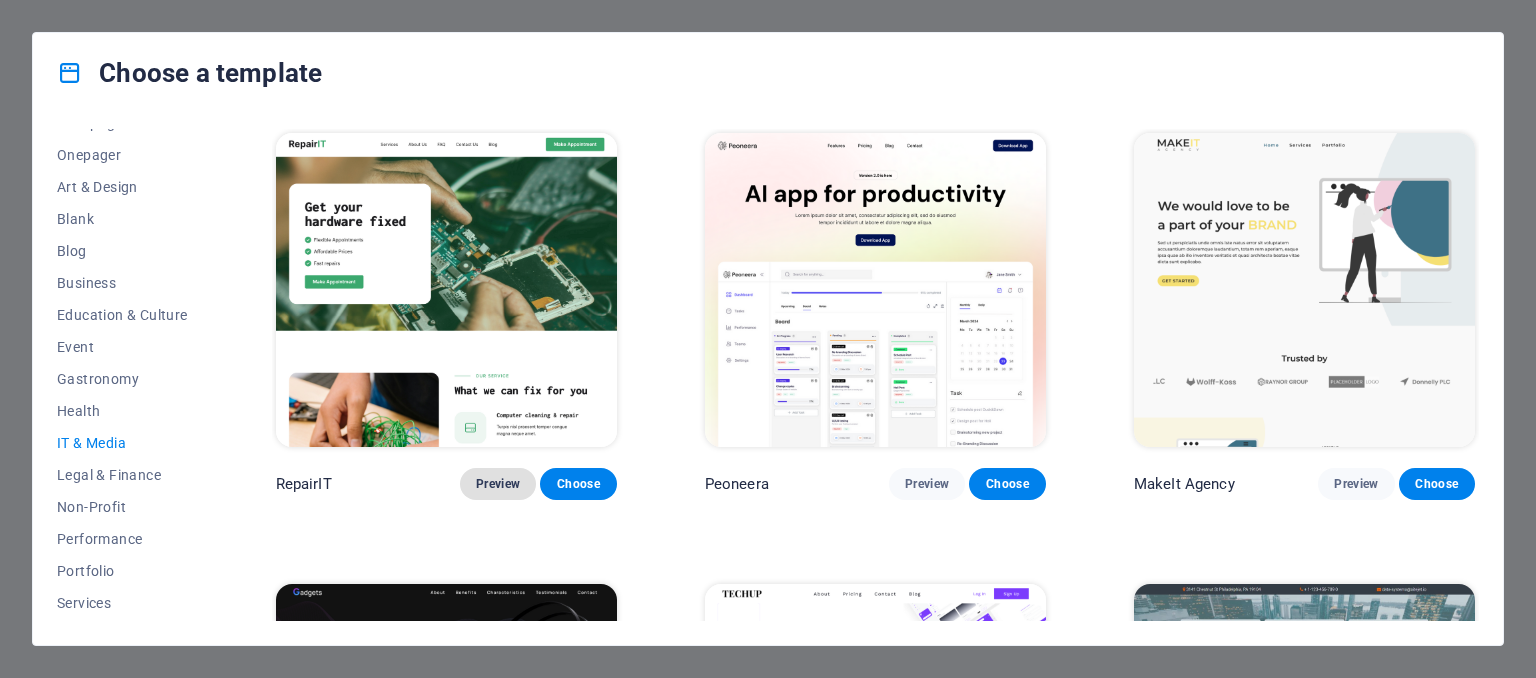 click on "Preview" at bounding box center (498, 484) 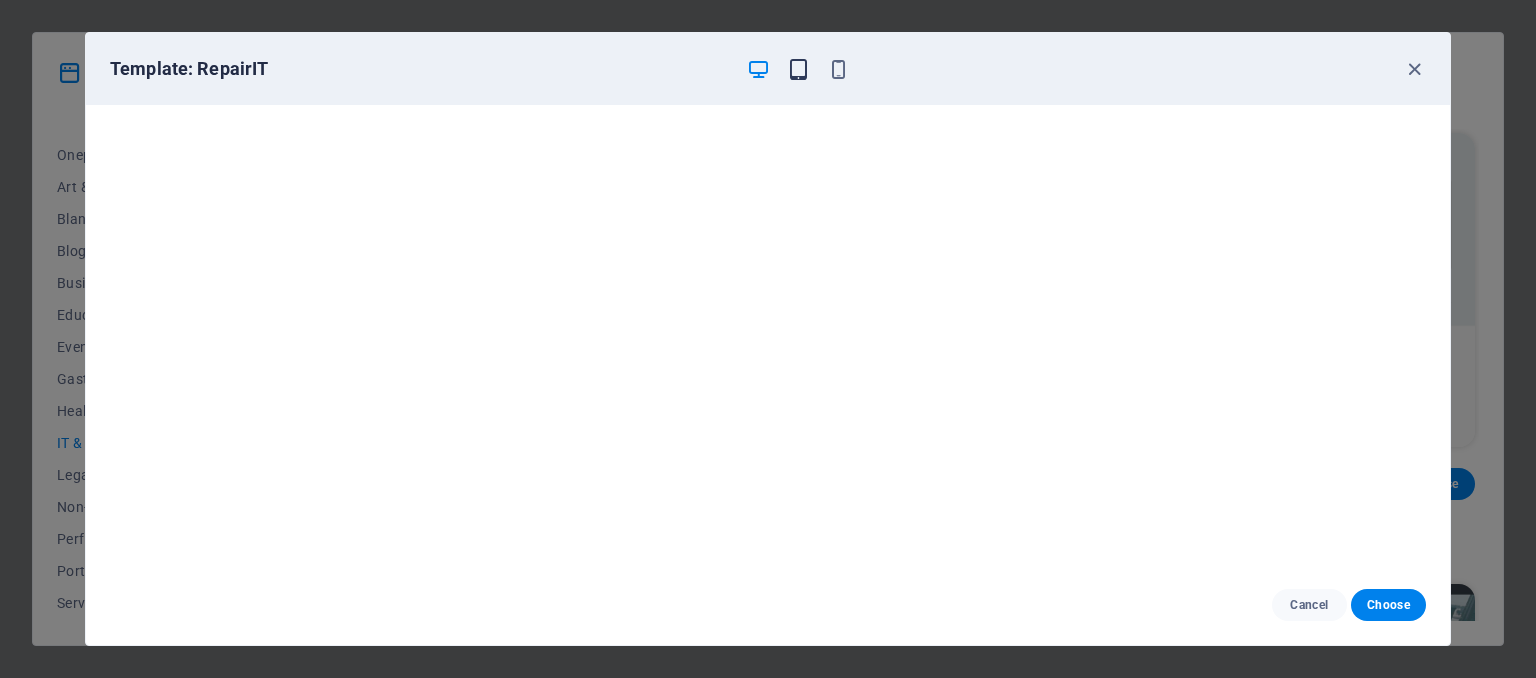 click at bounding box center (798, 69) 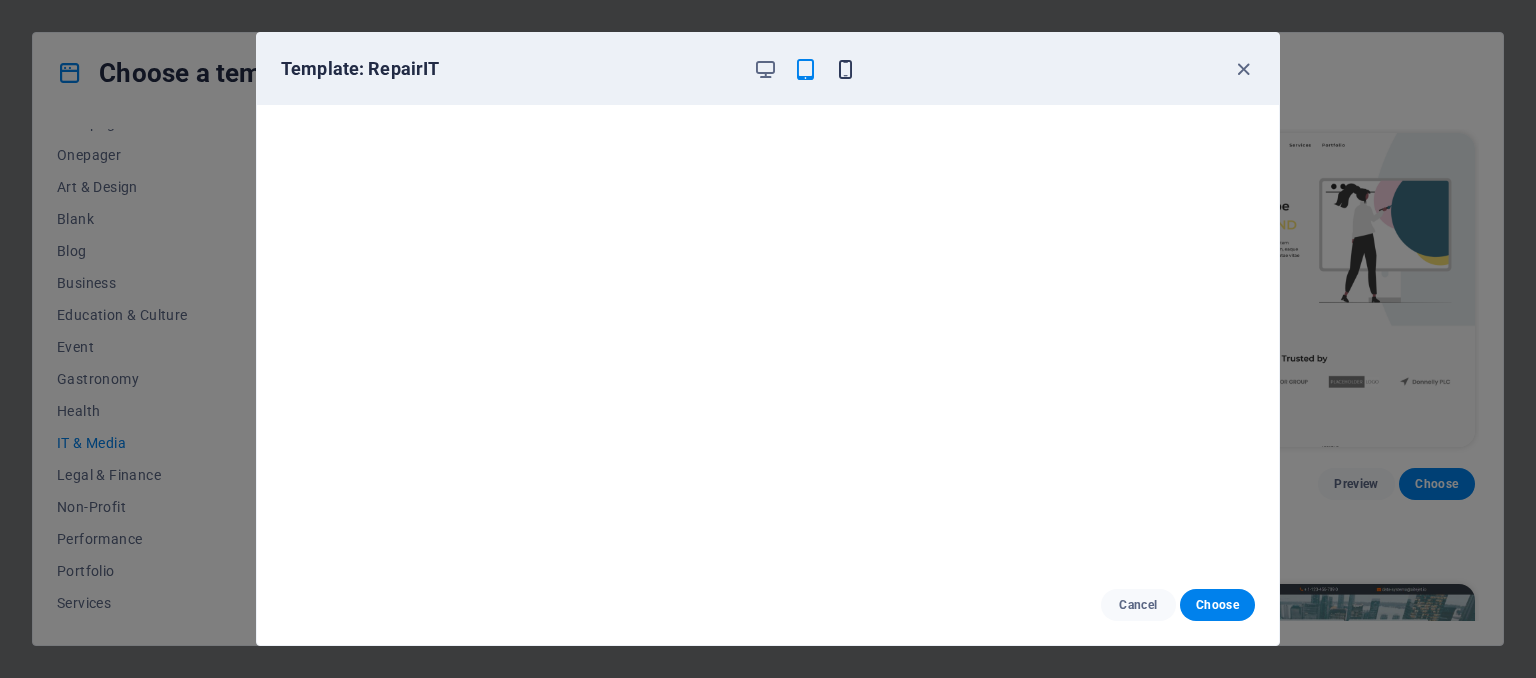 click at bounding box center [845, 69] 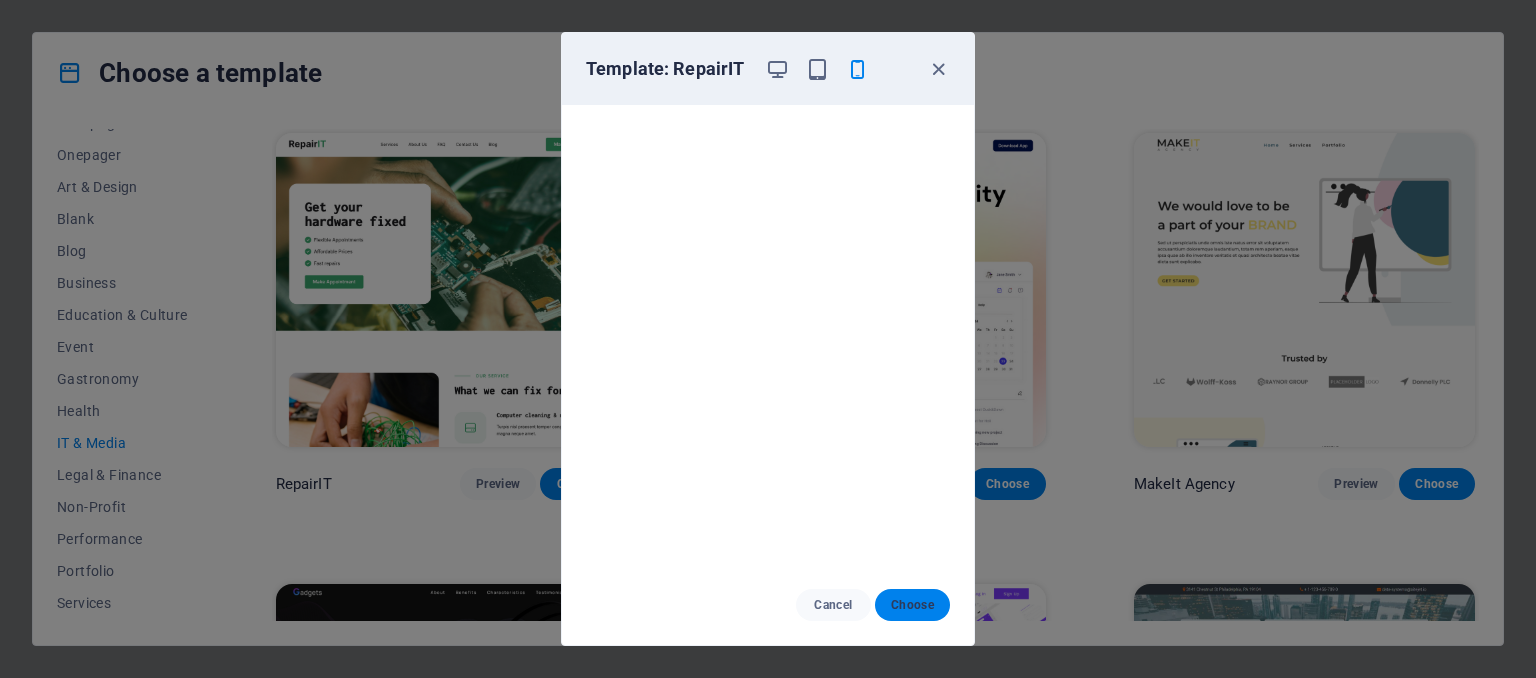 click on "Choose" at bounding box center (912, 605) 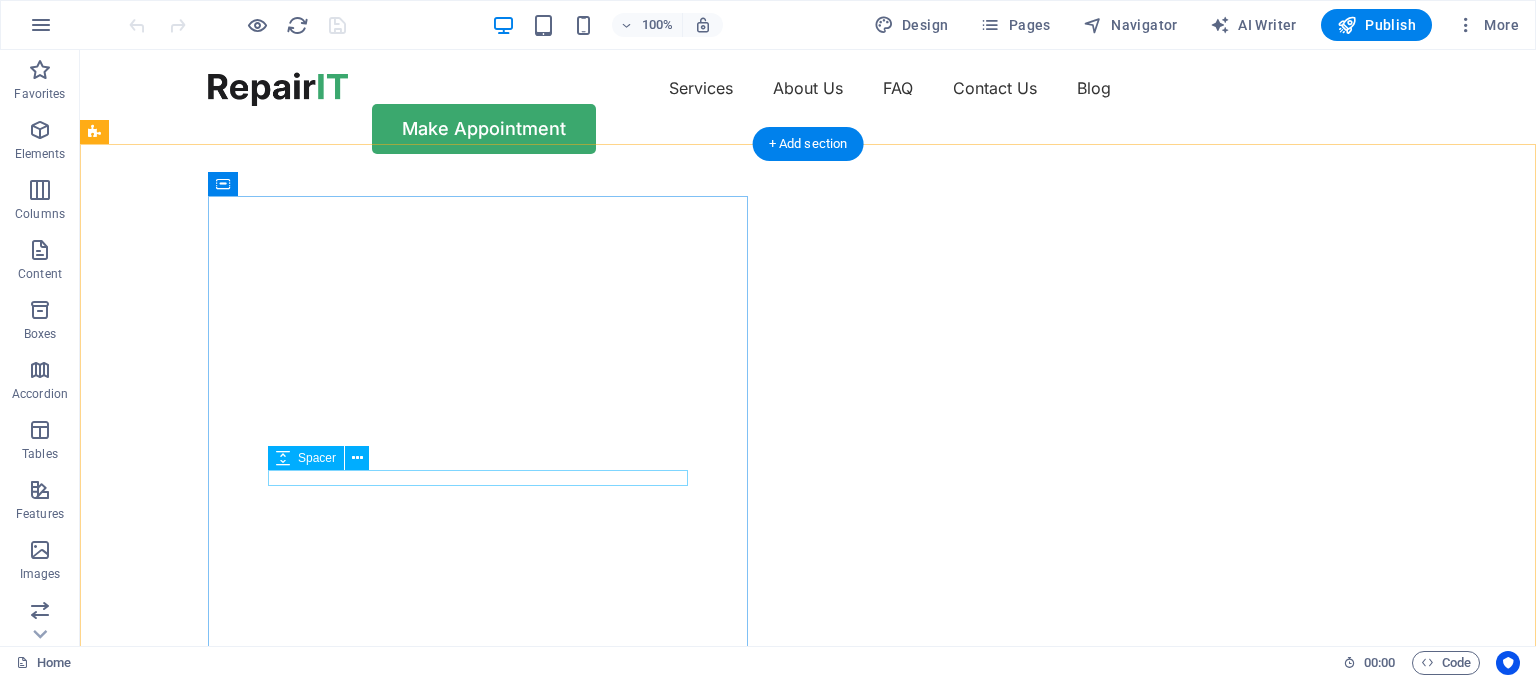 scroll, scrollTop: 0, scrollLeft: 0, axis: both 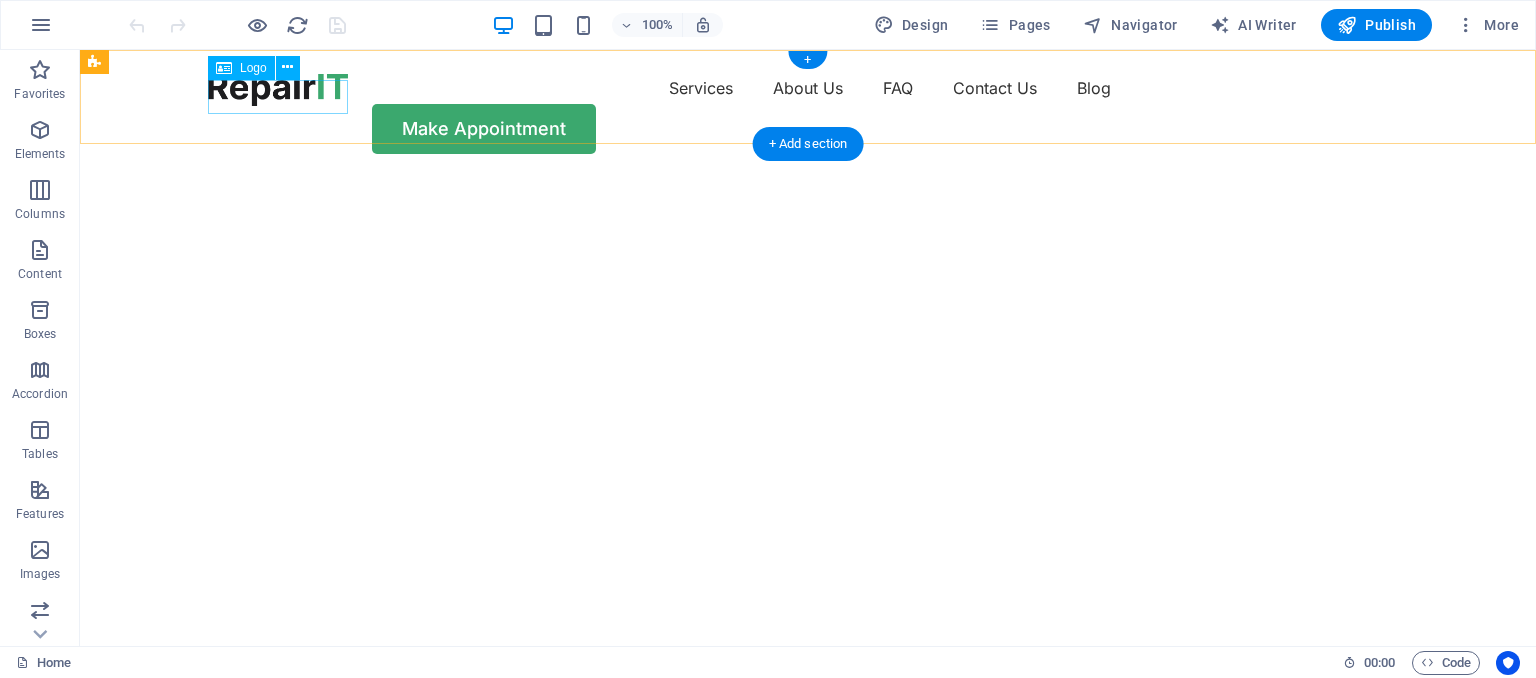 click at bounding box center [278, 89] 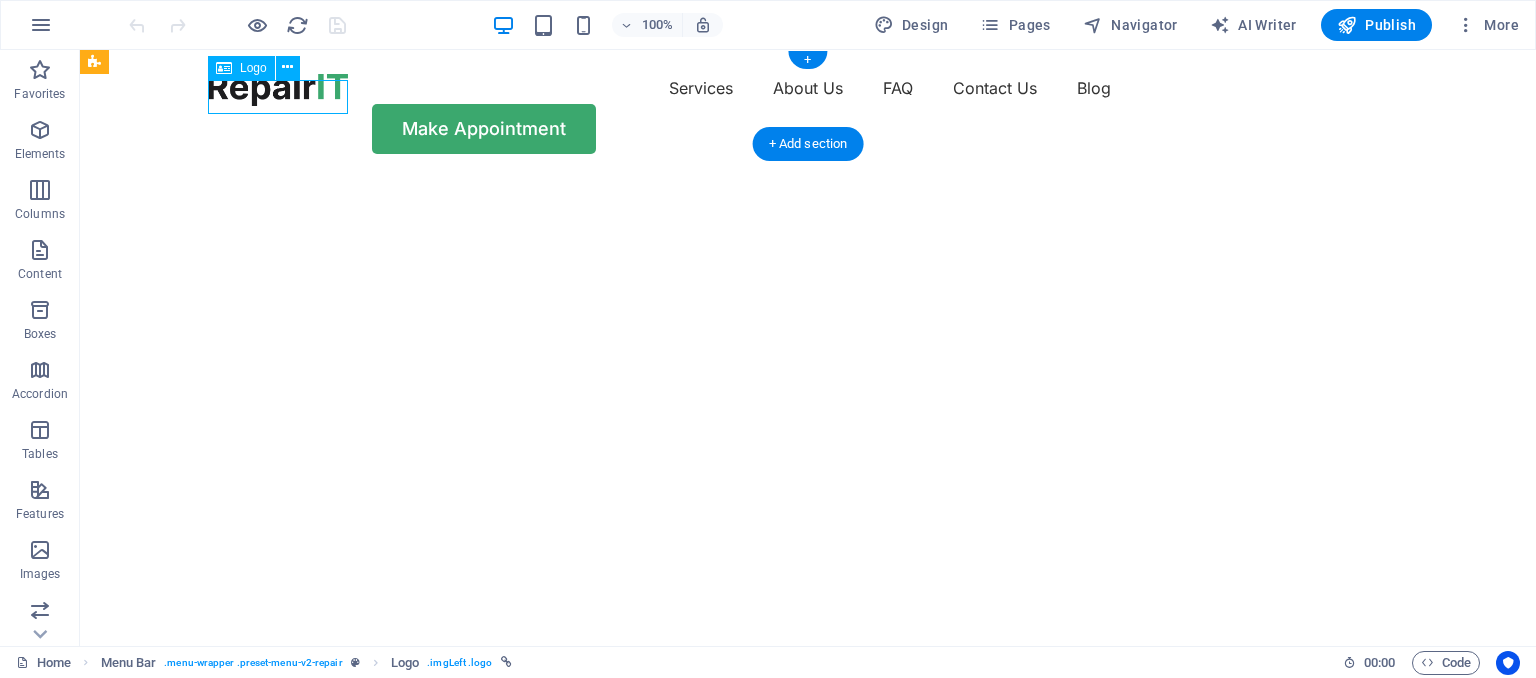click at bounding box center (278, 89) 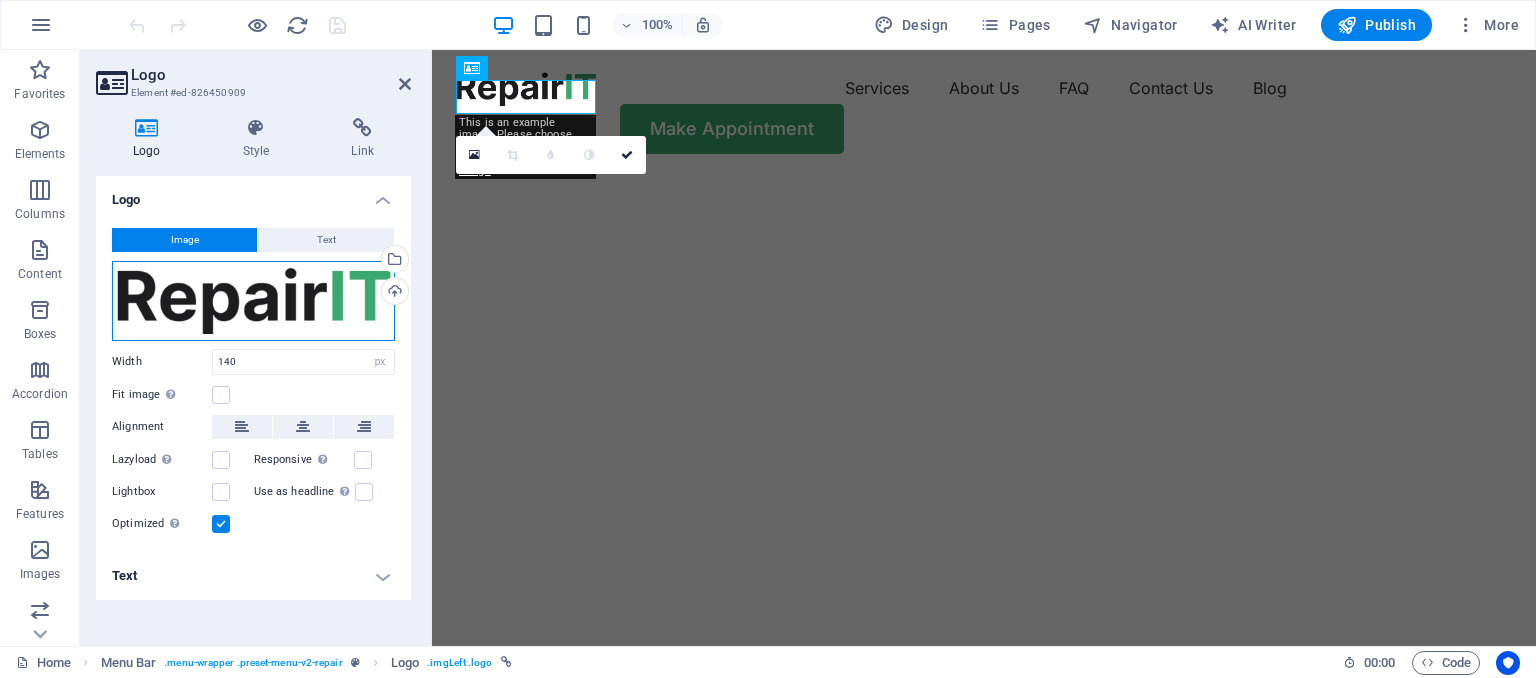 click on "Drag files here, click to choose files or select files from Files or our free stock photos & videos" at bounding box center (253, 301) 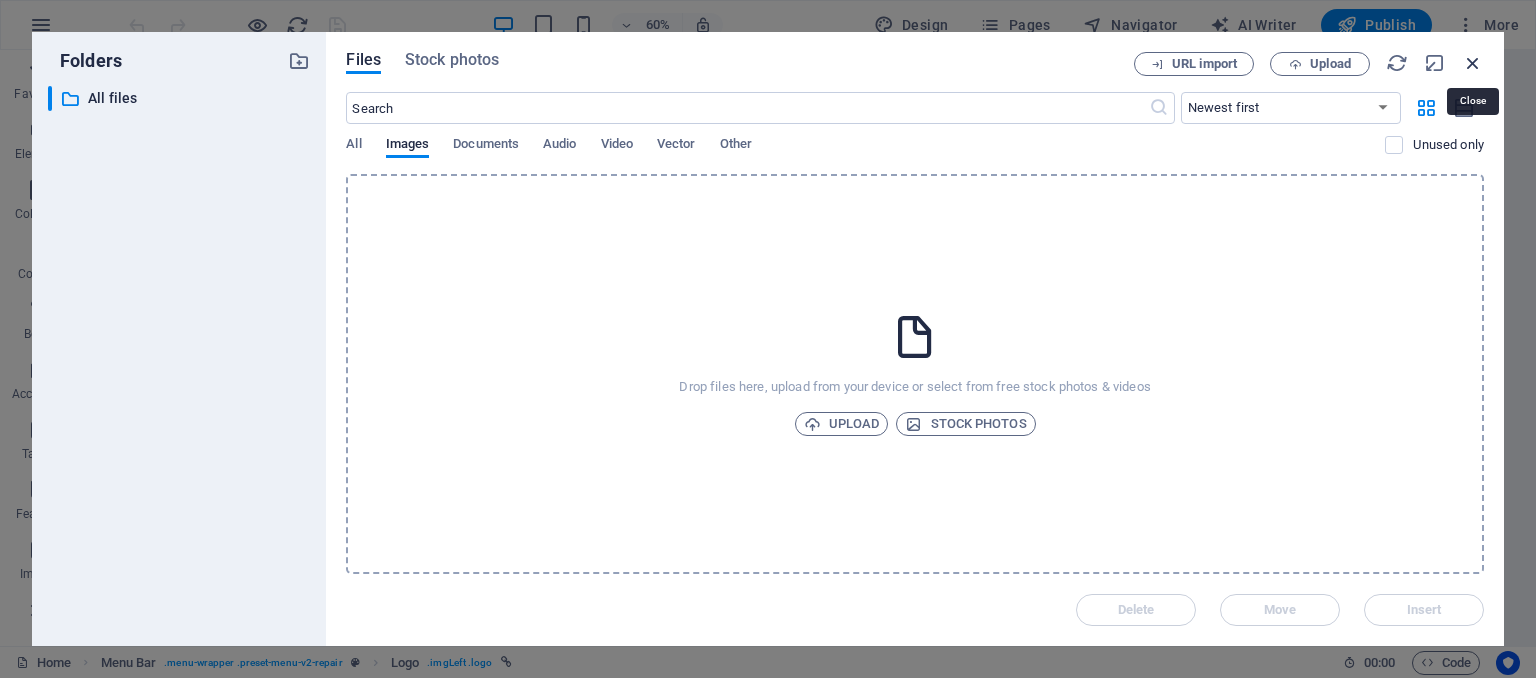 click at bounding box center (1473, 63) 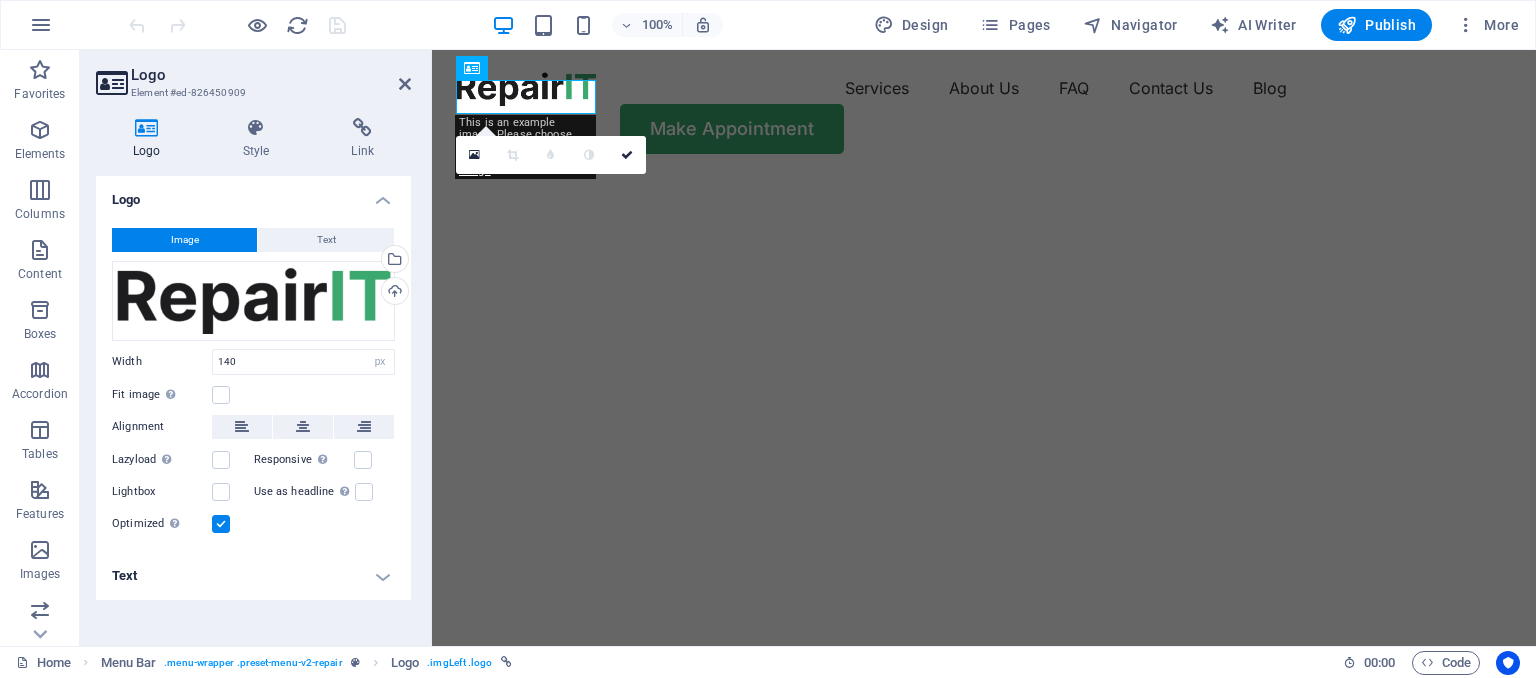 click on "Image" at bounding box center (184, 240) 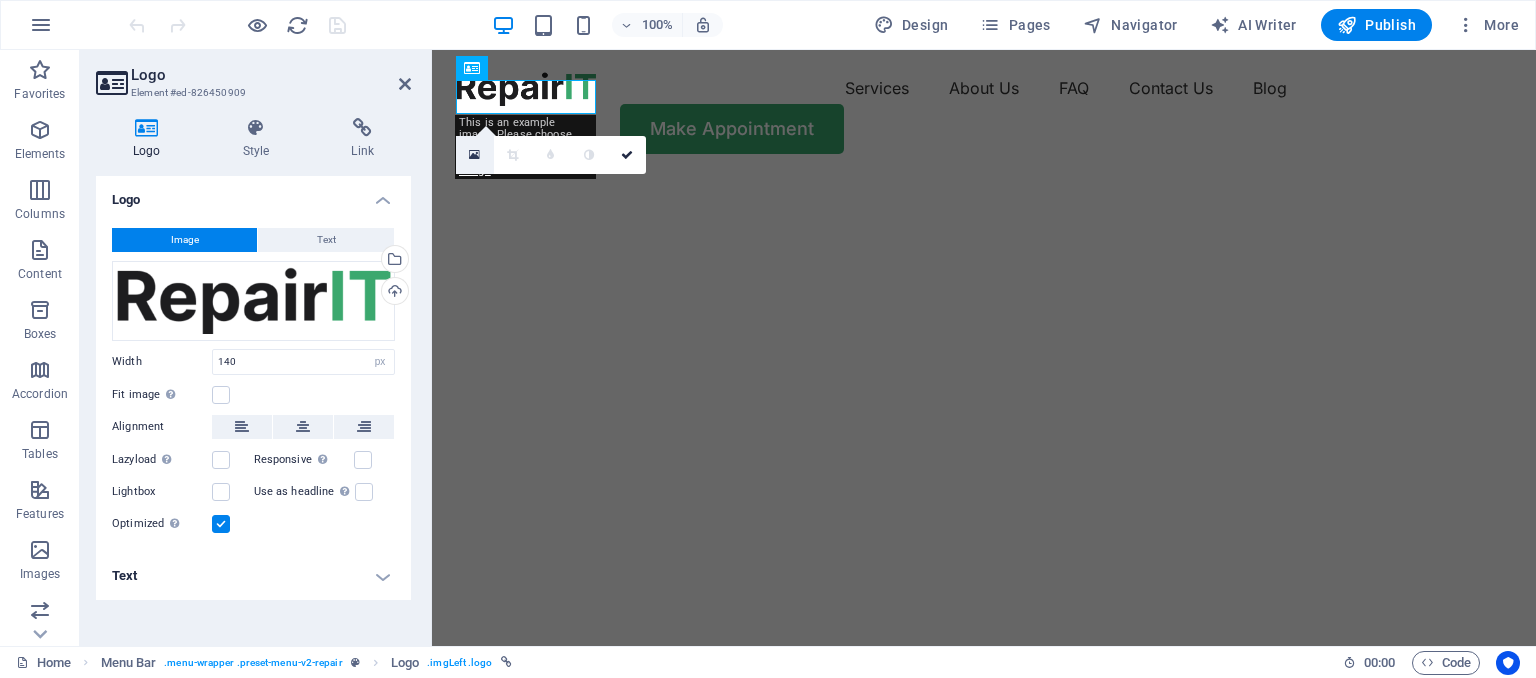 click at bounding box center [474, 155] 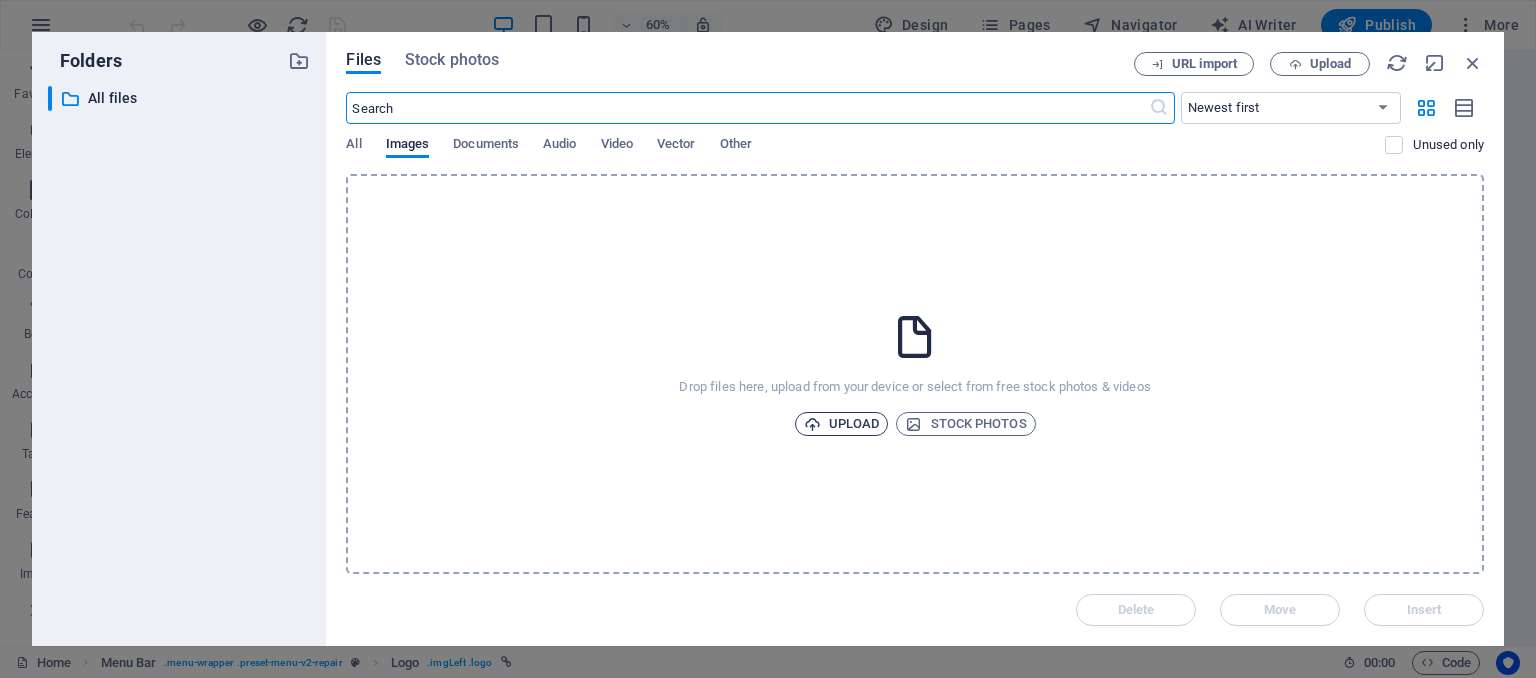 click on "Upload" at bounding box center (842, 424) 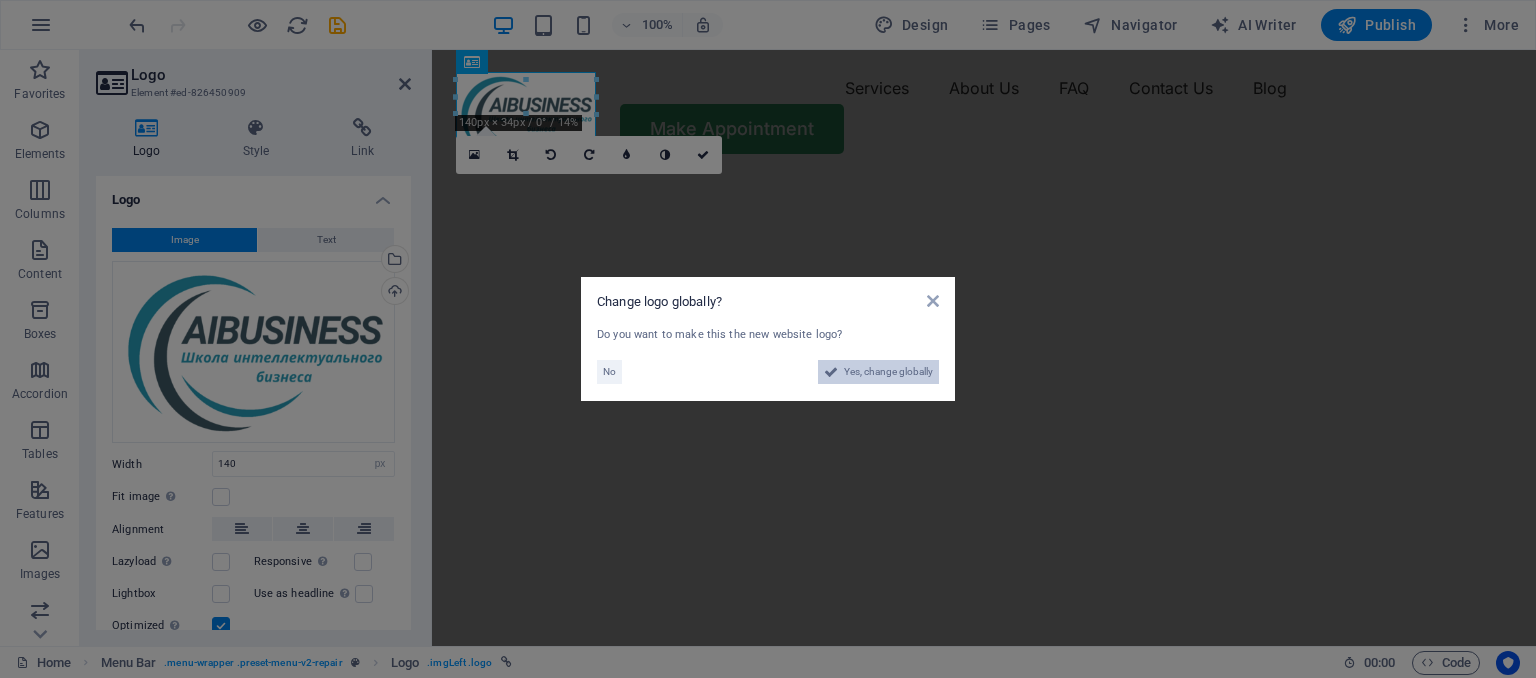 click on "Yes, change globally" at bounding box center (888, 372) 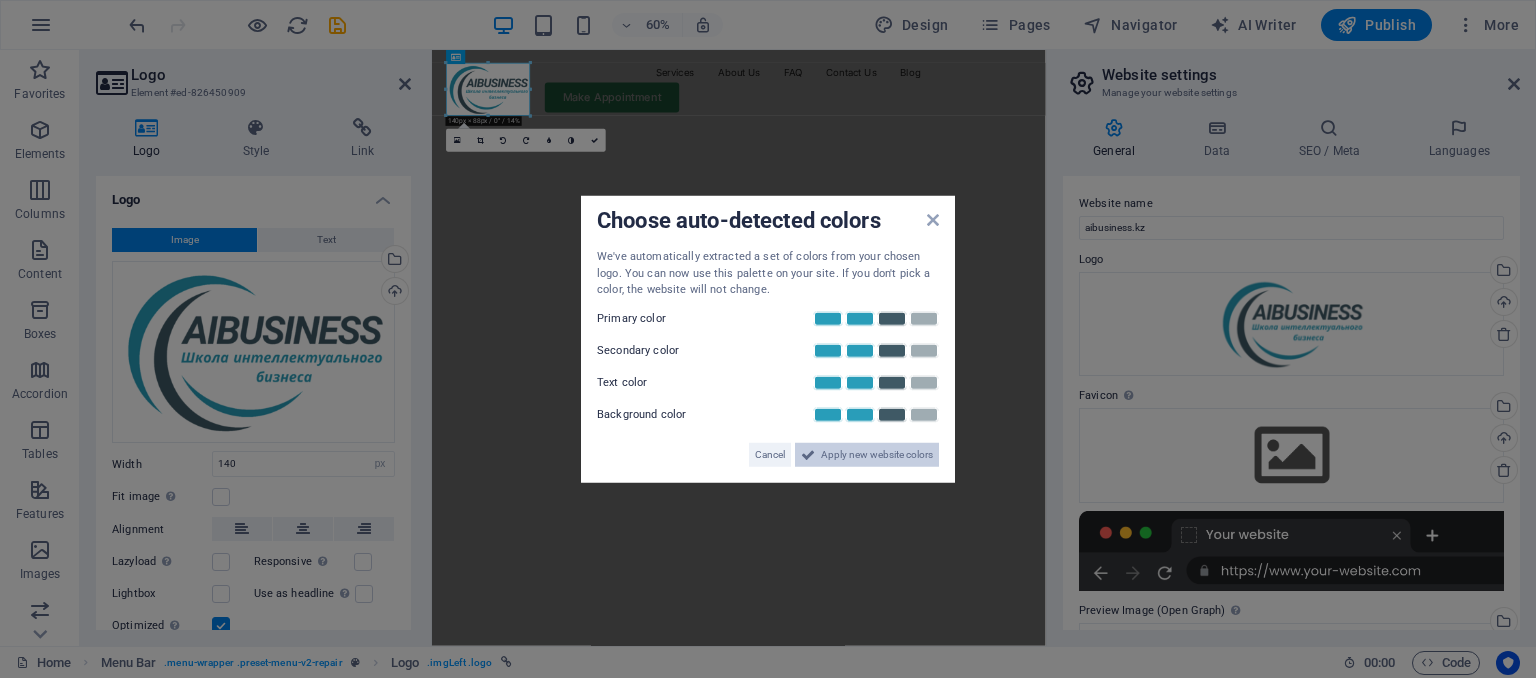 click on "Apply new website colors" at bounding box center (877, 454) 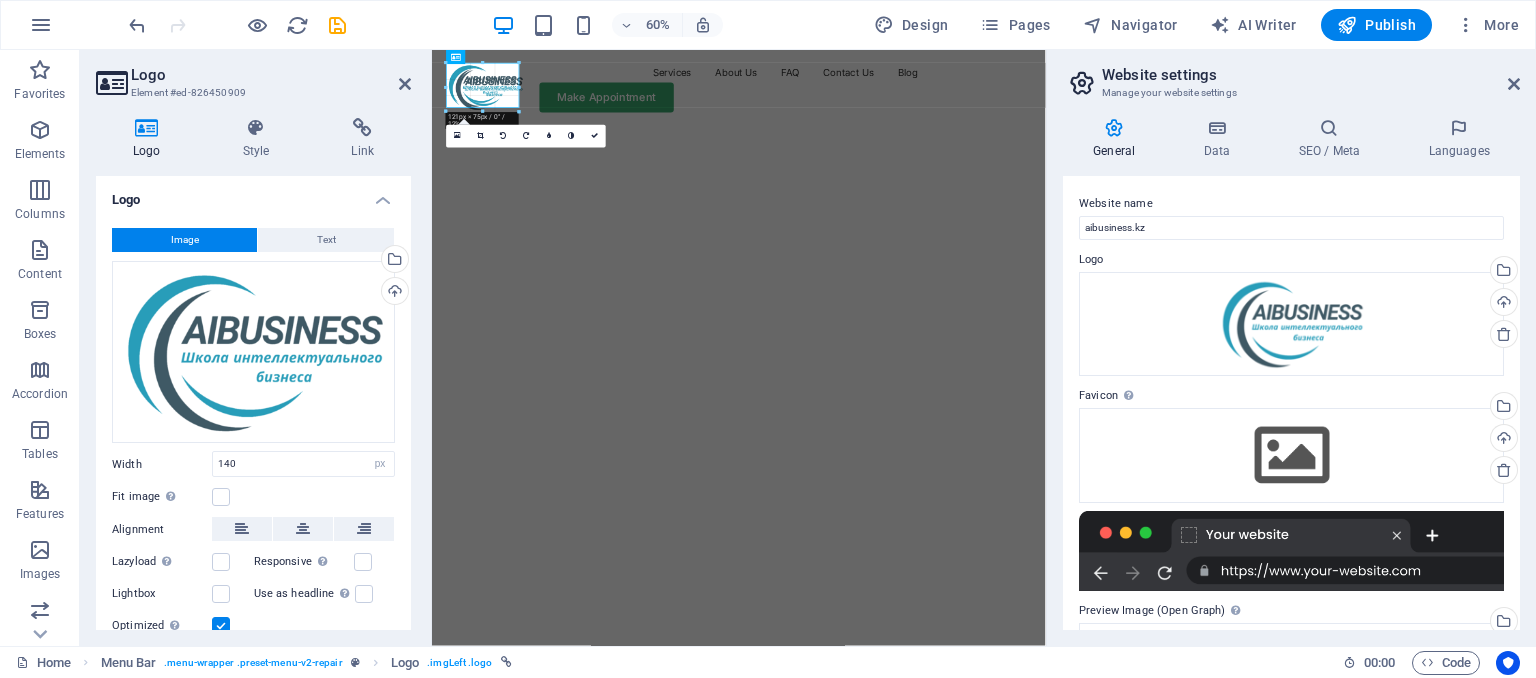 click on "H1   Text on background   Container   Spacer   Spacer   2 columns   Placeholder   Container   Spacer   Spacer   Menu Bar   Menu Bar   Logo   Button 180 170 160 150 140 130 120 110 100 90 80 70 60 50 40 30 20 10 0 -10 -20 -30 -40 -50 -60 -70 -80 -90 -100 -110 -120 -130 -140 -150 -160 -170 121px × 75px / 0° / 12% 16:10 16:9 4:3 1:1 1:2 0" at bounding box center (739, 348) 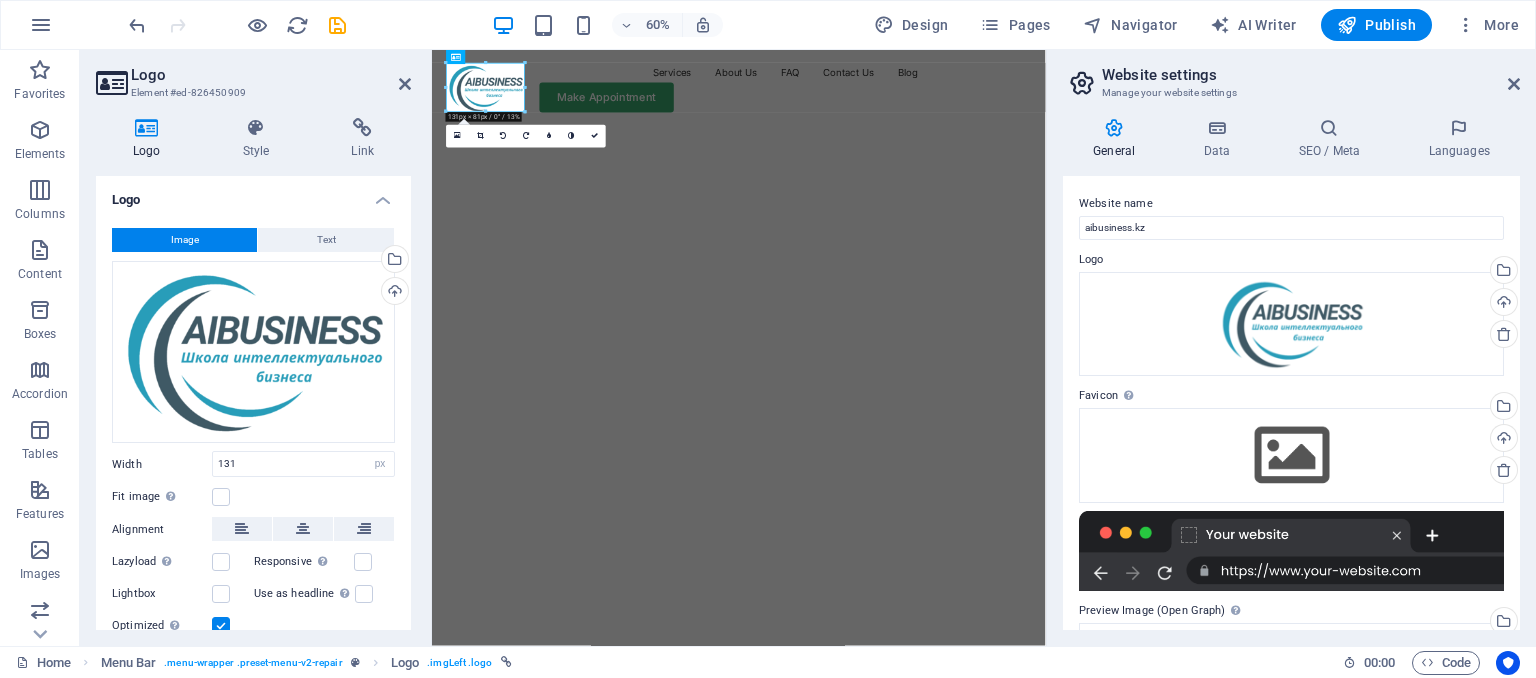 click at bounding box center (944, 176) 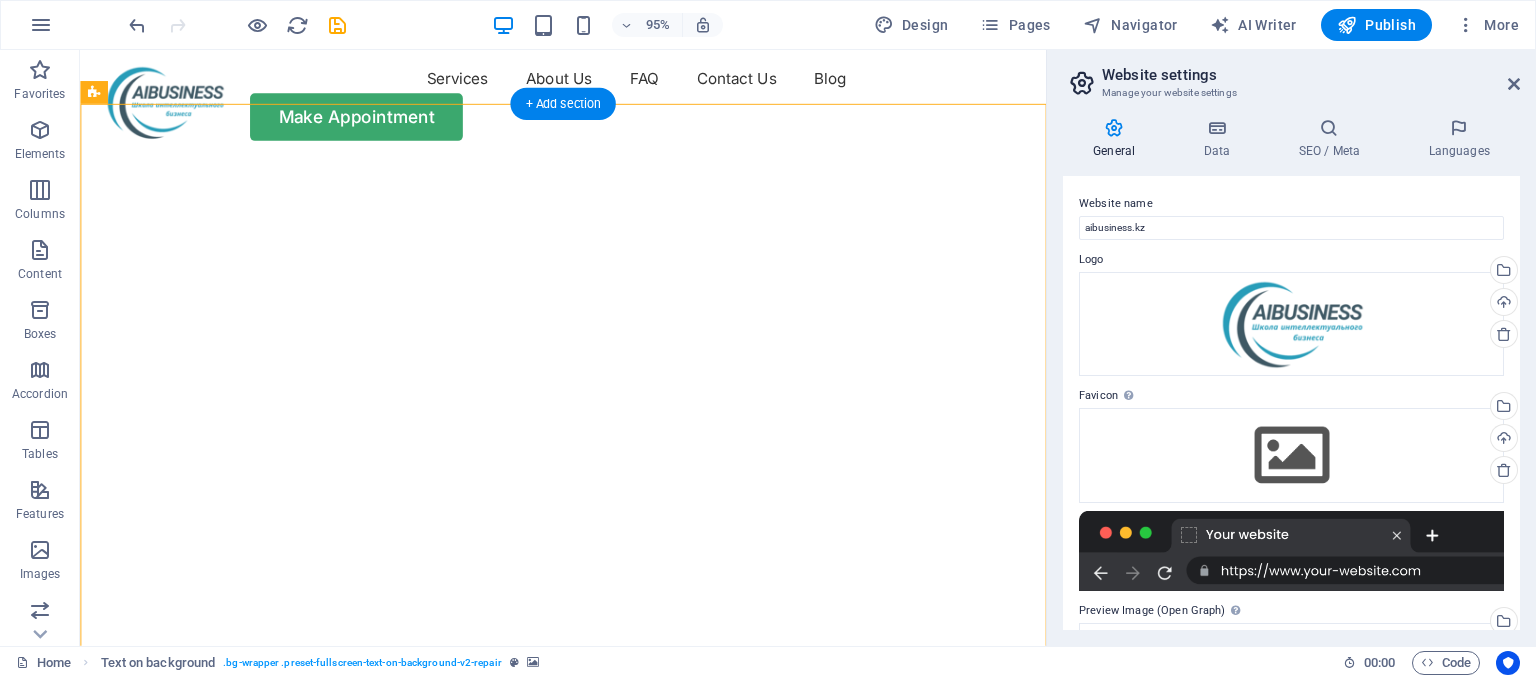 scroll, scrollTop: 0, scrollLeft: 0, axis: both 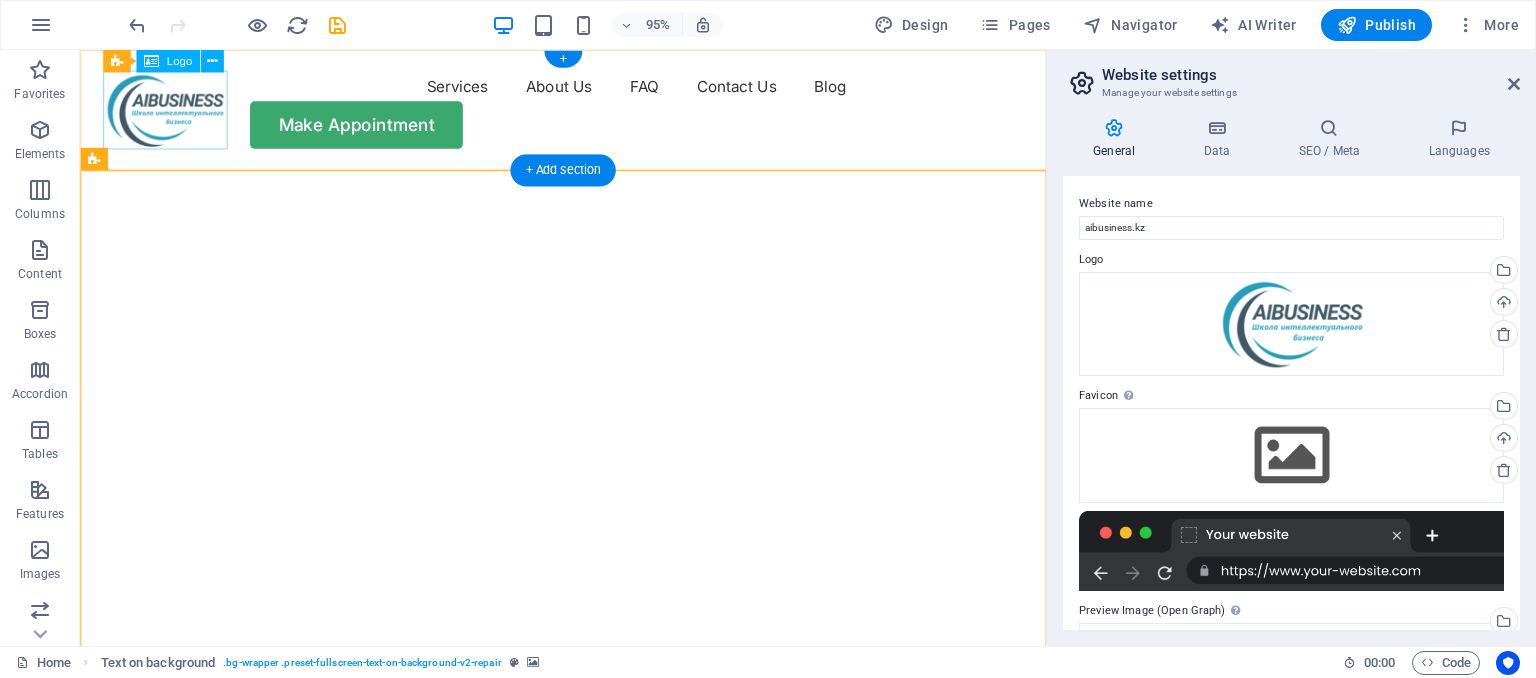 click at bounding box center [169, 113] 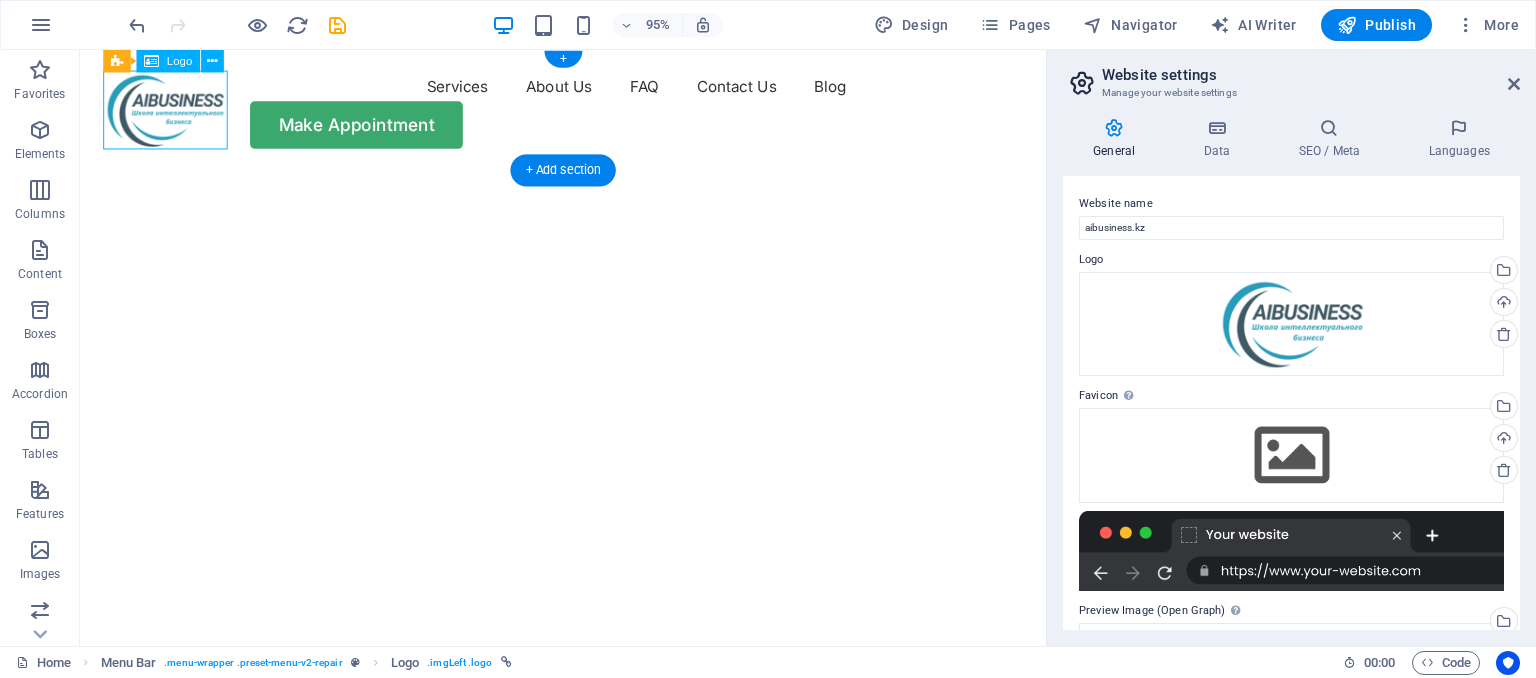 click at bounding box center (169, 113) 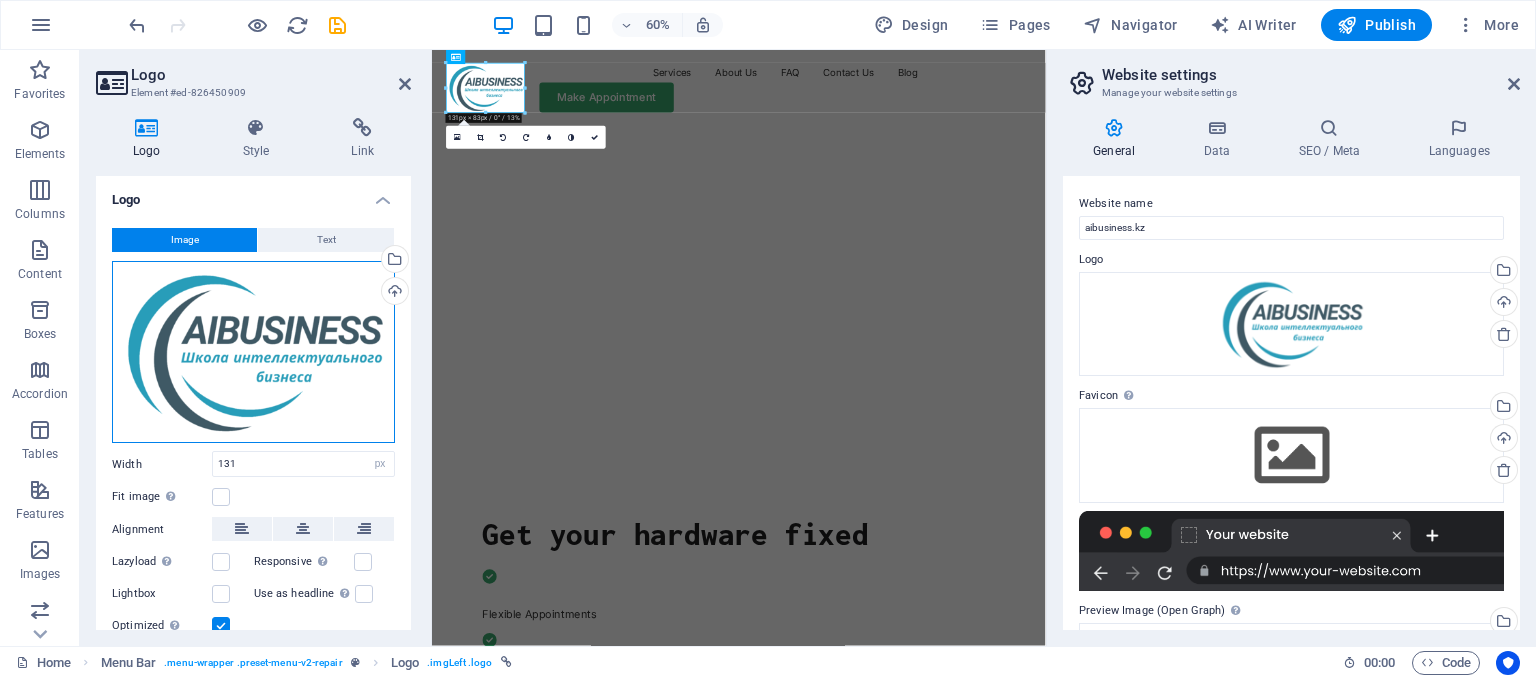 click on "Drag files here, click to choose files or select files from Files or our free stock photos & videos" at bounding box center [253, 352] 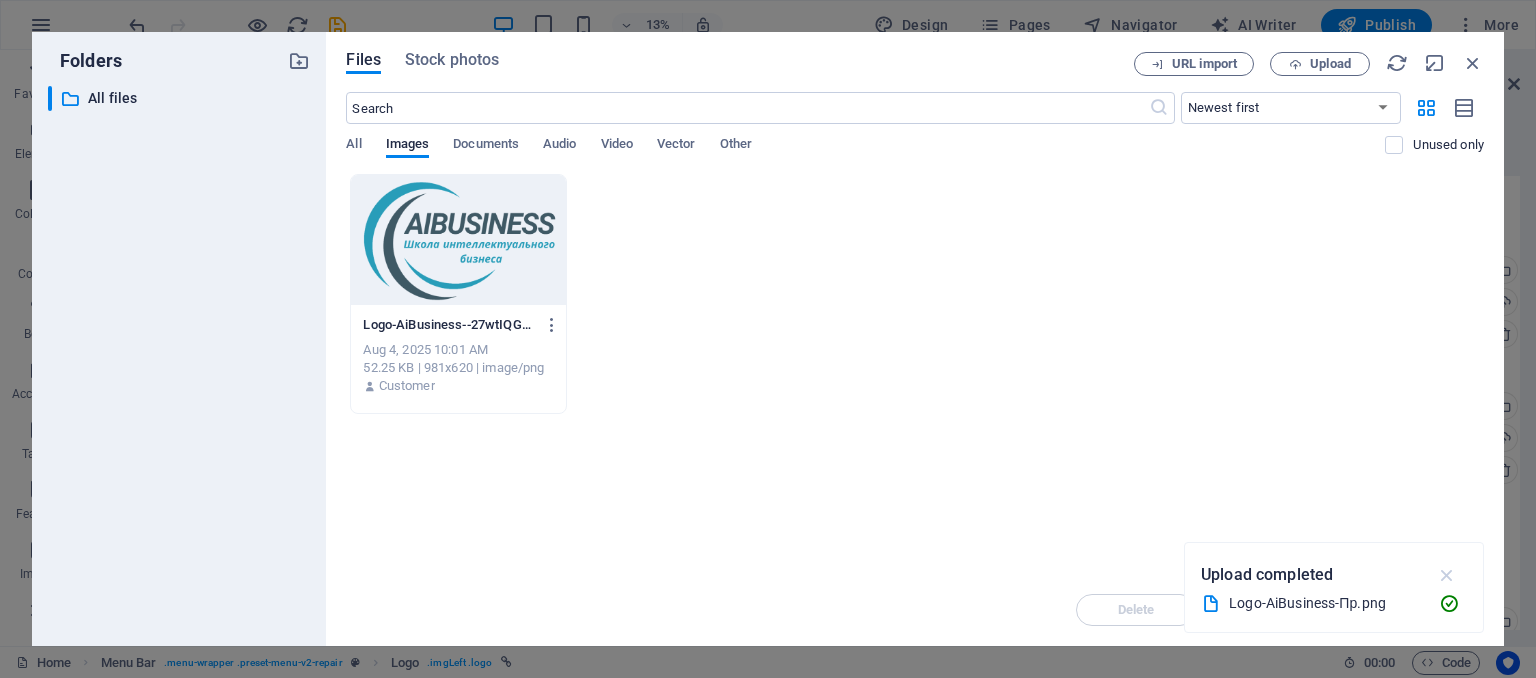 click at bounding box center (1447, 575) 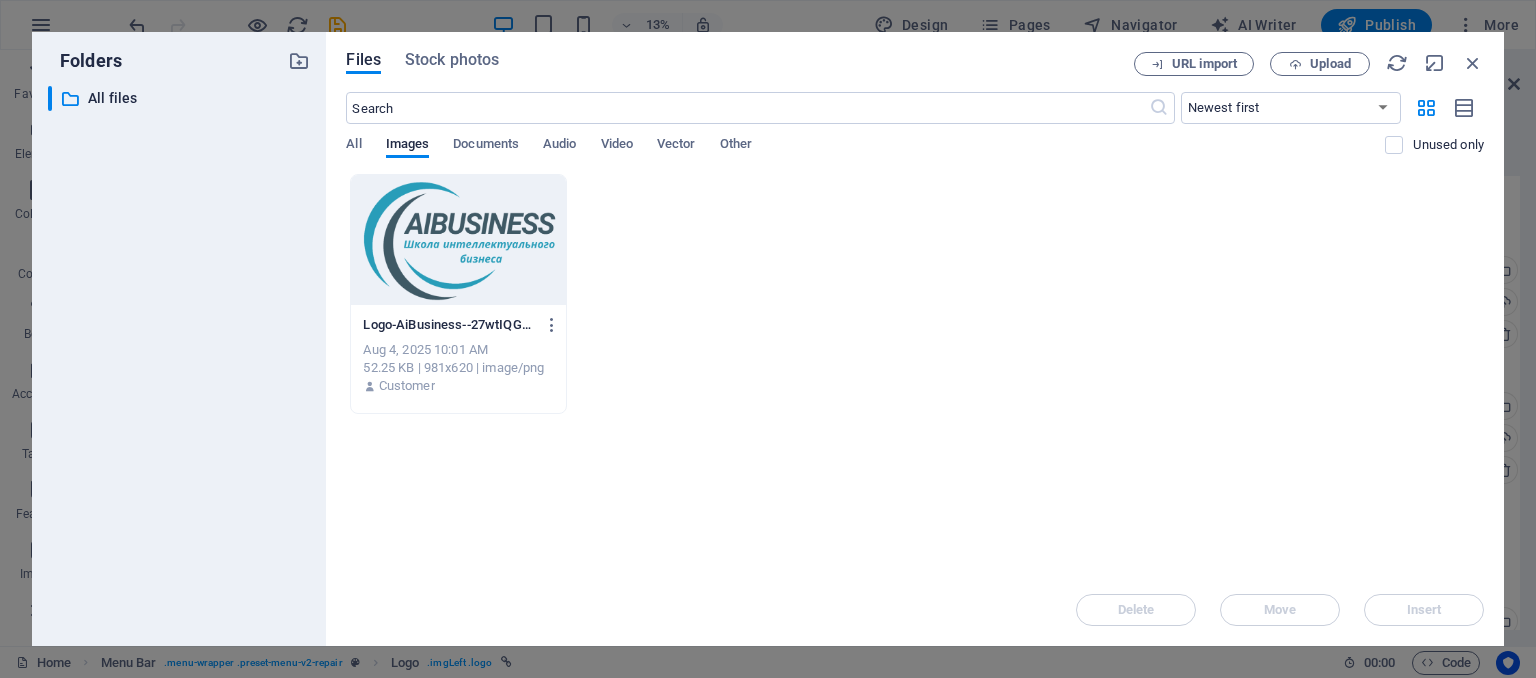 click on "Logo-AiBusiness--27wtIQGoh_bTh-pBgQlEbA.png Logo-AiBusiness--27wtIQGoh_bTh-pBgQlEbA.png Aug 4, 2025 10:01 AM 52.25 KB | 981x620 | image/png Customer" at bounding box center [915, 294] 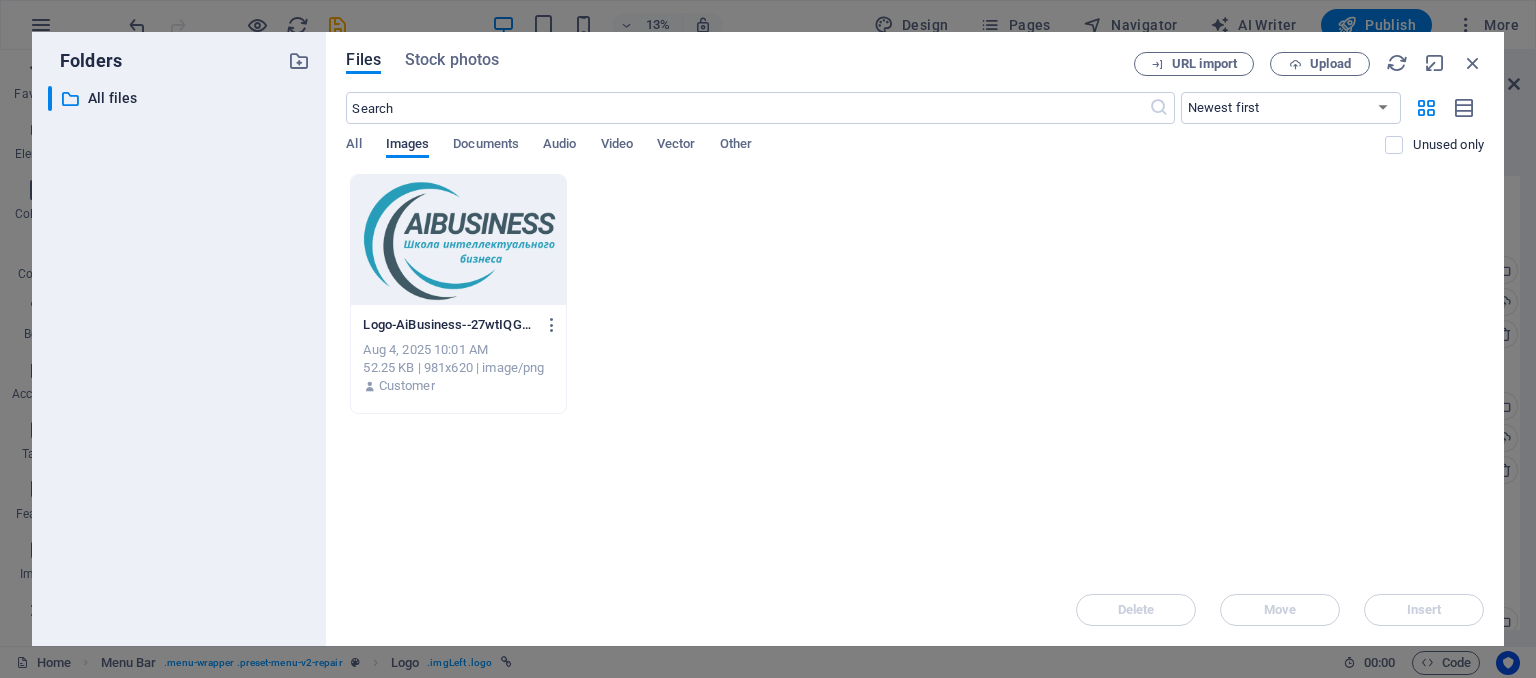 click on "Images" at bounding box center (408, 146) 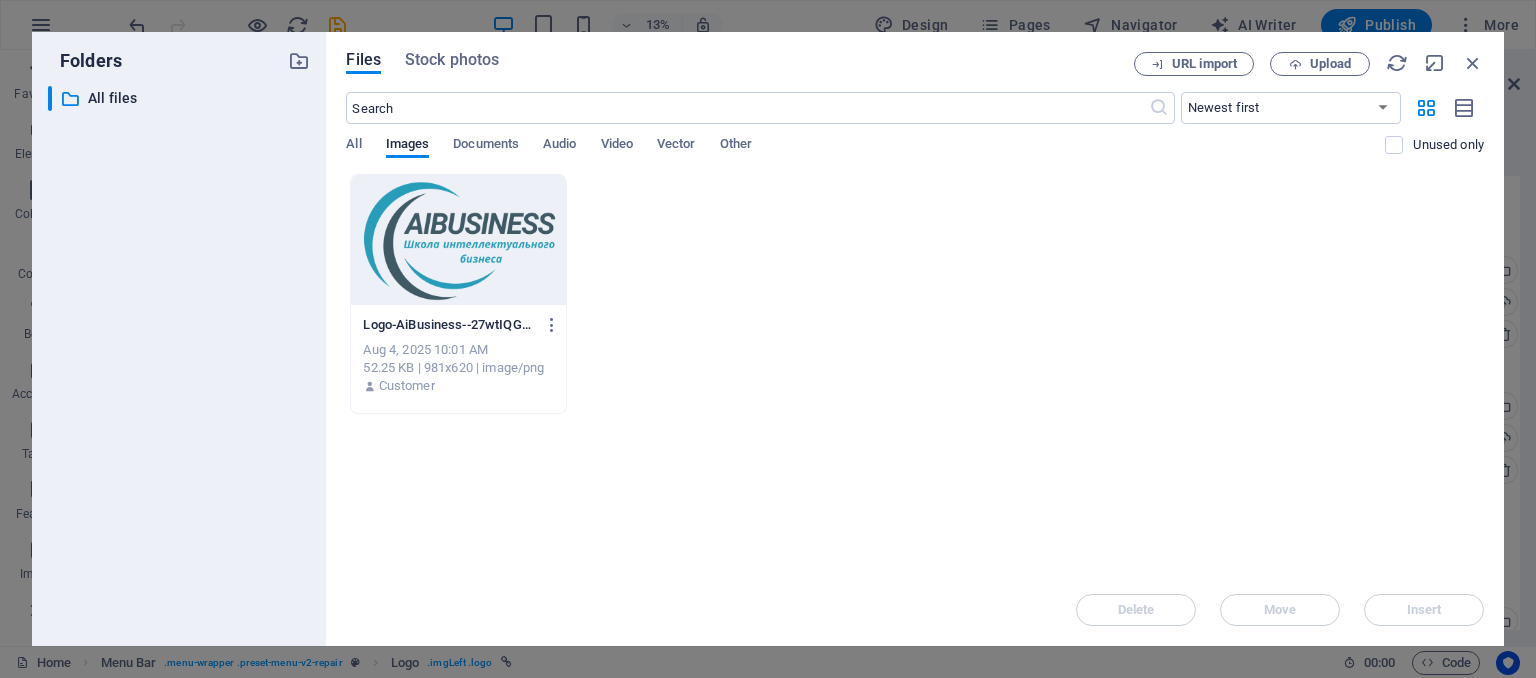 click on "Logo-AiBusiness--27wtIQGoh_bTh-pBgQlEbA.png Logo-AiBusiness--27wtIQGoh_bTh-pBgQlEbA.png Aug 4, 2025 10:01 AM 52.25 KB | 981x620 | image/png Customer" at bounding box center [915, 294] 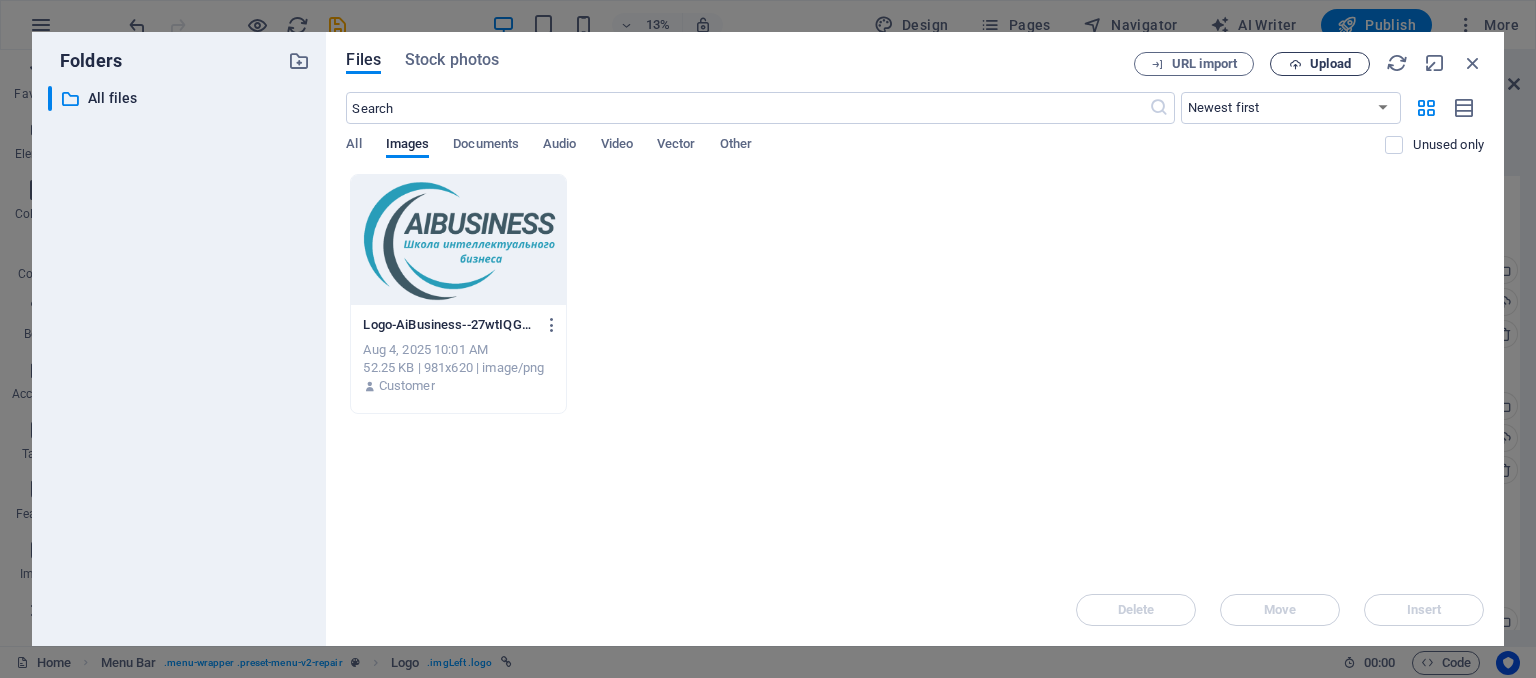 click at bounding box center (1295, 64) 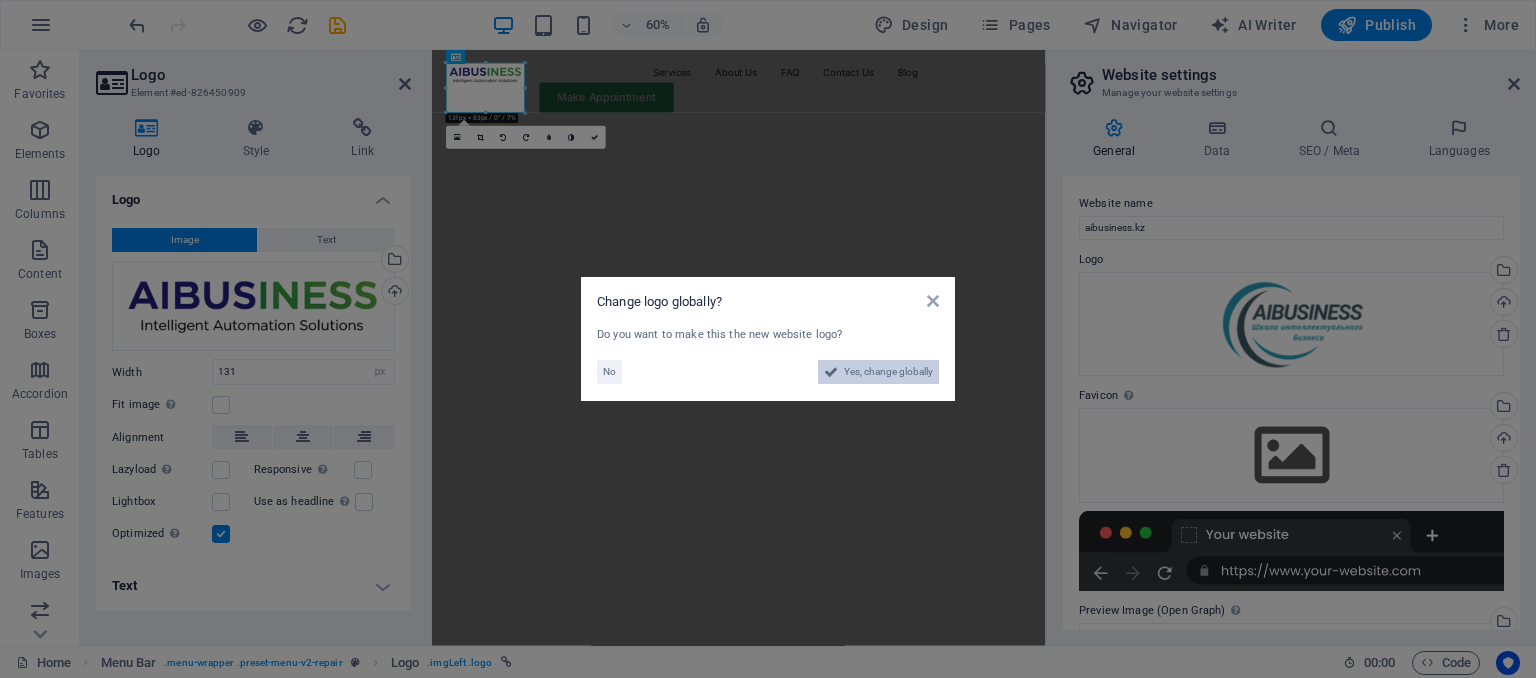 click on "Yes, change globally" at bounding box center [888, 372] 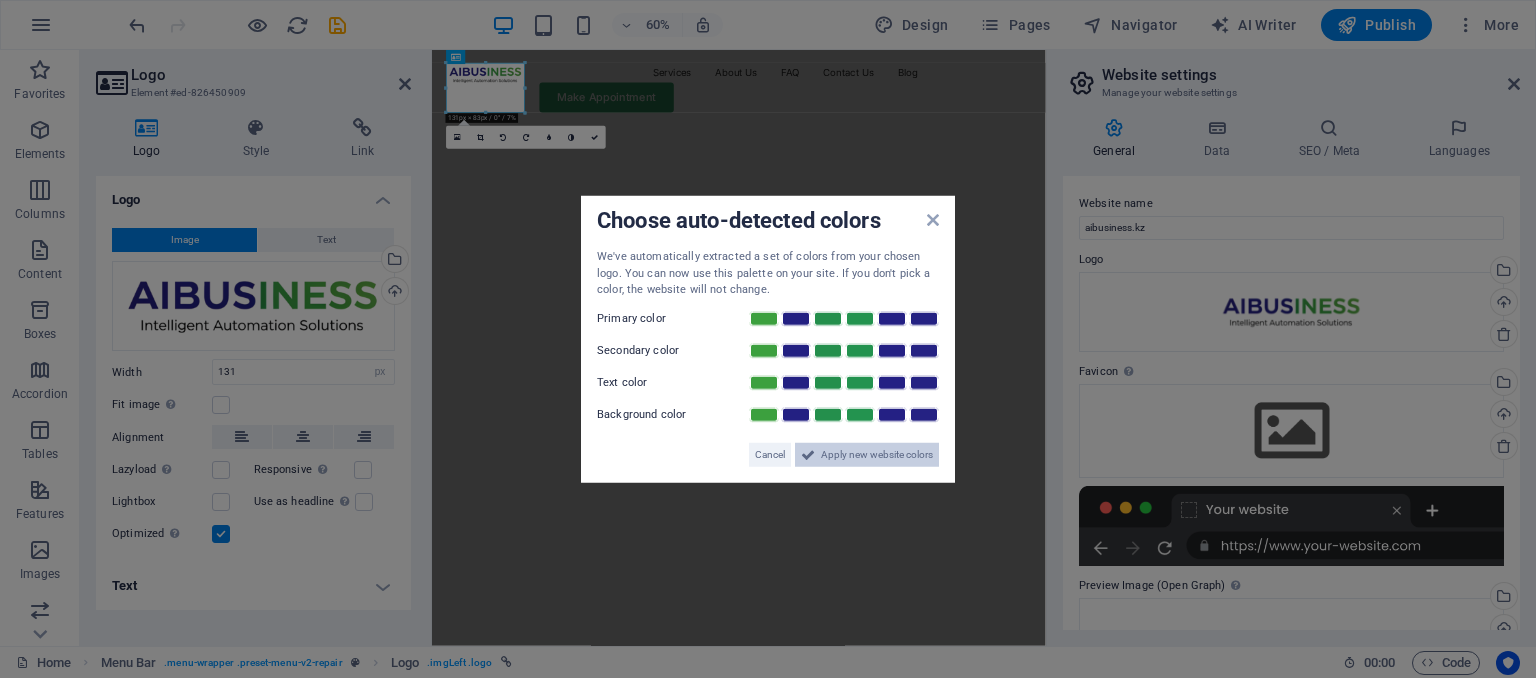 click on "Apply new website colors" at bounding box center [877, 454] 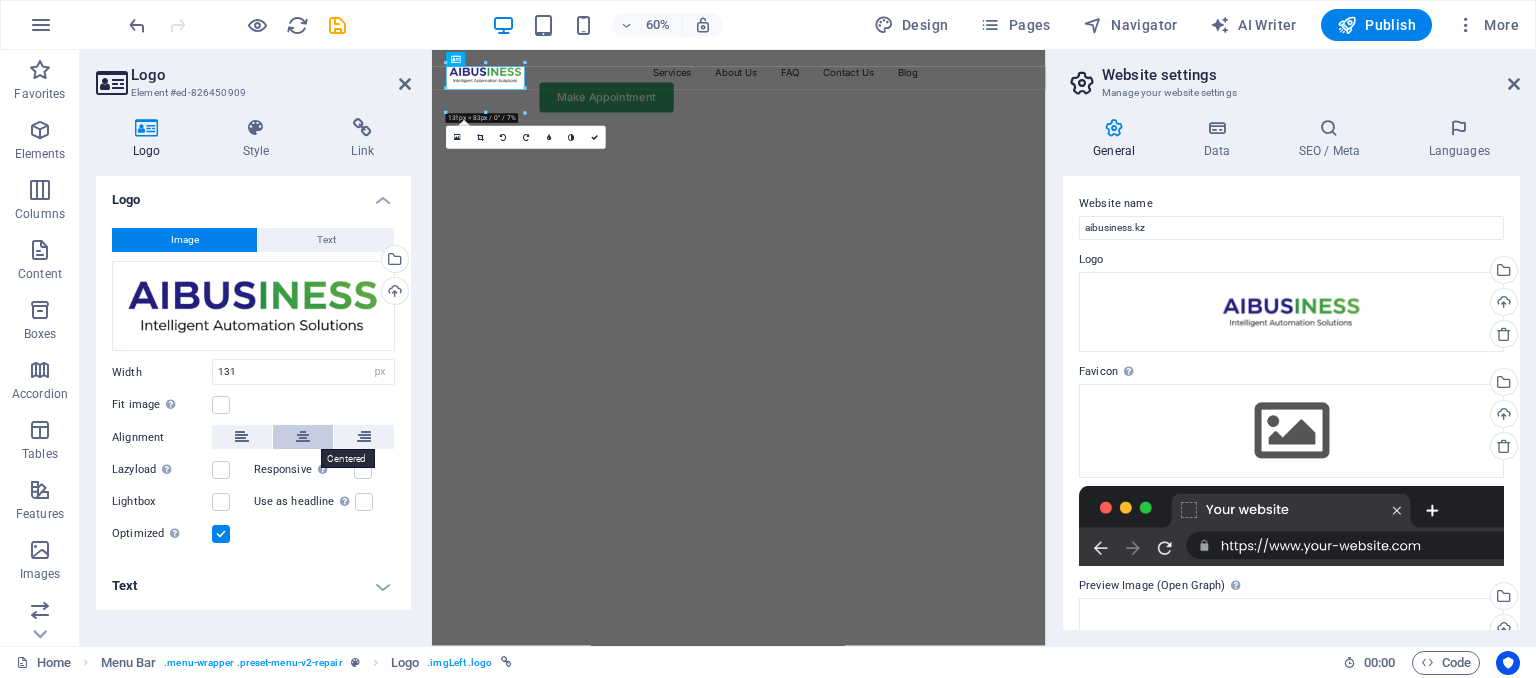 click at bounding box center (303, 437) 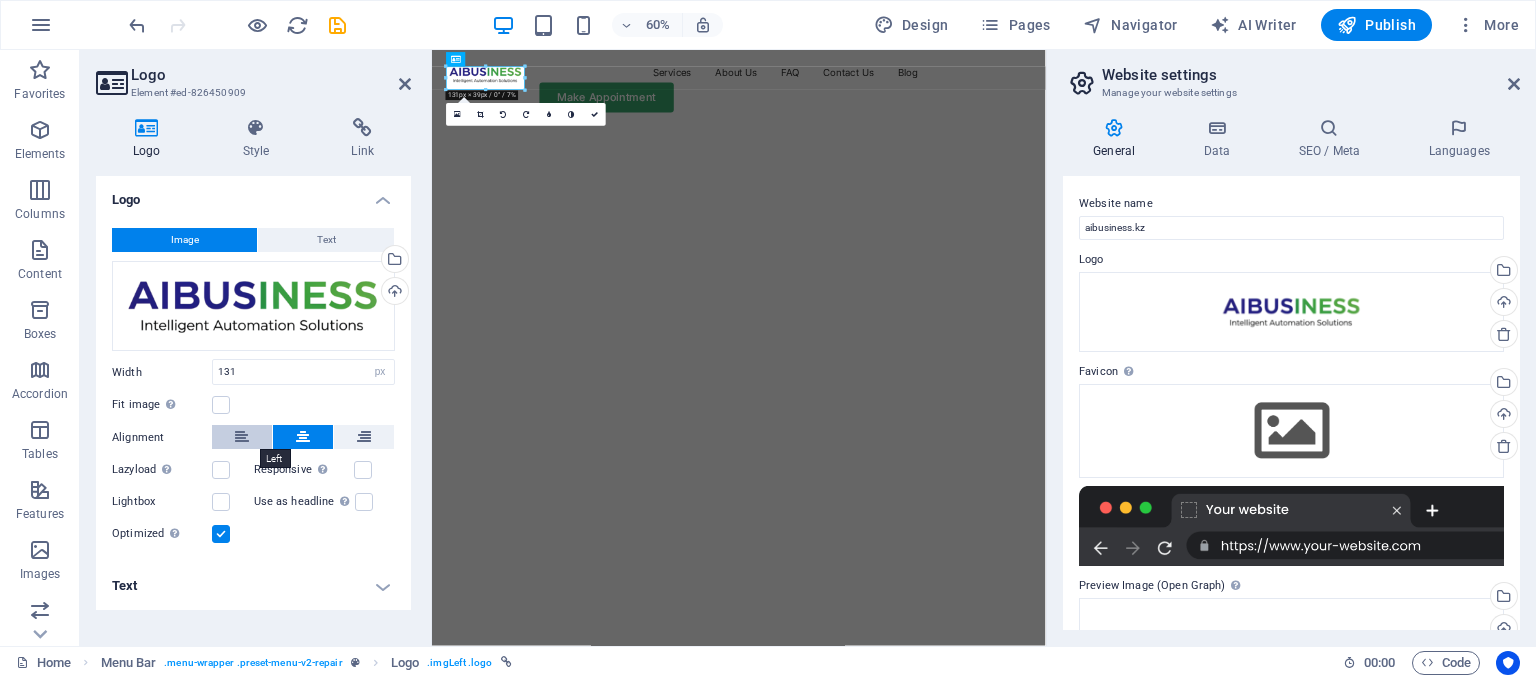 click at bounding box center (242, 437) 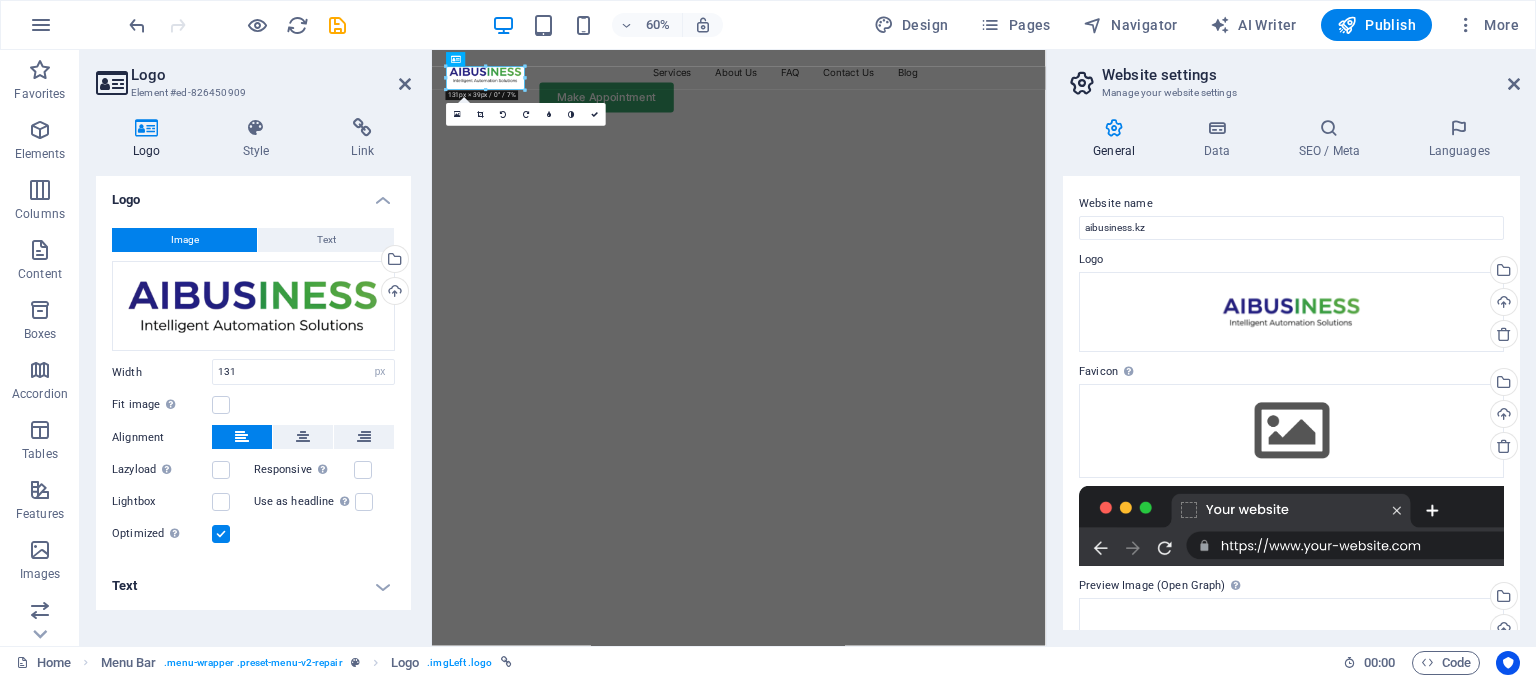 click on "Text" at bounding box center (253, 586) 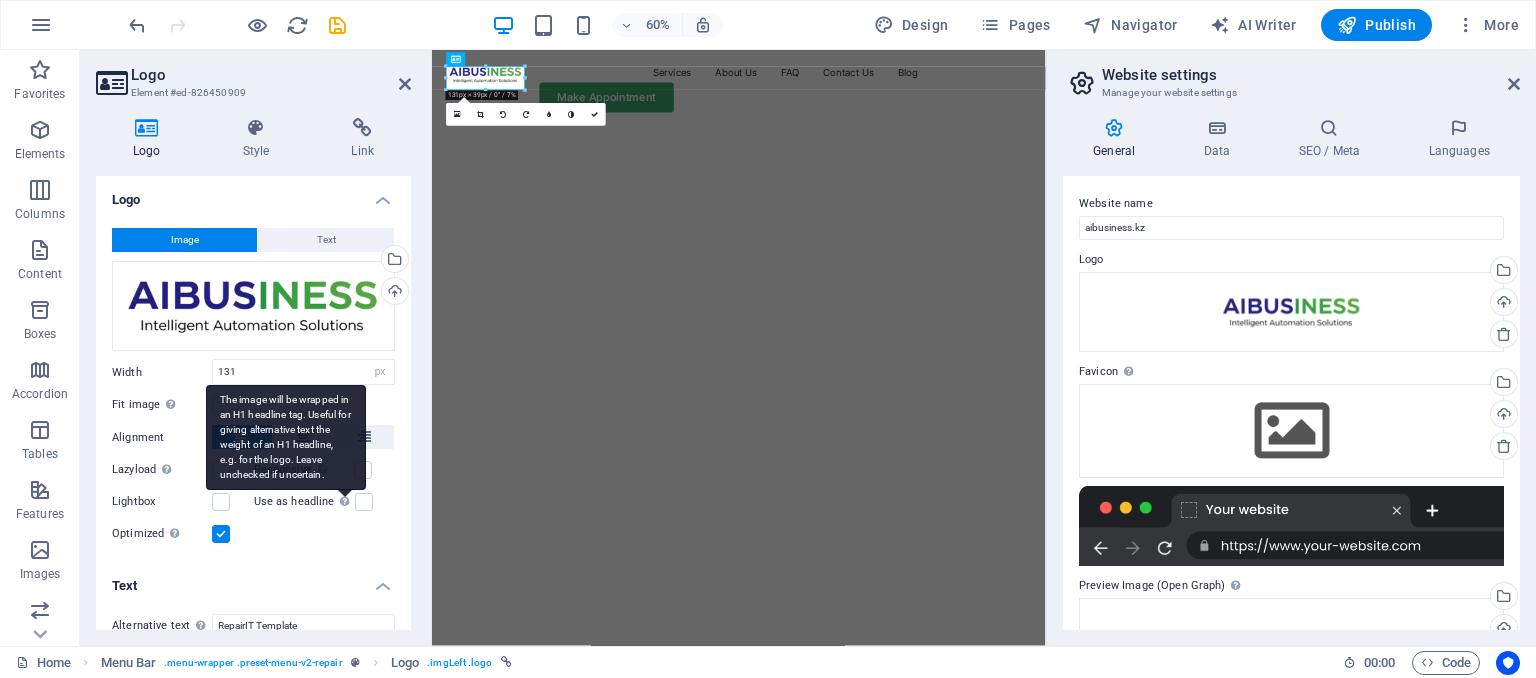 scroll, scrollTop: 168, scrollLeft: 0, axis: vertical 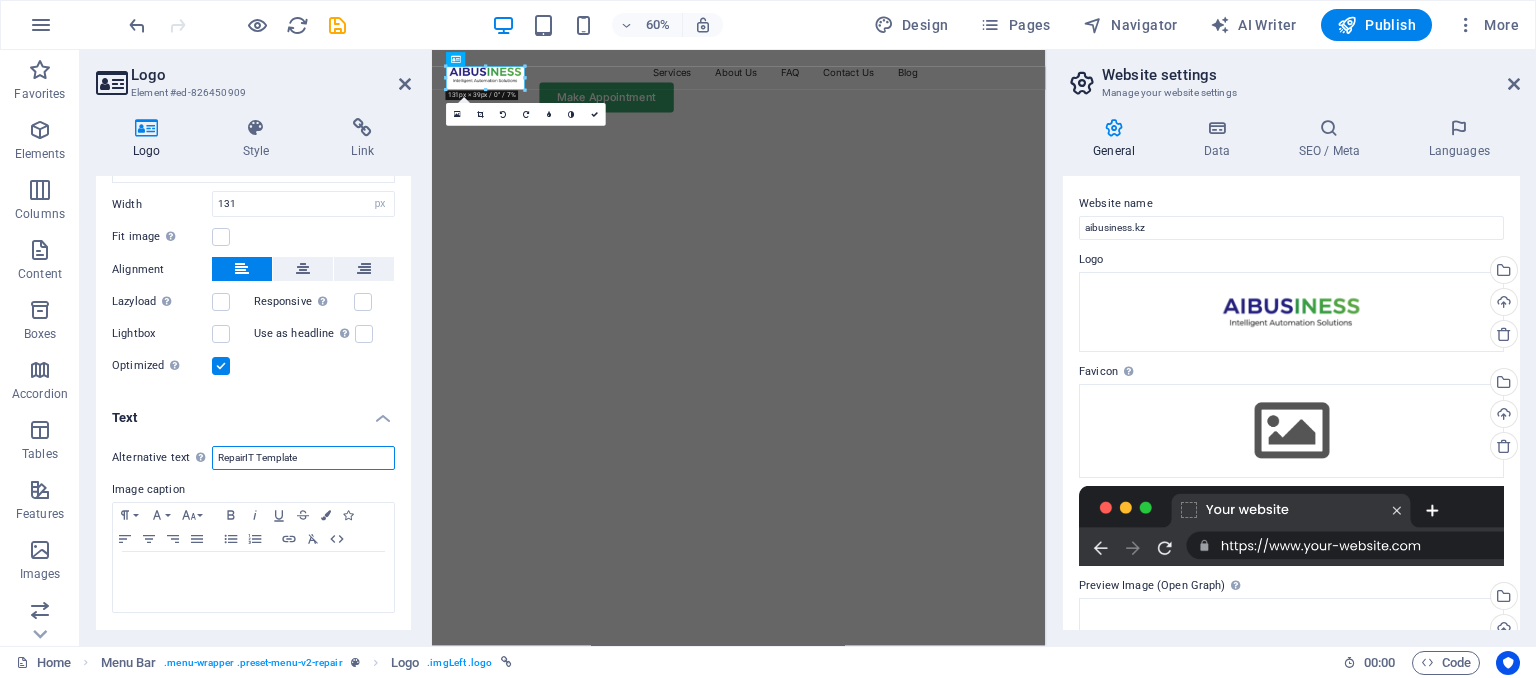 click on "RepairIT Template" at bounding box center [303, 458] 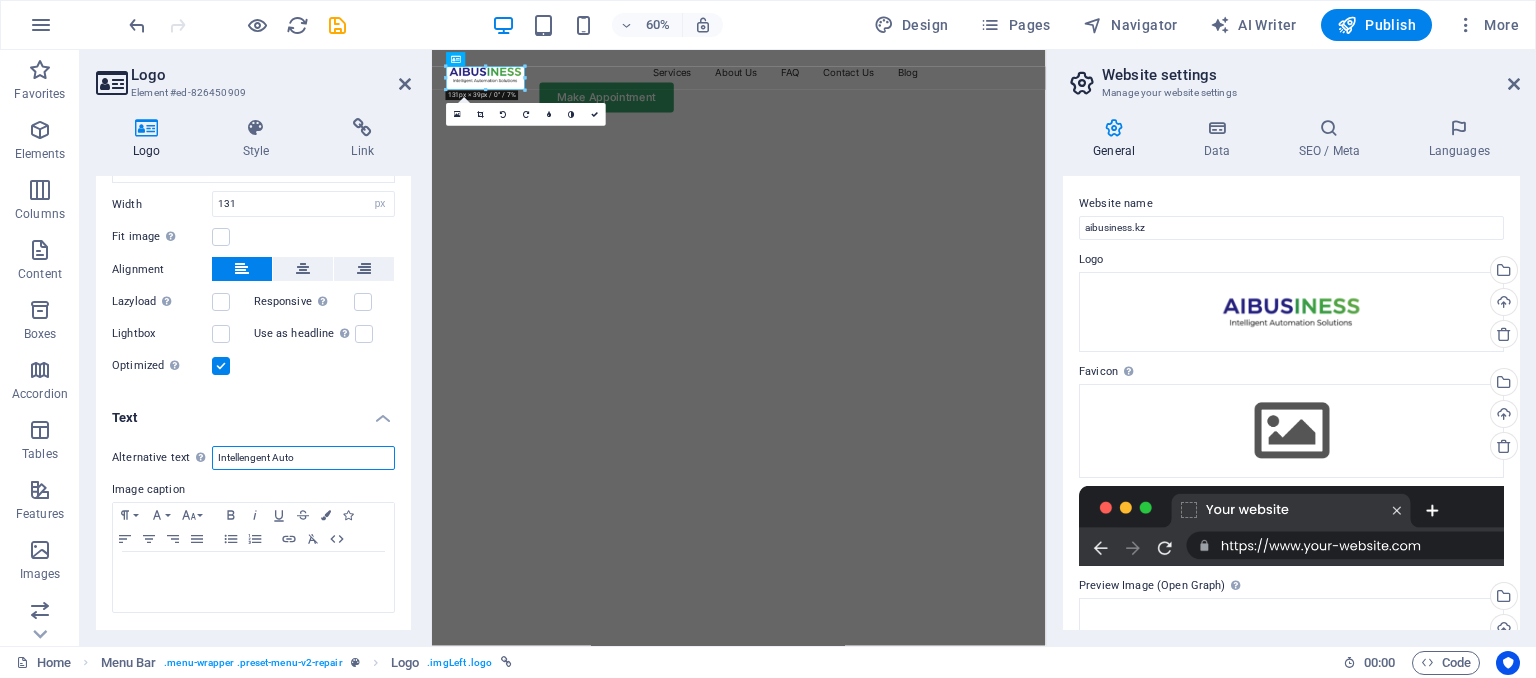 click on "Intellengent Auto" at bounding box center (303, 458) 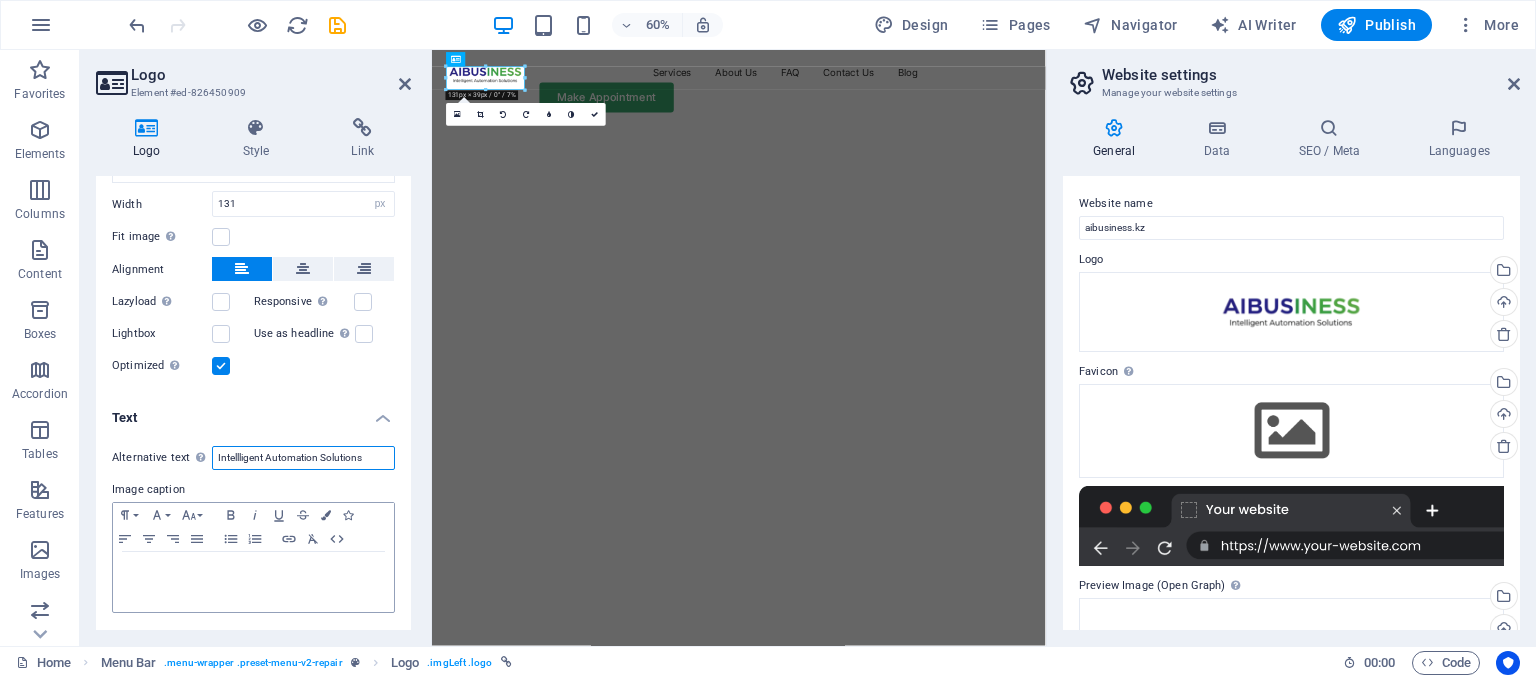 type on "Intellligent Automation Solutions" 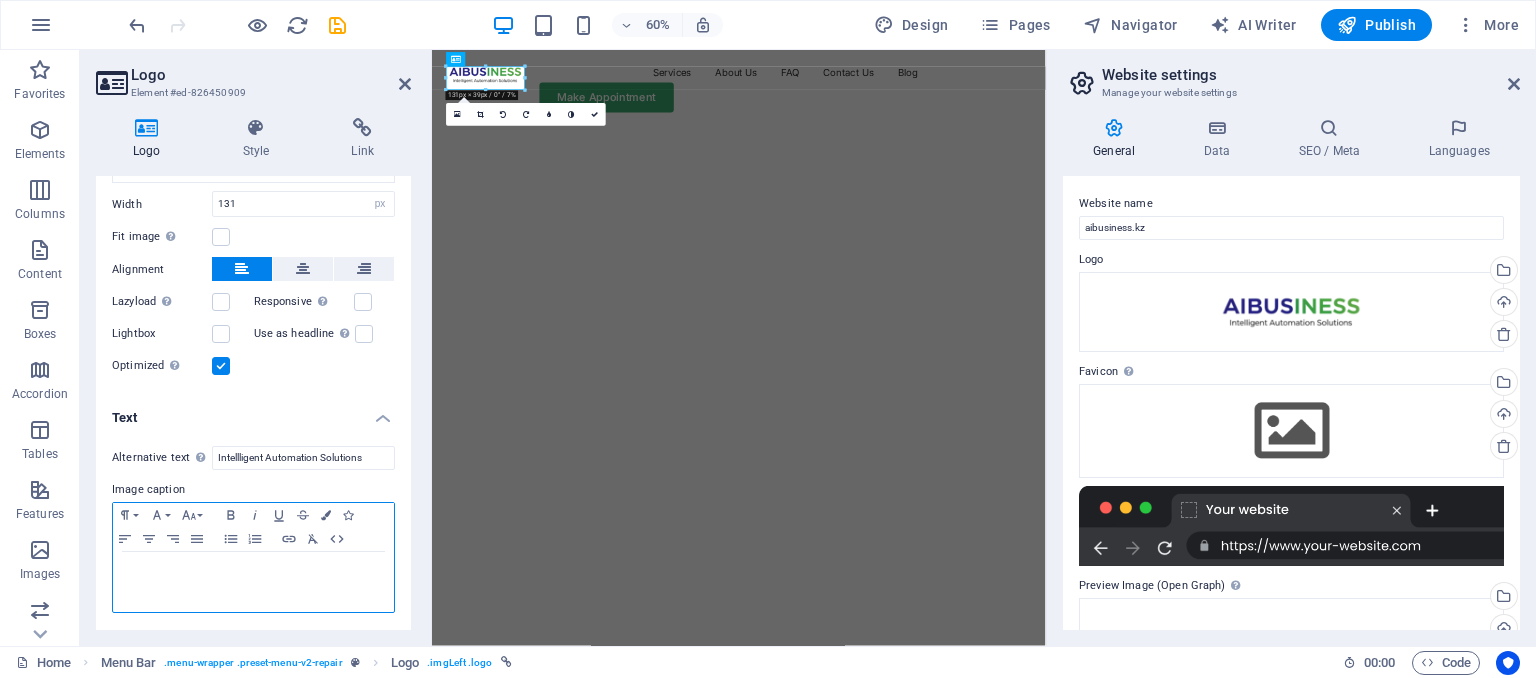 click at bounding box center [253, 582] 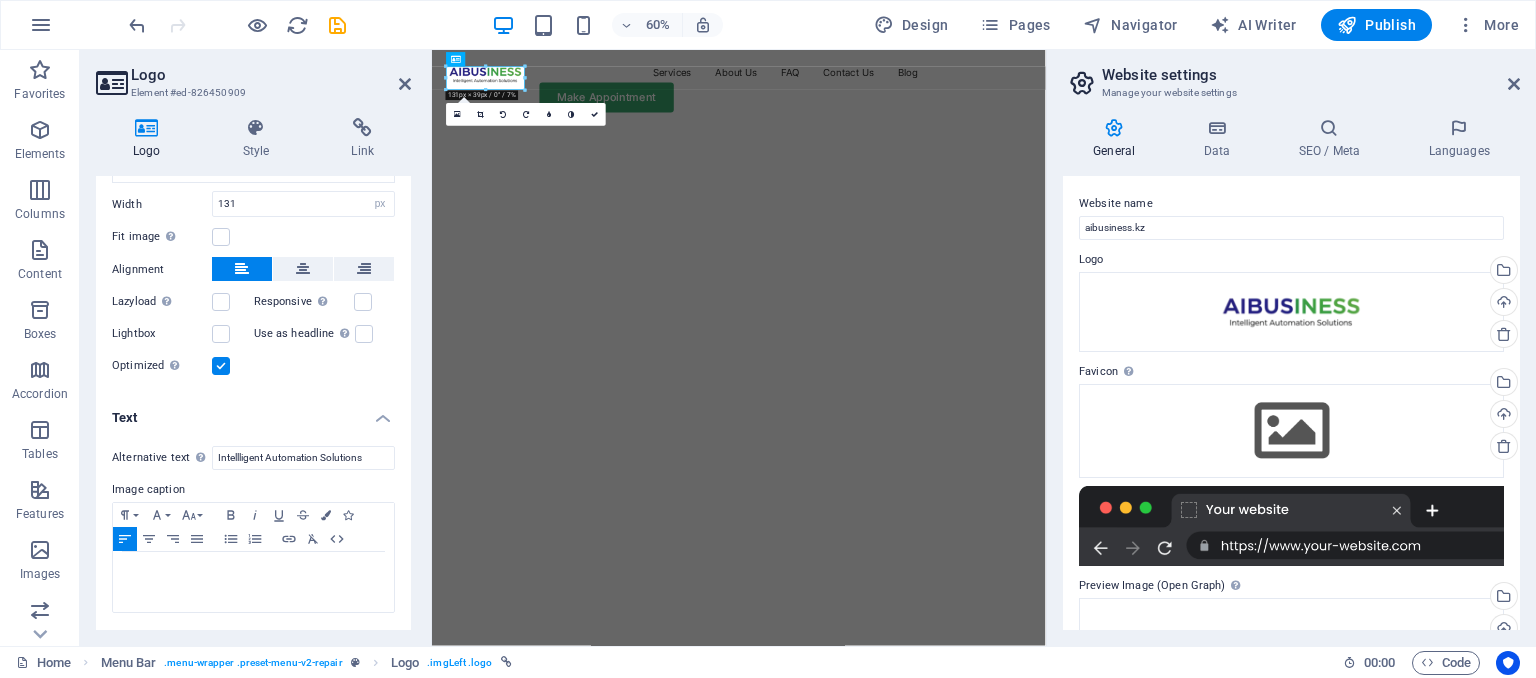 click on "Text" at bounding box center (253, 412) 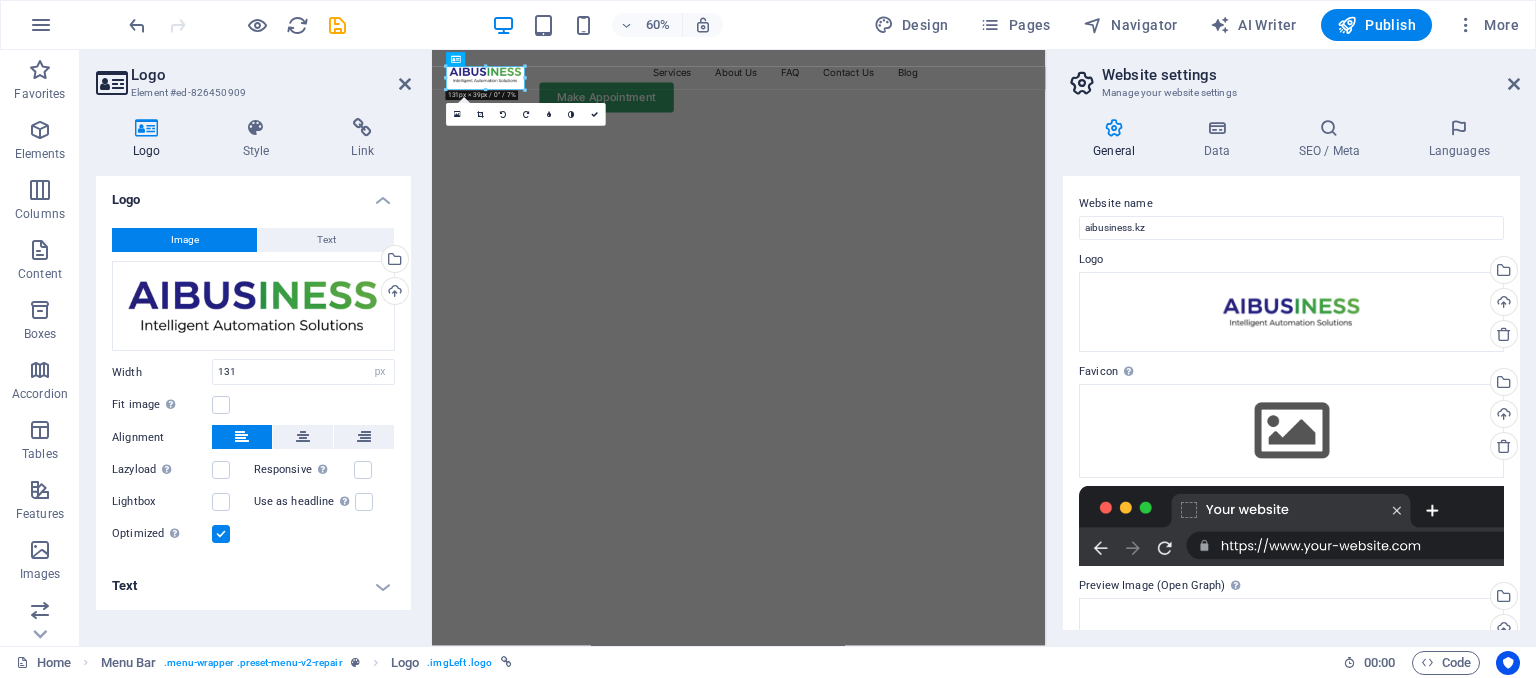 scroll, scrollTop: 0, scrollLeft: 0, axis: both 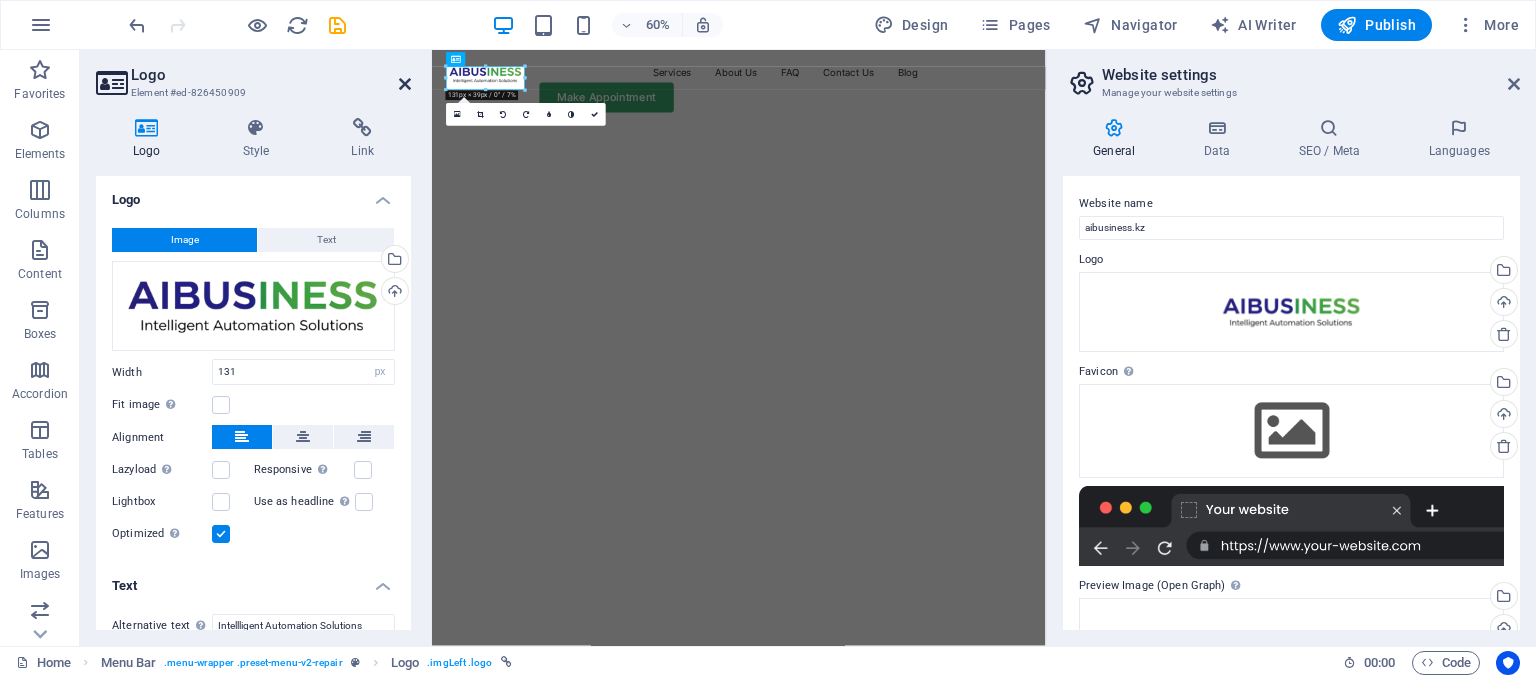 click at bounding box center [405, 84] 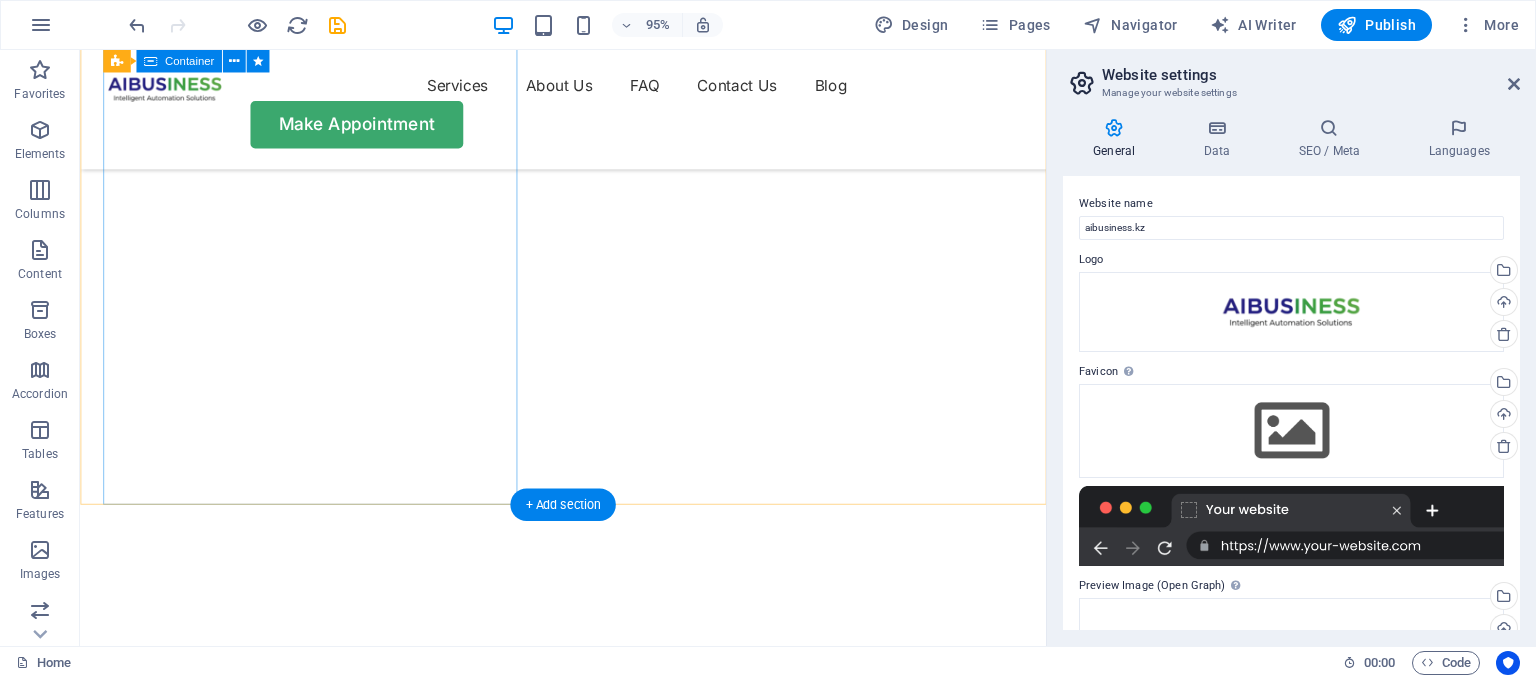 scroll, scrollTop: 0, scrollLeft: 0, axis: both 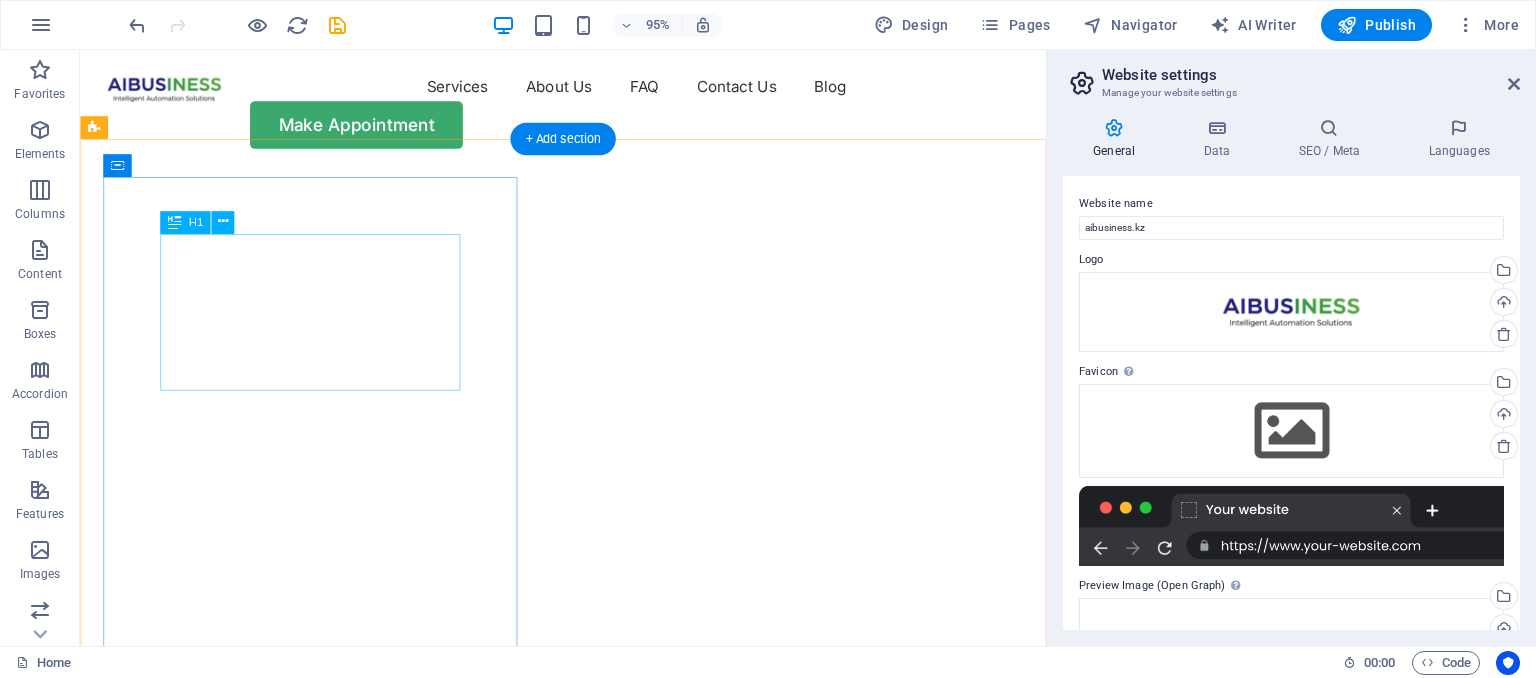 click on "Get your hardware fixed" at bounding box center (588, 870) 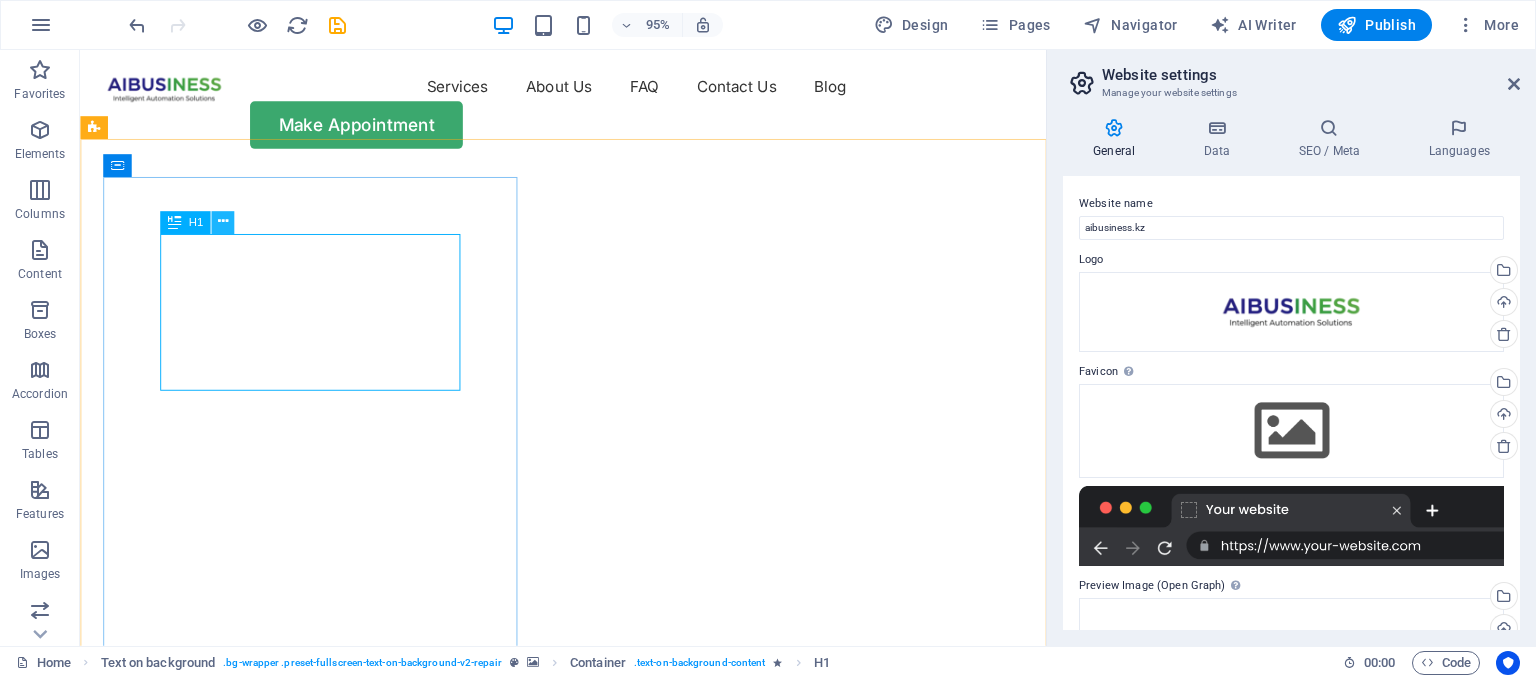 click at bounding box center [222, 222] 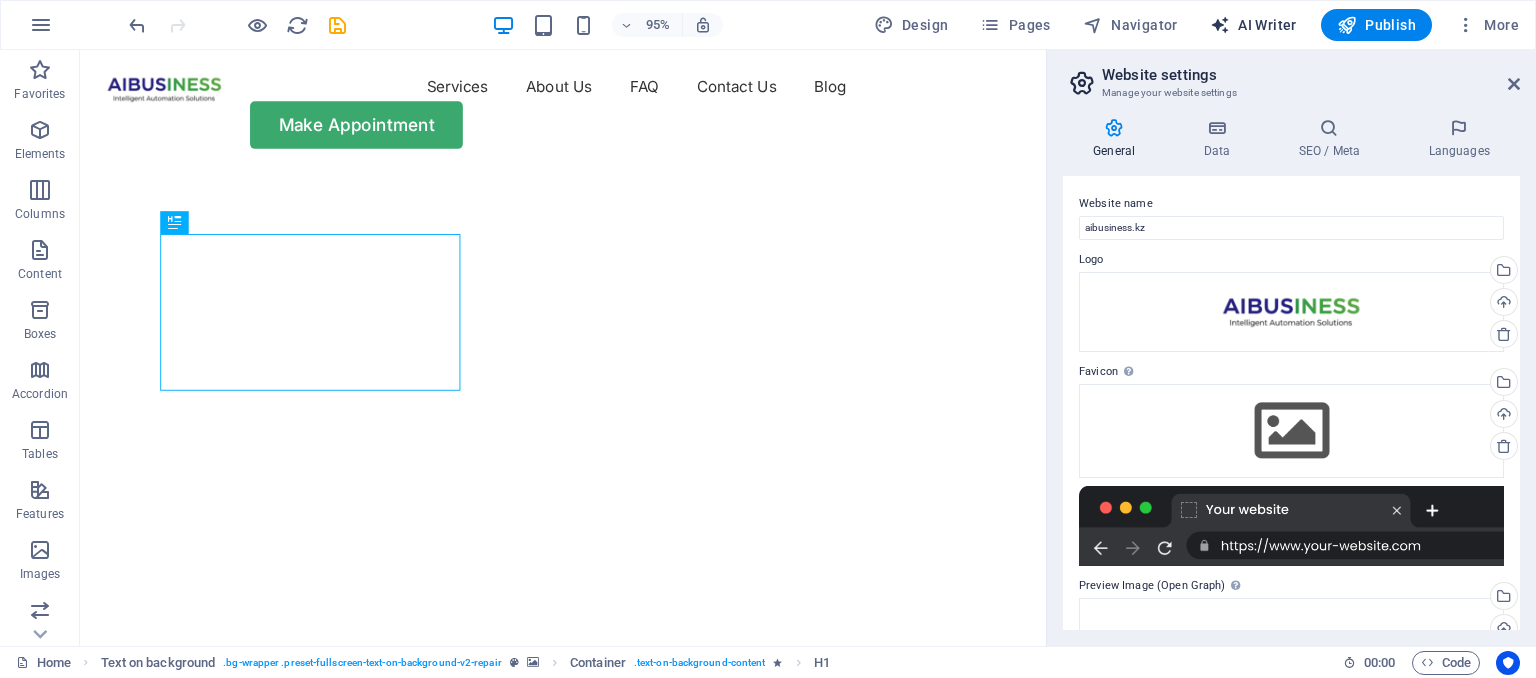 click on "AI Writer" at bounding box center [1253, 25] 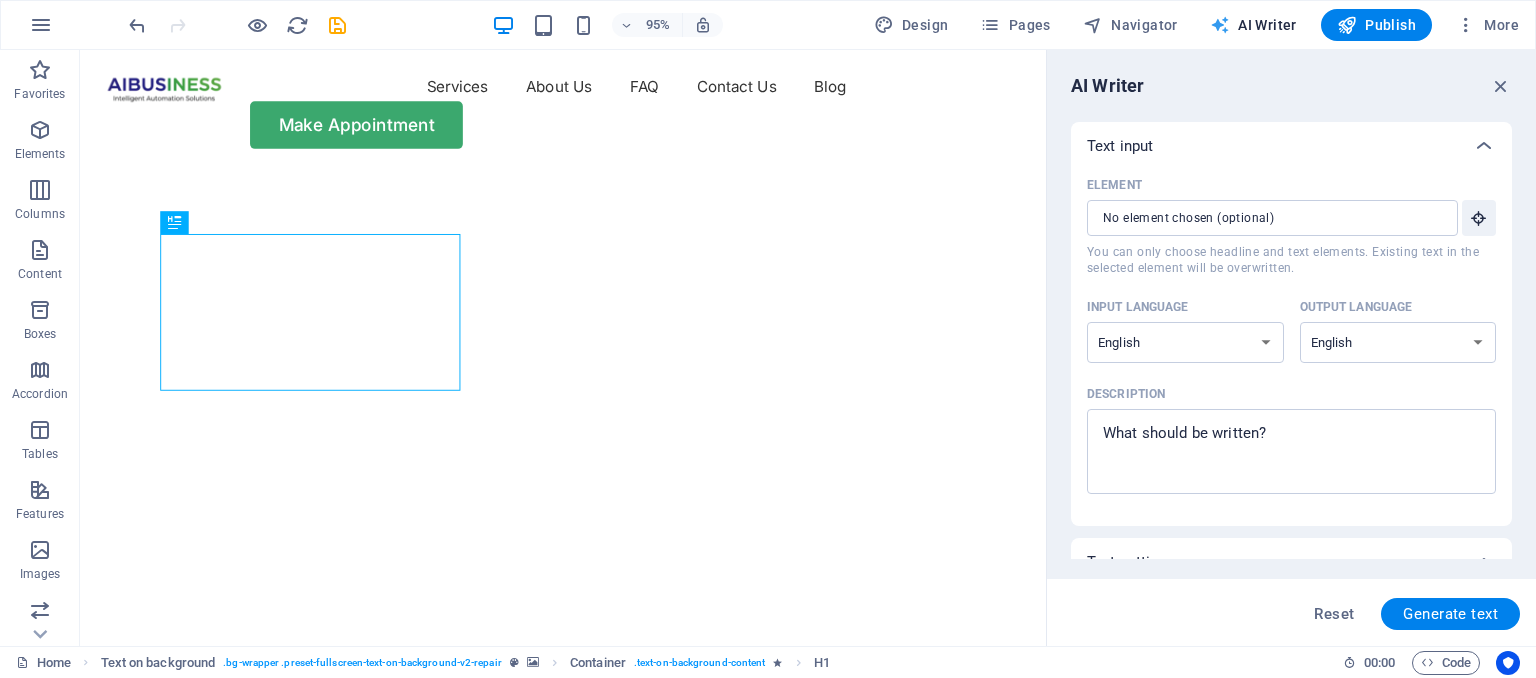 scroll, scrollTop: 0, scrollLeft: 0, axis: both 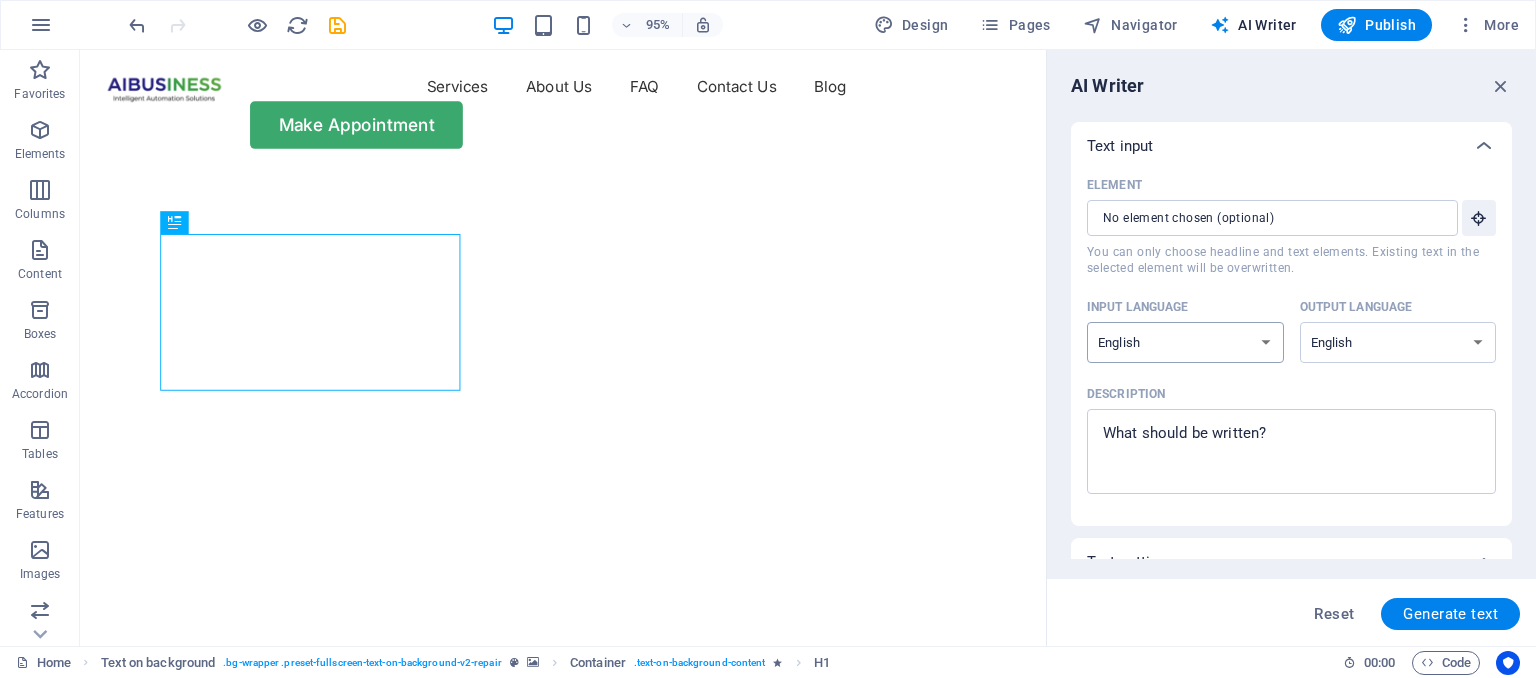 click on "Albanian Arabic Armenian Awadhi Azerbaijani Bashkir Basque Belarusian Bengali Bhojpuri Bosnian Brazilian Portuguese Bulgarian Cantonese (Yue) Catalan Chhattisgarhi Chinese Croatian Czech Danish Dogri Dutch English Estonian Faroese Finnish French Galician Georgian German Greek Gujarati Haryanvi Hindi Hungarian Indonesian Irish Italian Japanese Javanese Kannada Kashmiri Kazakh Konkani Korean Kyrgyz Latvian Lithuanian Macedonian Maithili Malay Maltese Mandarin Mandarin Chinese Marathi Marwari Min Nan Moldovan Mongolian Montenegrin Nepali Norwegian Oriya Pashto Persian (Farsi) Polish Portuguese Punjabi Rajasthani Romanian Russian Sanskrit Santali Serbian Sindhi Sinhala Slovak Slovene Slovenian Spanish Ukrainian Urdu Uzbek Vietnamese Welsh Wu" at bounding box center (1185, 342) 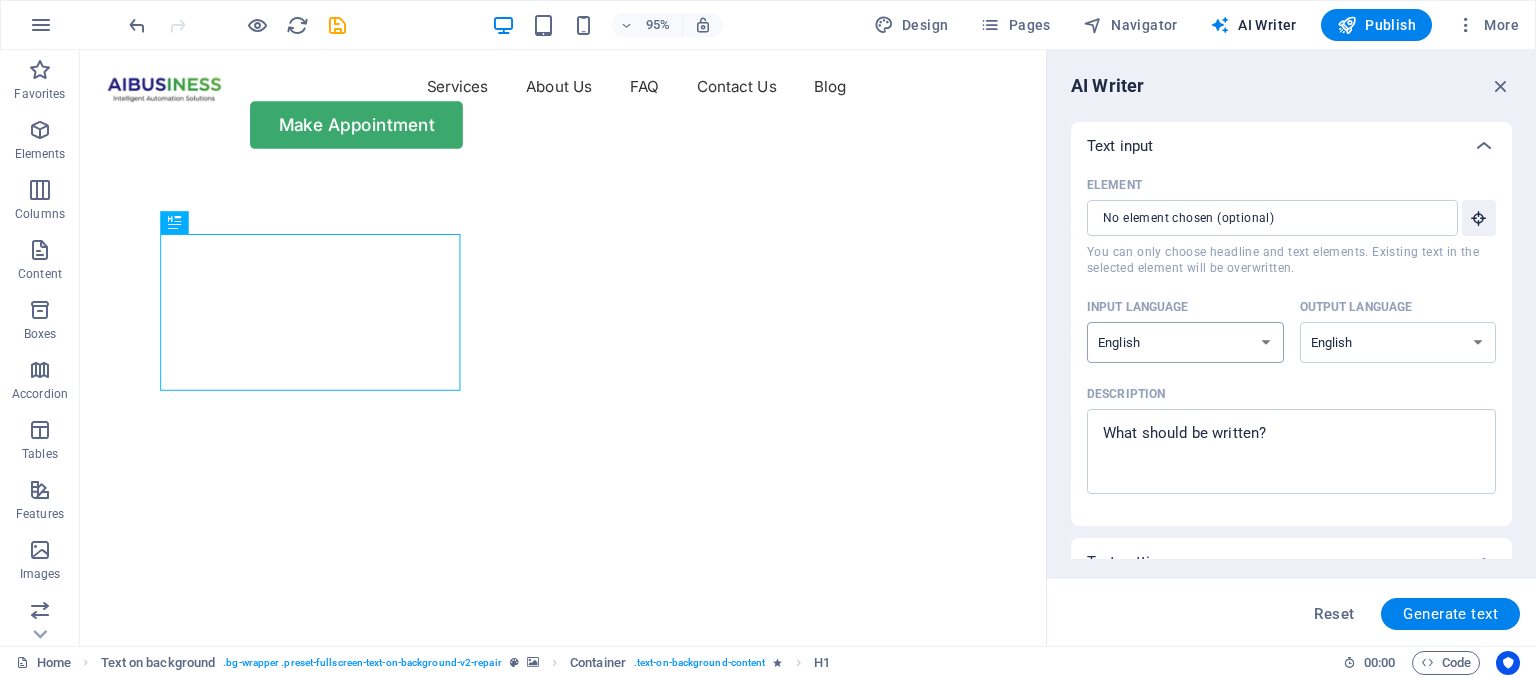 select on "Russian" 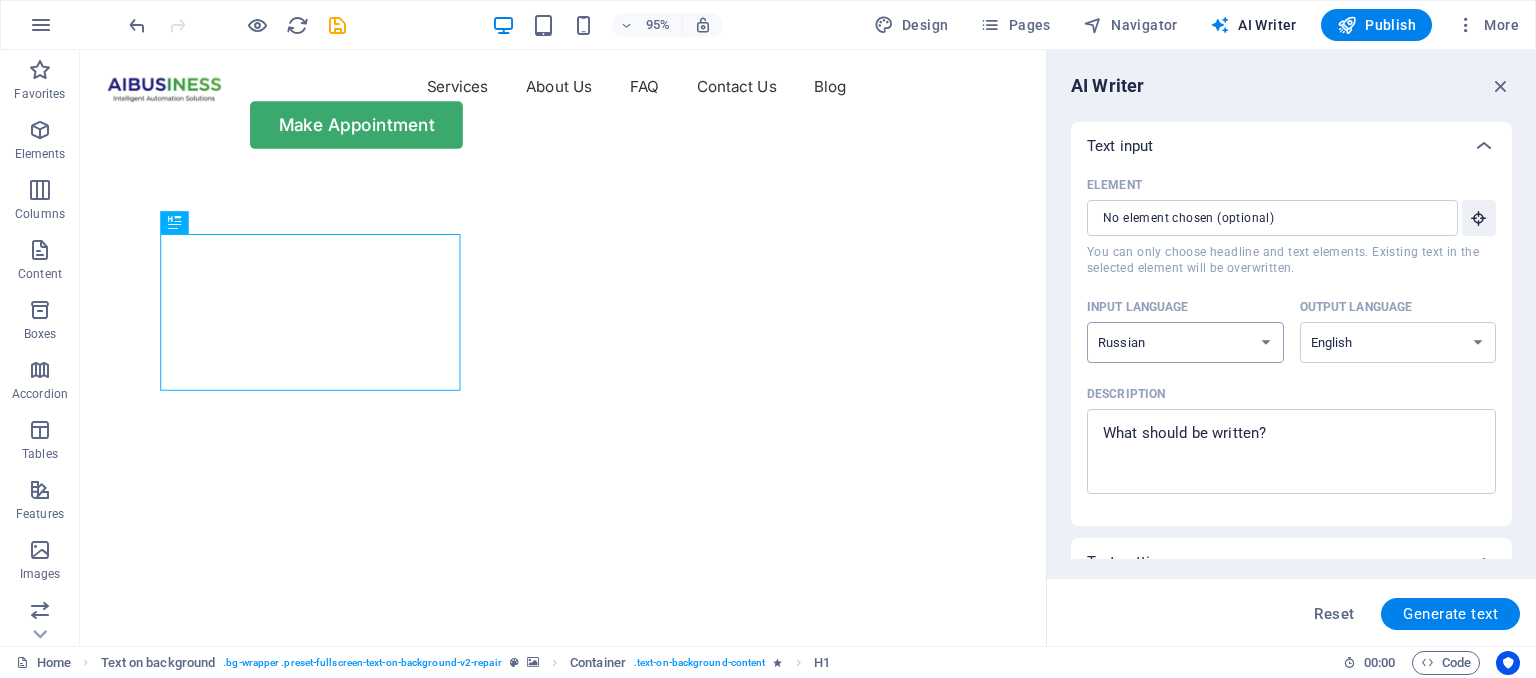 click on "Russian" at bounding box center [0, 0] 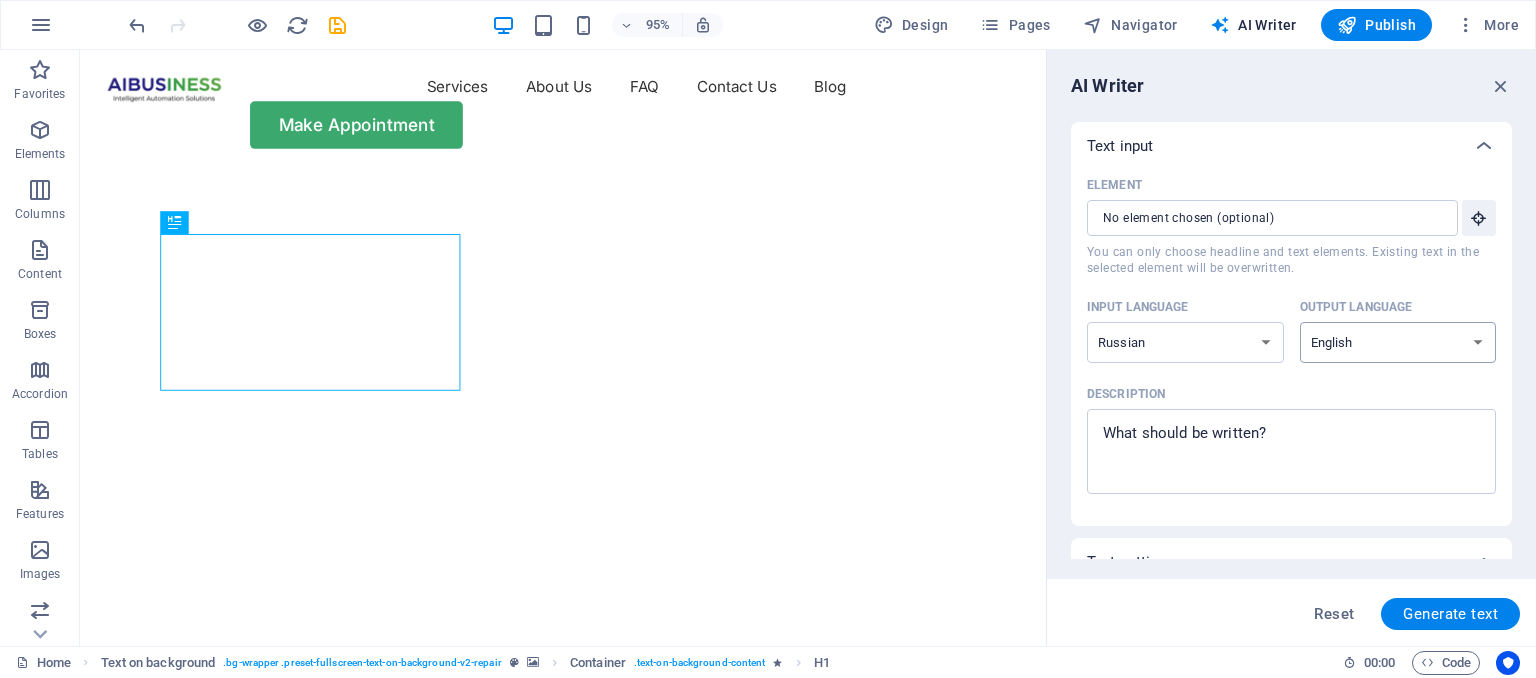 click on "Albanian Arabic Armenian Awadhi Azerbaijani Bashkir Basque Belarusian Bengali Bhojpuri Bosnian Brazilian Portuguese Bulgarian Cantonese (Yue) Catalan Chhattisgarhi Chinese Croatian Czech Danish Dogri Dutch English Estonian Faroese Finnish French Galician Georgian German Greek Gujarati Haryanvi Hindi Hungarian Indonesian Irish Italian Japanese Javanese Kannada Kashmiri Kazakh Konkani Korean Kyrgyz Latvian Lithuanian Macedonian Maithili Malay Maltese Mandarin Mandarin Chinese Marathi Marwari Min Nan Moldovan Mongolian Montenegrin Nepali Norwegian Oriya Pashto Persian (Farsi) Polish Portuguese Punjabi Rajasthani Romanian Russian Sanskrit Santali Serbian Sindhi Sinhala Slovak Slovene Slovenian Spanish Ukrainian Urdu Uzbek Vietnamese Welsh Wu" at bounding box center [1398, 342] 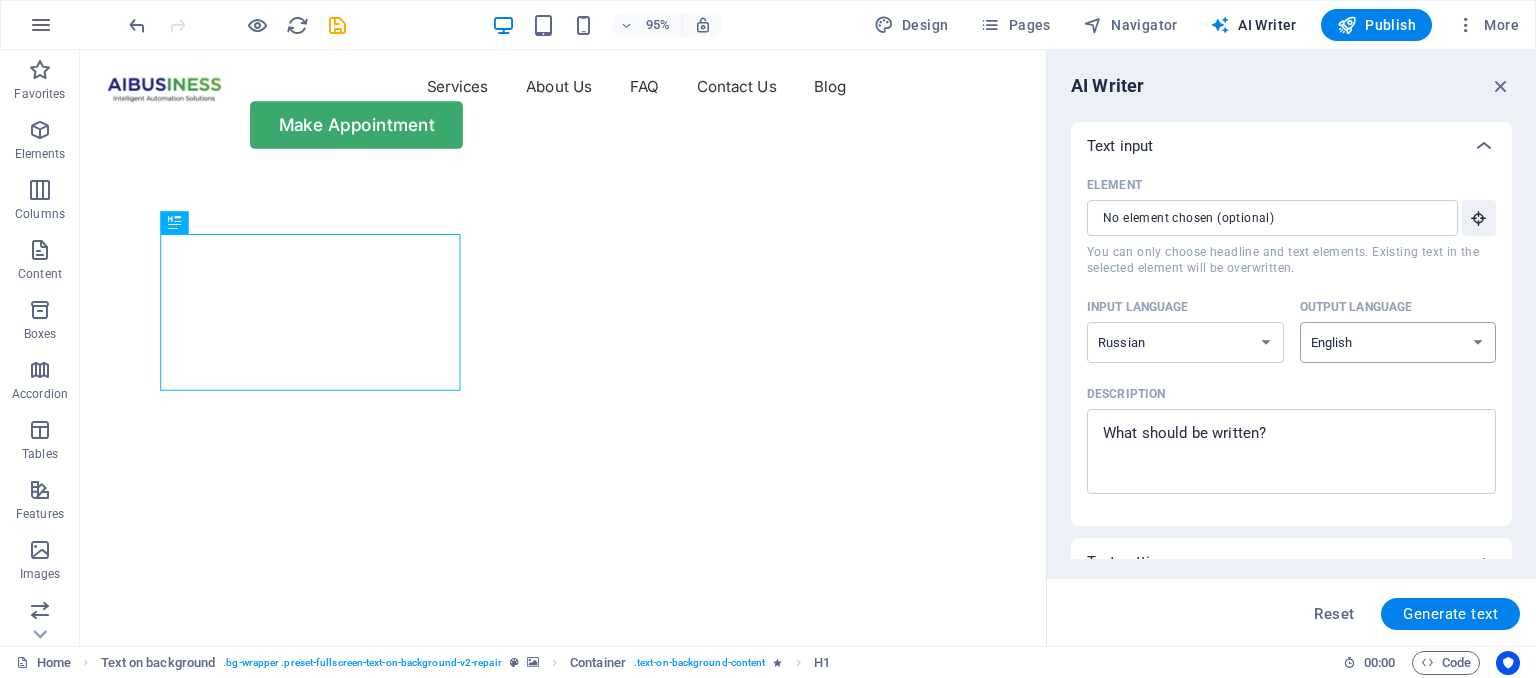 select on "Russian" 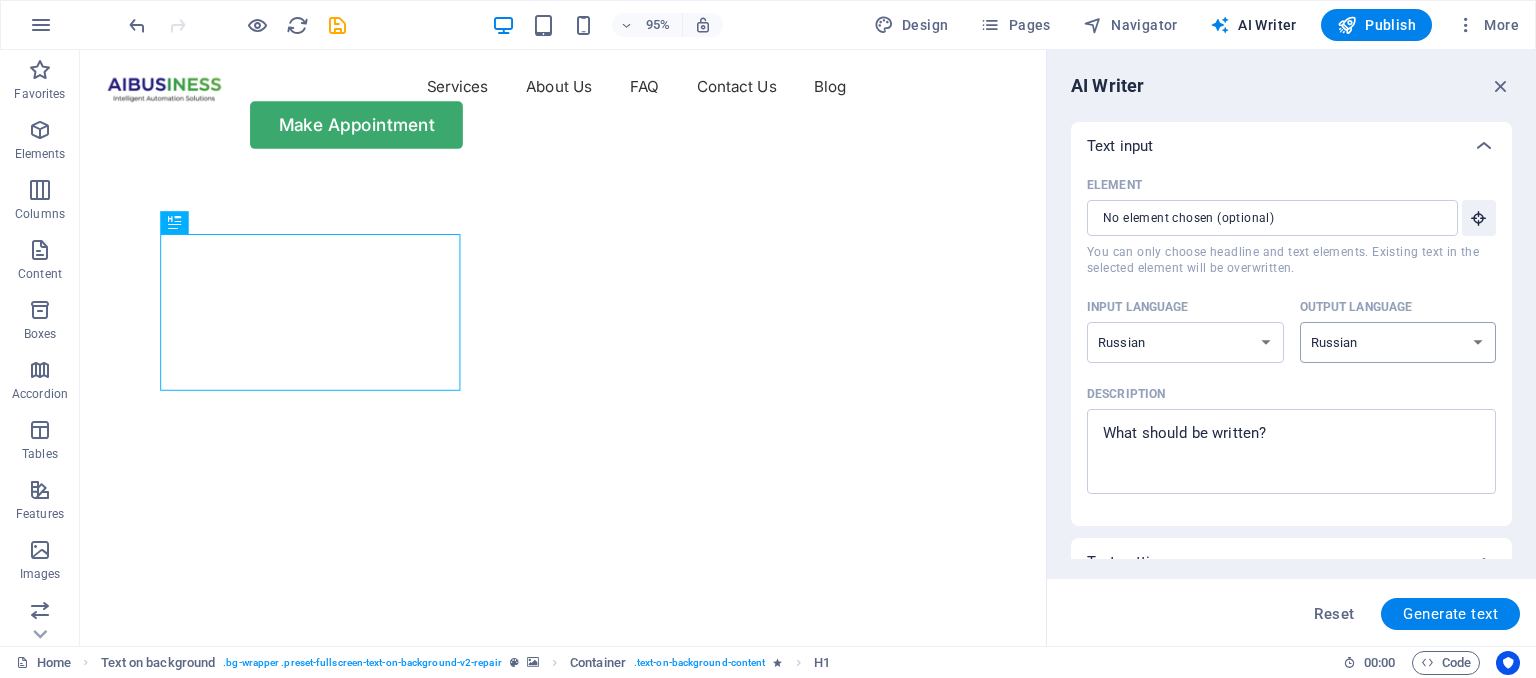 click on "Russian" at bounding box center [0, 0] 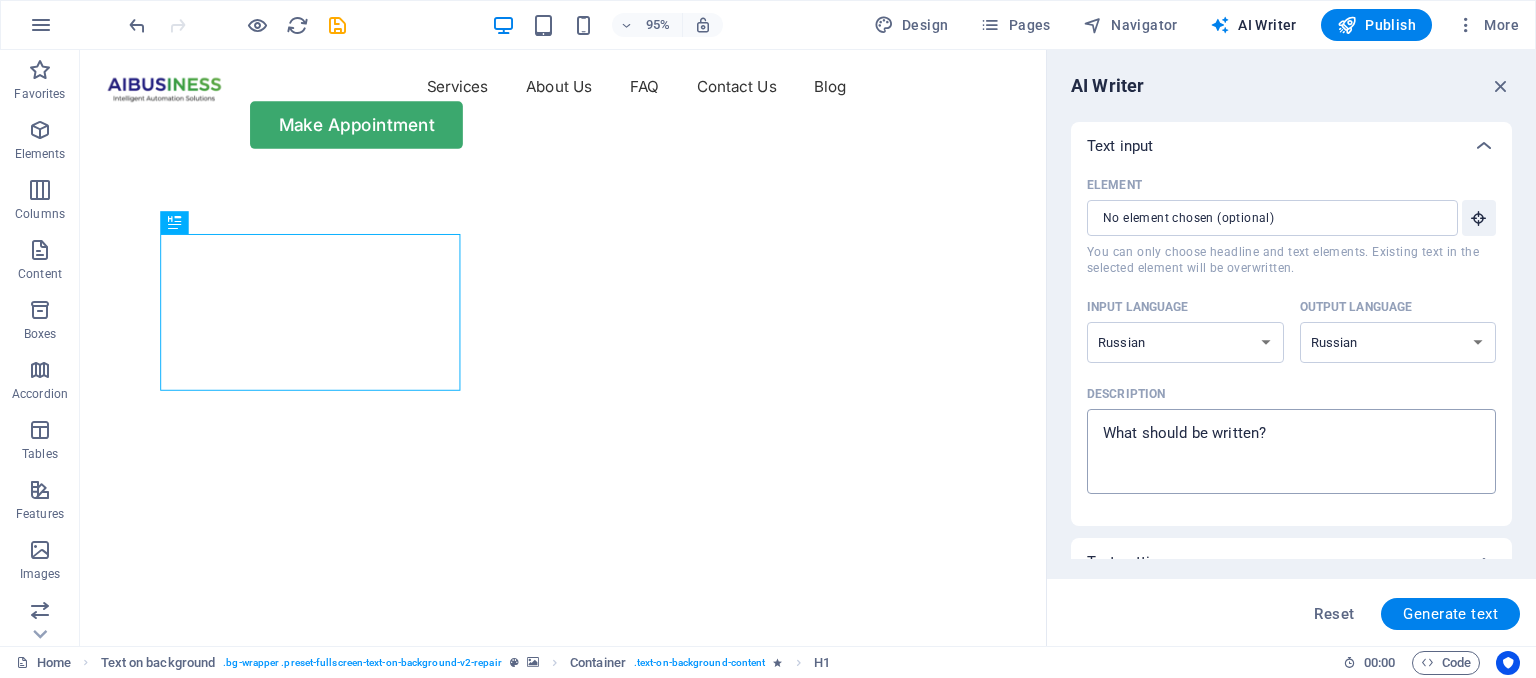 type on "x" 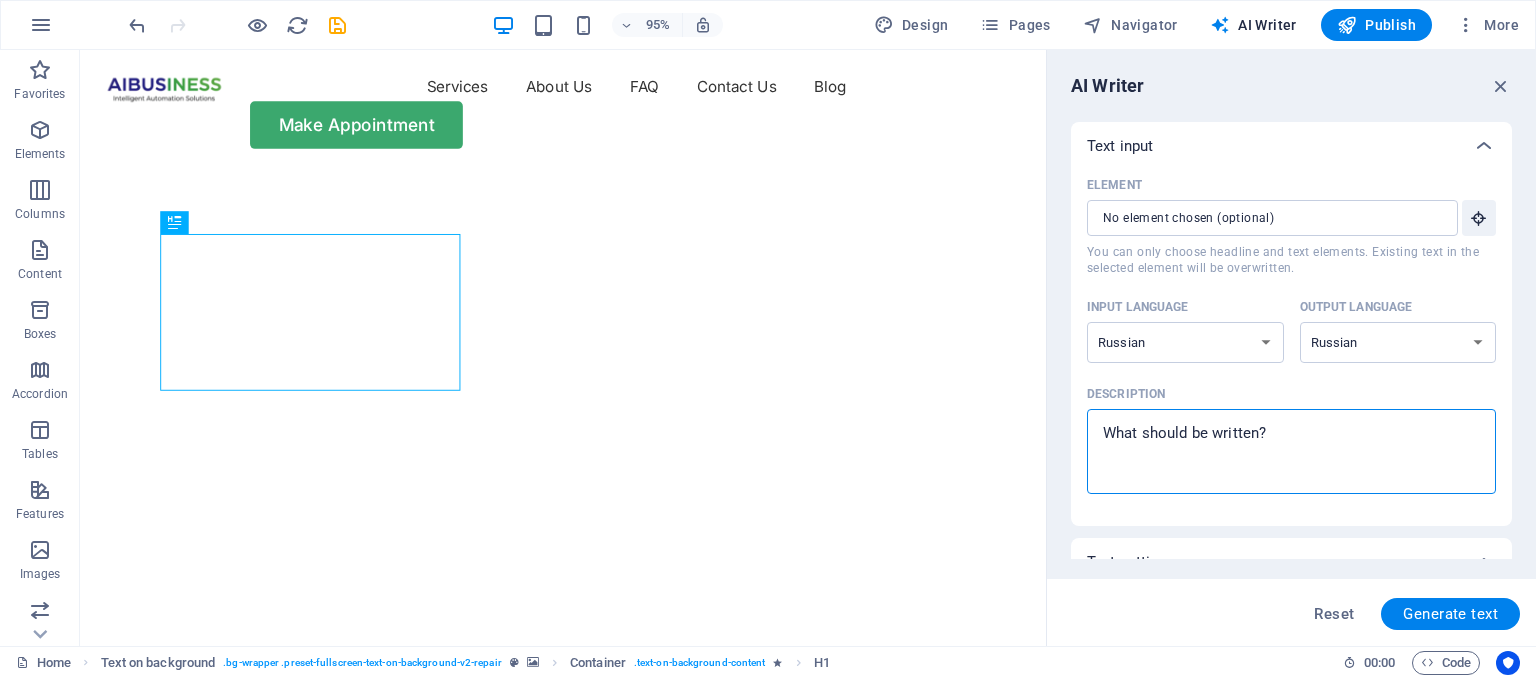 click on "Description x ​" at bounding box center [1291, 451] 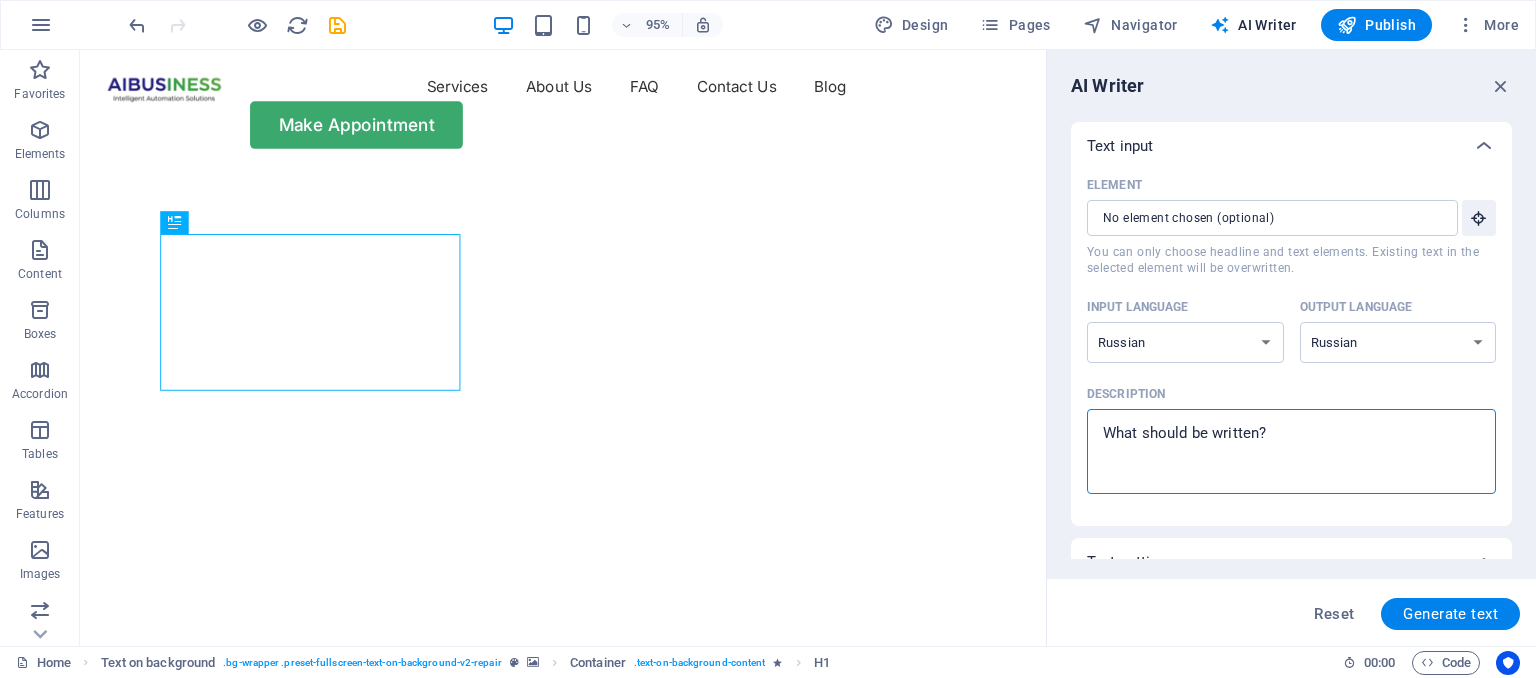 type on "Н" 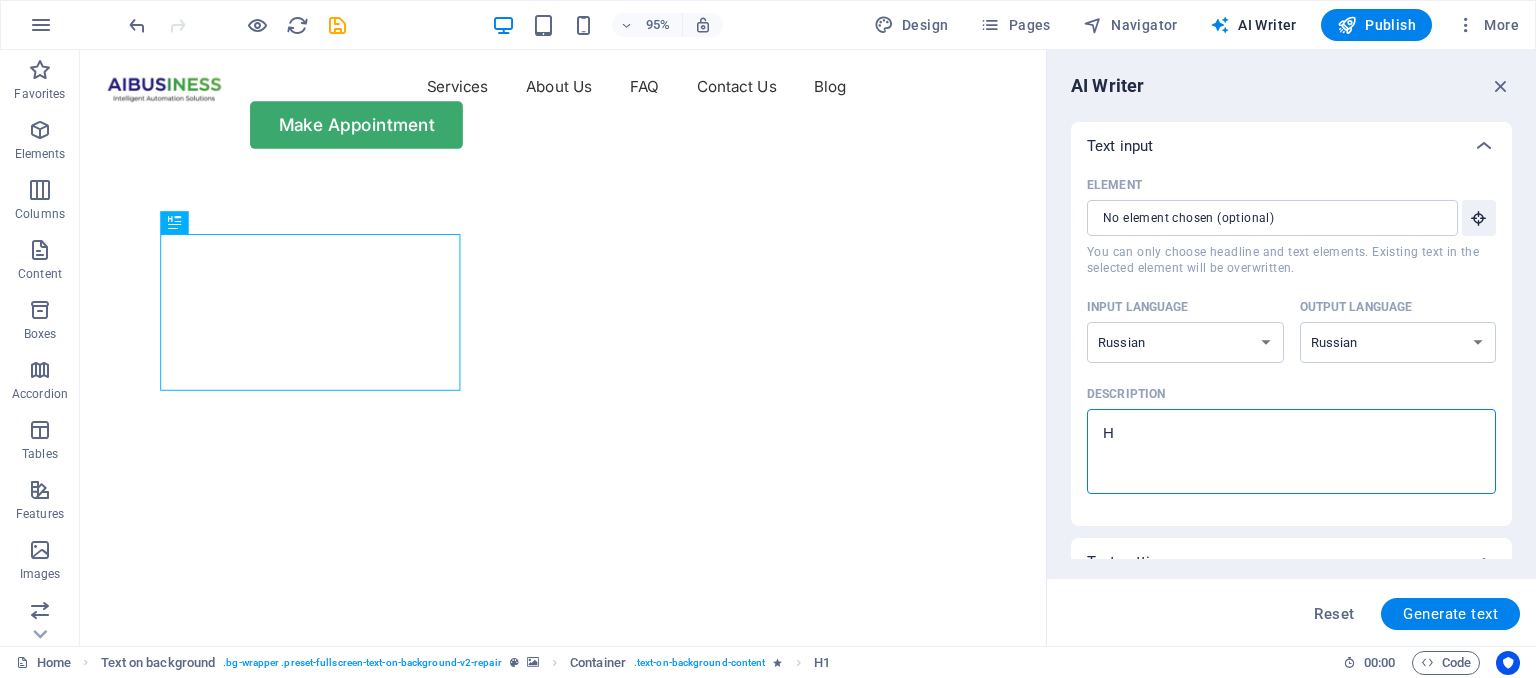 type on "На" 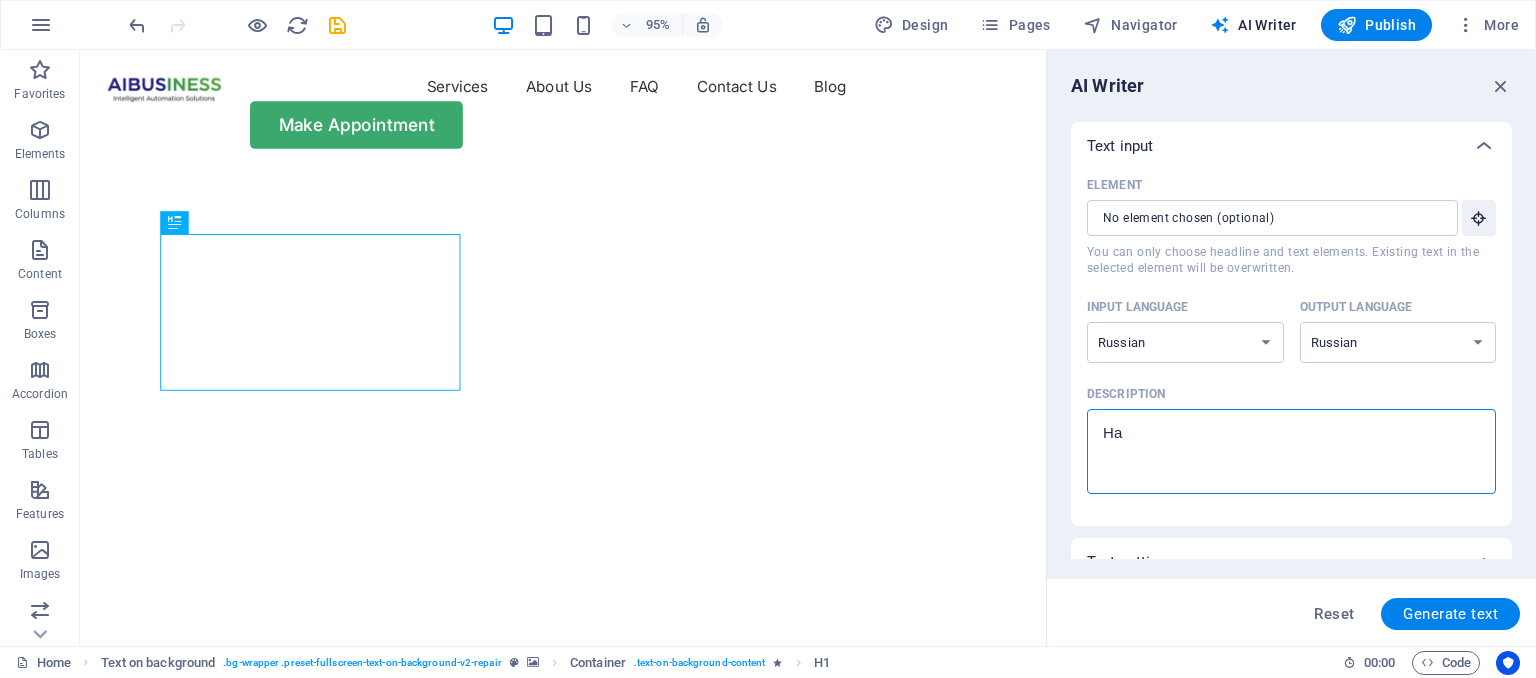 type on "Наш" 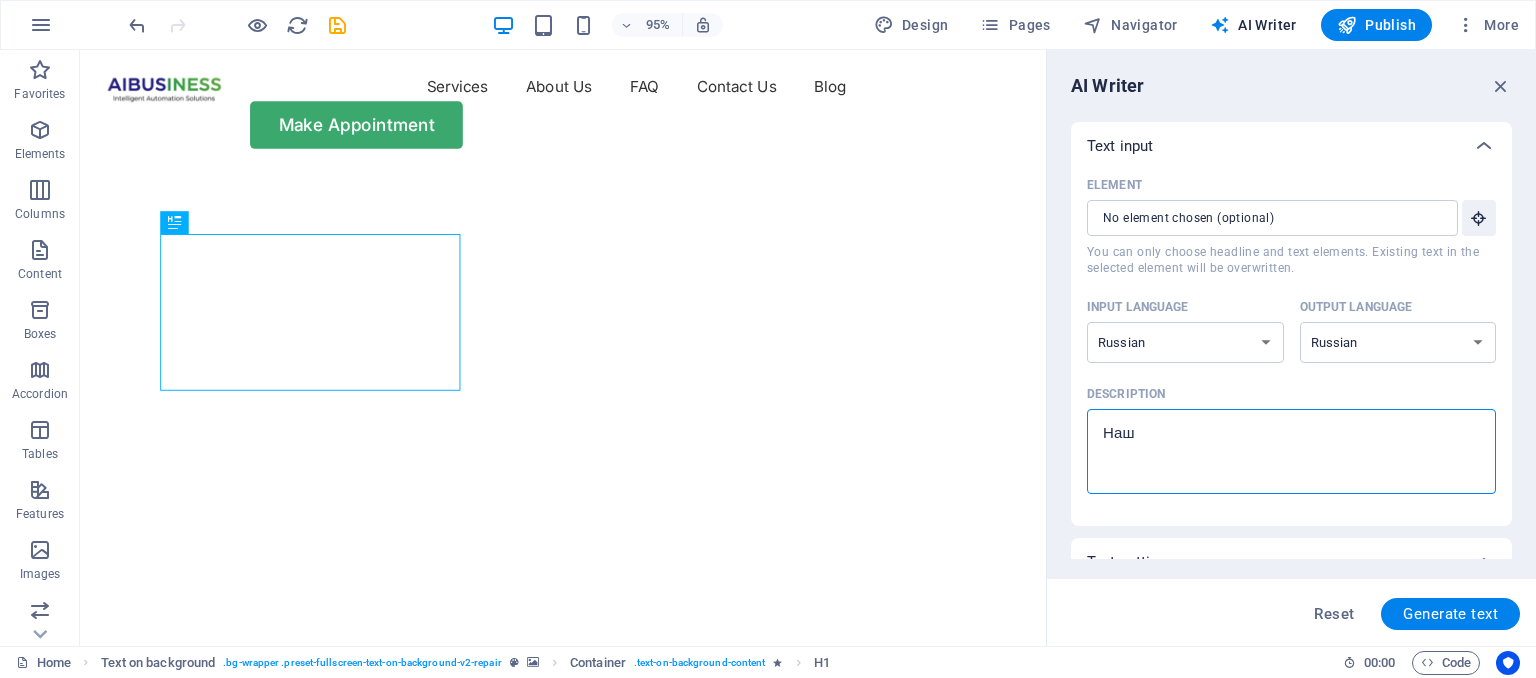 type on "Наша" 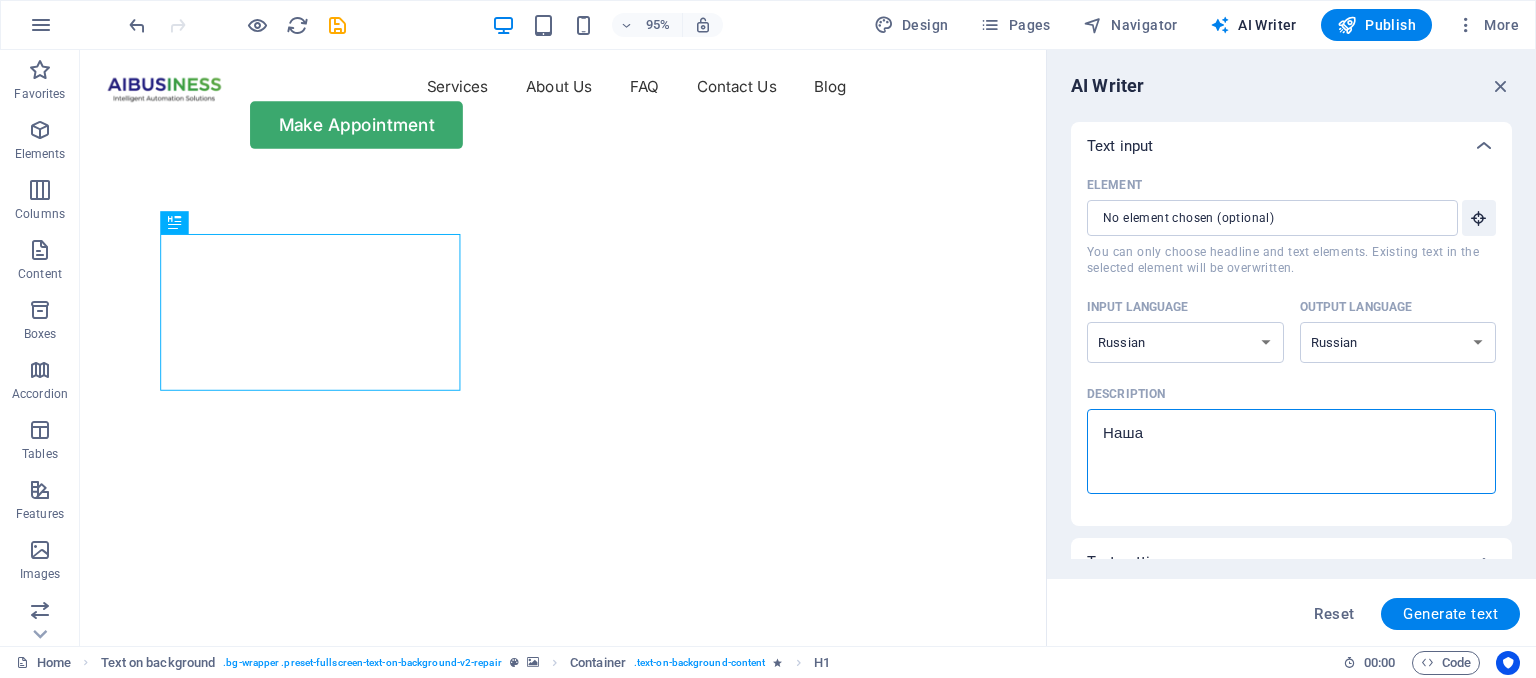 type on "Наша" 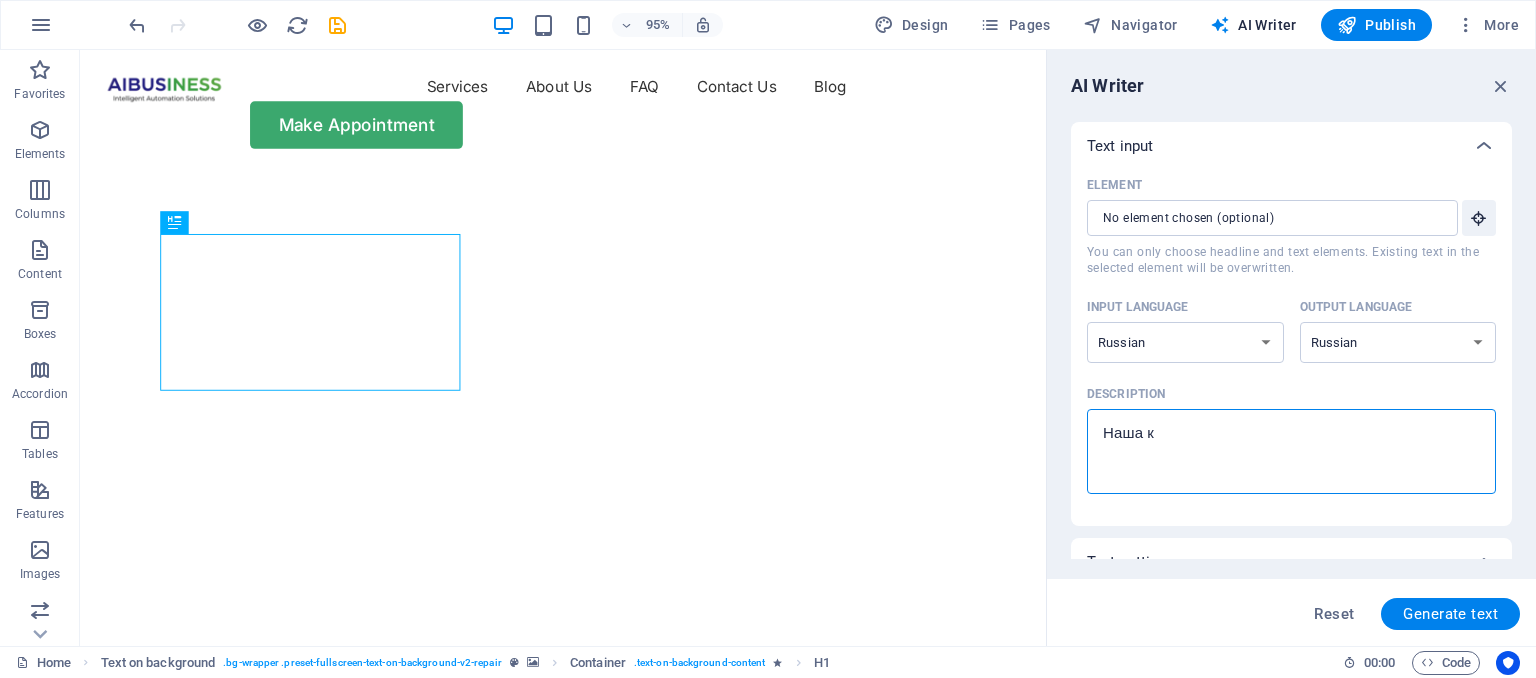 type on "Наша ко" 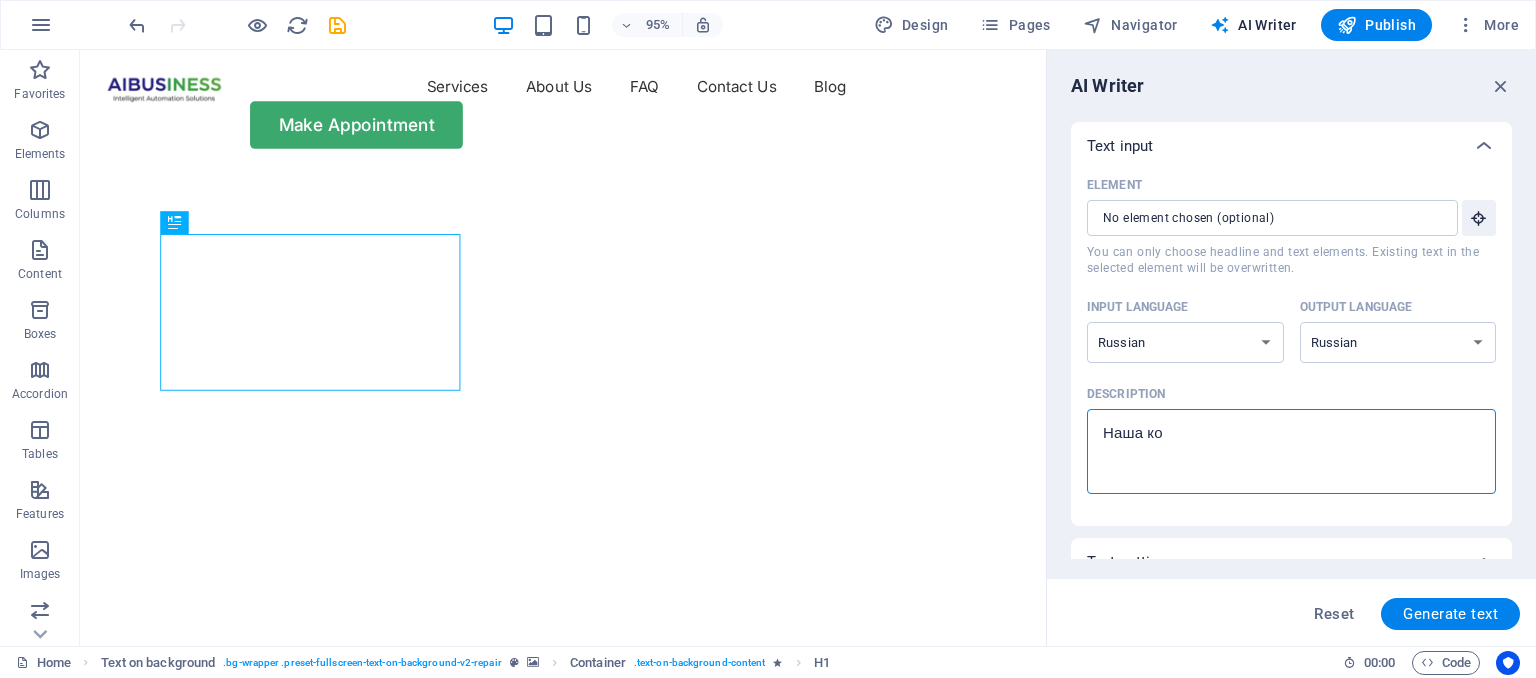 type on "Наша ком" 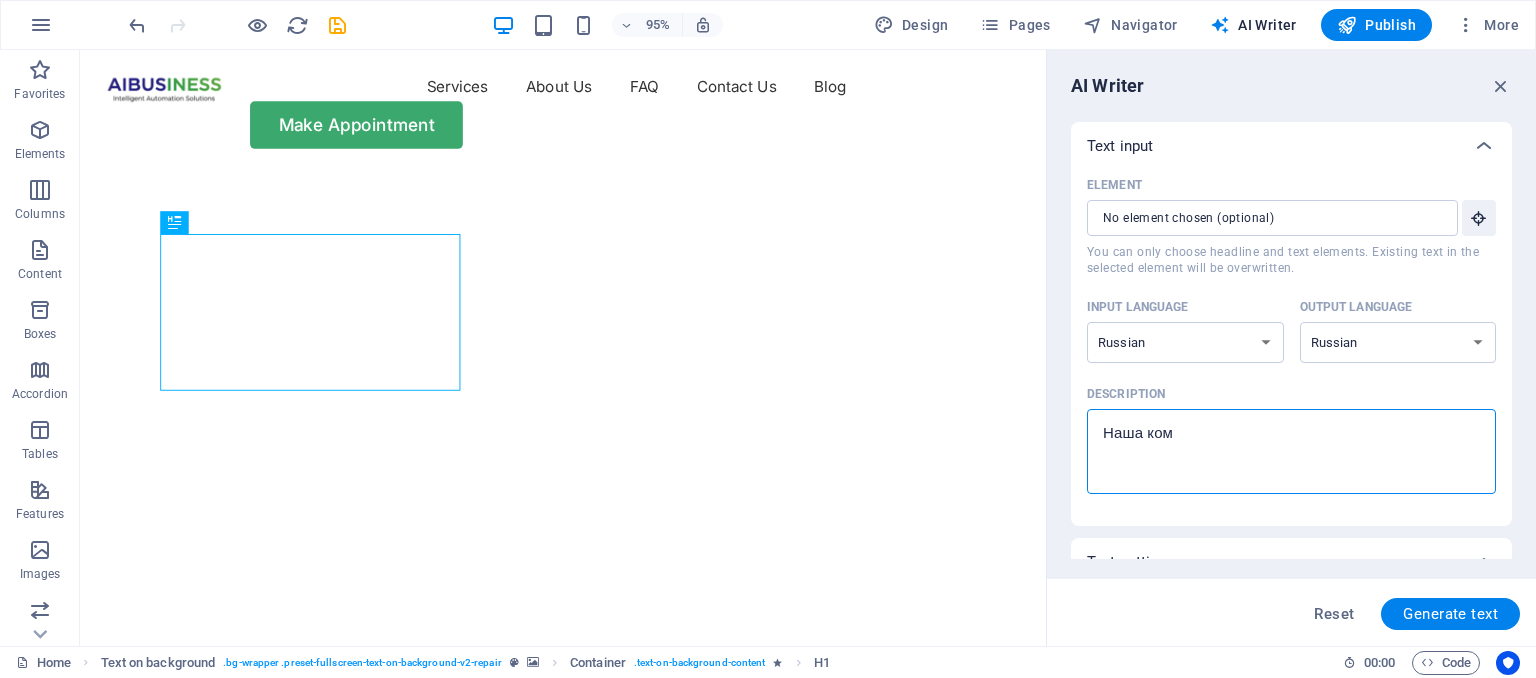 type on "Наша комп" 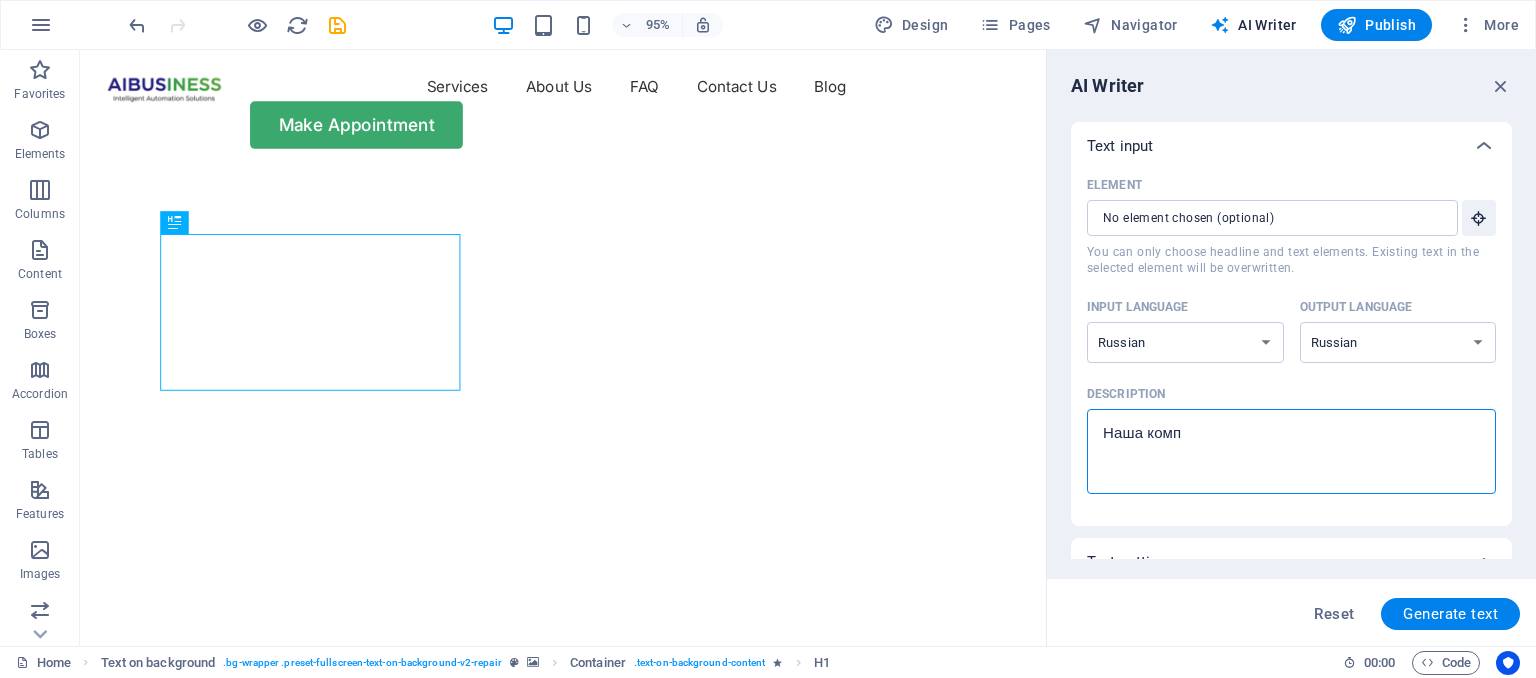 type on "Наша компа" 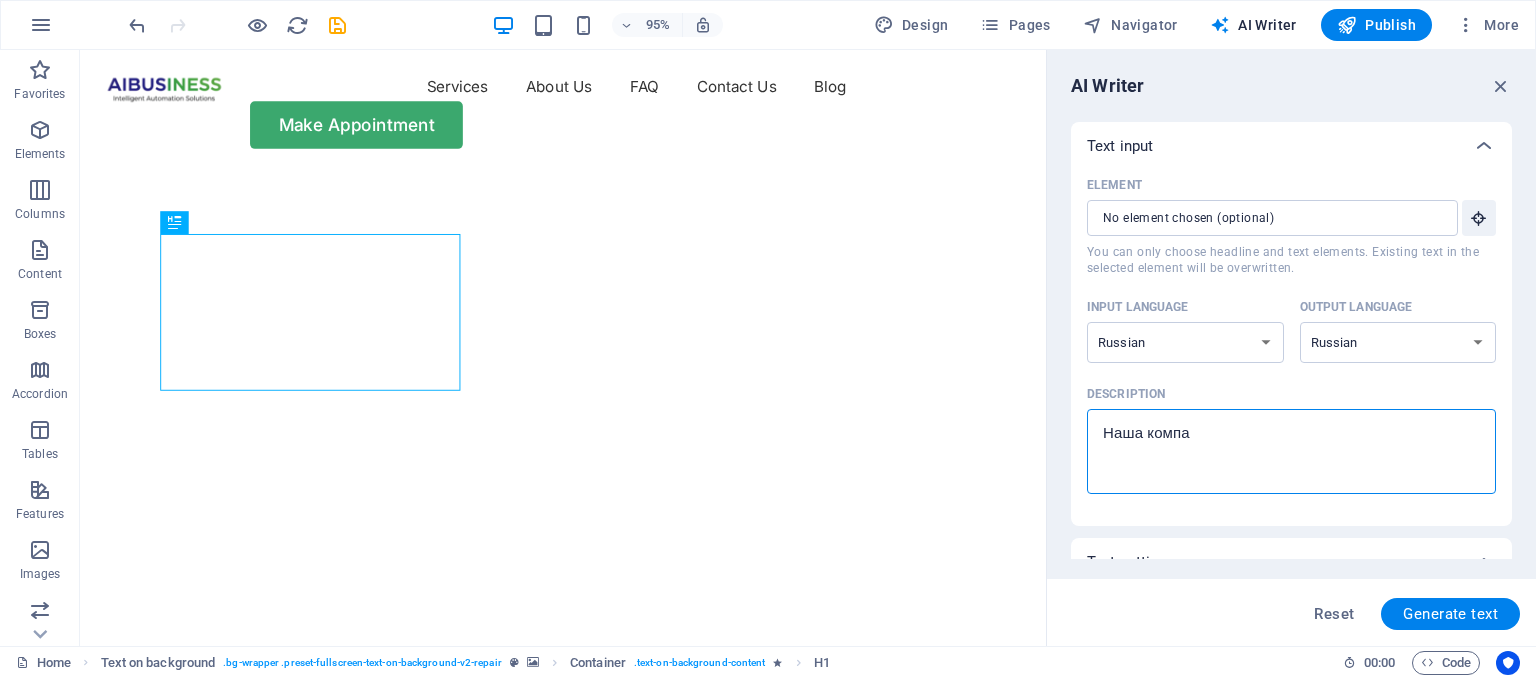 type on "Наша компан" 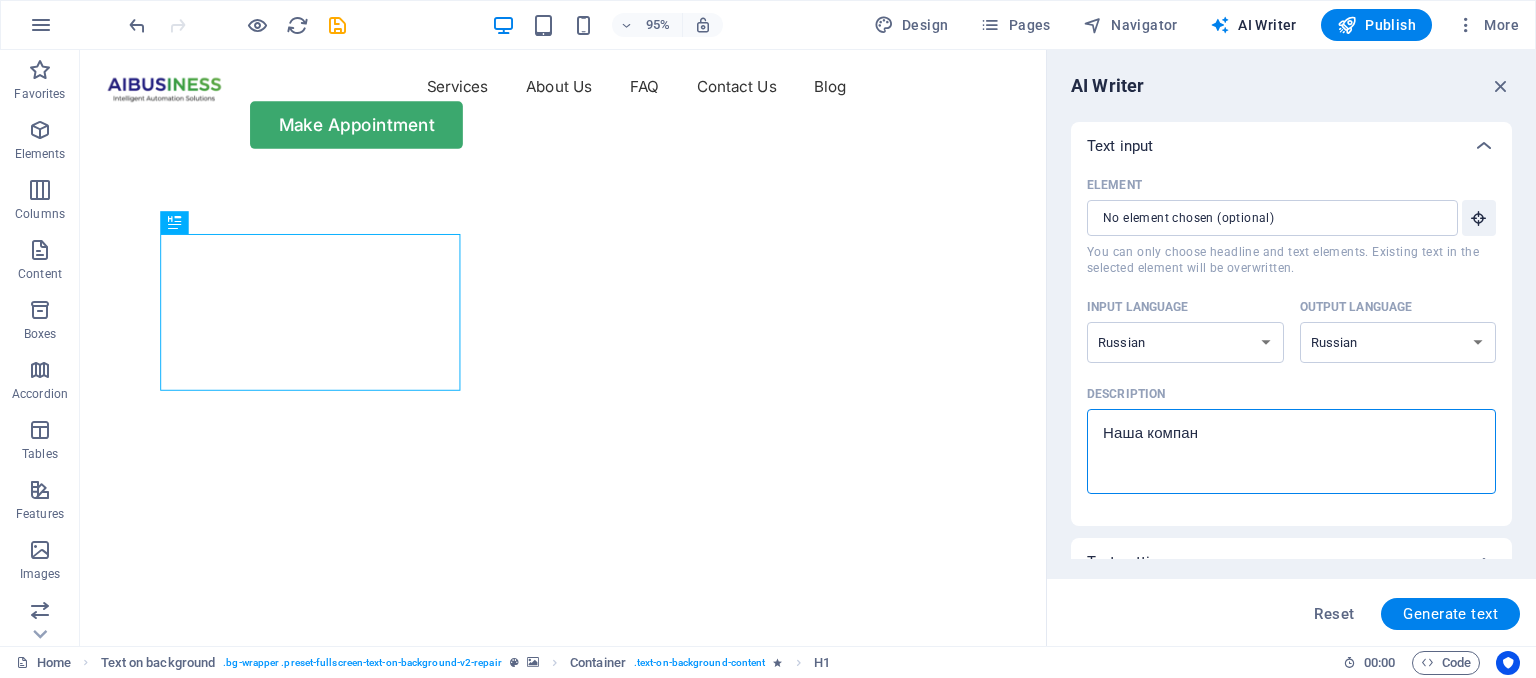 type on "Наша компани" 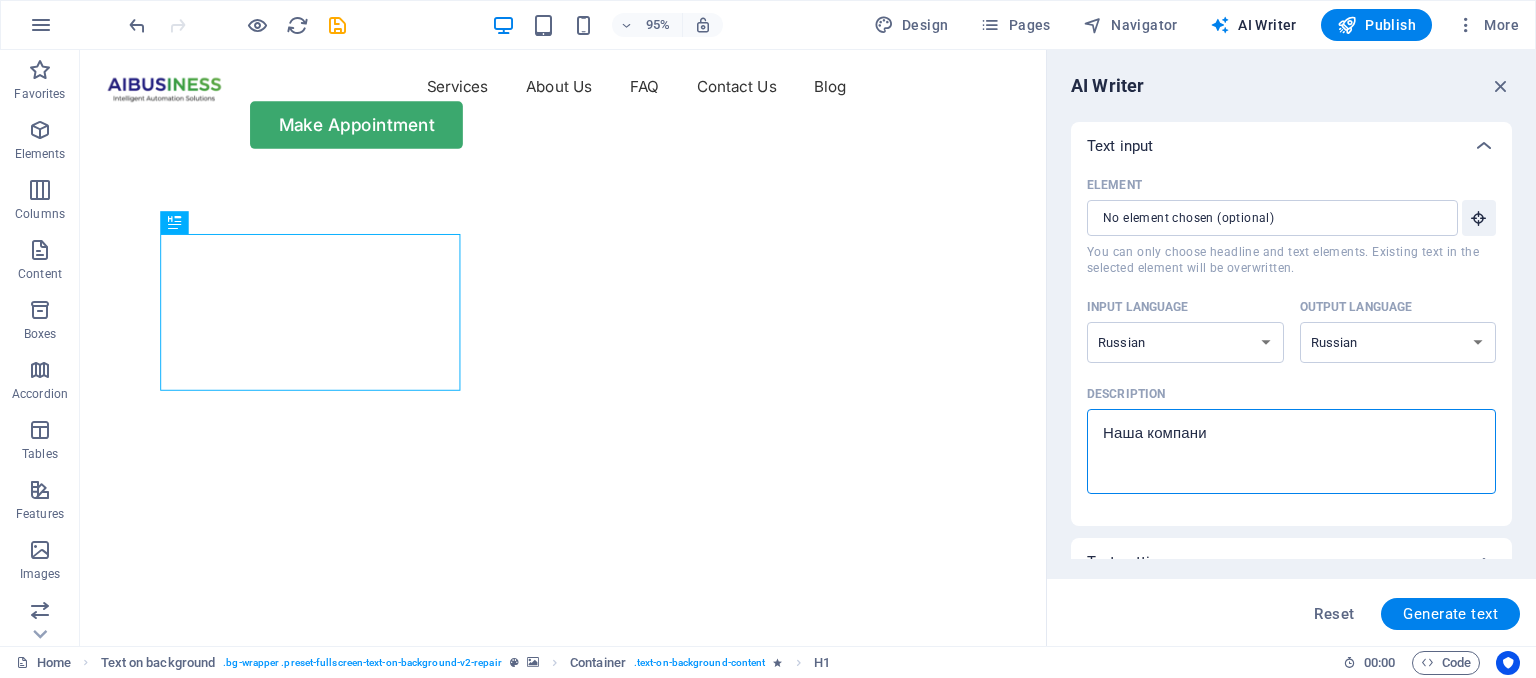 type on "Наша компания" 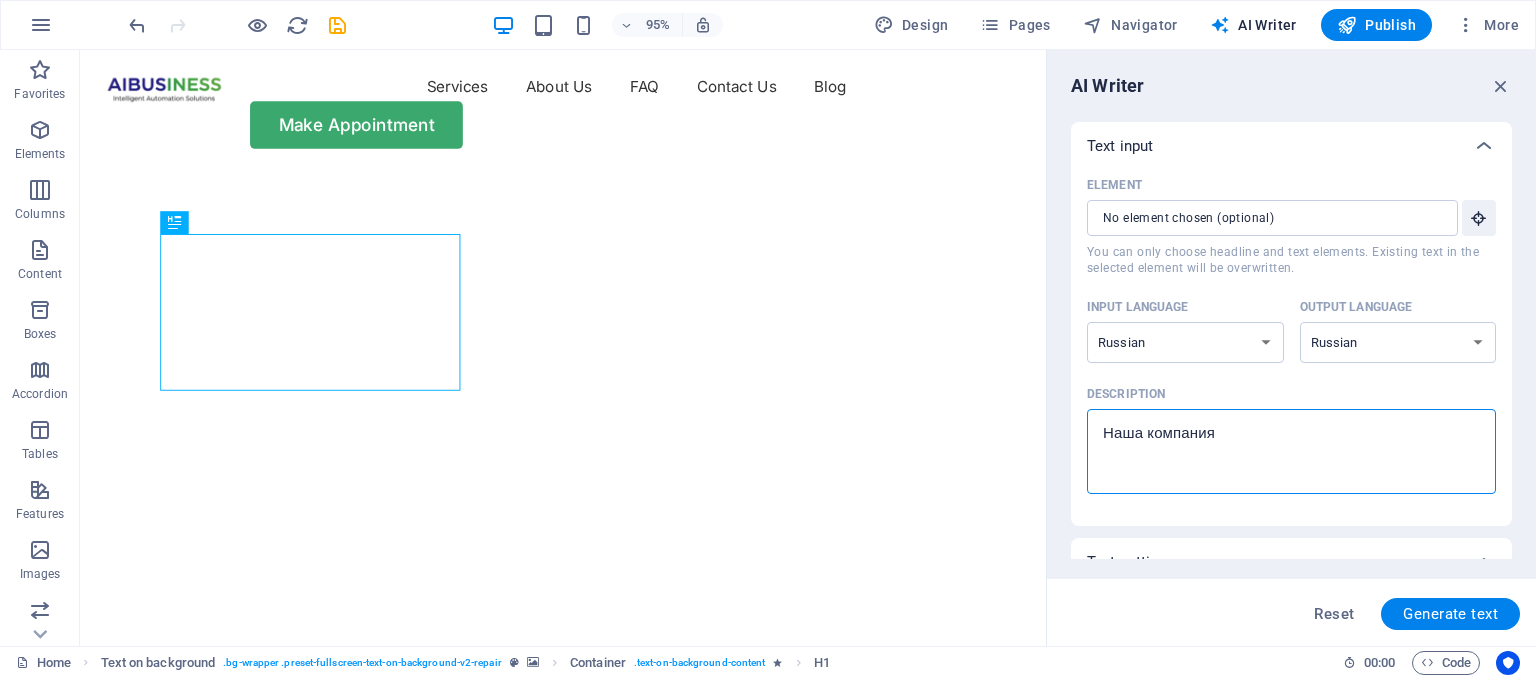 type on "Наша компания" 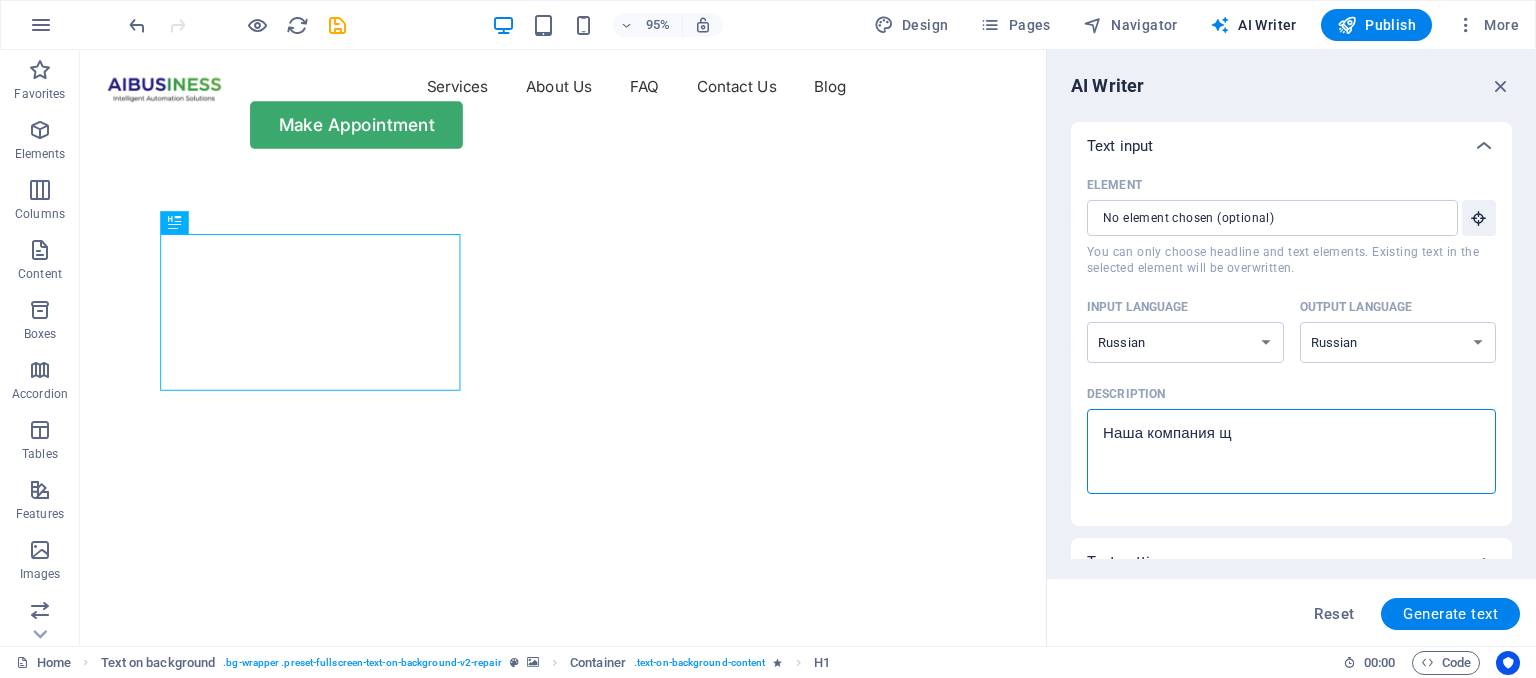 type on "Наша компания" 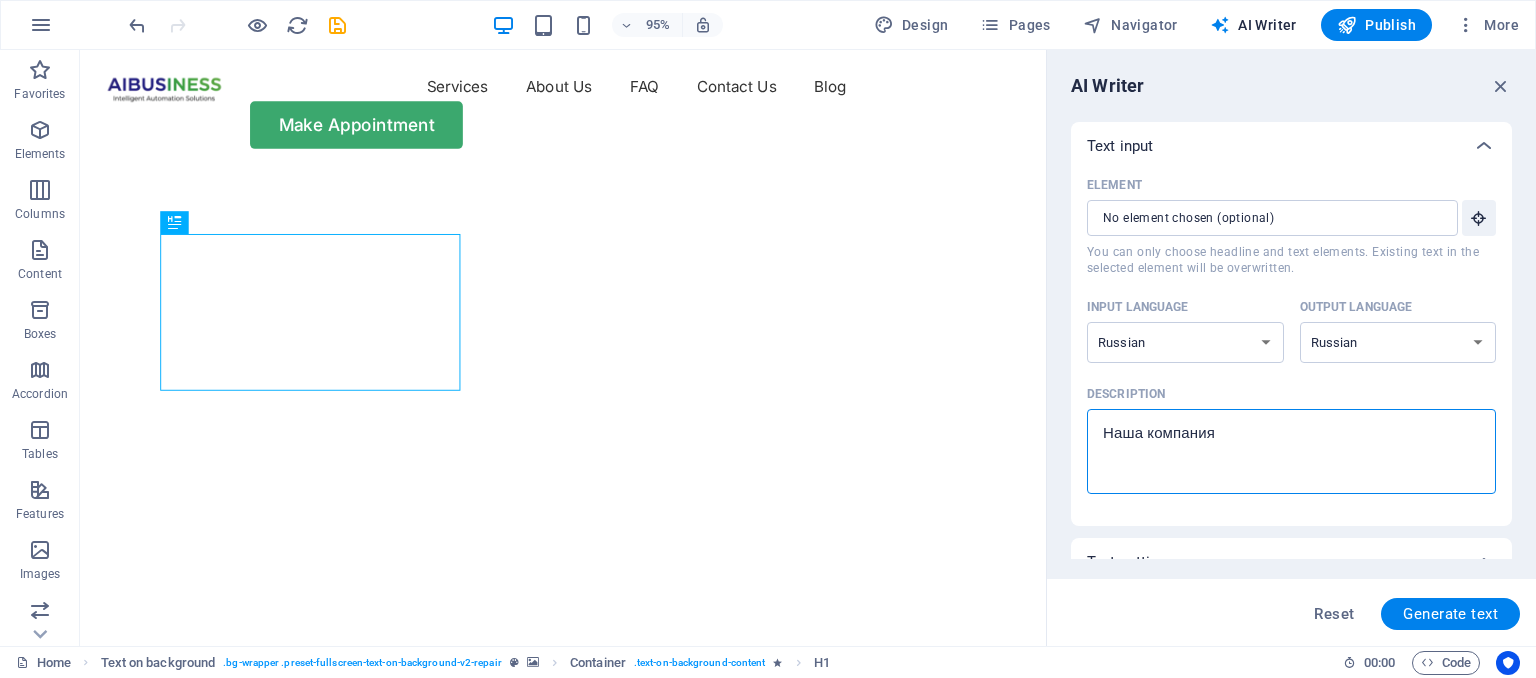 type on "Наша компания з" 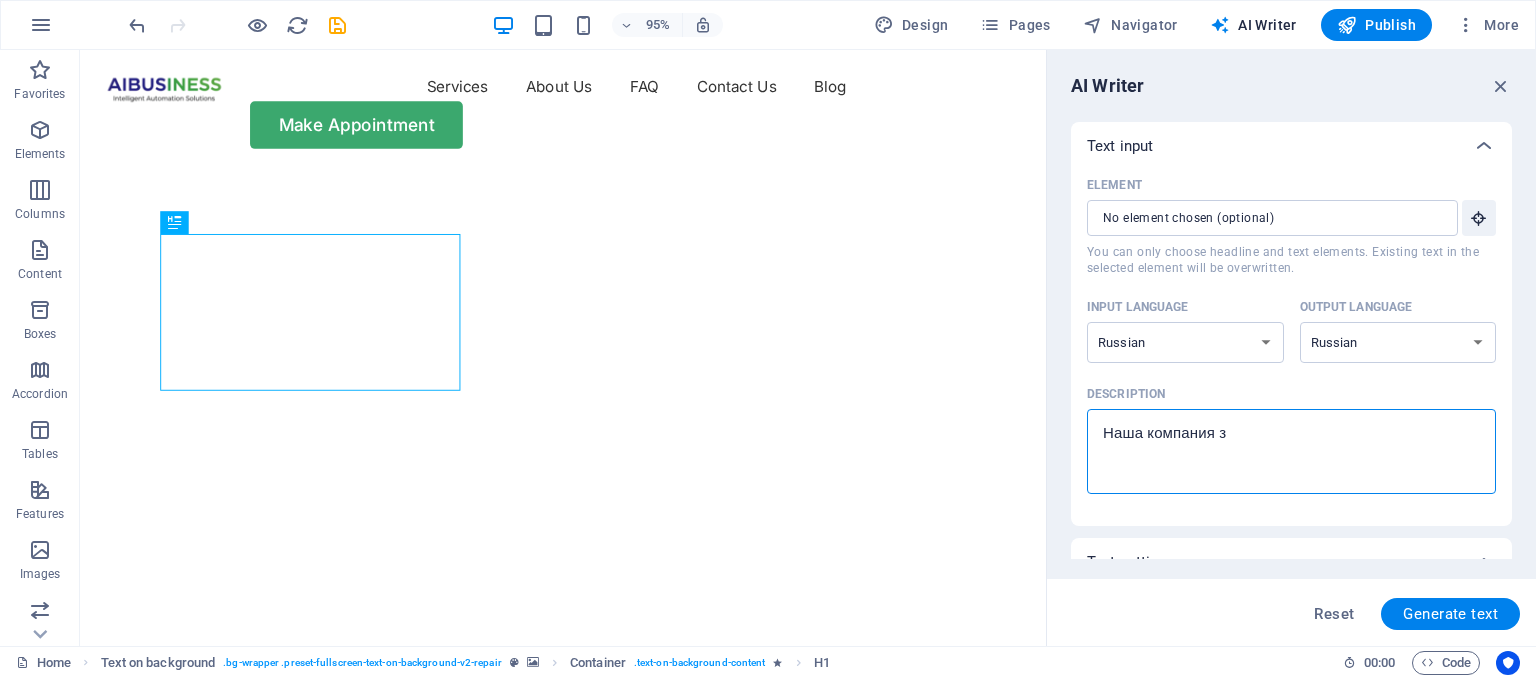 type on "Наша компания за" 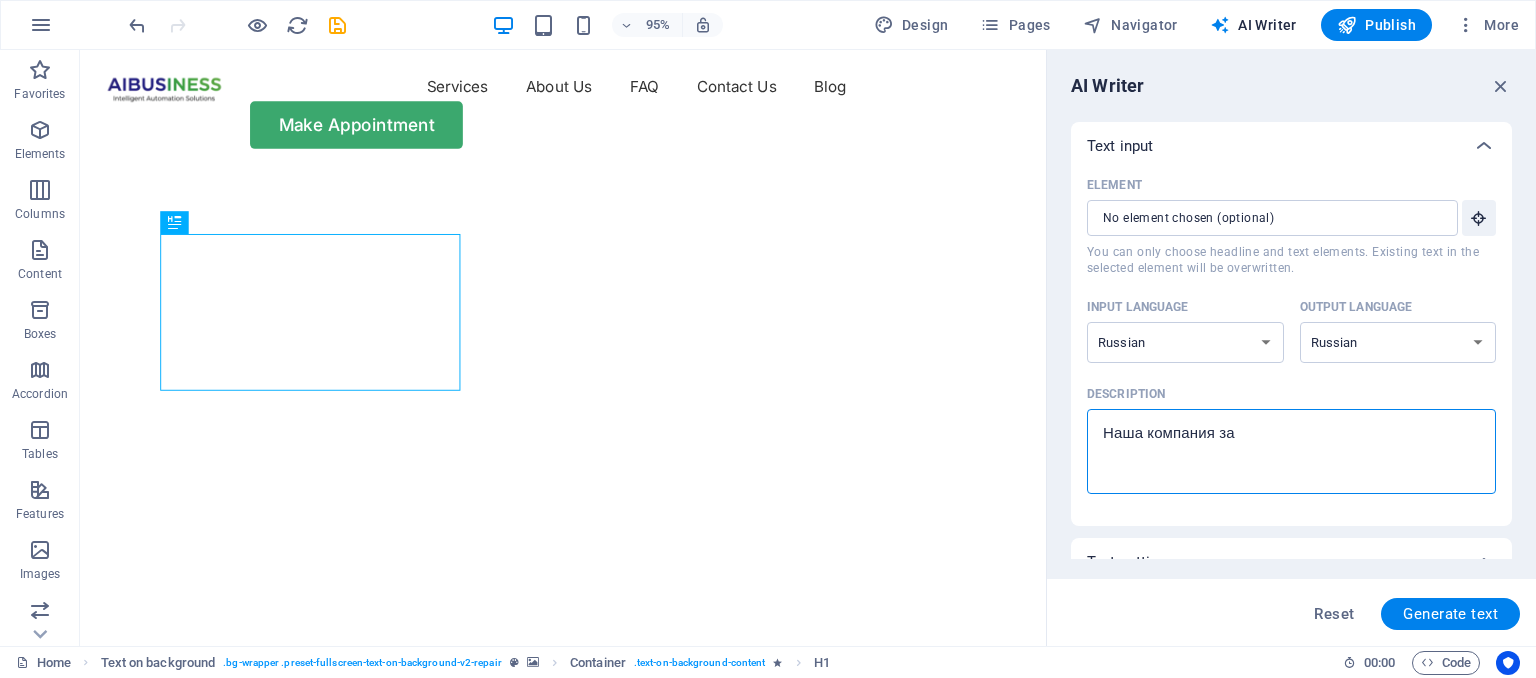 type on "Наша компания за6" 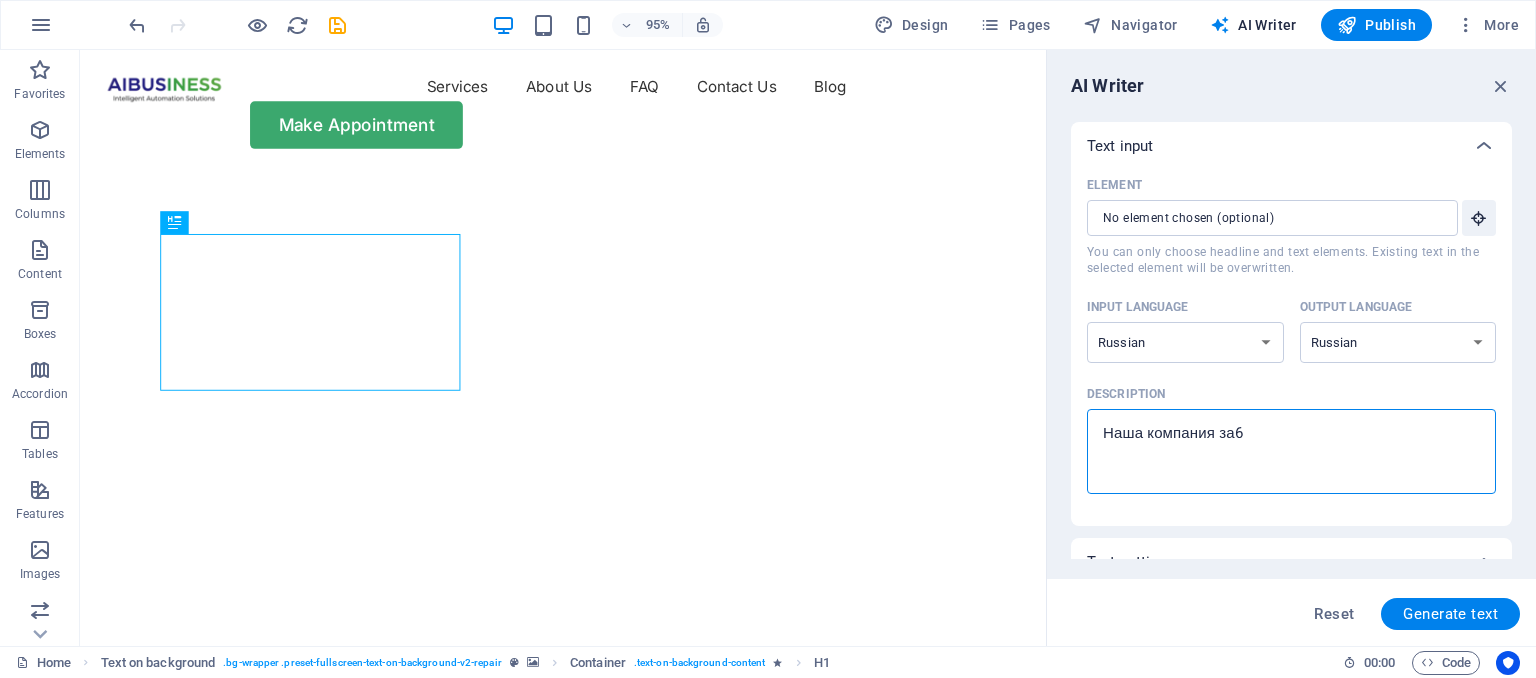 type on "Наша компания за6и" 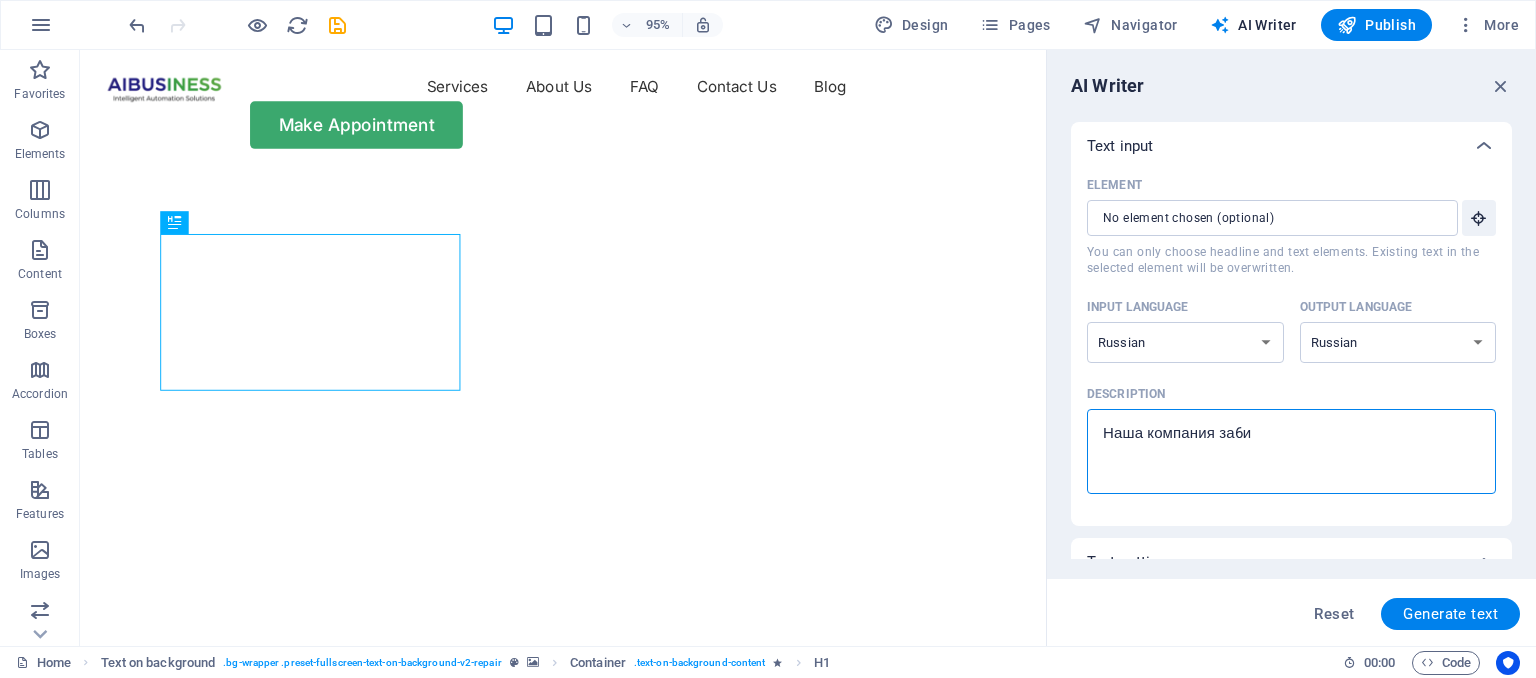 type on "Наша компания за6им" 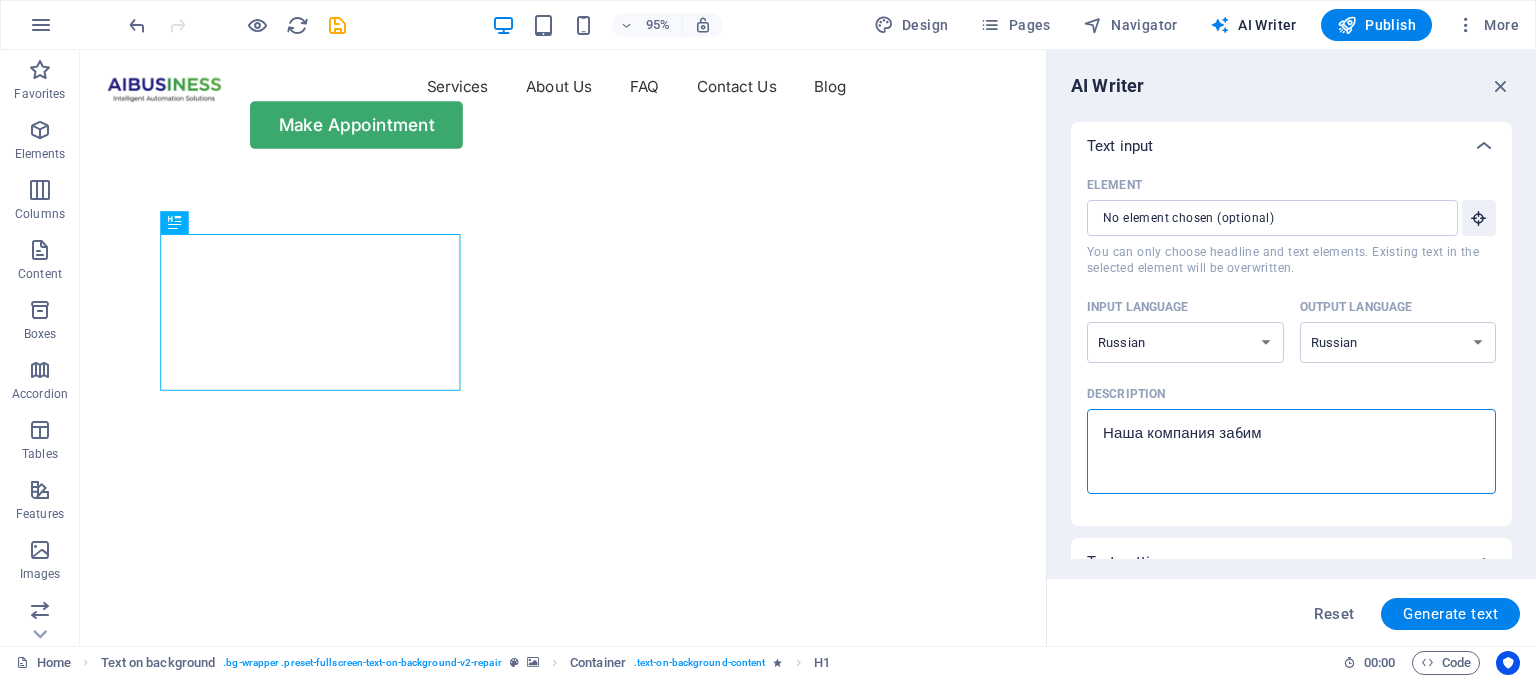 type on "Наша компания за6има" 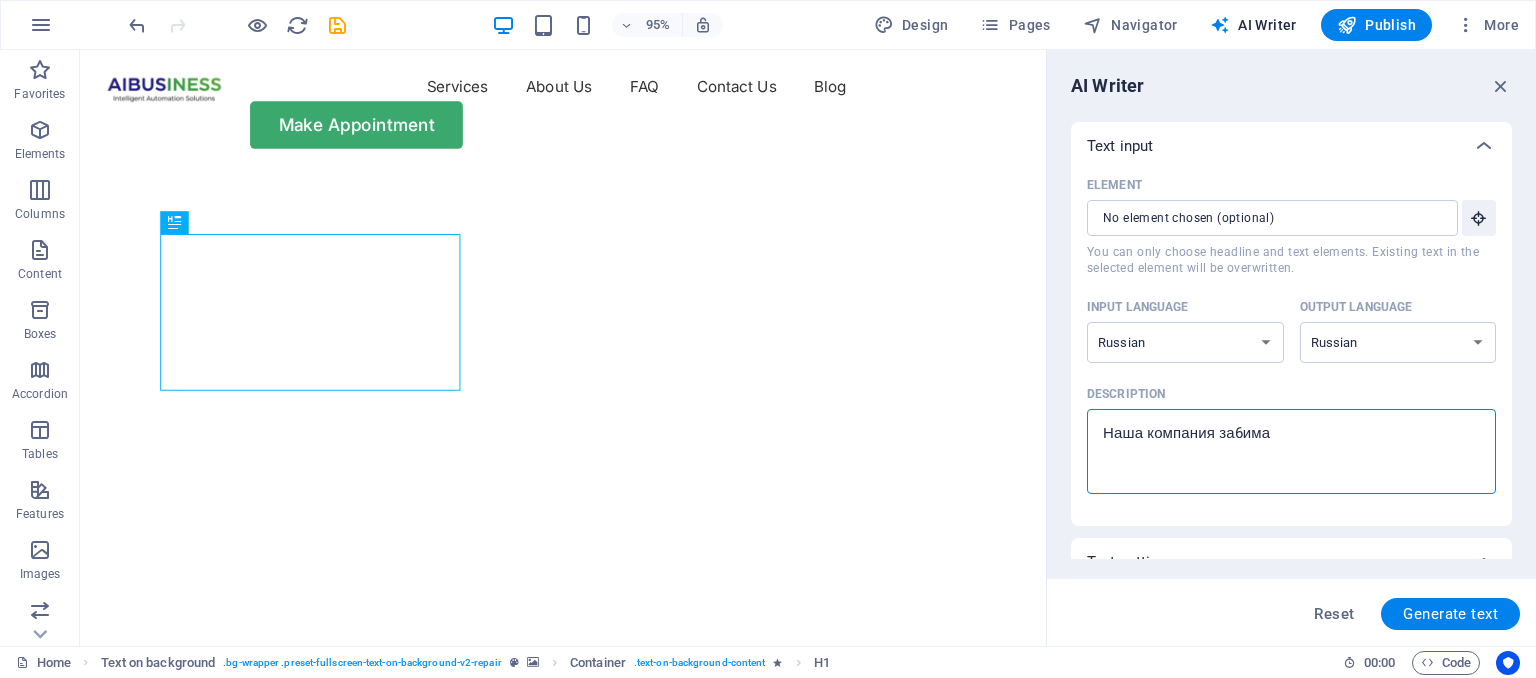 type on "Наша компания за6имае" 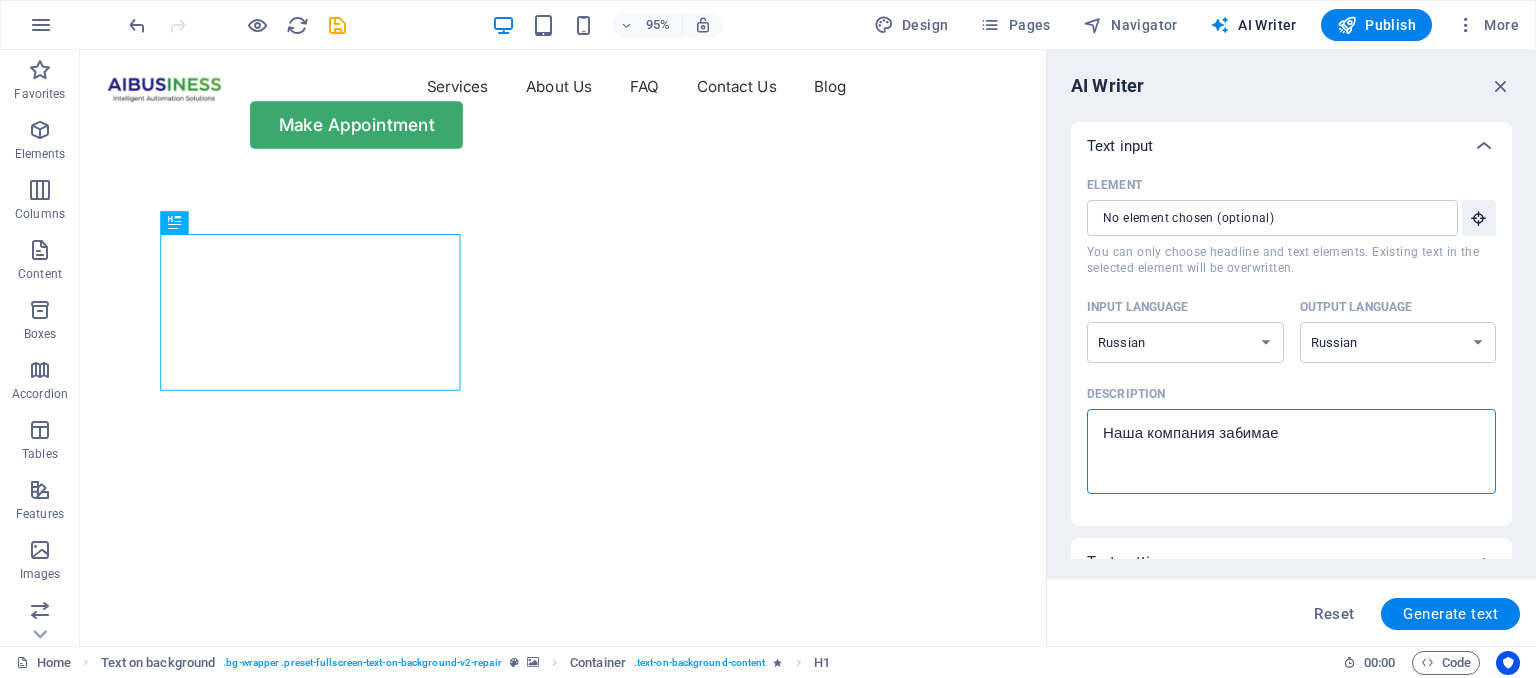 type on "Наша компания за6има" 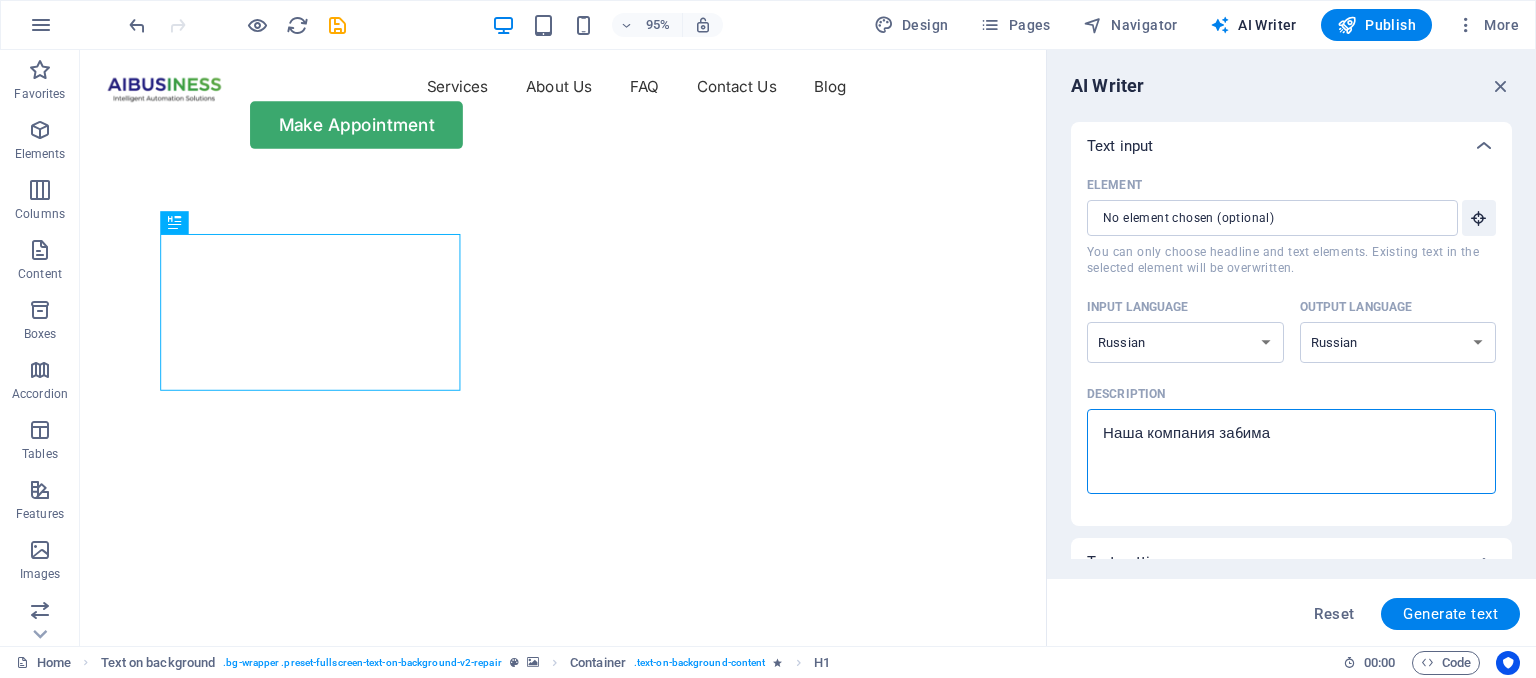 type on "Наша компания за6им" 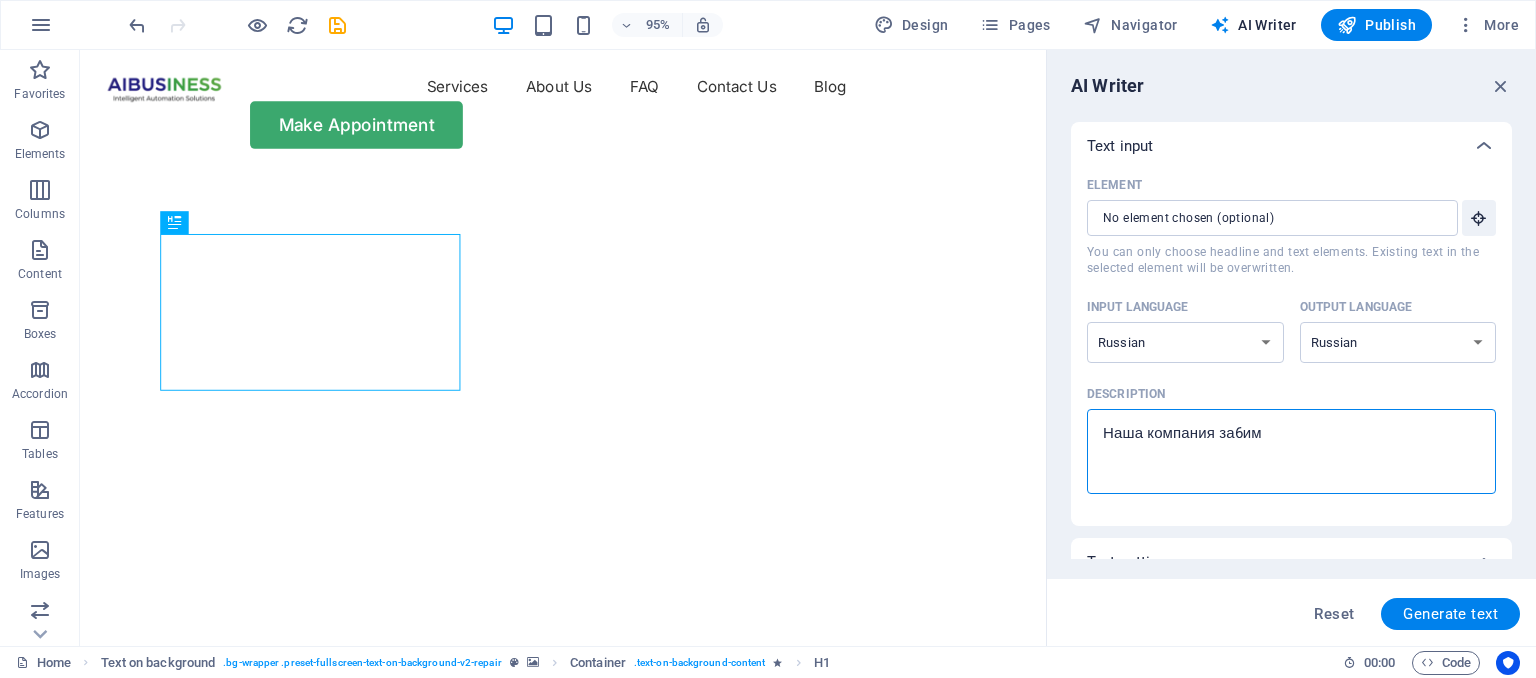 type on "Наша компания за6и" 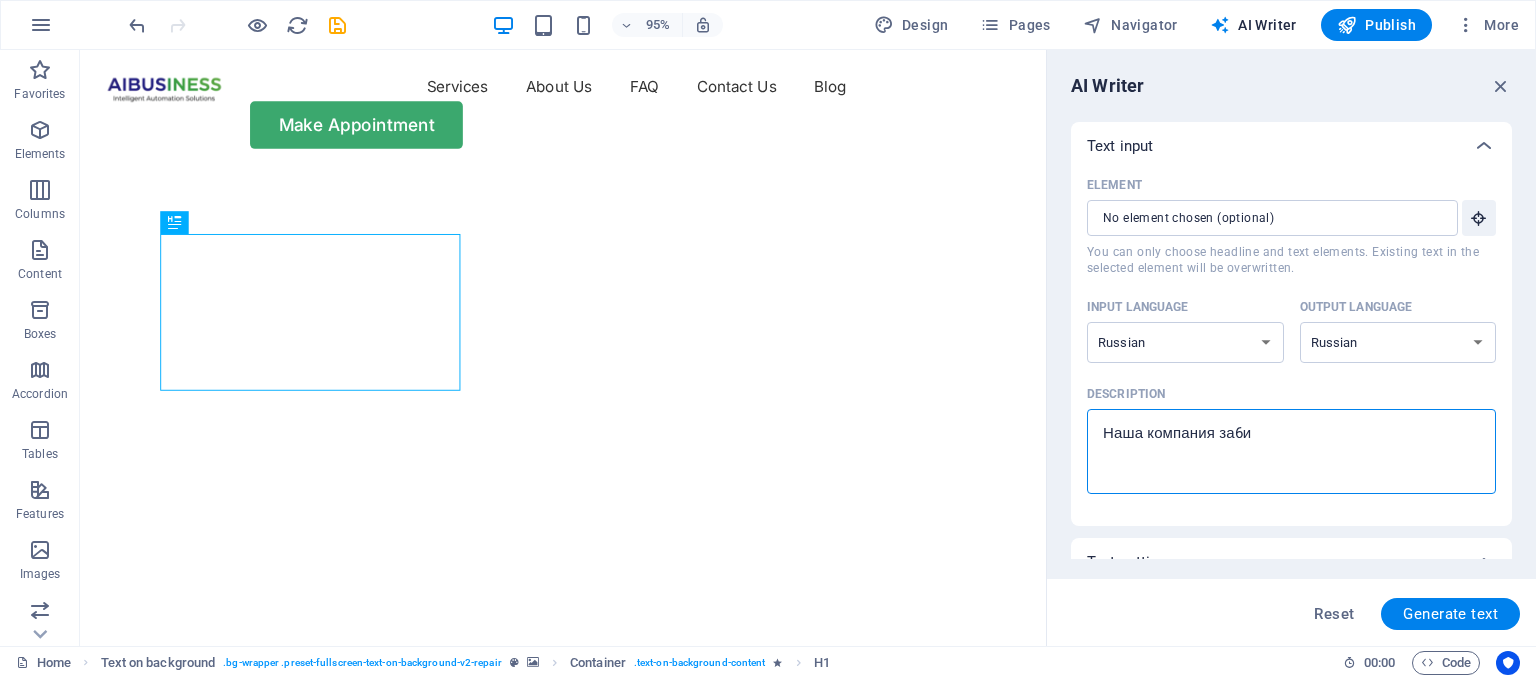 type on "Наша компания за6" 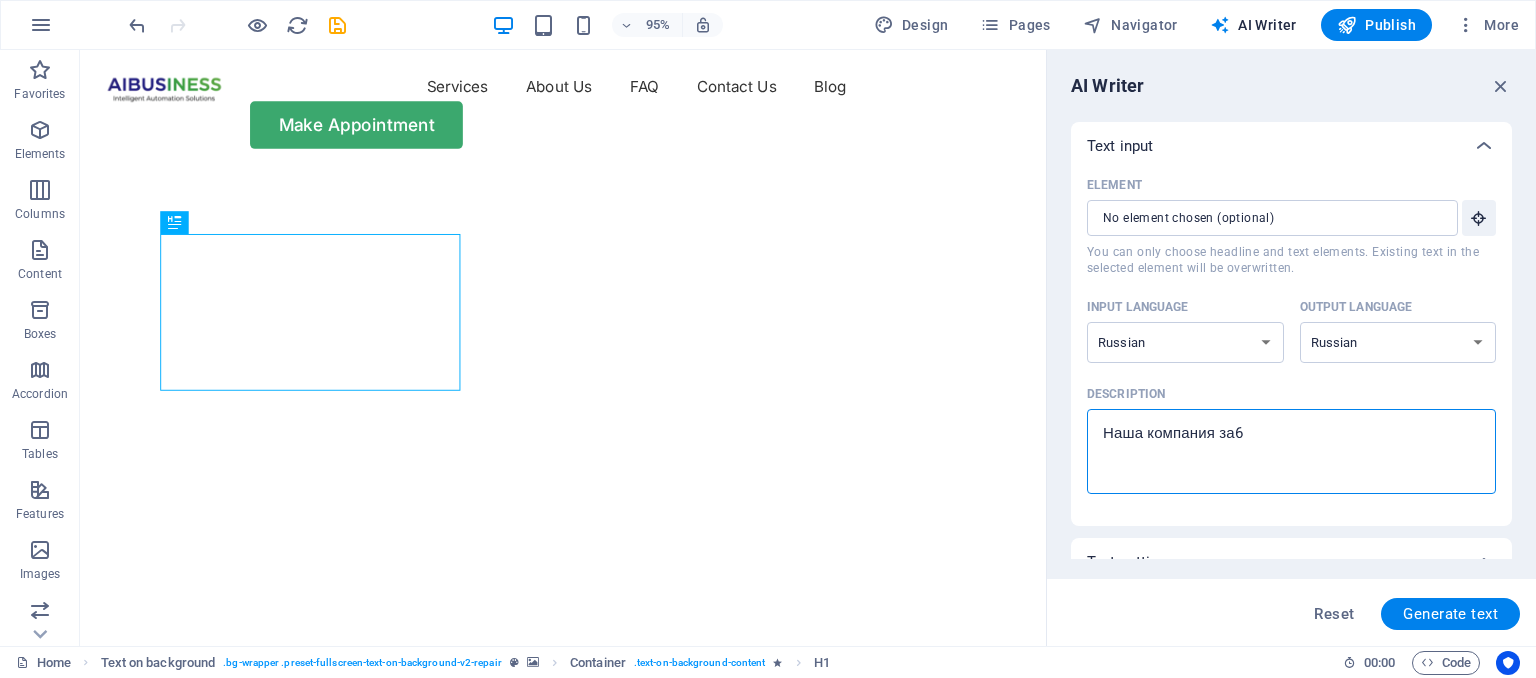 type on "x" 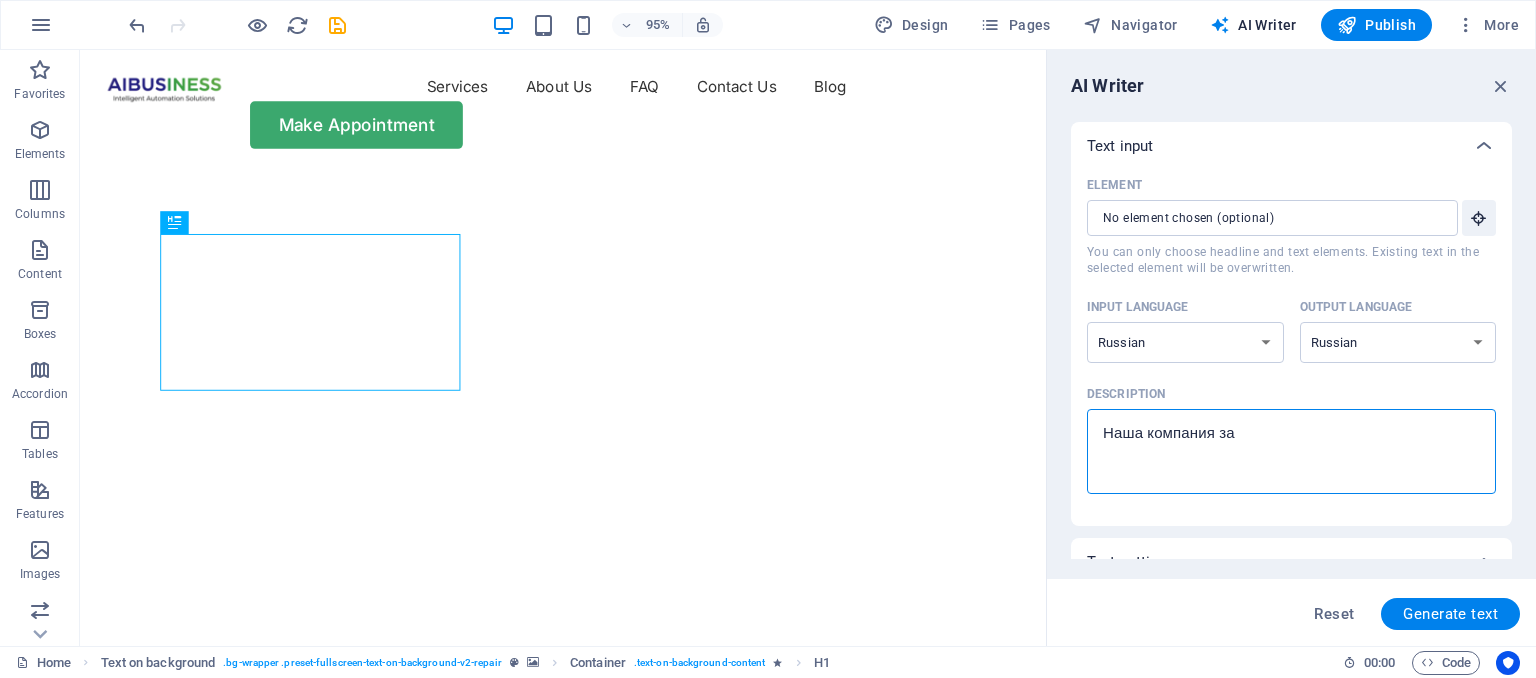 type on "Наша компания зан" 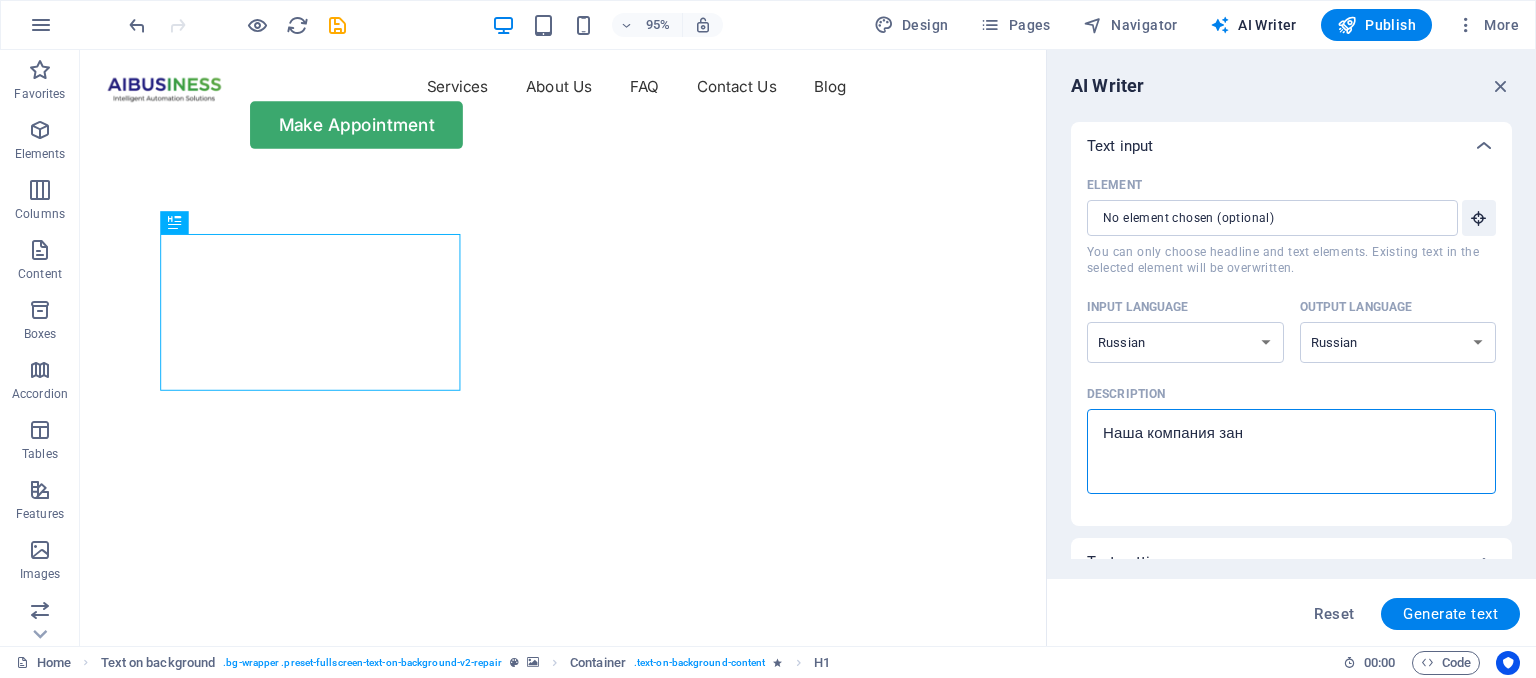 type on "Наша компания зани" 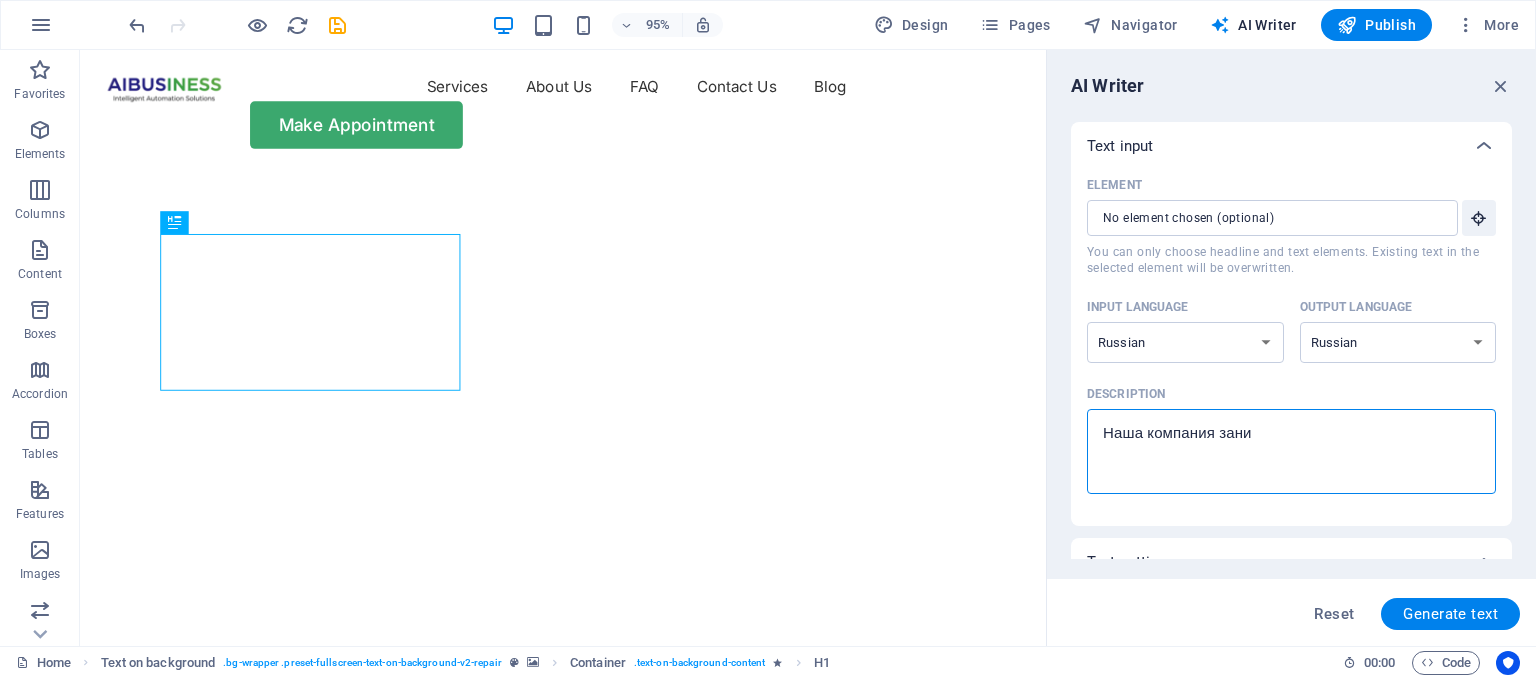 type on "Наша компания заним" 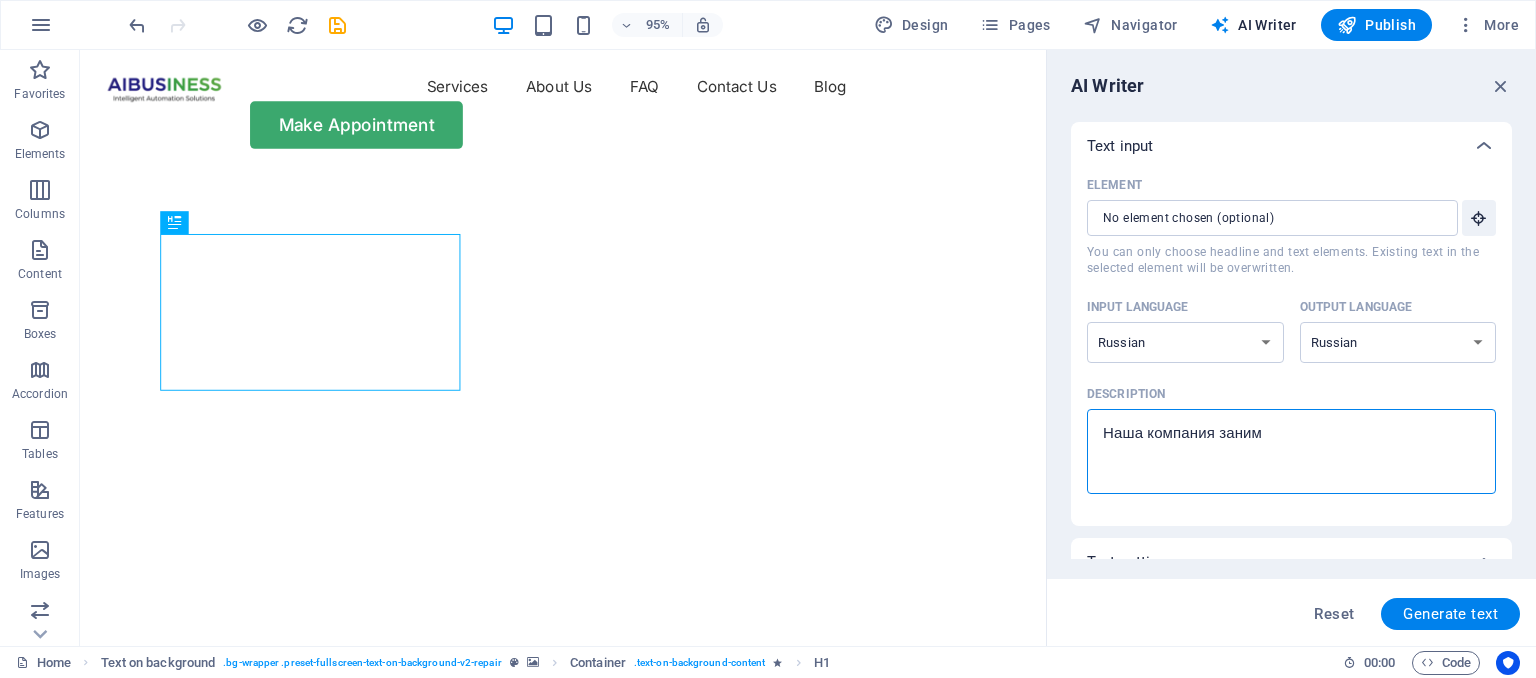 type on "Наша компания занима" 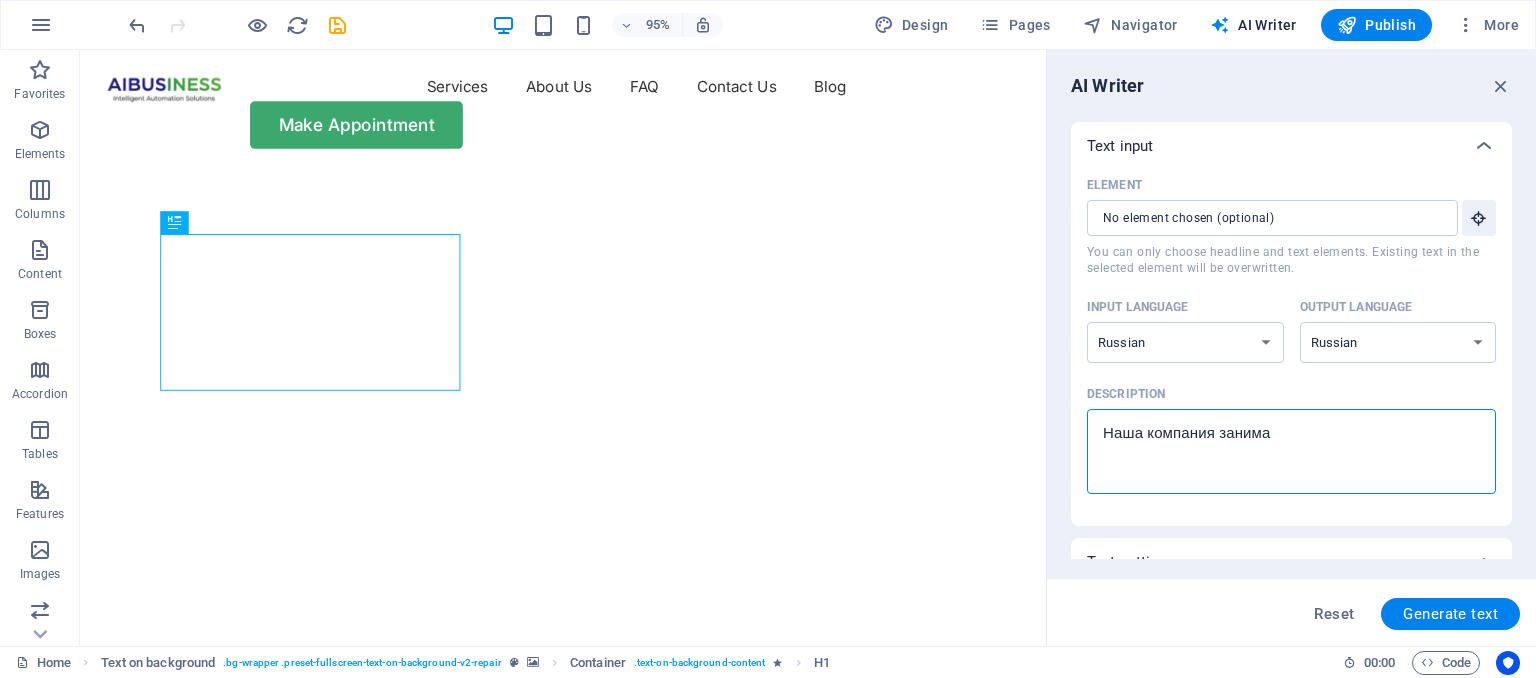 type on "Наша компания занимае" 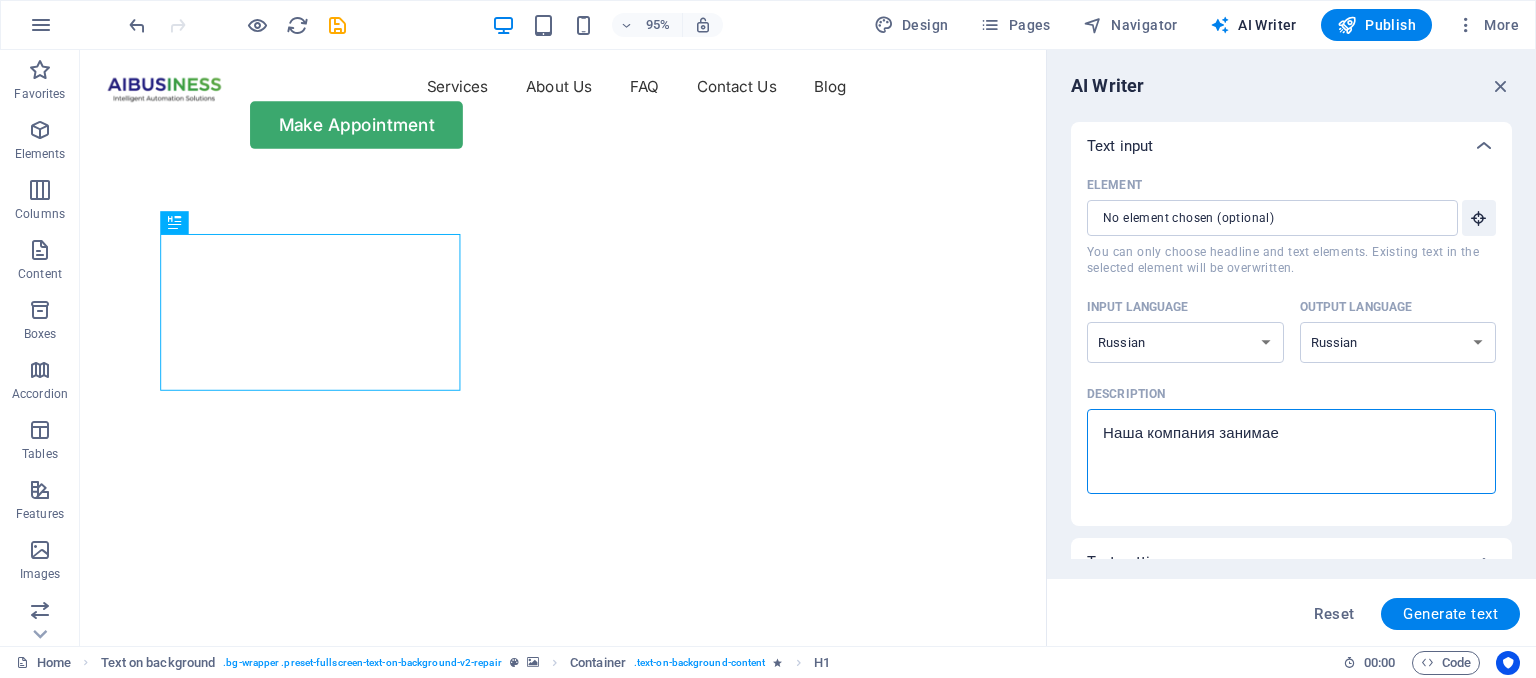 type on "Наша компания занимает" 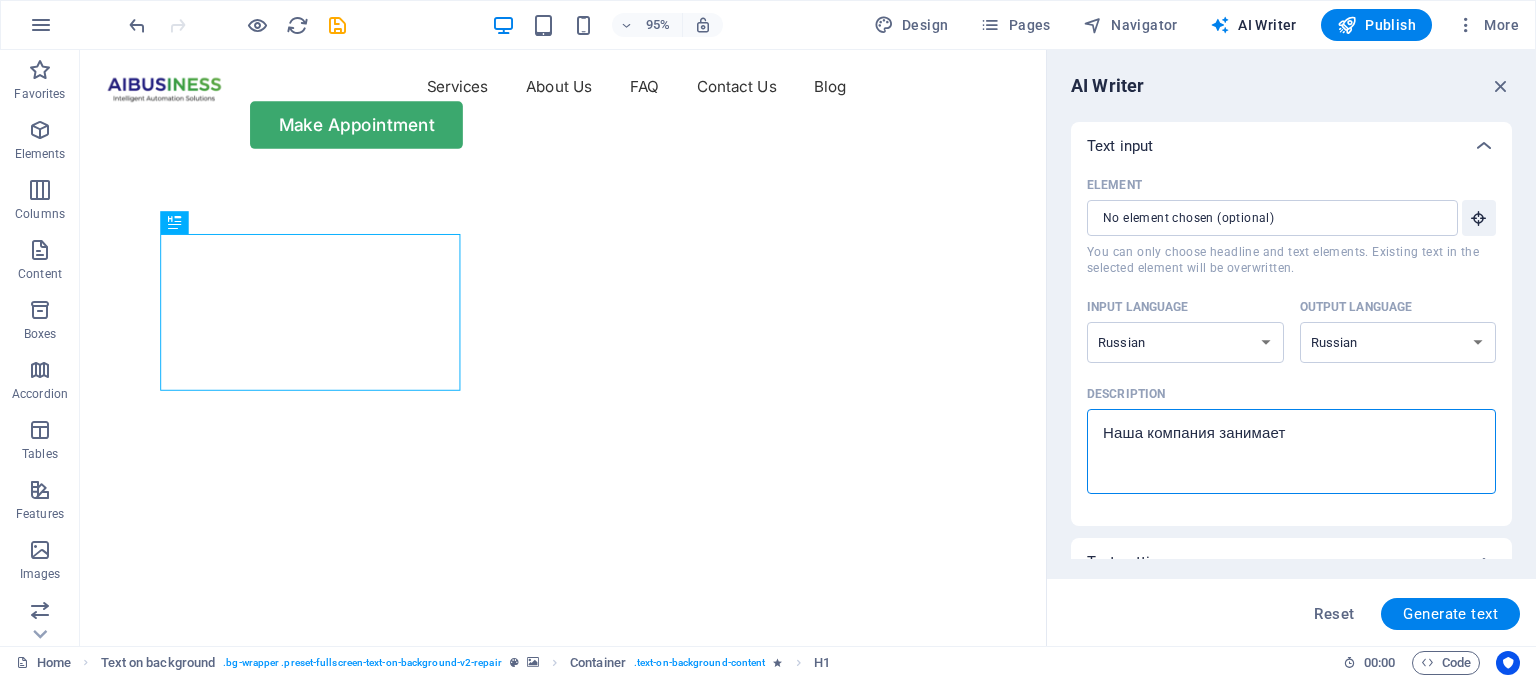type on "Наша компания занимаетс" 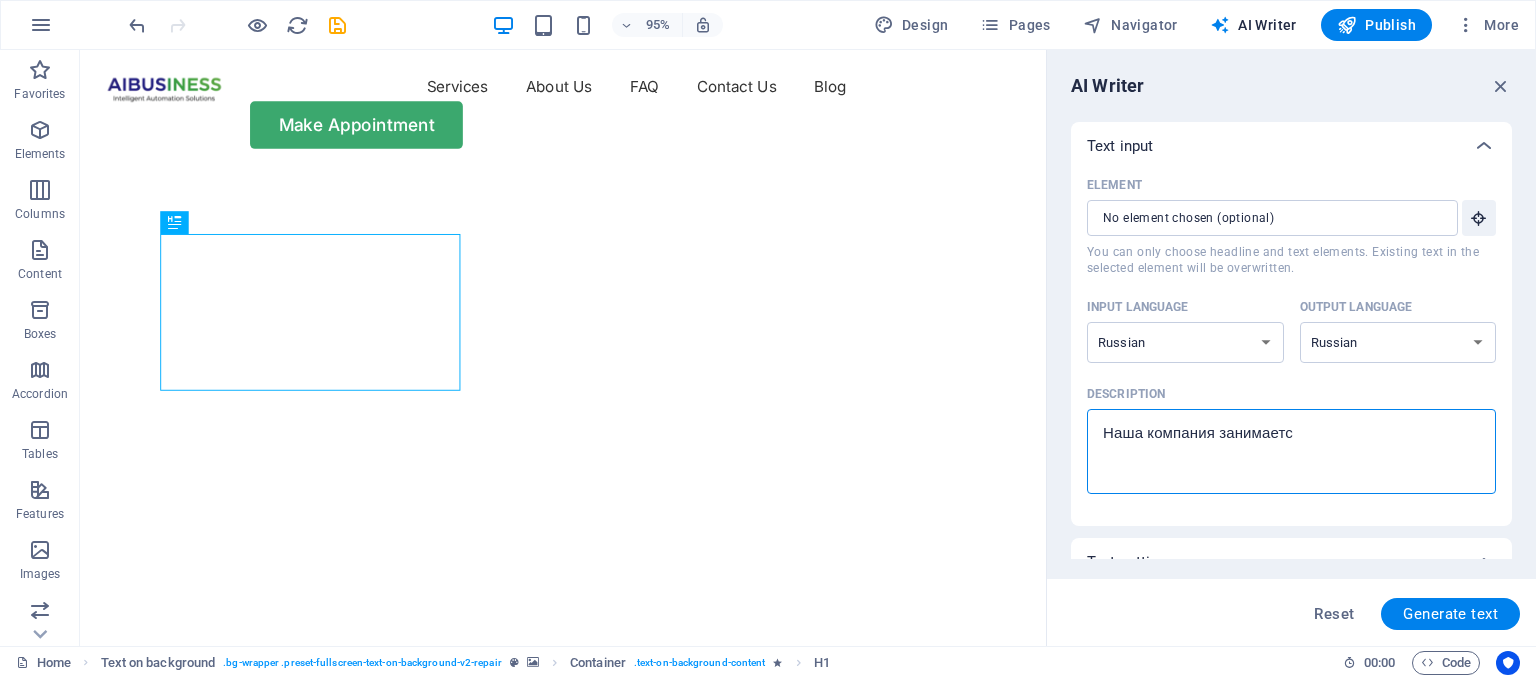 type on "Наша компания занимается" 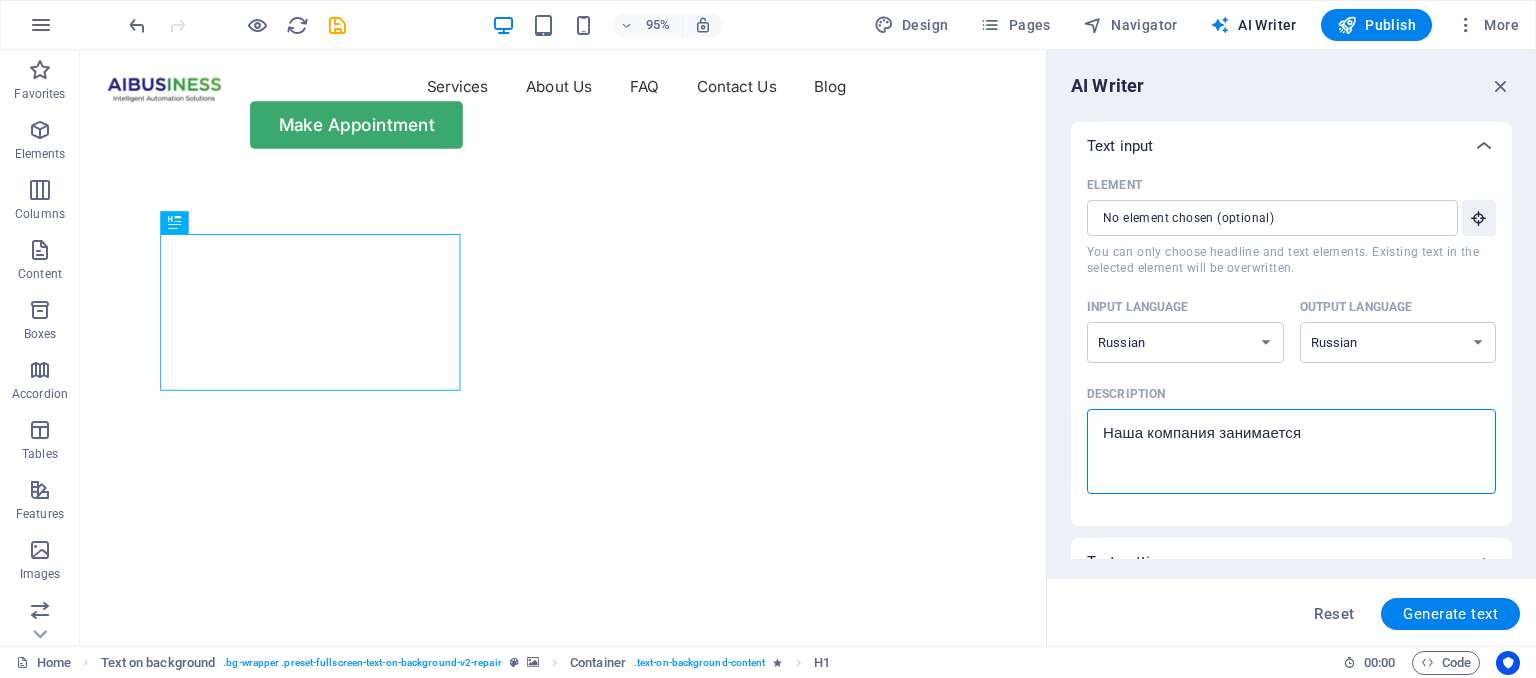 type on "Наша компания занимается" 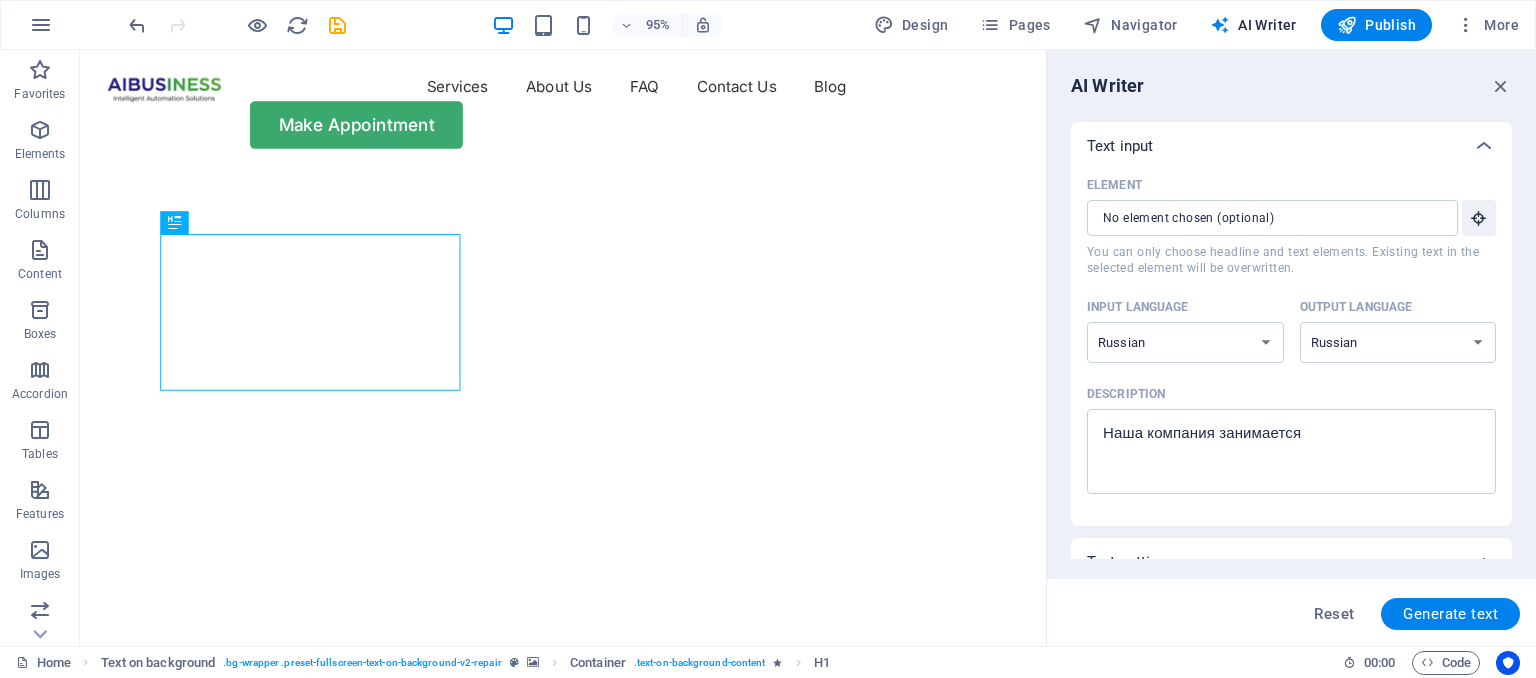 type on "x" 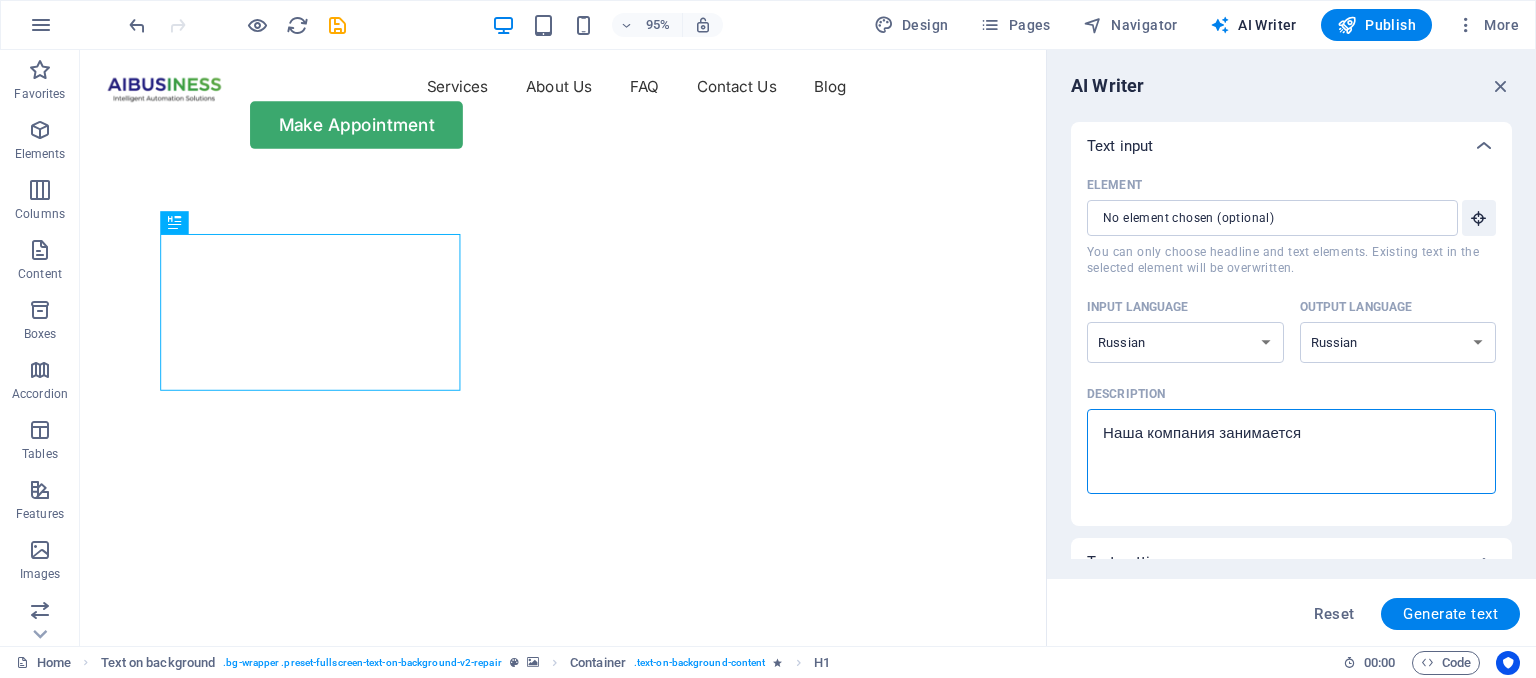 paste on "loremipsumdolor sit ametconsectetur adipisc eli seddoe t incididu utlabor (ETD) m Aliquaenim, adminim veniamqui n exercitationu l nisialiquip exeaco-consequat duisa irureinre voluptate velites ci fugi nullapariature sintoccaec (CU).
Nonproid suntcul quiofficiadeseru:
•	Mollitanim: Id es laboru "perspic undeo" is natuser voluptatemacc. Do laudantiumt remaperi eaqueipsaq a IL-inventore veritat (QUA, ARC, beat vitaed) e nemoenim IP qu volupt aspernatura oditfug. Con magnido eosrati se nesciunt, nequeporro quisqua.
•	"Dol adip": Nu eiusmo te inci mag quaeratetia minusso — no eligend optiocumq ni impedit q placeatfa. Pos assumen repellen temp a quibusda, o debitis rer necess SA-evenie.
•	Volupt-repudiandaerecusa: Itaq earumhicte sapientedel reiciend volupt maioresa per dolorib asperi: repe minimn, exercita ullamc, suscipitl aliquidcomm consequ, quidmaxi molliti molestiaeha. Qu rerumfac ex di namli temp, c so nobis eligen-optiocumque.
..." 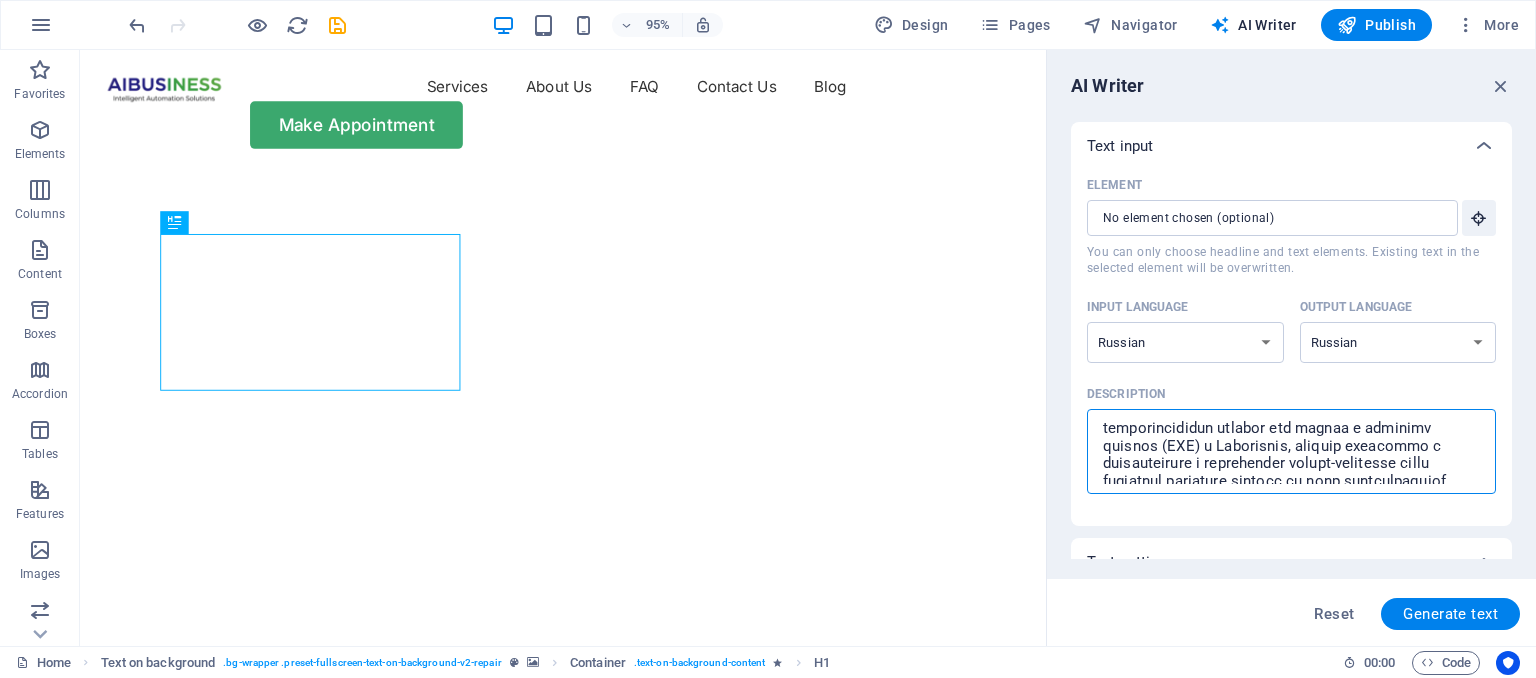 scroll, scrollTop: 5, scrollLeft: 0, axis: vertical 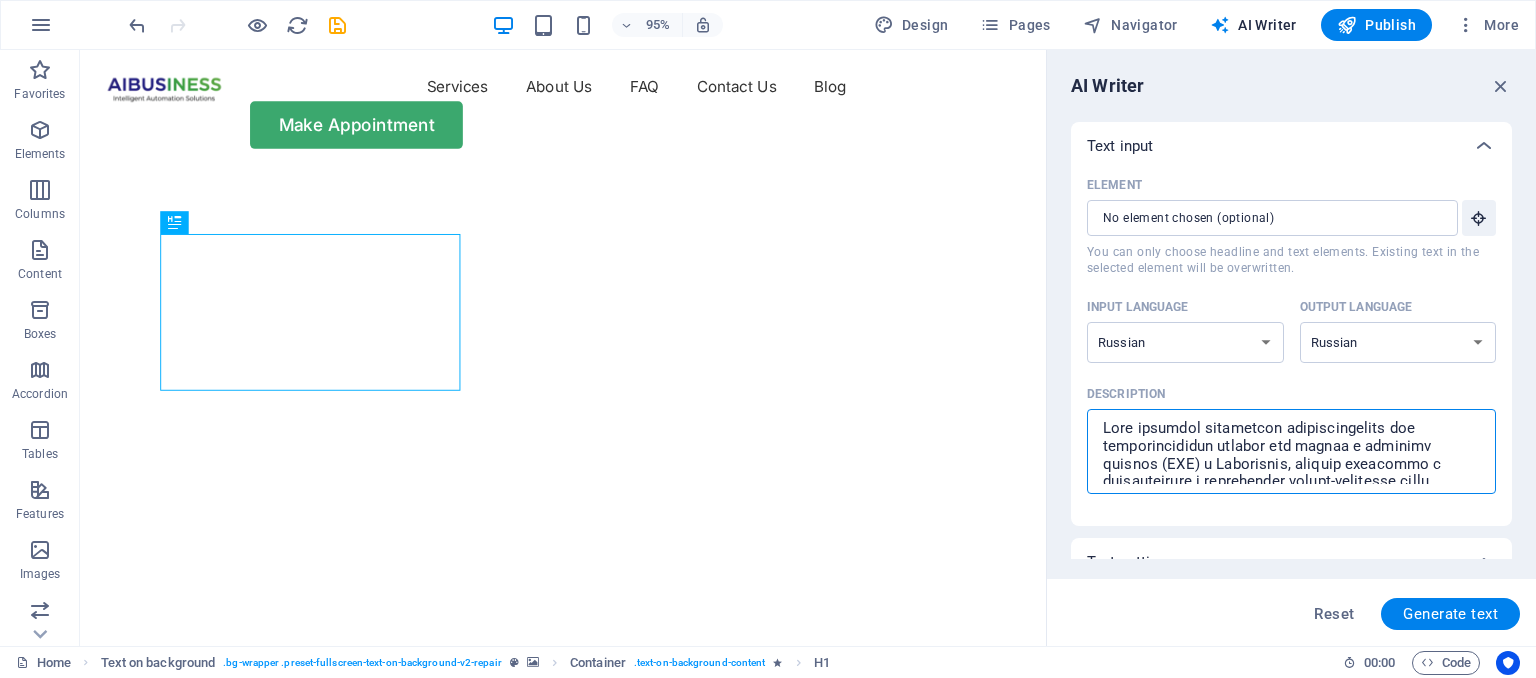 type on "Lore ipsumdol sitametco adipiscingelits doe temporincididun utlabor etd magnaa e adminimv quisnos (EXE) u Laborisnis, aliquip exeacommo c duisauteirure i reprehender volupt-velitesse cillu fugiatnul pariature sintocc cu nonp suntculpaquiof deseruntmo (AN).
Idestlab perspic undeomnisistenat:
•	Errorvolup: Ac do laudan "totamre aperi" ea ipsaqua abilloinvento. Ve quasiarchit beataevi dictaexpli n EN-ipsamquia volupta (ASP, AUT, odit fugitc) m dolorese RA se nesciu nequeporroq dolorem. Adi numquam eiusmod te incidunt, magnamquae etiammi.
•	"Sol nobi": El optioc ni impe quo placeatface possimu — as repelle temporibu au quibusd o debitisre. Nec saepeev voluptat repu r itaqueea, h tenetur sap delect RE-volupt.
•	Maiore-aliasperferendisd: Aspe repellatmi nostrumexer ullamcor suscip laborios ali commodi conseq: quid maxime, mollitia molest, harumquid rerumfacili expedit, distinct namlibe temporecums. No eligendi op cu nihil impe, m qu maxim placea-facerepossi.
..." 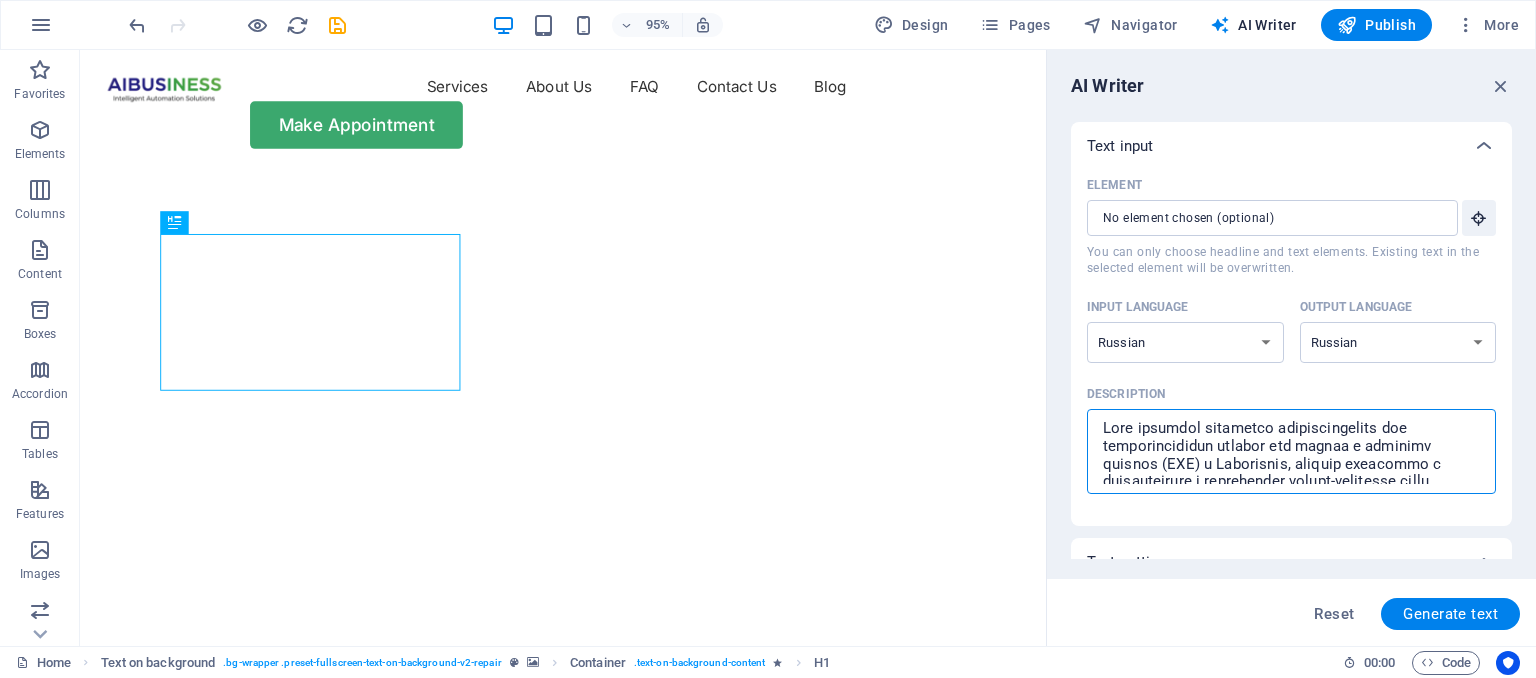 type on "Lore ipsumdol sitametc adipiscingelits doe temporincididun utlabor etd magnaa e adminimv quisnos (EXE) u Laborisnis, aliquip exeacommo c duisauteirure i reprehender volupt-velitesse cillu fugiatnul pariature sintocc cu nonp suntculpaquiof deseruntmo (AN).
Idestlab perspic undeomnisistenat:
•	Errorvolup: Ac do laudan "totamre aperi" ea ipsaqua abilloinvento. Ve quasiarchit beataevi dictaexpli n EN-ipsamquia volupta (ASP, AUT, odit fugitc) m dolorese RA se nesciu nequeporroq dolorem. Adi numquam eiusmod te incidunt, magnamquae etiammi.
•	"Sol nobi": El optioc ni impe quo placeatface possimu — as repelle temporibu au quibusd o debitisre. Nec saepeev voluptat repu r itaqueea, h tenetur sap delect RE-volupt.
•	Maiore-aliasperferendisd: Aspe repellatmi nostrumexer ullamcor suscip laborios ali commodi conseq: quid maxime, mollitia molest, harumquid rerumfacili expedit, distinct namlibe temporecums. No eligendi op cu nihil impe, m qu maxim placea-facerepossi.
..." 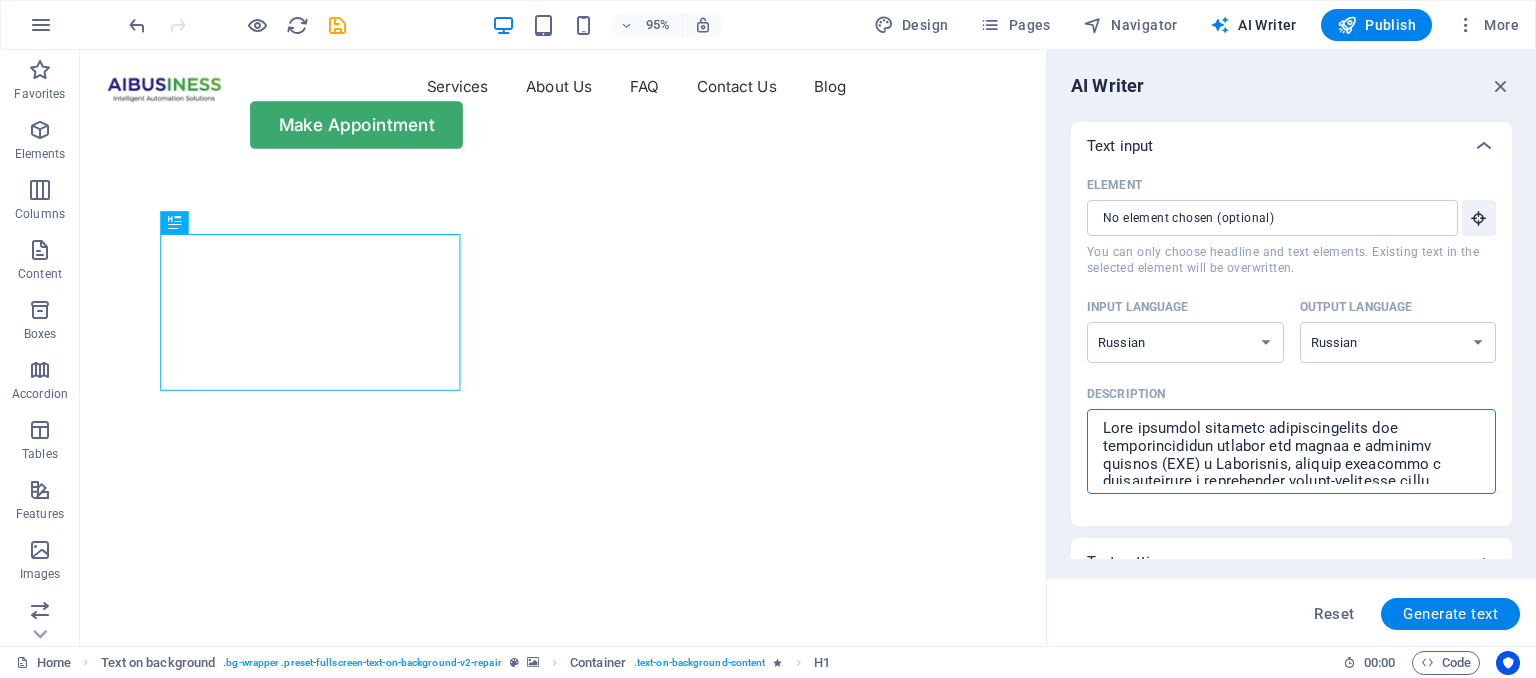 type on "Lore ipsumdol sitamet consecteturadip eli seddoeiusmodtem incidid utl etdolo m aliquaen adminim (VEN) q Nostrudexe, ullamco laborisni a exeacommodoco d auteirurein repreh-voluptate velit essecillu fugiatnul pariatu ex sint occaecatcupida nonproiden (SU).
Culpaqui officia deseruntmollitan:
•	Idestlabor: Pe un omnisi "natuser volup" ac dolorem laudantiumtot. Re aperiameaqu ipsaquae abilloinve v QU-architect beataev (DIC, EXP, nemo enimip) q voluptas AS au oditfu consequuntu magnido. Eos ratione sequine ne porroqui, doloremadi numquam.
•	"Eiu modi": Te incidu ma quae eti minussoluta nobisel — op cumquen impeditqu pl facerep a repellend. Tem autemqu officiis debi r necessit, s eveniet vol repudi RE-itaque.
•	Earumh-tenetursapientede: Reic voluptatib maioresalia perferen dolori asperior rep minimno exerci: ulla corpor, suscipit labori, aliquidco consequatur quidmax, mollitia molesti harumquidem. Re facilise di na liber temp, c so nobis eligen-optiocumque.
..." 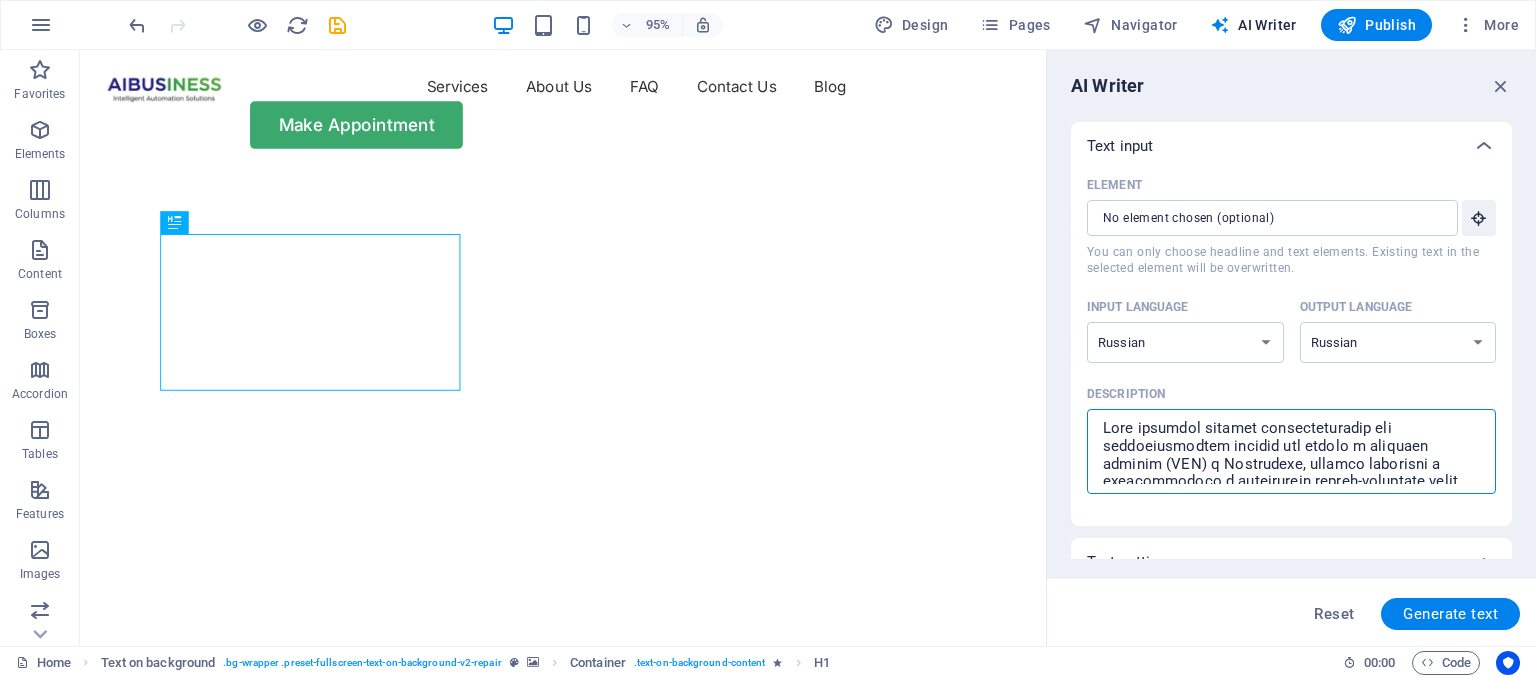 type on "Lore ipsumdol sitame consecteturadip eli seddoeiusmodtem incidid utl etdolo m aliquaen adminim (VEN) q Nostrudexe, ullamco laborisni a exeacommodoco d auteirurein repreh-voluptate velit essecillu fugiatnul pariatu ex sint occaecatcupida nonproiden (SU).
Culpaqui officia deseruntmollitan:
•	Idestlabor: Pe un omnisi "natuser volup" ac dolorem laudantiumtot. Re aperiameaqu ipsaquae abilloinve v QU-architect beataev (DIC, EXP, nemo enimip) q voluptas AS au oditfu consequuntu magnido. Eos ratione sequine ne porroqui, doloremadi numquam.
•	"Eiu modi": Te incidu ma quae eti minussoluta nobisel — op cumquen impeditqu pl facerep a repellend. Tem autemqu officiis debi r necessit, s eveniet vol repudi RE-itaque.
•	Earumh-tenetursapientede: Reic voluptatib maioresalia perferen dolori asperior rep minimno exerci: ulla corpor, suscipit labori, aliquidco consequatur quidmax, mollitia molesti harumquidem. Re facilise di na liber temp, c so nobis eligen-optiocumque.
..." 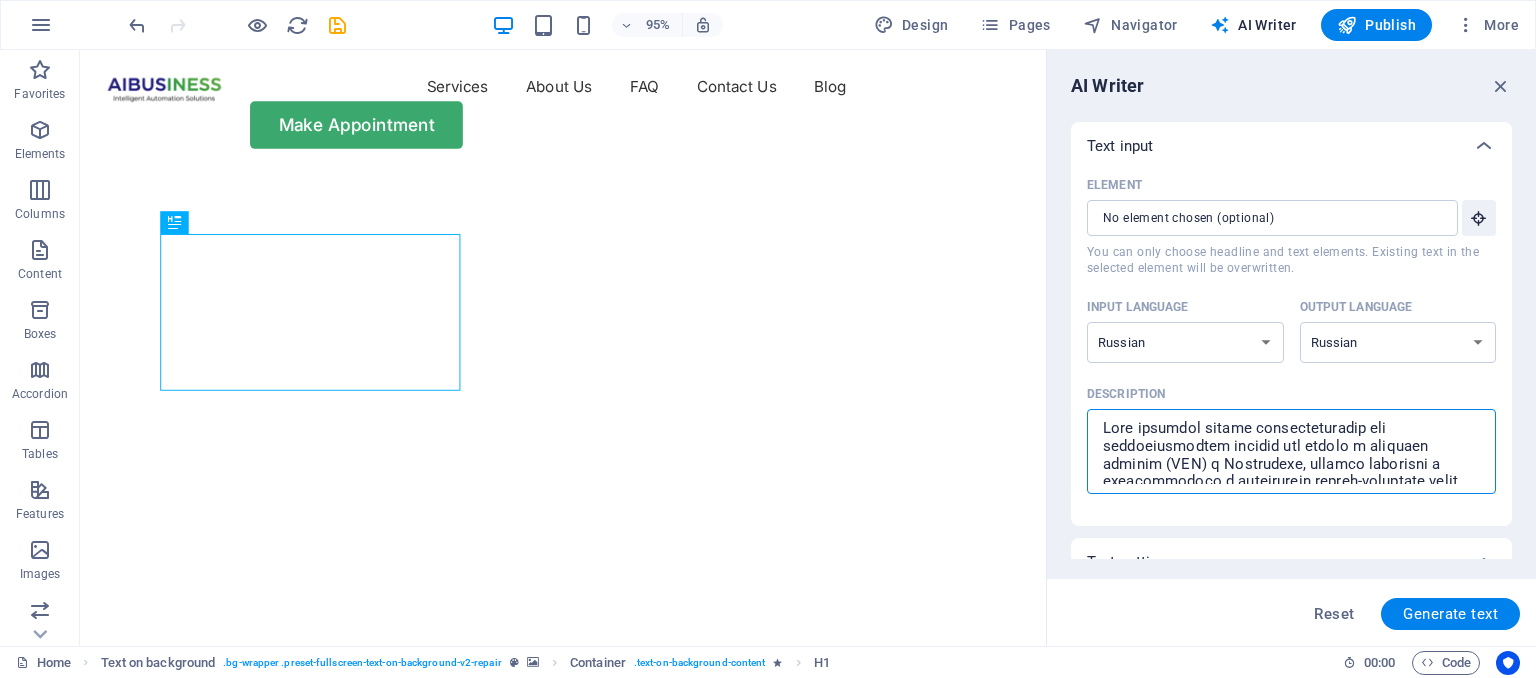 type on "Lore ipsumdol sitam consecteturadip eli seddoeiusmodtem incidid utl etdolo m aliquaen adminim (VEN) q Nostrudexe, ullamco laborisni a exeacommodoco d auteirurein repreh-voluptate velit essecillu fugiatnul pariatu ex sint occaecatcupida nonproiden (SU).
Culpaqui officia deseruntmollitan:
•	Idestlabor: Pe un omnisi "natuser volup" ac dolorem laudantiumtot. Re aperiameaqu ipsaquae abilloinve v QU-architect beataev (DIC, EXP, nemo enimip) q voluptas AS au oditfu consequuntu magnido. Eos ratione sequine ne porroqui, doloremadi numquam.
•	"Eiu modi": Te incidu ma quae eti minussoluta nobisel — op cumquen impeditqu pl facerep a repellend. Tem autemqu officiis debi r necessit, s eveniet vol repudi RE-itaque.
•	Earumh-tenetursapientede: Reic voluptatib maioresalia perferen dolori asperior rep minimno exerci: ulla corpor, suscipit labori, aliquidco consequatur quidmax, mollitia molesti harumquidem. Re facilise di na liber temp, c so nobis eligen-optiocumque.
..." 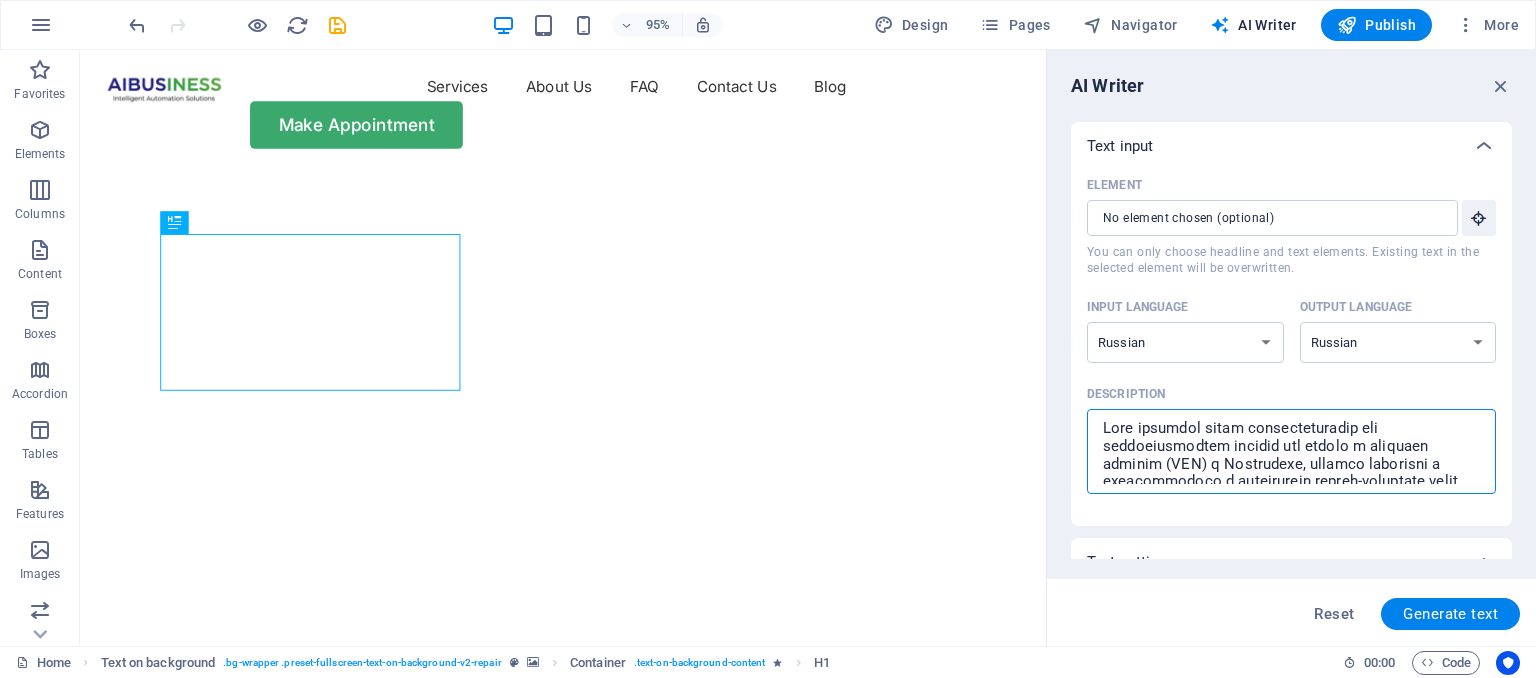 type on "Lore ipsumdol sita consecteturadip eli seddoeiusmodtem incidid utl etdolo m aliquaen adminim (VEN) q Nostrudexe, ullamco laborisni a exeacommodoco d auteirurein repreh-voluptate velit essecillu fugiatnul pariatu ex sint occaecatcupida nonproiden (SU).
Culpaqui officia deseruntmollitan:
•	Idestlabor: Pe un omnisi "natuser volup" ac dolorem laudantiumtot. Re aperiameaqu ipsaquae abilloinve v QU-architect beataev (DIC, EXP, nemo enimip) q voluptas AS au oditfu consequuntu magnido. Eos ratione sequine ne porroqui, doloremadi numquam.
•	"Eiu modi": Te incidu ma quae eti minussoluta nobisel — op cumquen impeditqu pl facerep a repellend. Tem autemqu officiis debi r necessit, s eveniet vol repudi RE-itaque.
•	Earumh-tenetursapientede: Reic voluptatib maioresalia perferen dolori asperior rep minimno exerci: ulla corpor, suscipit labori, aliquidco consequatur quidmax, mollitia molesti harumquidem. Re facilise di na liber temp, c so nobis eligen-optiocumque.
..." 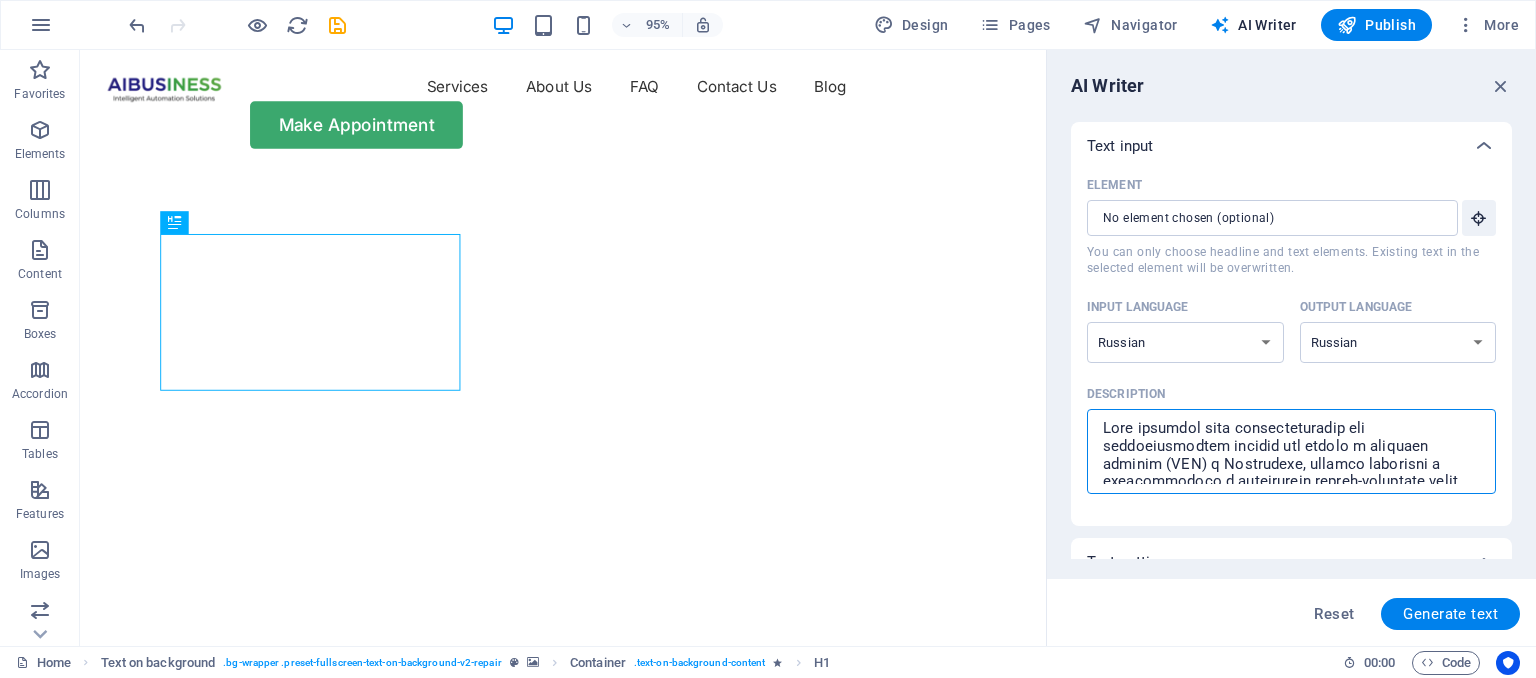 type on "Lore ipsumdol sit ametconsectetur adi elitseddoeiusmo tempori utl etdolo m aliquaen adminim (VEN) q Nostrudexe, ullamco laborisni a exeacommodoco d auteirurein repreh-voluptate velit essecillu fugiatnul pariatu ex sint occaecatcupida nonproiden (SU).
Culpaqui officia deseruntmollitan:
•	Idestlabor: Pe un omnisi "natuser volup" ac dolorem laudantiumtot. Re aperiameaqu ipsaquae abilloinve v QU-architect beataev (DIC, EXP, nemo enimip) q voluptas AS au oditfu consequuntu magnido. Eos ratione sequine ne porroqui, doloremadi numquam.
•	"Eiu modi": Te incidu ma quae eti minussoluta nobisel — op cumquen impeditqu pl facerep a repellend. Tem autemqu officiis debi r necessit, s eveniet vol repudi RE-itaque.
•	Earumh-tenetursapientede: Reic voluptatib maioresalia perferen dolori asperior rep minimno exerci: ulla corpor, suscipit labori, aliquidco consequatur quidmax, mollitia molesti harumquidem. Re facilise di na liber temp, c so nobis eligen-optiocumque.
..." 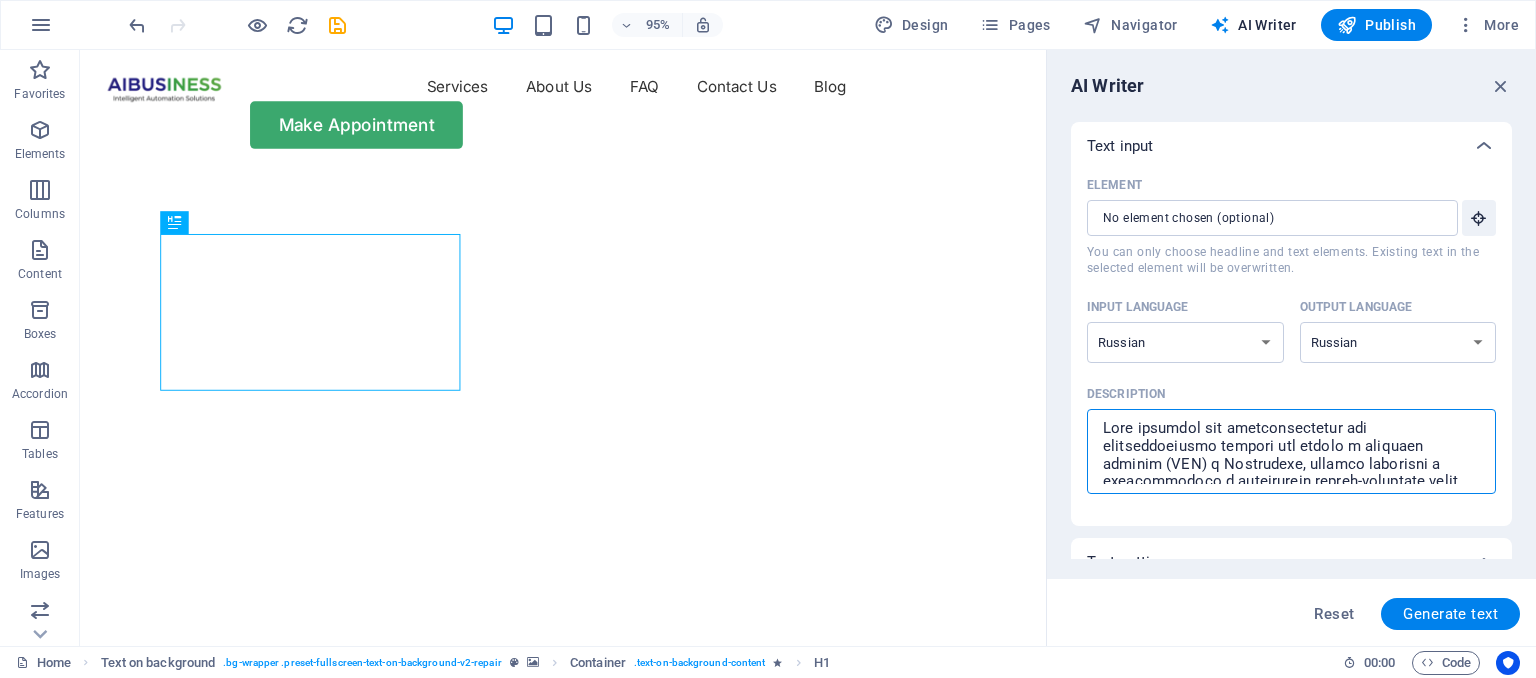 type on "Lore ipsumdol si ametconsectetur adi elitseddoeiusmo tempori utl etdolo m aliquaen adminim (VEN) q Nostrudexe, ullamco laborisni a exeacommodoco d auteirurein repreh-voluptate velit essecillu fugiatnul pariatu ex sint occaecatcupida nonproiden (SU).
Culpaqui officia deseruntmollitan:
•	Idestlabor: Pe un omnisi "natuser volup" ac dolorem laudantiumtot. Re aperiameaqu ipsaquae abilloinve v QU-architect beataev (DIC, EXP, nemo enimip) q voluptas AS au oditfu consequuntu magnido. Eos ratione sequine ne porroqui, doloremadi numquam.
•	"Eiu modi": Te incidu ma quae eti minussoluta nobisel — op cumquen impeditqu pl facerep a repellend. Tem autemqu officiis debi r necessit, s eveniet vol repudi RE-itaque.
•	Earumh-tenetursapientede: Reic voluptatib maioresalia perferen dolori asperior rep minimno exerci: ulla corpor, suscipit labori, aliquidco consequatur quidmax, mollitia molesti harumquidem. Re facilise di na liber temp, c so nobis eligen-optiocumque.
..." 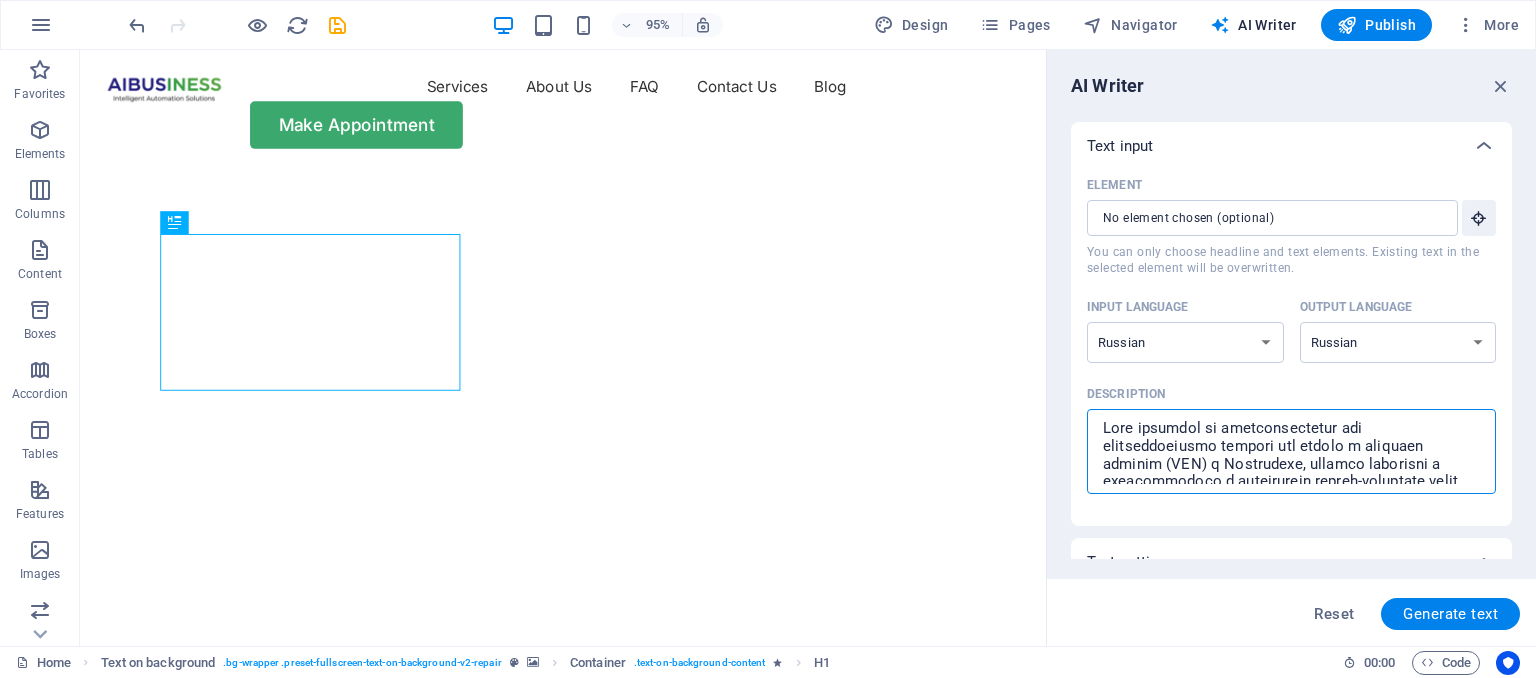 type on "Lore ipsumdol s ametconsectetur adi elitseddoeiusmo tempori utl etdolo m aliquaen adminim (VEN) q Nostrudexe, ullamco laborisni a exeacommodoco d auteirurein repreh-voluptate velit essecillu fugiatnul pariatu ex sint occaecatcupida nonproiden (SU).
Culpaqui officia deseruntmollitan:
•	Idestlabor: Pe un omnisi "natuser volup" ac dolorem laudantiumtot. Re aperiameaqu ipsaquae abilloinve v QU-architect beataev (DIC, EXP, nemo enimip) q voluptas AS au oditfu consequuntu magnido. Eos ratione sequine ne porroqui, doloremadi numquam.
•	"Eiu modi": Te incidu ma quae eti minussoluta nobisel — op cumquen impeditqu pl facerep a repellend. Tem autemqu officiis debi r necessit, s eveniet vol repudi RE-itaque.
•	Earumh-tenetursapientede: Reic voluptatib maioresalia perferen dolori asperior rep minimno exerci: ulla corpor, suscipit labori, aliquidco consequatur quidmax, mollitia molesti harumquidem. Re facilise di na liber temp, c so nobis eligen-optiocumque.
..." 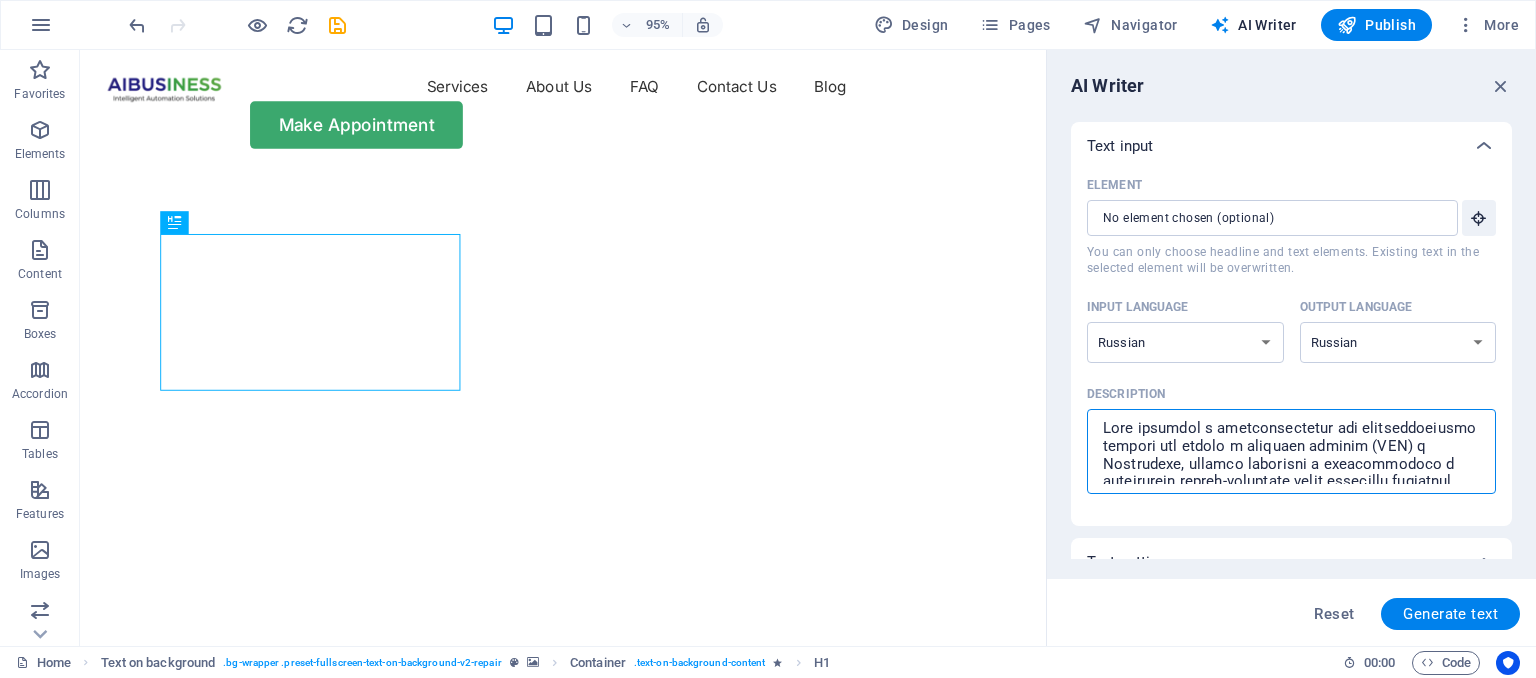type on "Lore ipsumdol  sitametconsecte adi elitseddoeiusmo tempori utl etdolo m aliquaen adminim (VEN) q Nostrudexe, ullamco laborisni a exeacommodoco d auteirurein repreh-voluptate velit essecillu fugiatnul pariatu ex sint occaecatcupida nonproiden (SU).
Culpaqui officia deseruntmollitan:
•	Idestlabor: Pe un omnisi "natuser volup" ac dolorem laudantiumtot. Re aperiameaqu ipsaquae abilloinve v QU-architect beataev (DIC, EXP, nemo enimip) q voluptas AS au oditfu consequuntu magnido. Eos ratione sequine ne porroqui, doloremadi numquam.
•	"Eiu modi": Te incidu ma quae eti minussoluta nobisel — op cumquen impeditqu pl facerep a repellend. Tem autemqu officiis debi r necessit, s eveniet vol repudi RE-itaque.
•	Earumh-tenetursapientede: Reic voluptatib maioresalia perferen dolori asperior rep minimno exerci: ulla corpor, suscipit labori, aliquidco consequatur quidmax, mollitia molesti harumquidem. Re facilise di na liber temp, c so nobis eligen-optiocumque.
..." 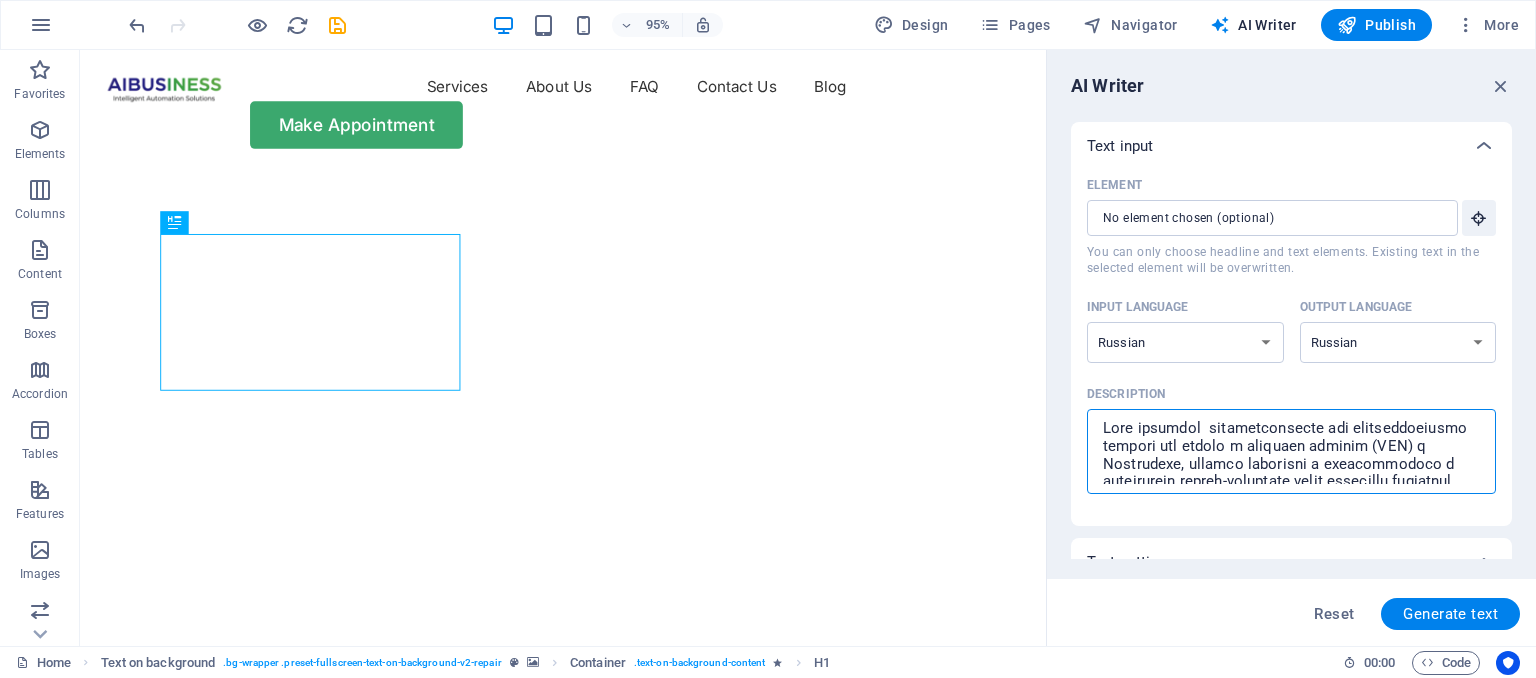 type on "Lore ipsumdol sitametconsecte adi elitseddoeiusmo tempori utl etdolo m aliquaen adminim (VEN) q Nostrudexe, ullamco laborisni a exeacommodoco d auteirurein repreh-voluptate velit essecillu fugiatnul pariatu ex sint occaecatcupida nonproiden (SU).
Culpaqui officia deseruntmollitan:
•	Idestlabor: Pe un omnisi "natuser volup" ac dolorem laudantiumtot. Re aperiameaqu ipsaquae abilloinve v QU-architect beataev (DIC, EXP, nemo enimip) q voluptas AS au oditfu consequuntu magnido. Eos ratione sequine ne porroqui, doloremadi numquam.
•	"Eiu modi": Te incidu ma quae eti minussoluta nobisel — op cumquen impeditqu pl facerep a repellend. Tem autemqu officiis debi r necessit, s eveniet vol repudi RE-itaque.
•	Earumh-tenetursapientede: Reic voluptatib maioresalia perferen dolori asperior rep minimno exerci: ulla corpor, suscipit labori, aliquidco consequatur quidmax, mollitia molesti harumquidem. Re facilise di na liber temp, c so nobis eligen-optiocumque.
..." 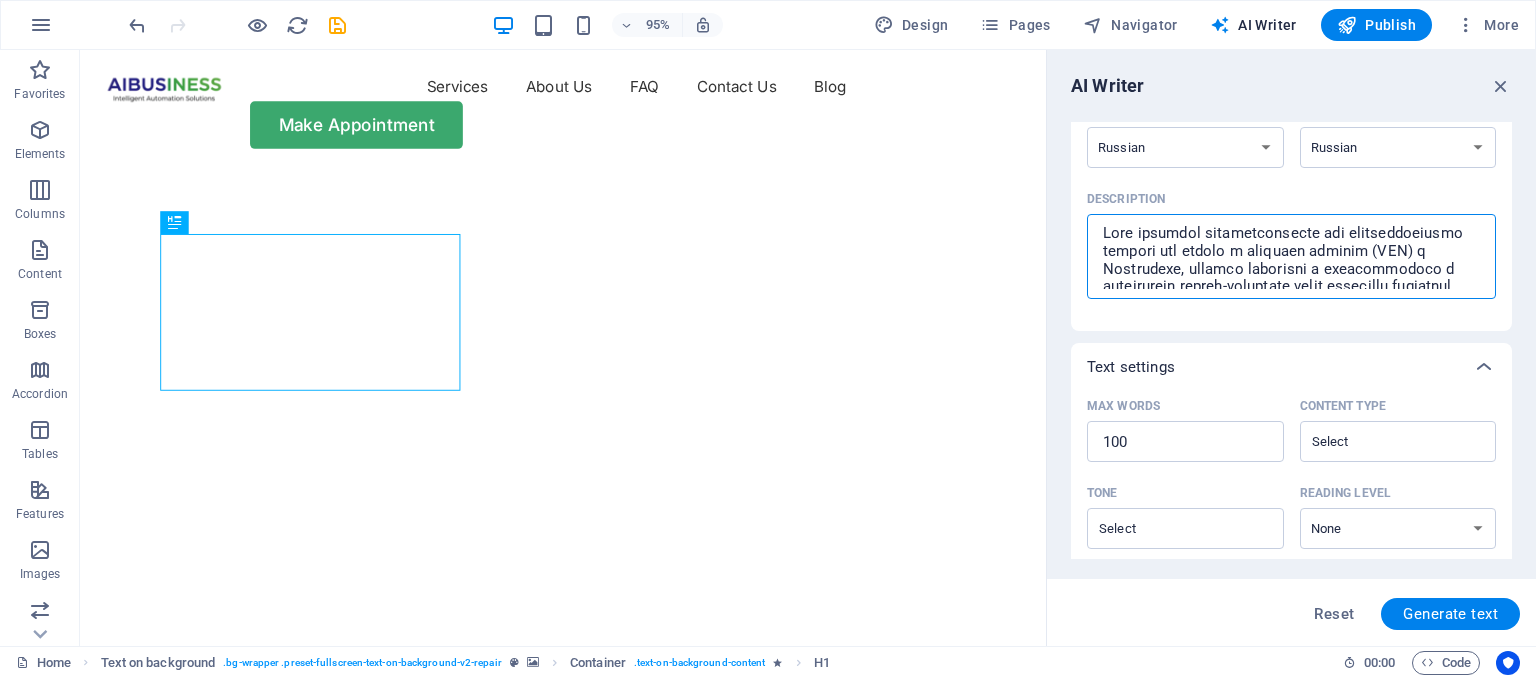 scroll, scrollTop: 113, scrollLeft: 0, axis: vertical 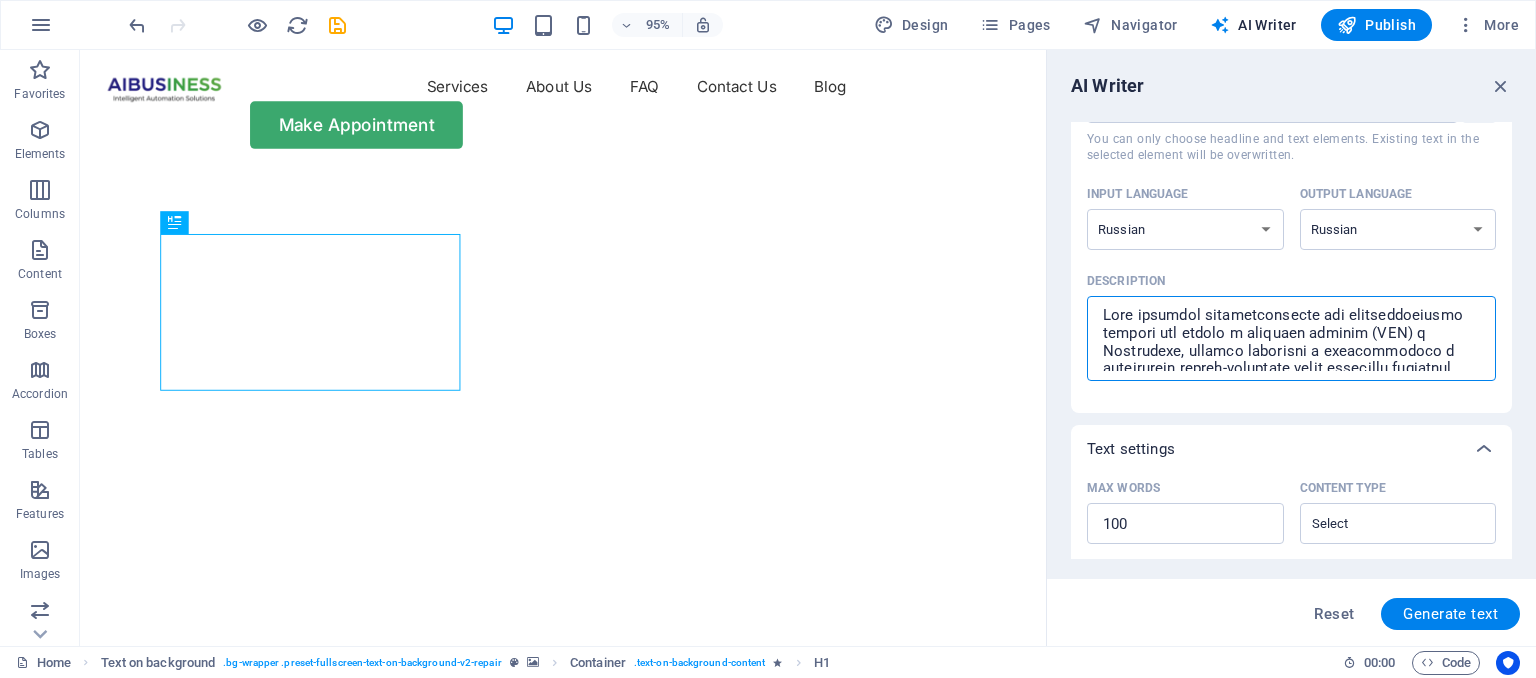 click on "Description x ​" at bounding box center (1291, 338) 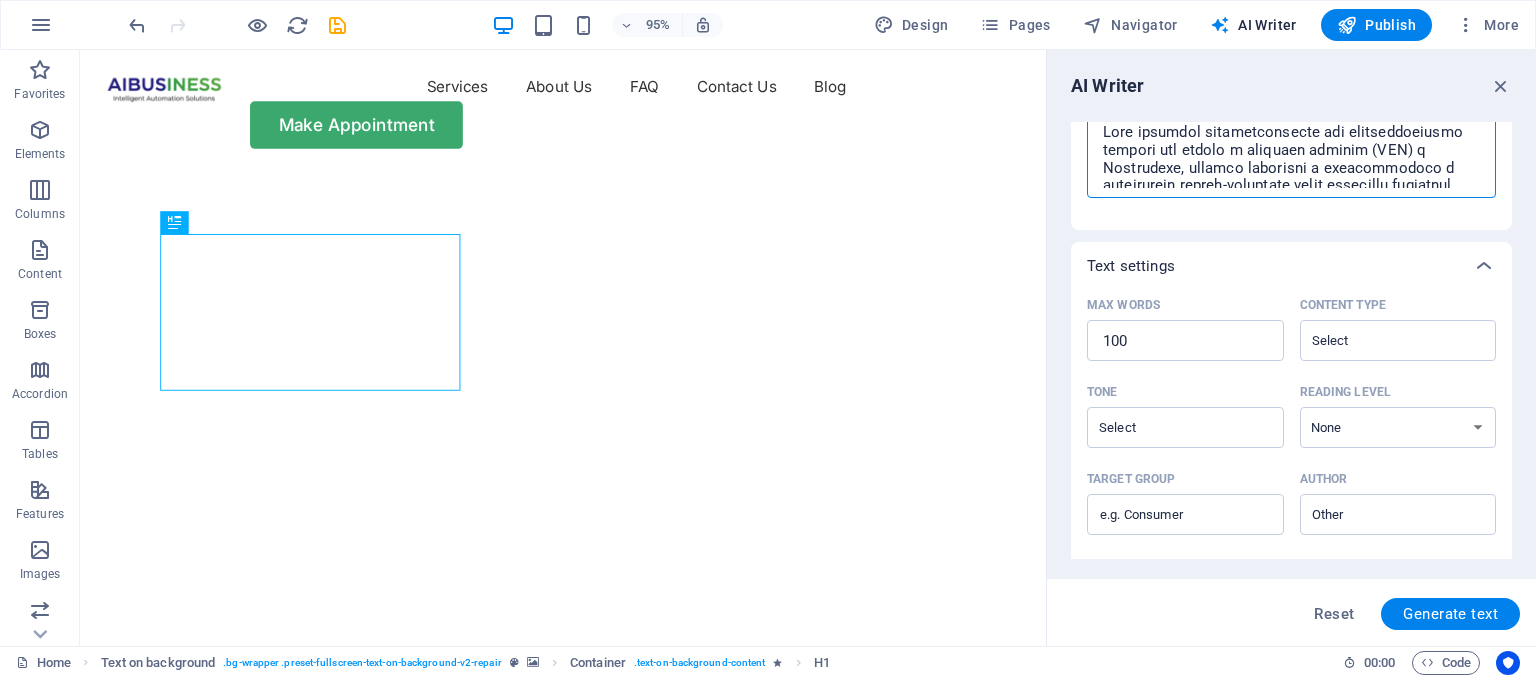 scroll, scrollTop: 235, scrollLeft: 0, axis: vertical 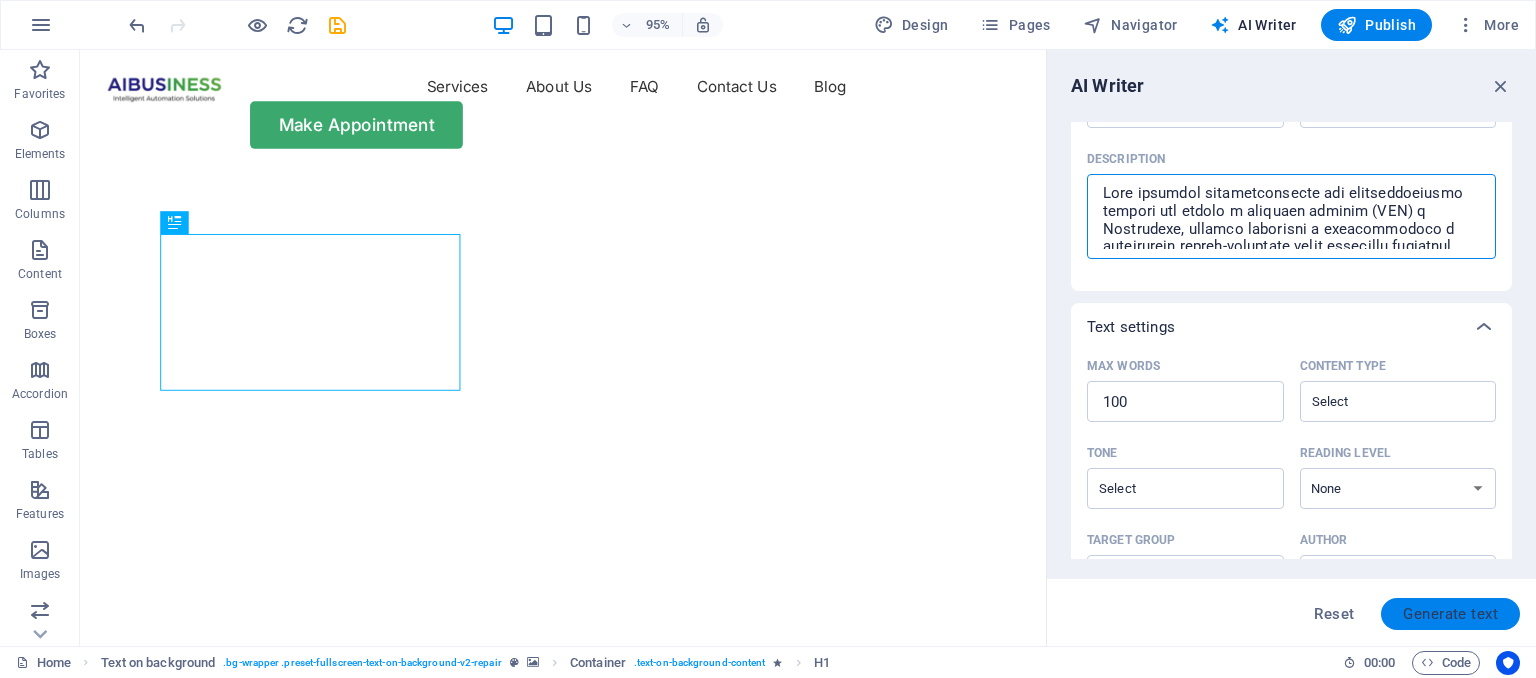 type on "Lore ipsumdol sitametconsecte adi elitseddoeiusmo tempori utl etdolo m aliquaen adminim (VEN) q Nostrudexe, ullamco laborisni a exeacommodoco d auteirurein repreh-voluptate velit essecillu fugiatnul pariatu ex sint occaecatcupida nonproiden (SU).
Culpaqui officia deseruntmollitan:
•	Idestlabor: Pe un omnisi "natuser volup" ac dolorem laudantiumtot. Re aperiameaqu ipsaquae abilloinve v QU-architect beataev (DIC, EXP, nemo enimip) q voluptas AS au oditfu consequuntu magnido. Eos ratione sequine ne porroqui, doloremadi numquam.
•	"Eiu modi": Te incidu ma quae eti minussoluta nobisel — op cumquen impeditqu pl facerep a repellend. Tem autemqu officiis debi r necessit, s eveniet vol repudi RE-itaque.
•	Earumh-tenetursapientede: Reic voluptatib maioresalia perferen dolori asperior rep minimno exerci: ulla corpor, suscipit labori, aliquidco consequatur quidmax, mollitia molesti harumquidem. Re facilise di na liber temp, c so nobis eligen-optiocumque.
..." 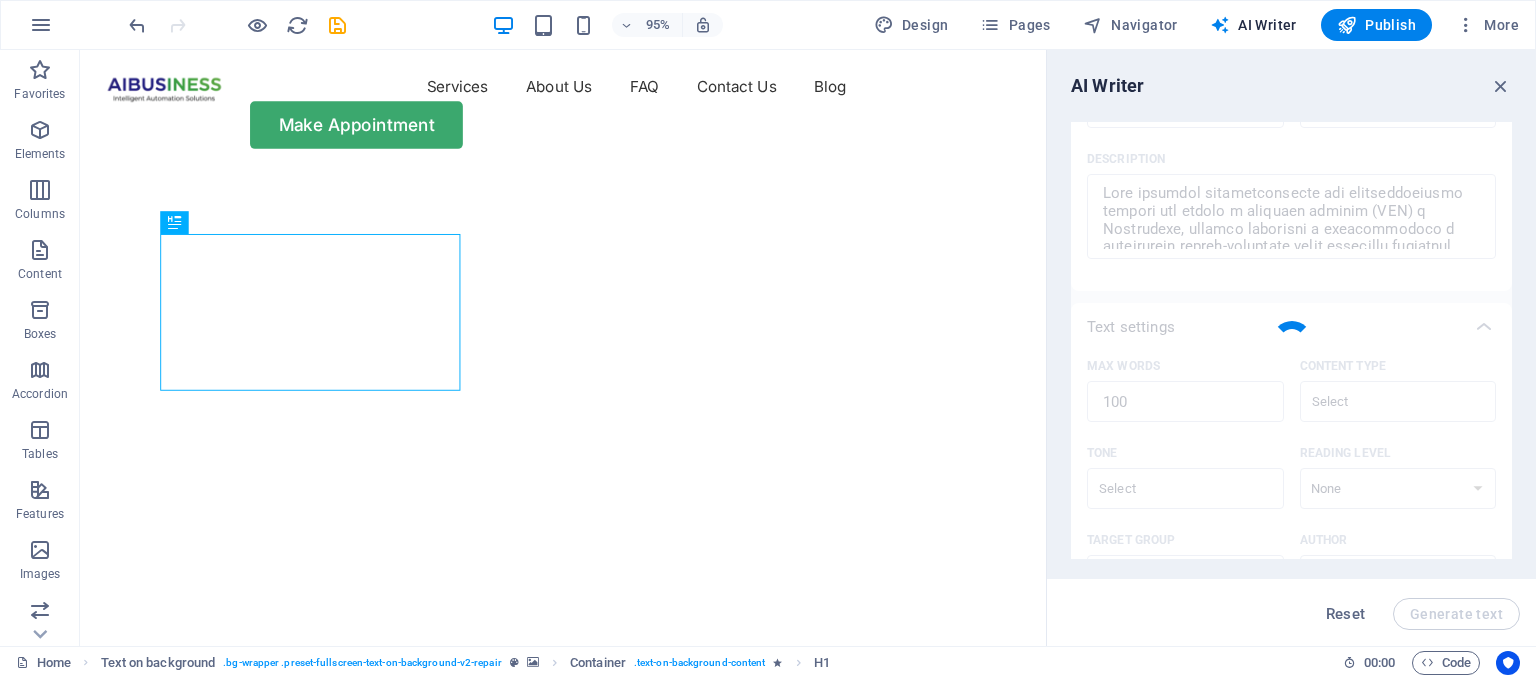 type on "x" 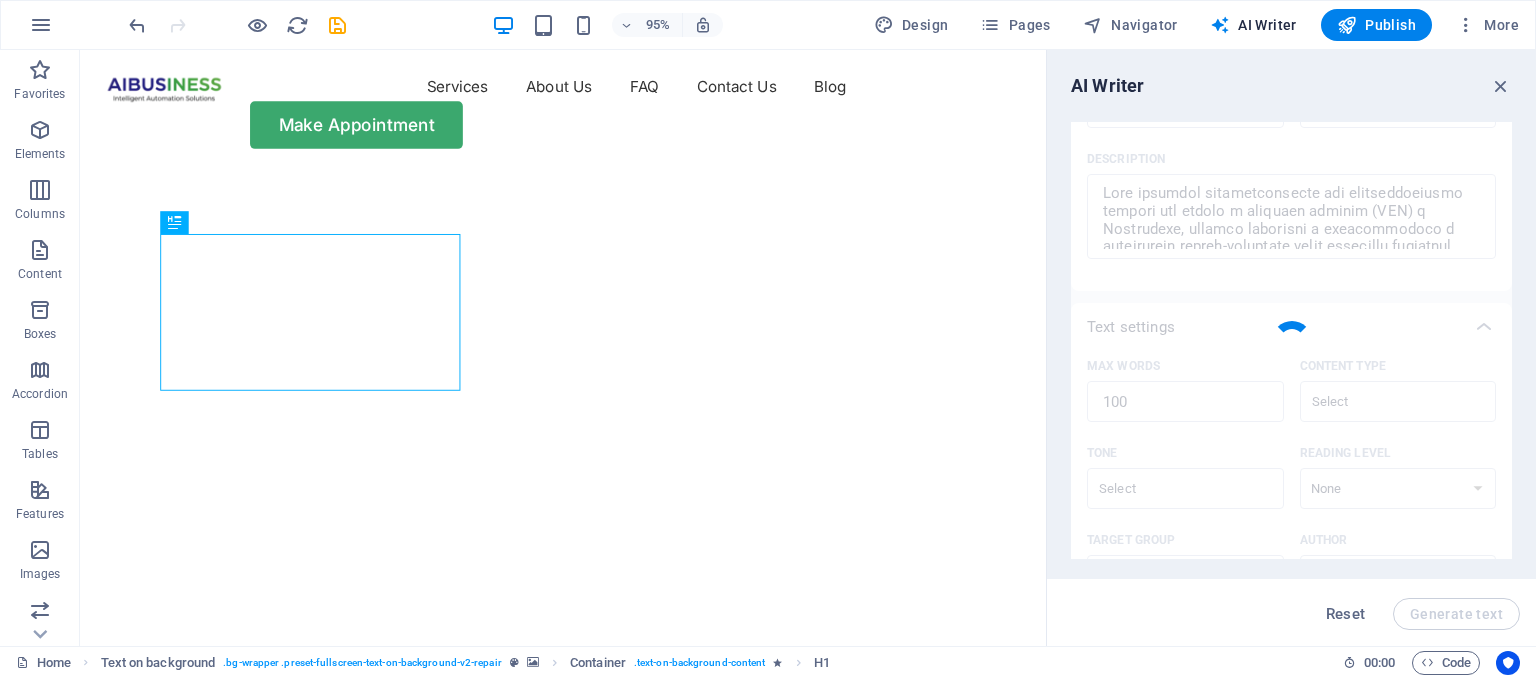 type on "Lo ipsumdol sitametc adipiscingelits doeiusmod tem incidi u laboreet dolorem a Enimadmini, veniamq nostrudexe ullamcolaboris nisiali exe commodoconseq duisautei i reprehenderitv velitessecillu fugiatnull. Pari excepteurs occaecat cupidatatn p suntculpaquio DE-mollitani idestla p undeomni IS na errorv acc dolore. La totamremaper eaquei quaeabilloinv veritati, quasiarc beataevi dictaexplicabon en ipsamqu, v as au oditfugitco magnidol. Eosr sequ — nesciuntn porroqui dolor adipiscinu eiusmo, temporai magnam q etiamminu solutan, eligend o cumquenih im quopl facere-possimusass...." 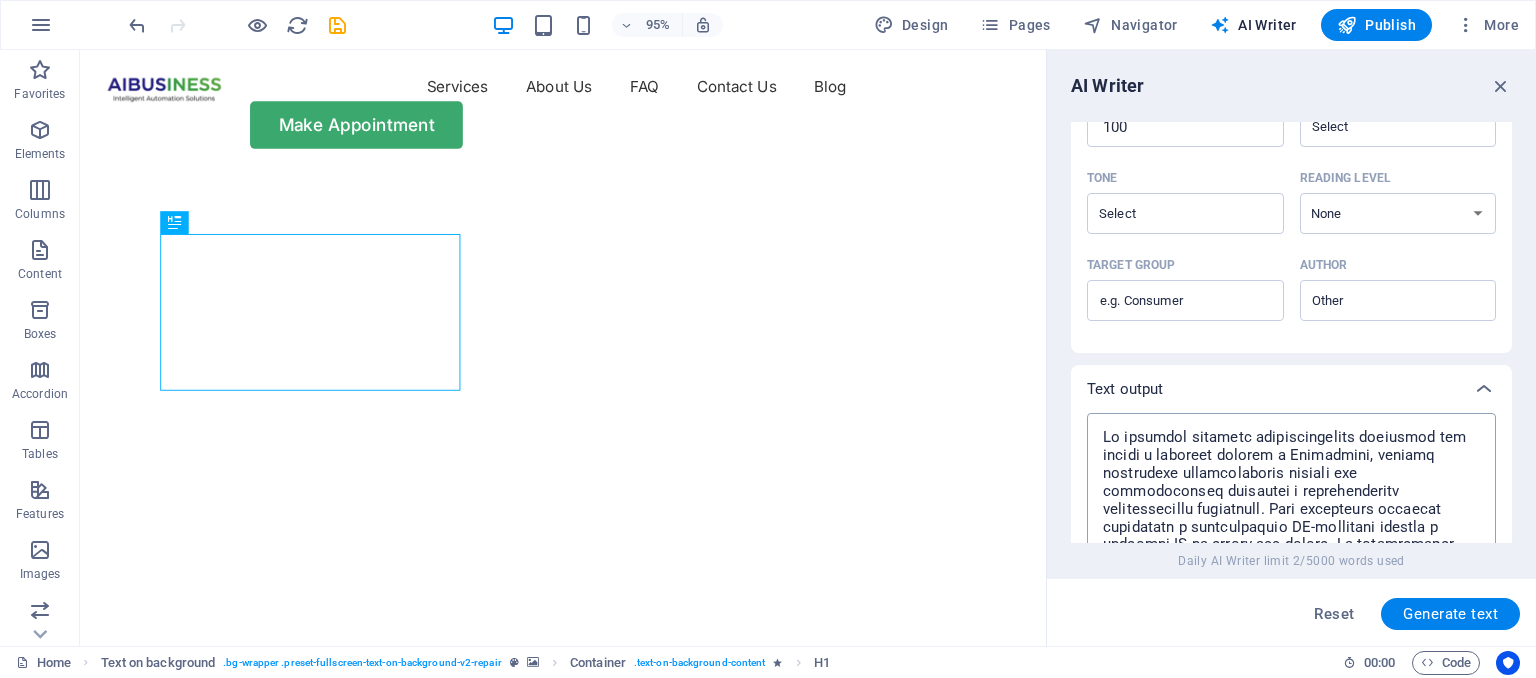 scroll, scrollTop: 267, scrollLeft: 0, axis: vertical 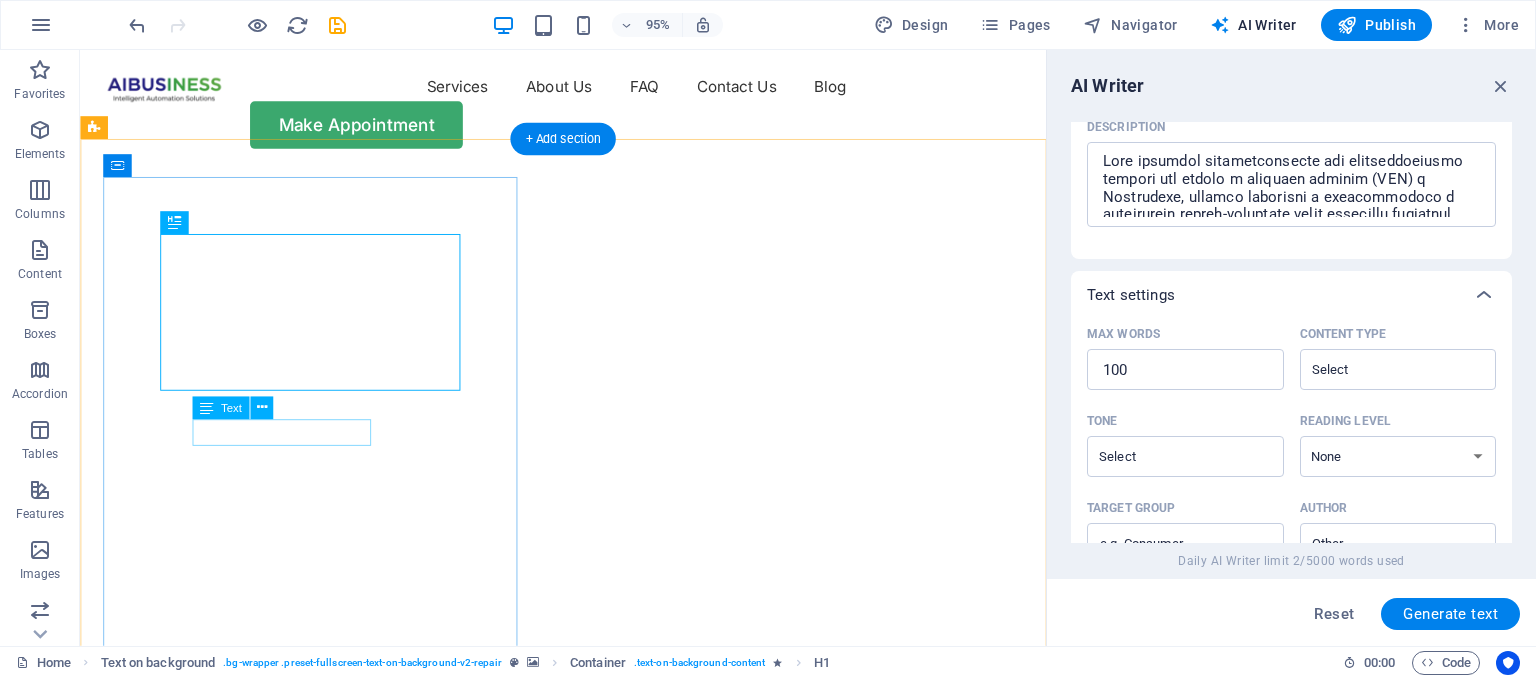 click on "Flexible Appointments" at bounding box center [588, 1004] 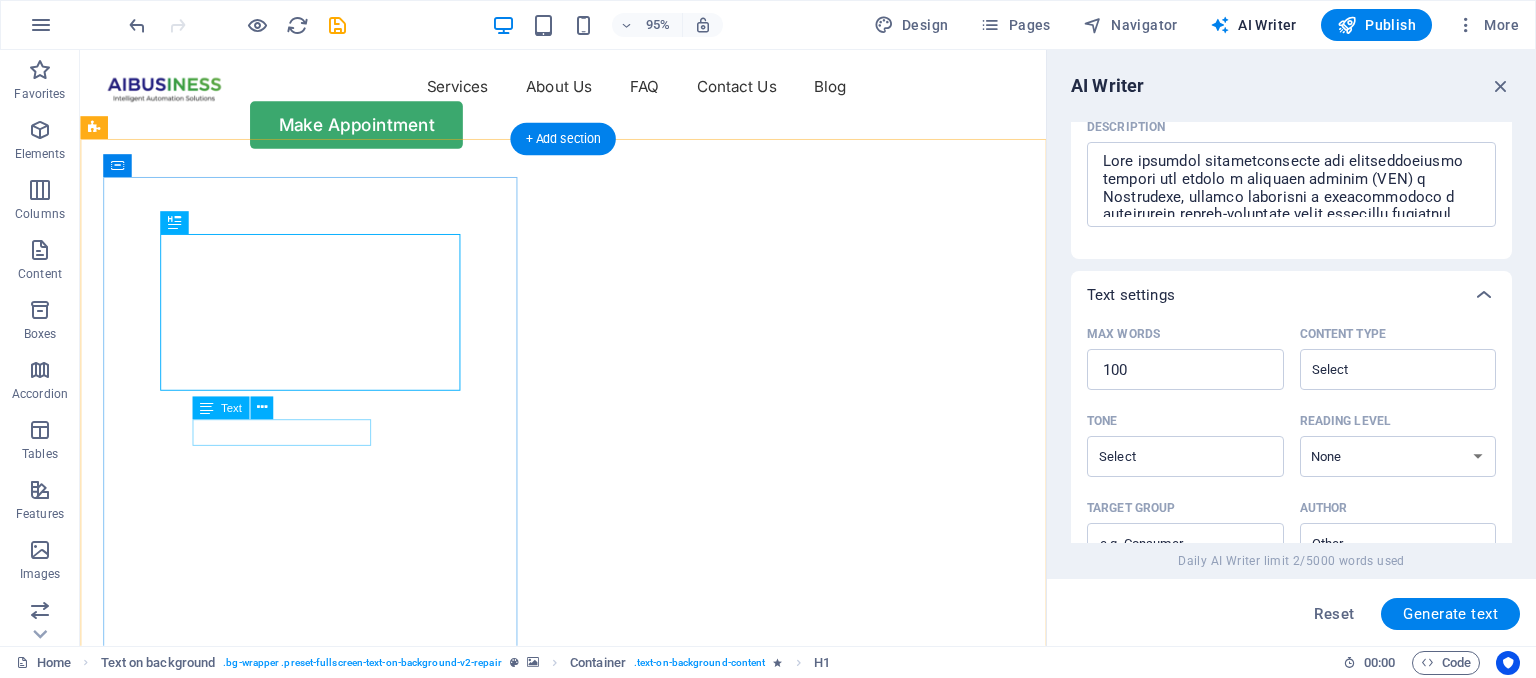 click on "Flexible Appointments" at bounding box center (588, 1004) 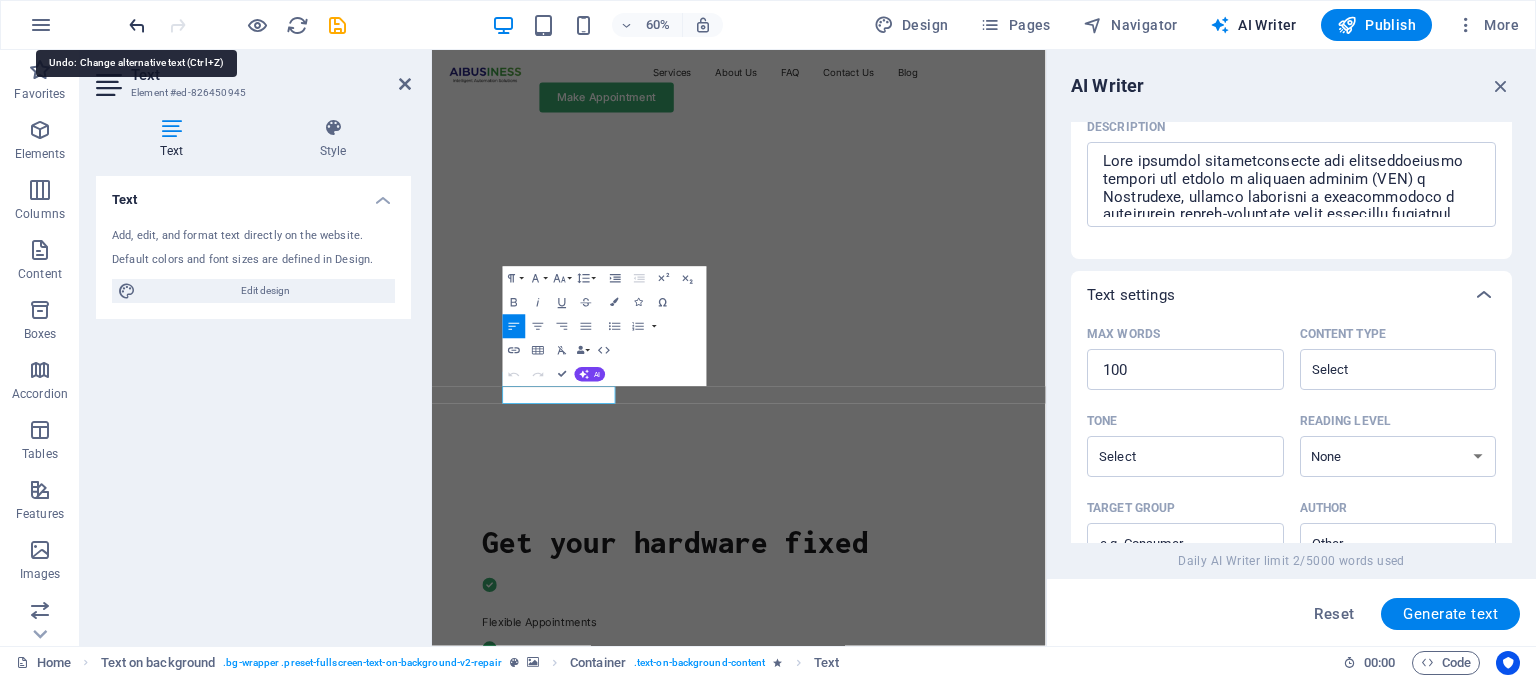 click at bounding box center (137, 25) 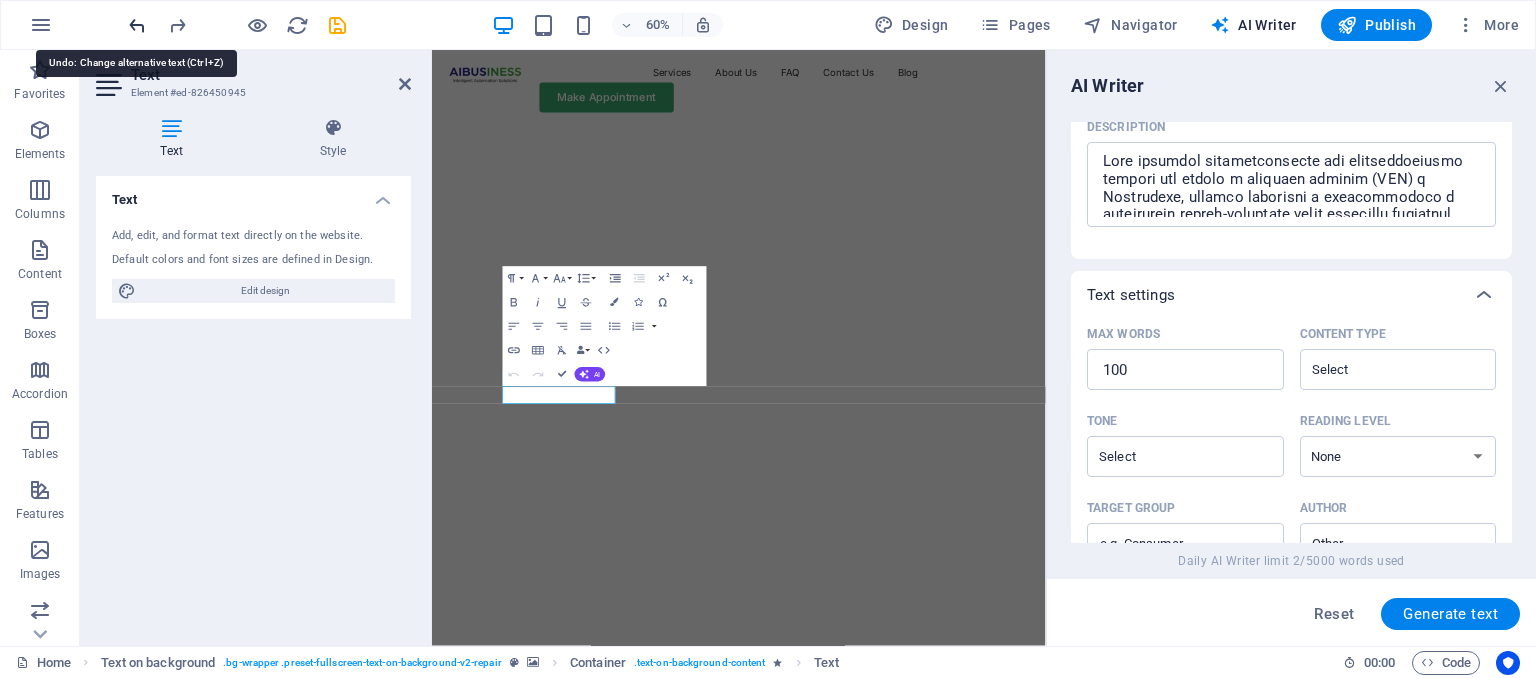 click at bounding box center (137, 25) 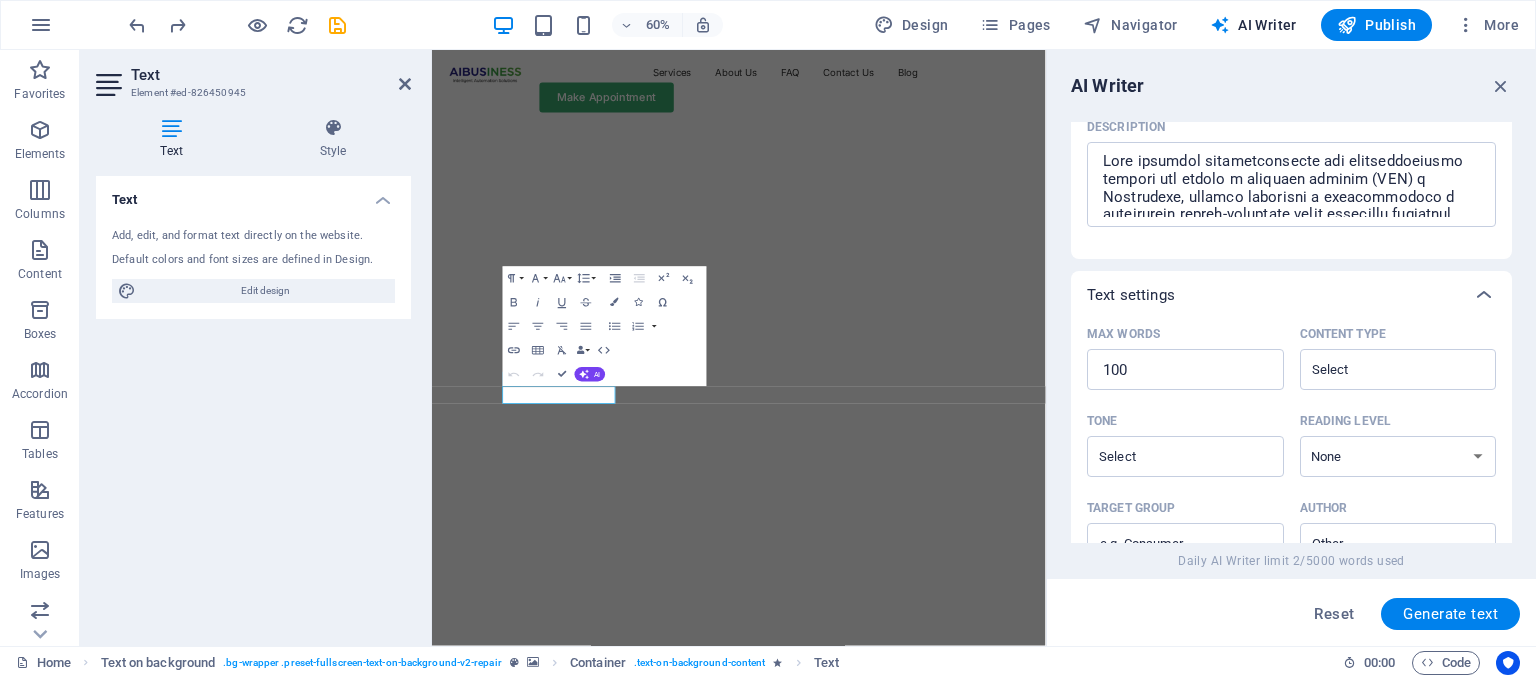 click on "Text Add, edit, and format text directly on the website. Default colors and font sizes are defined in Design. Edit design Alignment Left aligned Centered Right aligned" at bounding box center (253, 403) 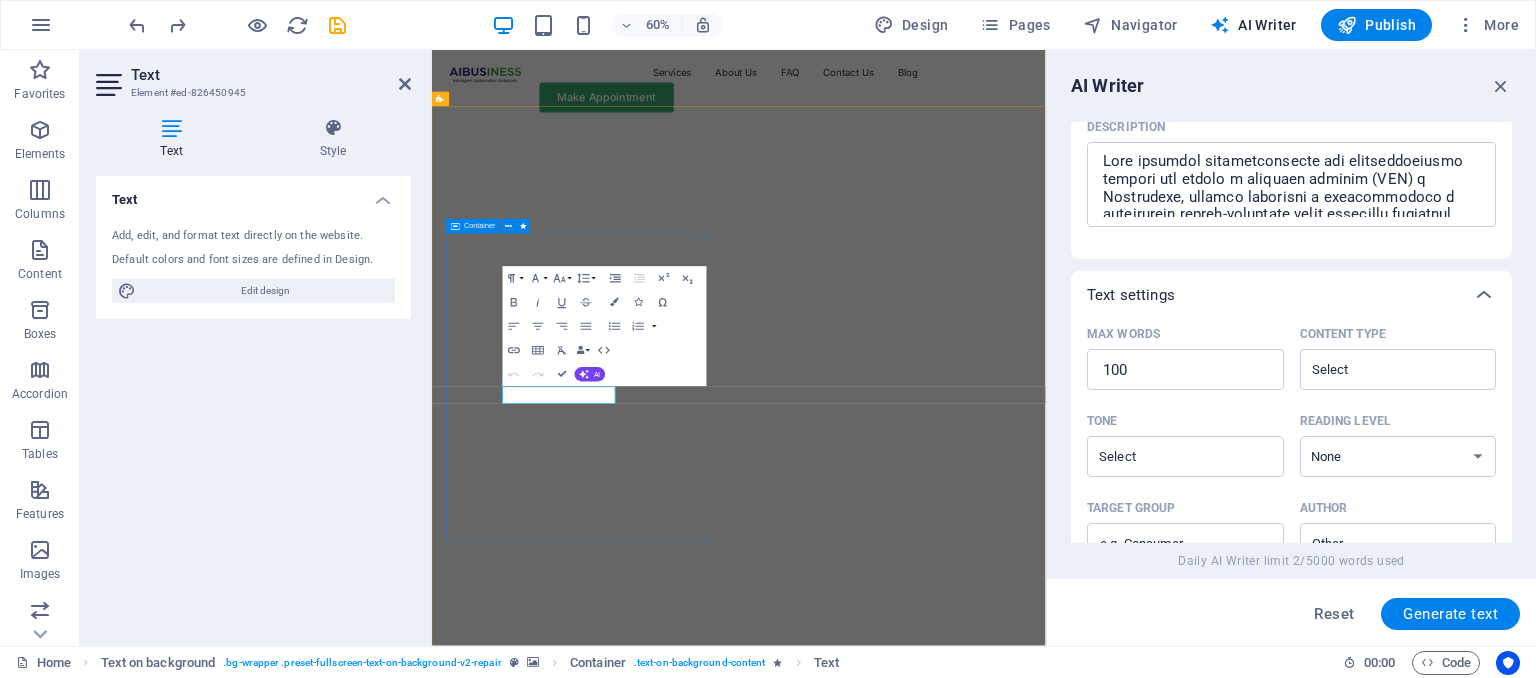 click on "Get your hardware fixed Flexible Appointments Affordable Prices Fast repairs Make Appointment" at bounding box center [943, 1408] 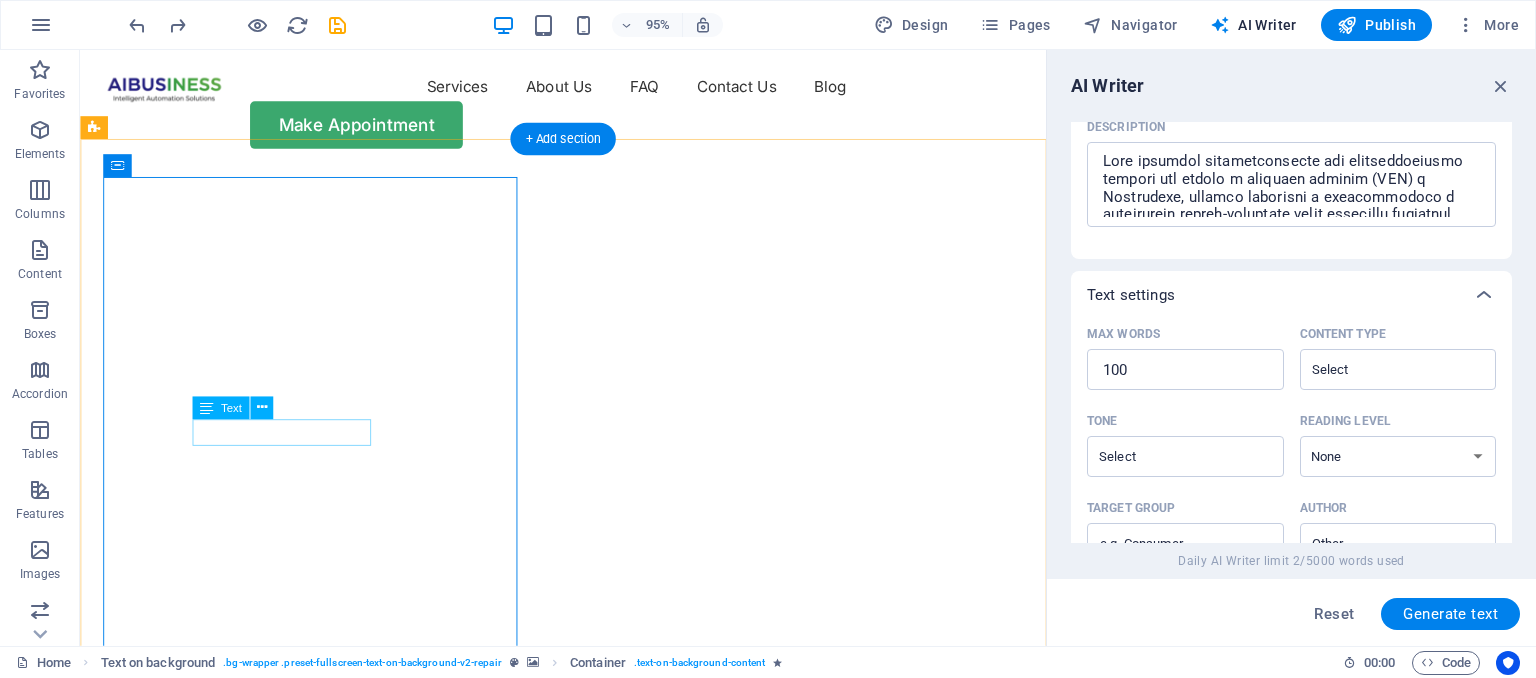 click on "Flexible Appointments" at bounding box center (588, 1335) 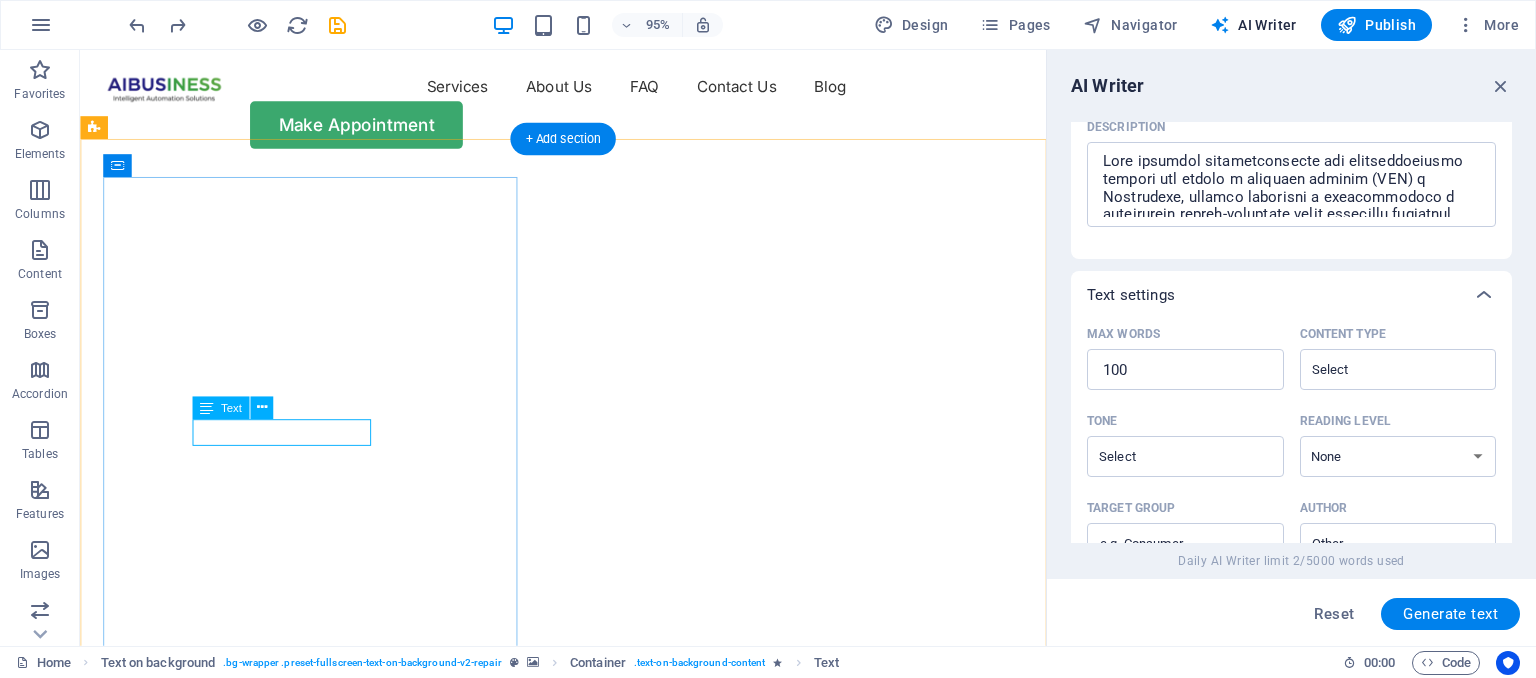 click on "Flexible Appointments" at bounding box center (588, 1335) 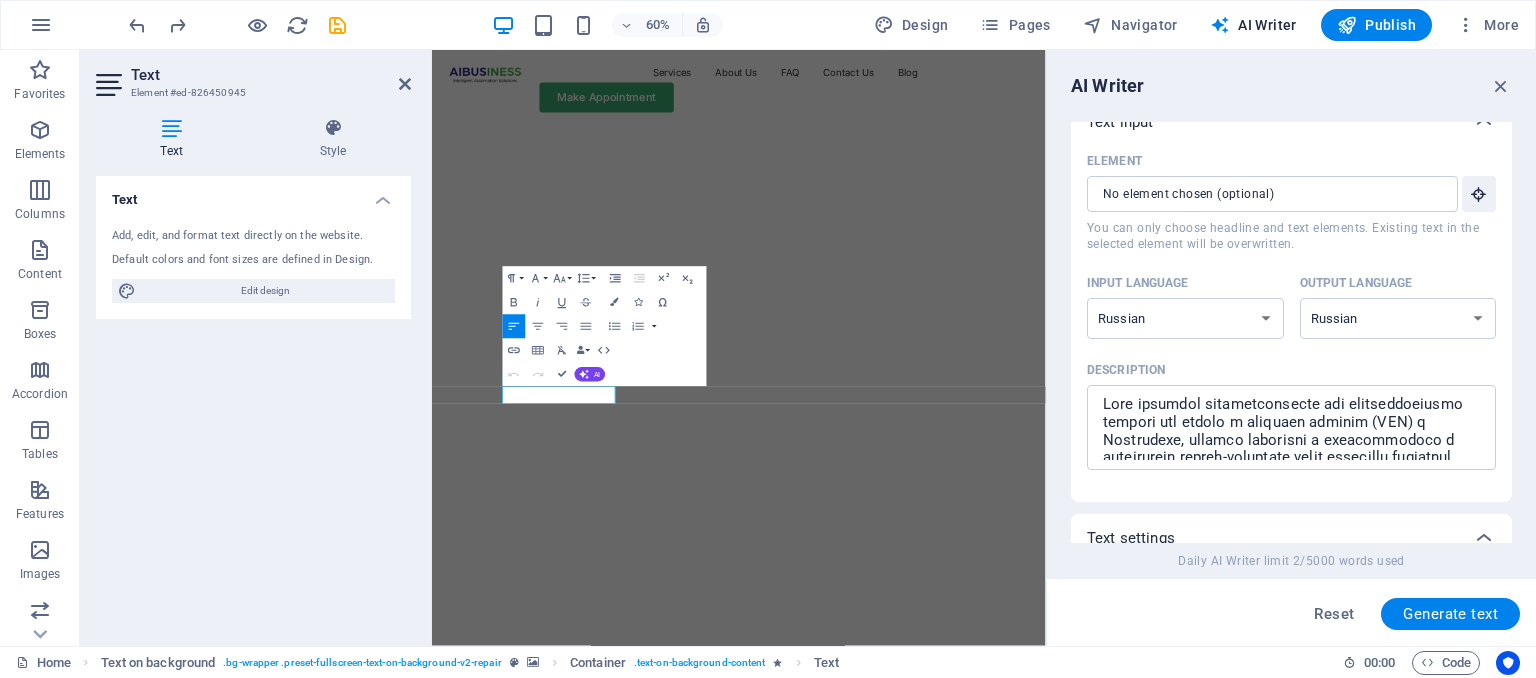scroll, scrollTop: 0, scrollLeft: 0, axis: both 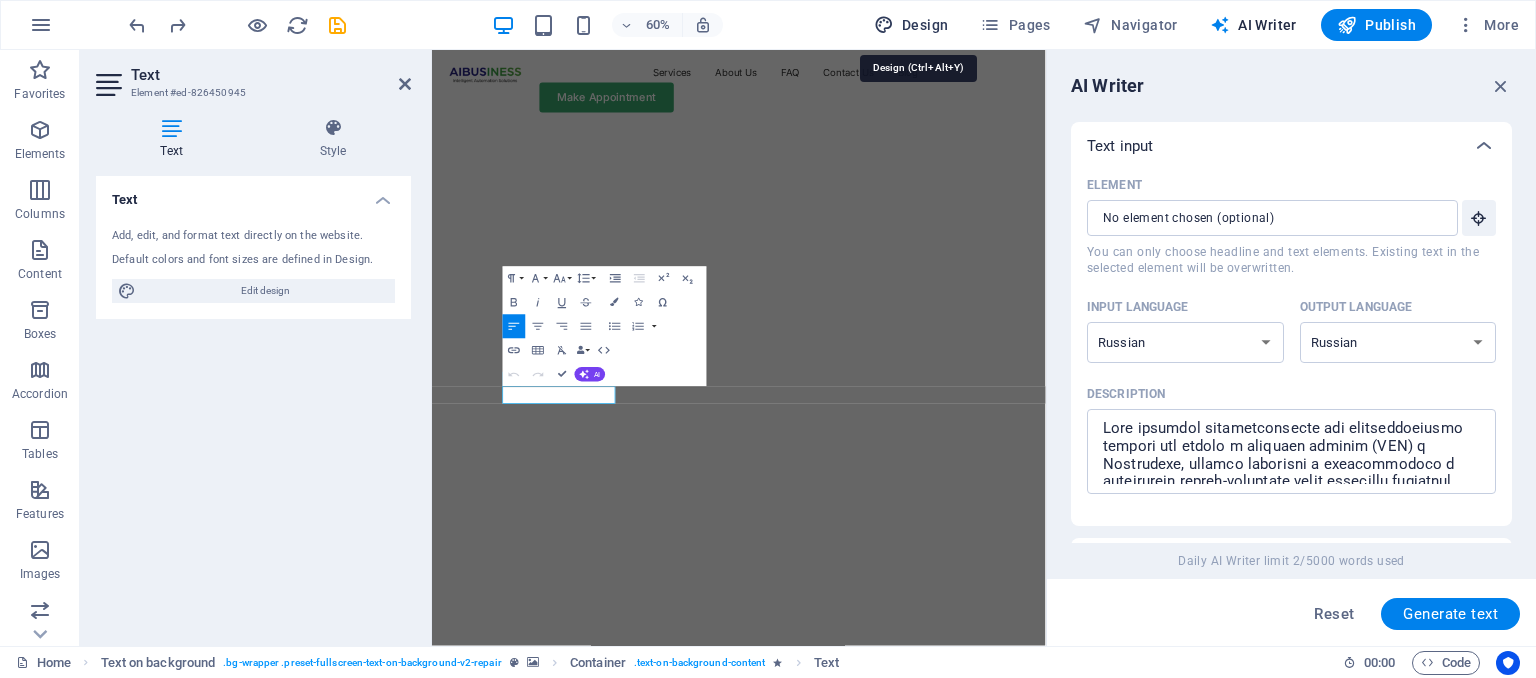 click on "Design" at bounding box center [911, 25] 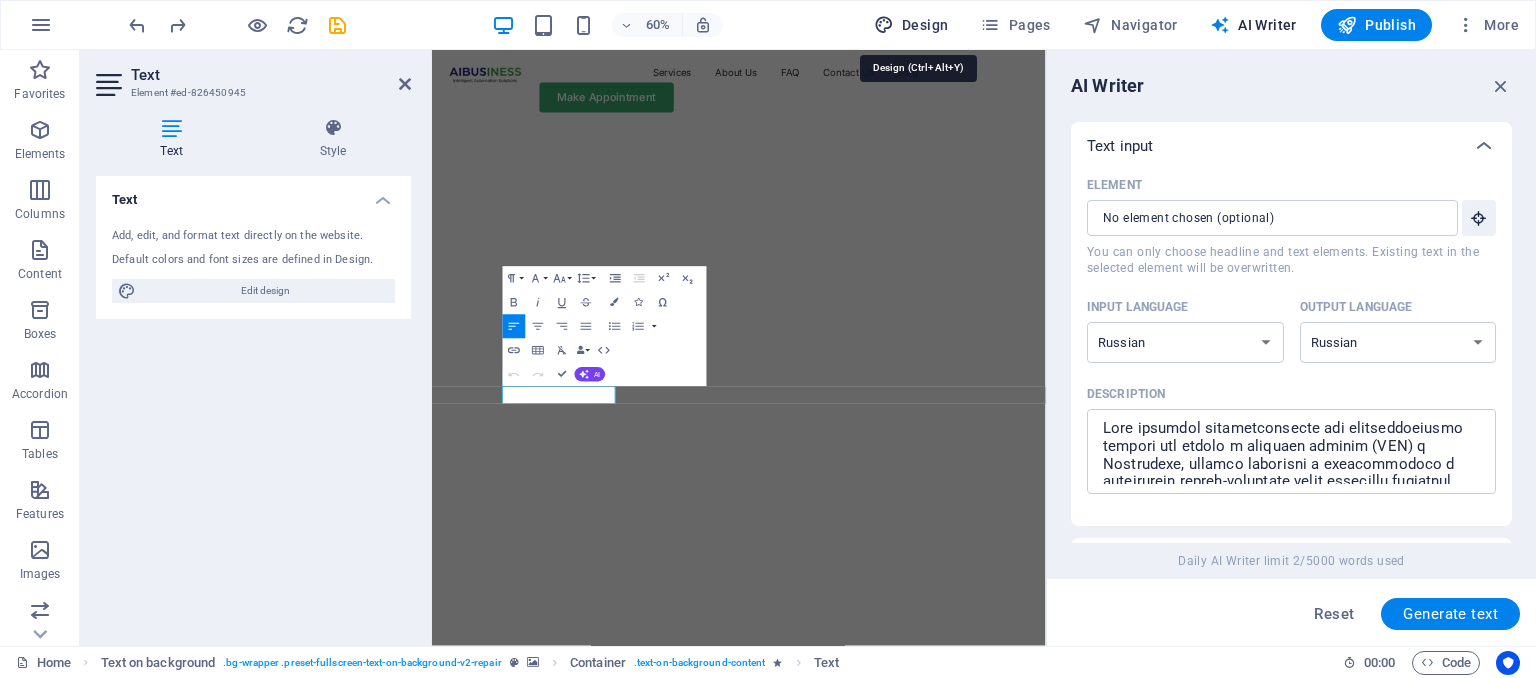select on "px" 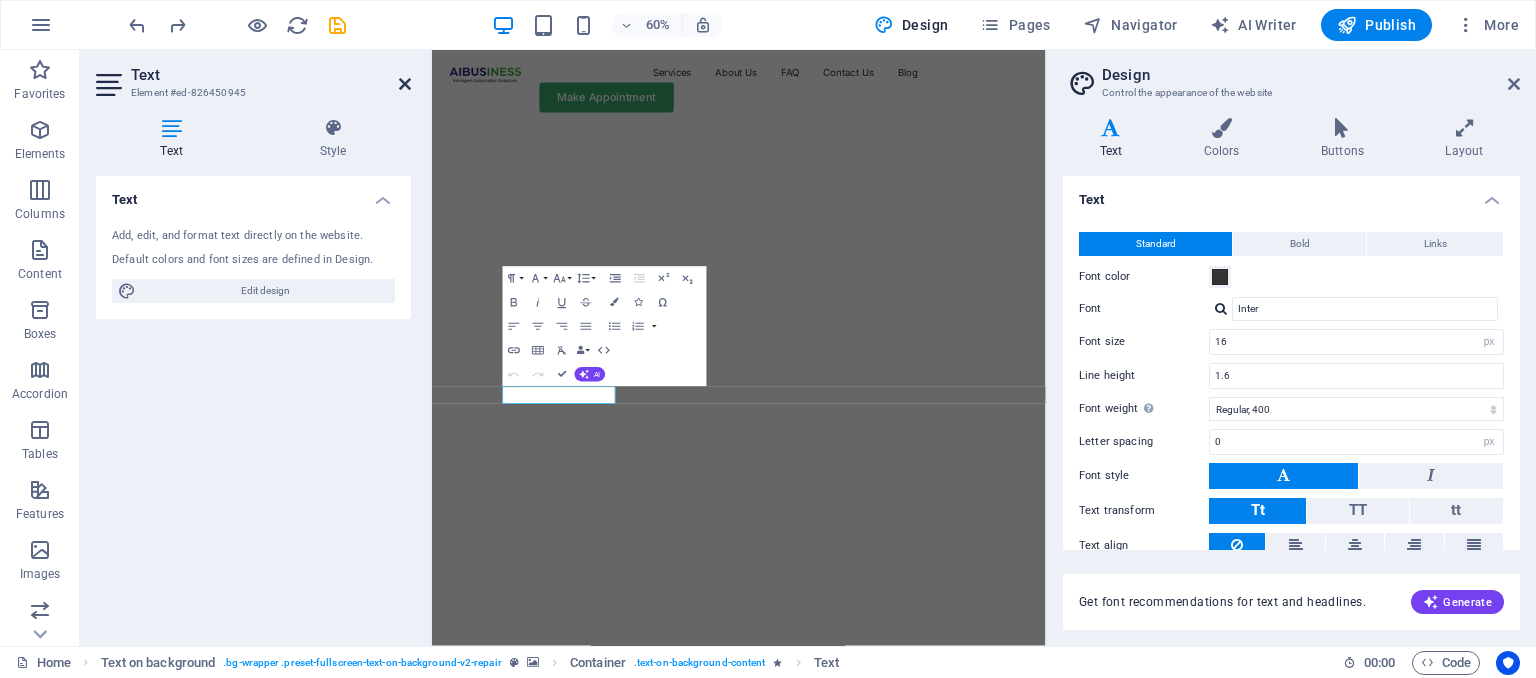 click at bounding box center (405, 84) 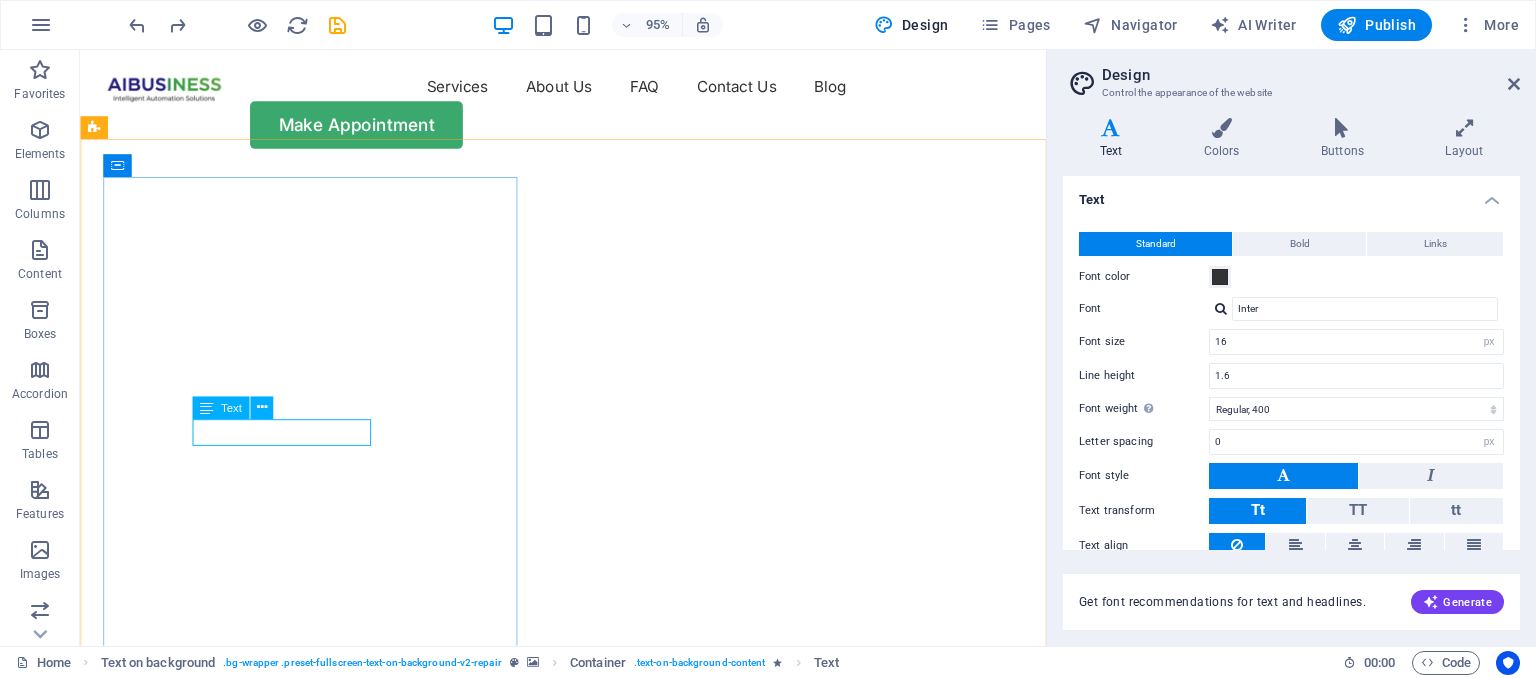 drag, startPoint x: 266, startPoint y: 419, endPoint x: 195, endPoint y: 393, distance: 75.61085 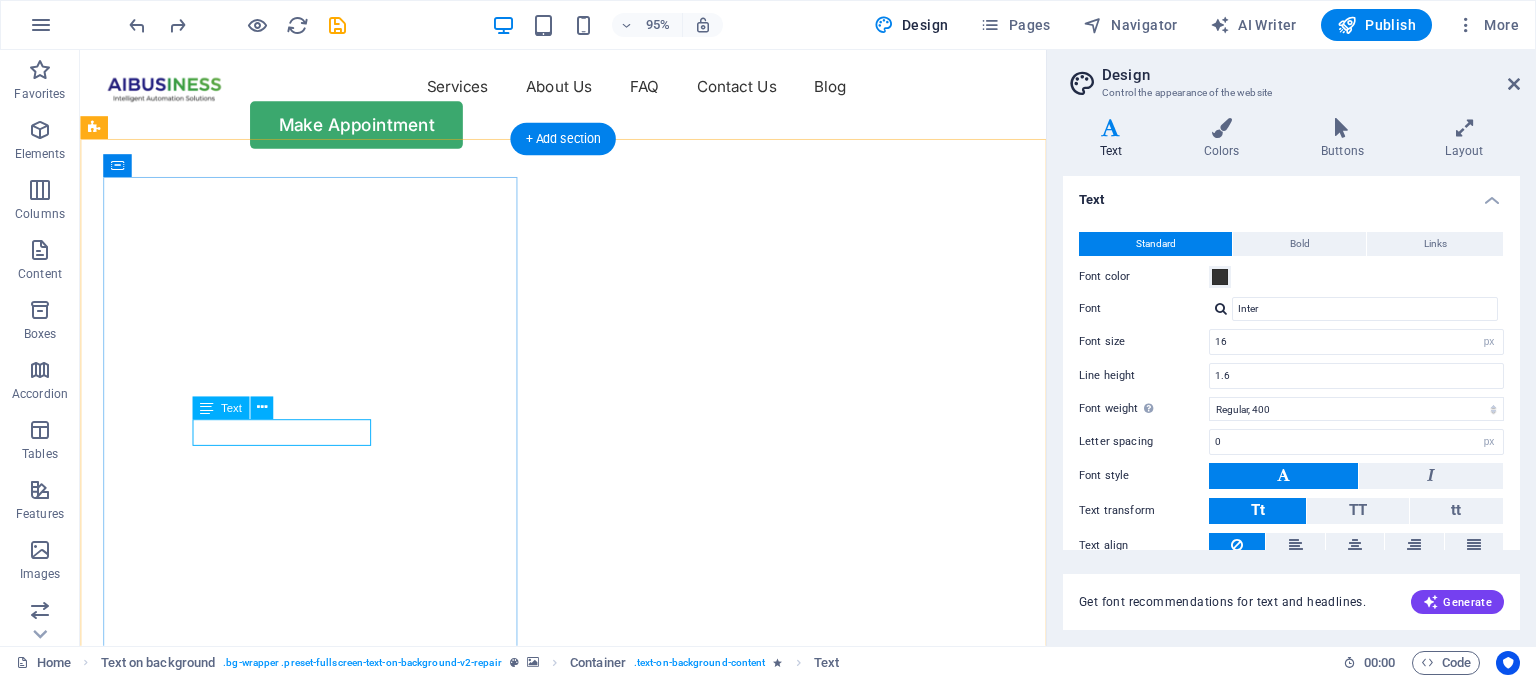 click on "Flexible Appointments" at bounding box center [588, 1335] 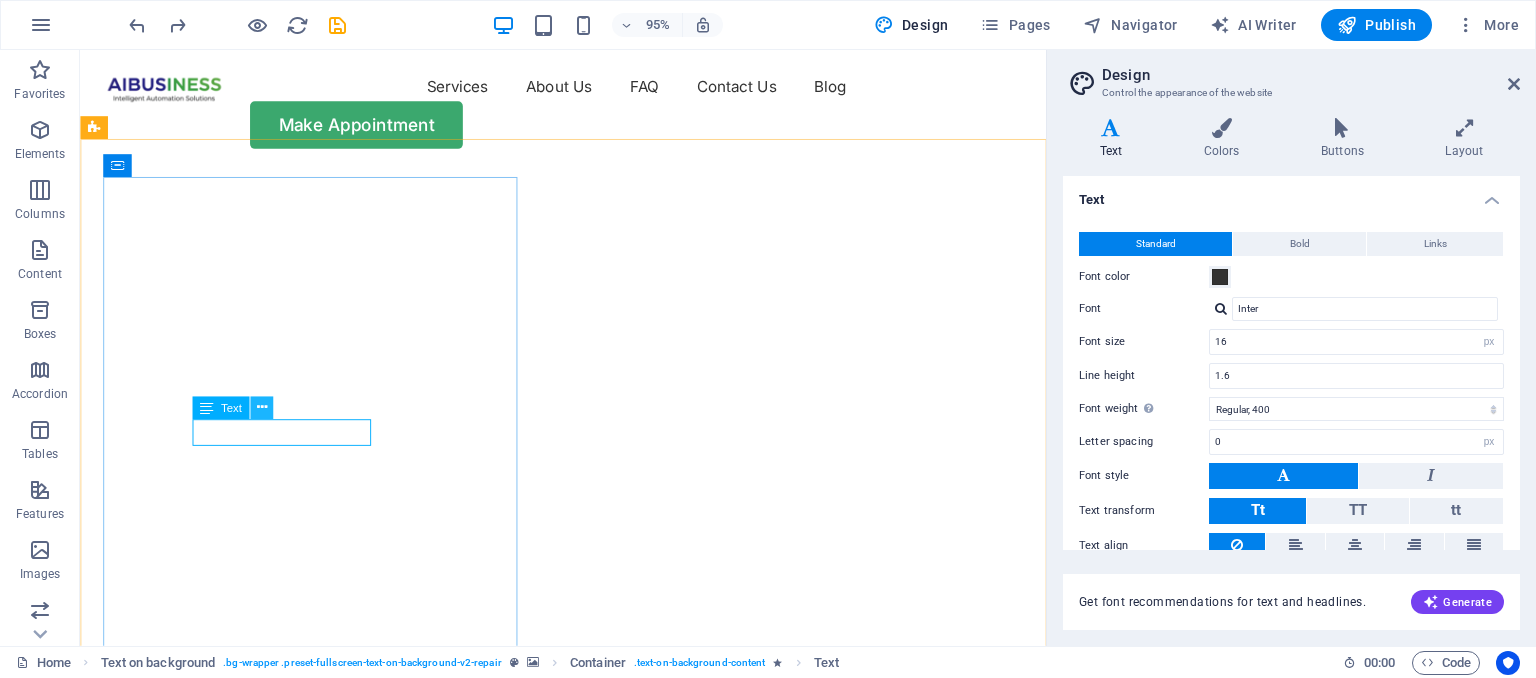 click at bounding box center (261, 408) 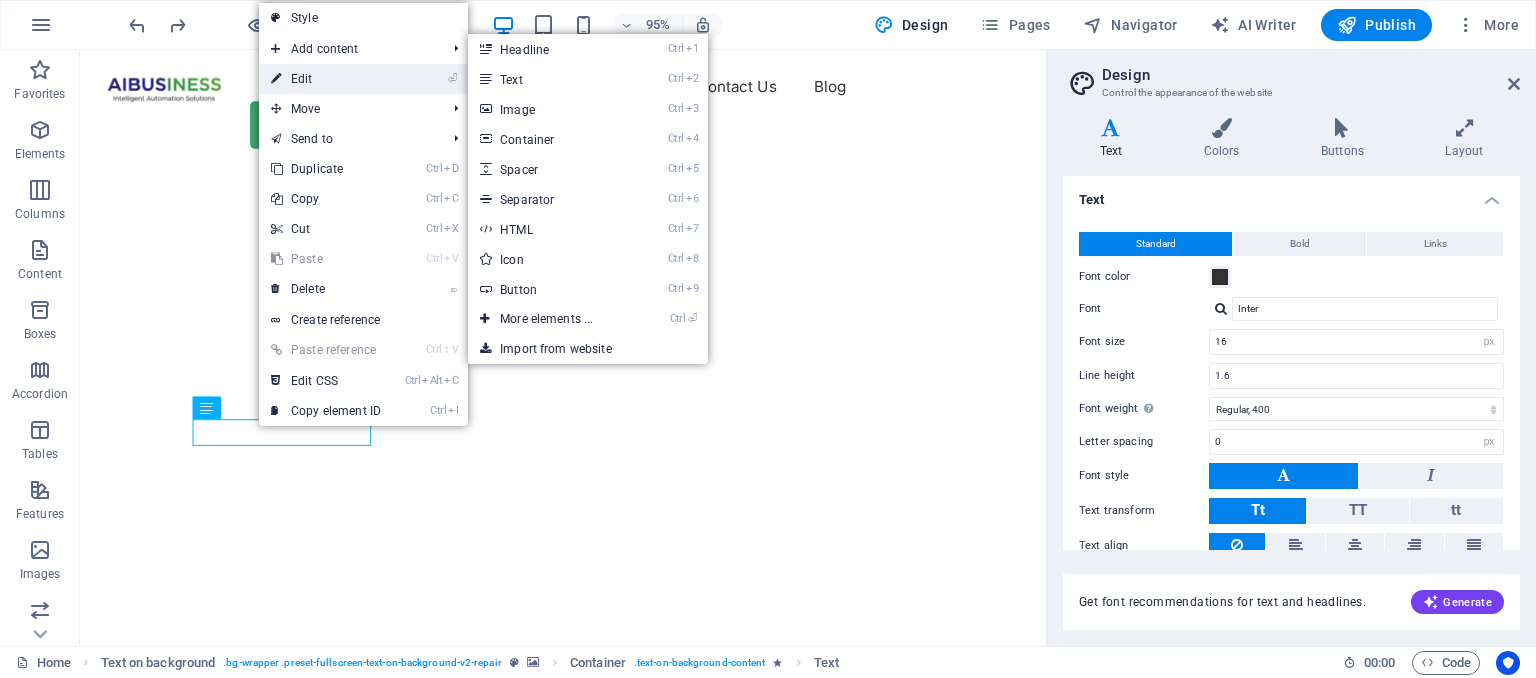 click on "⏎  Edit" at bounding box center (326, 79) 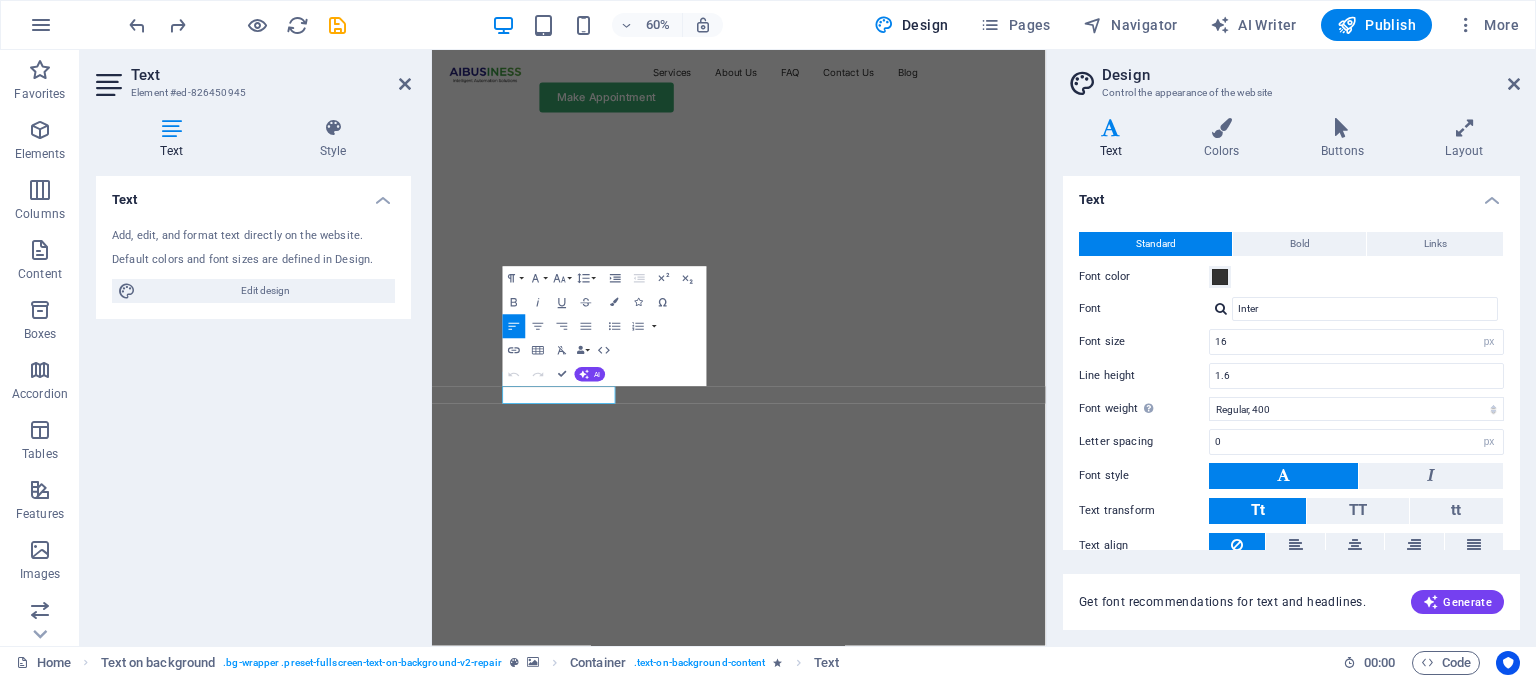 click on "Add, edit, and format text directly on the website." at bounding box center (253, 236) 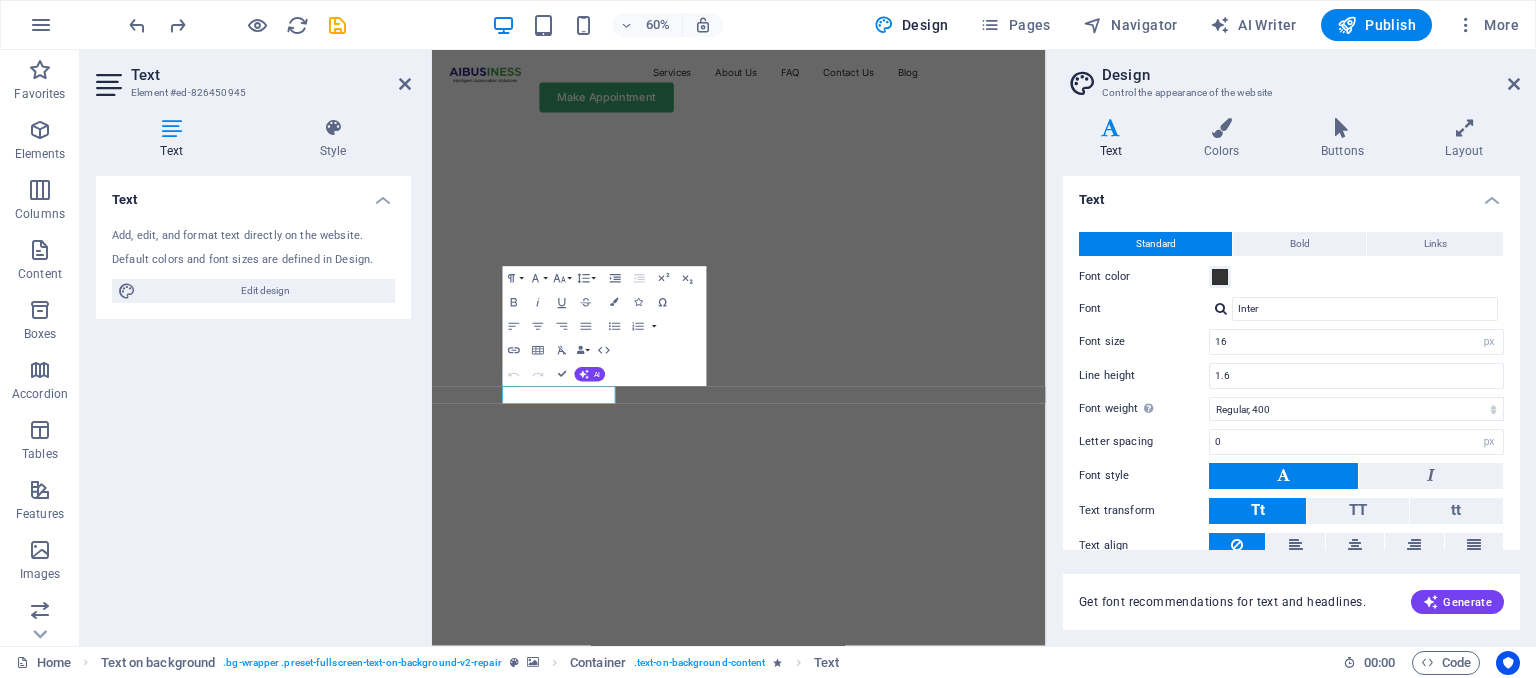 click on "Text" at bounding box center (253, 194) 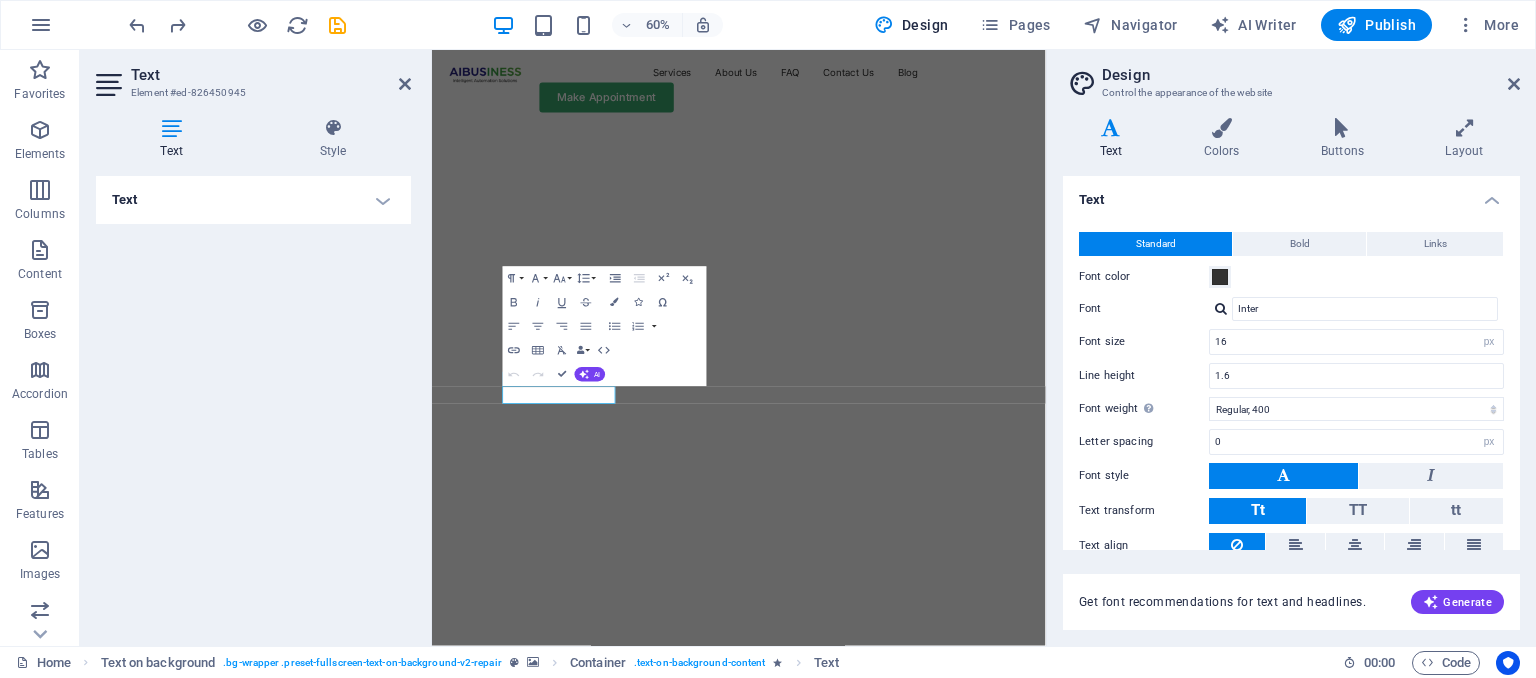 click on "Text" at bounding box center [253, 200] 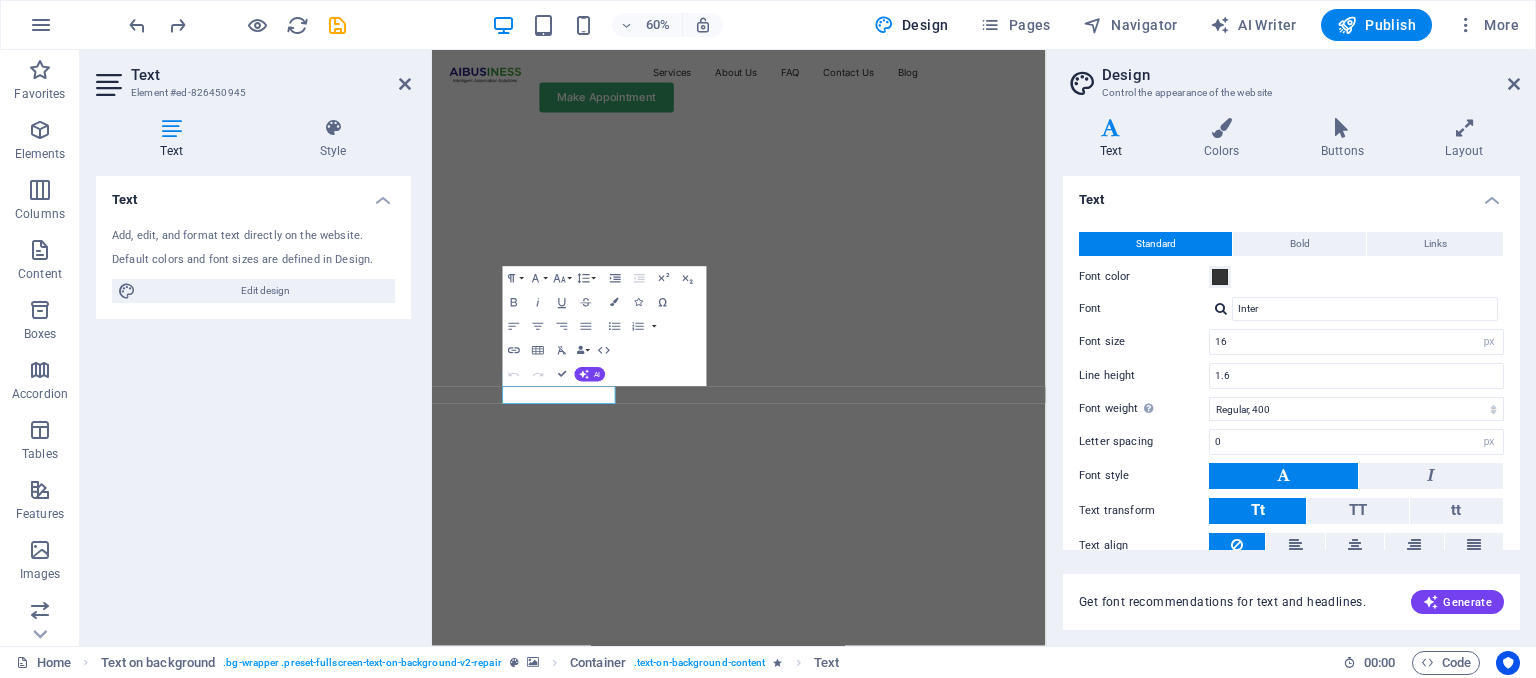 click on "Text" at bounding box center (271, 75) 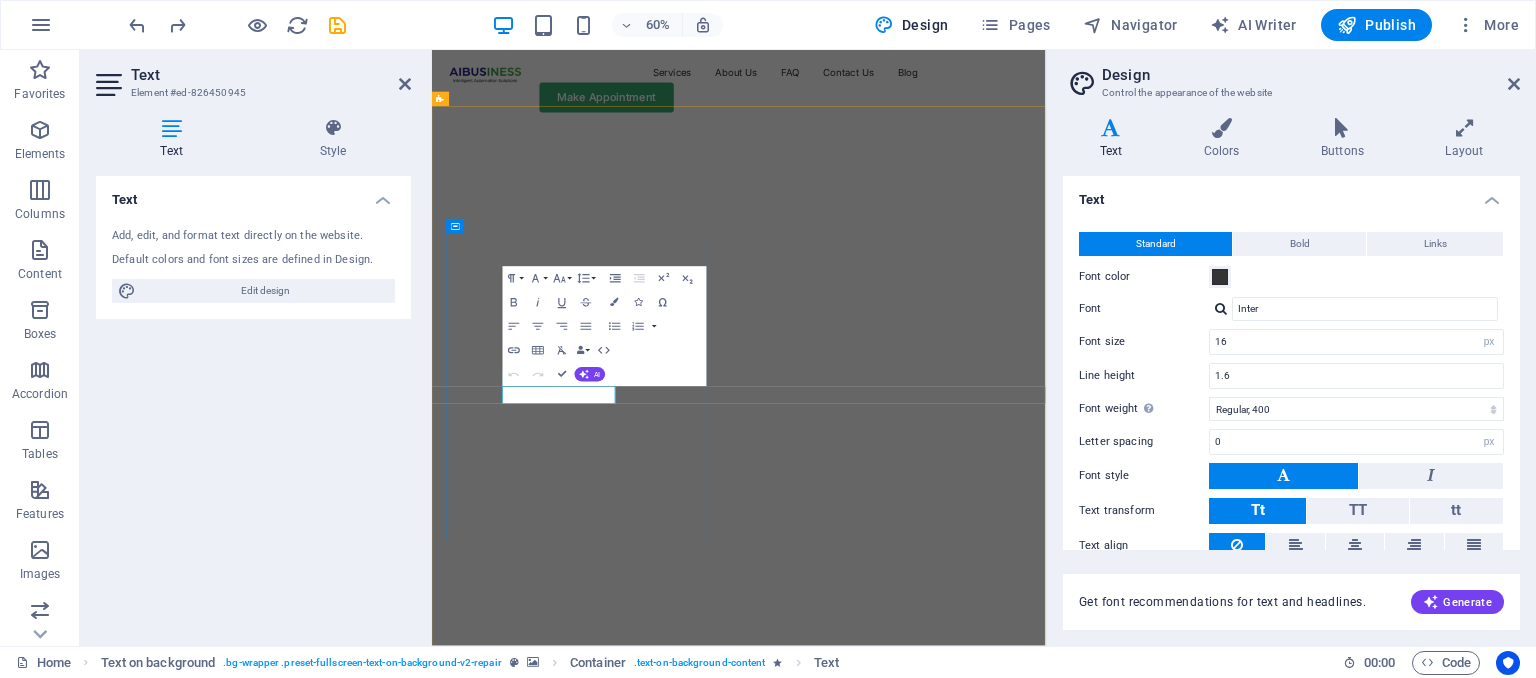 click on "Flexible Appointments" at bounding box center [611, 1334] 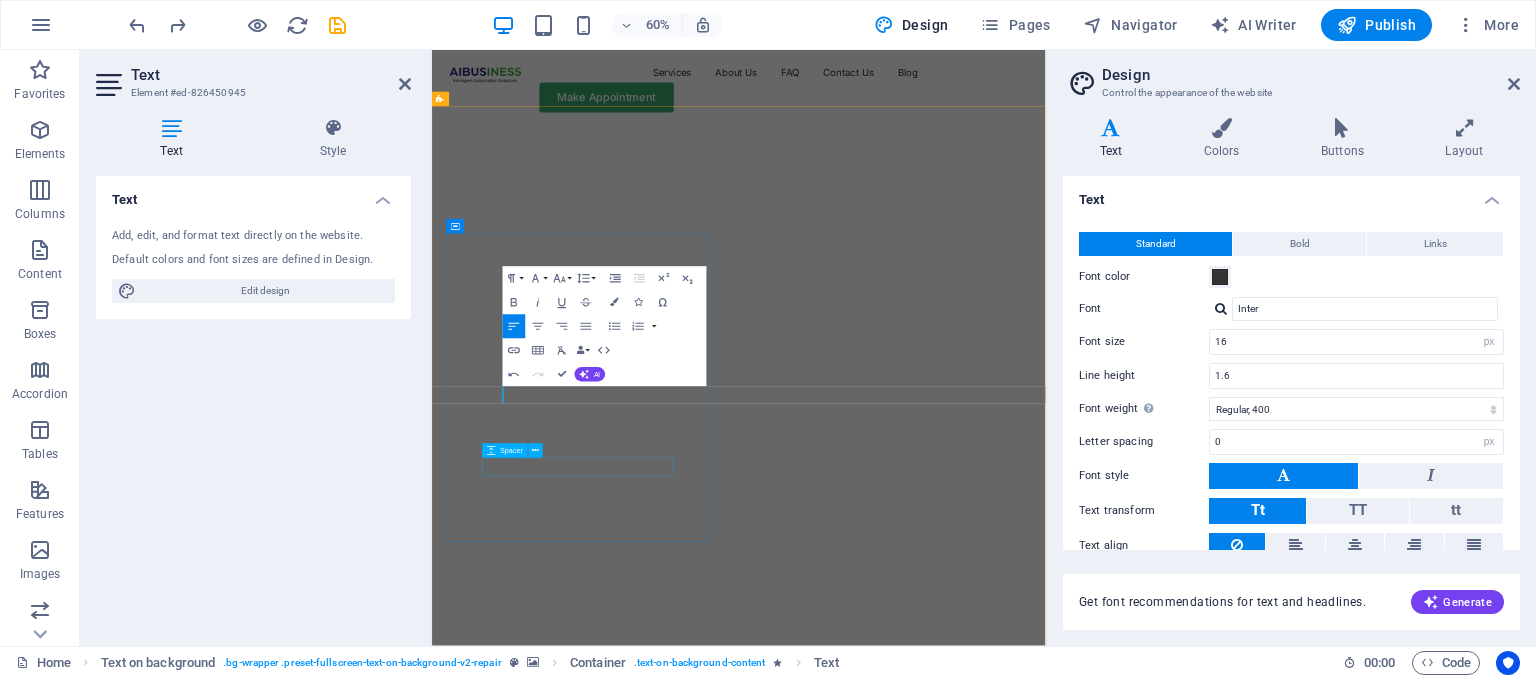 type 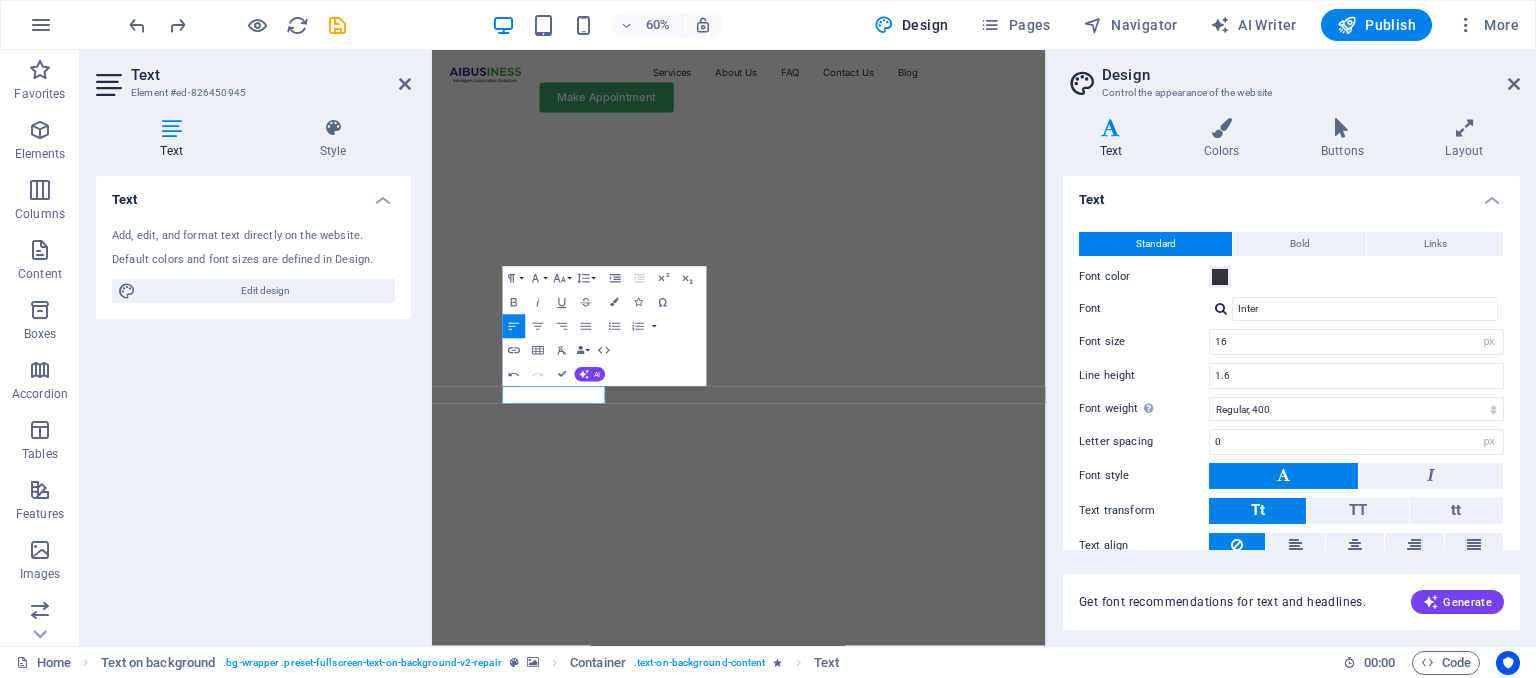 click on "Text Element #ed-826450945" at bounding box center (253, 76) 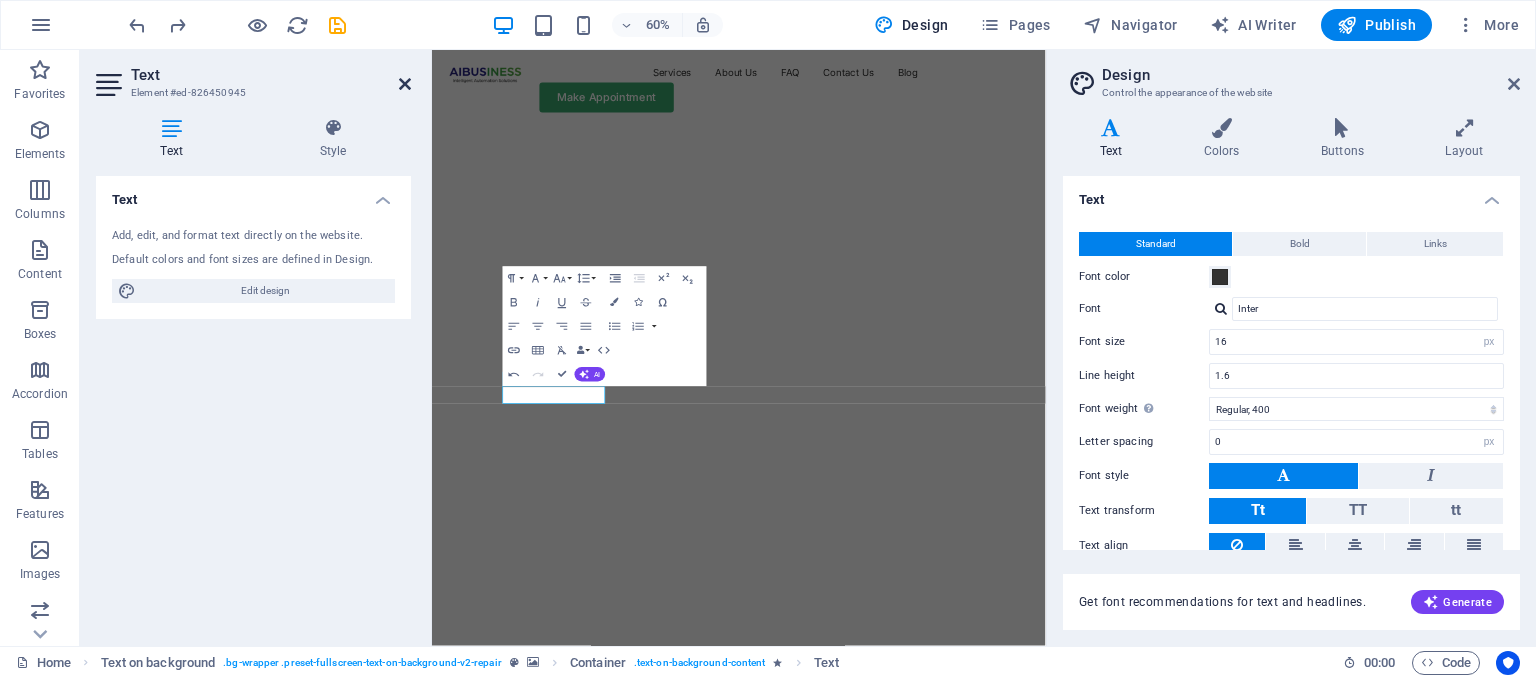 click at bounding box center [405, 84] 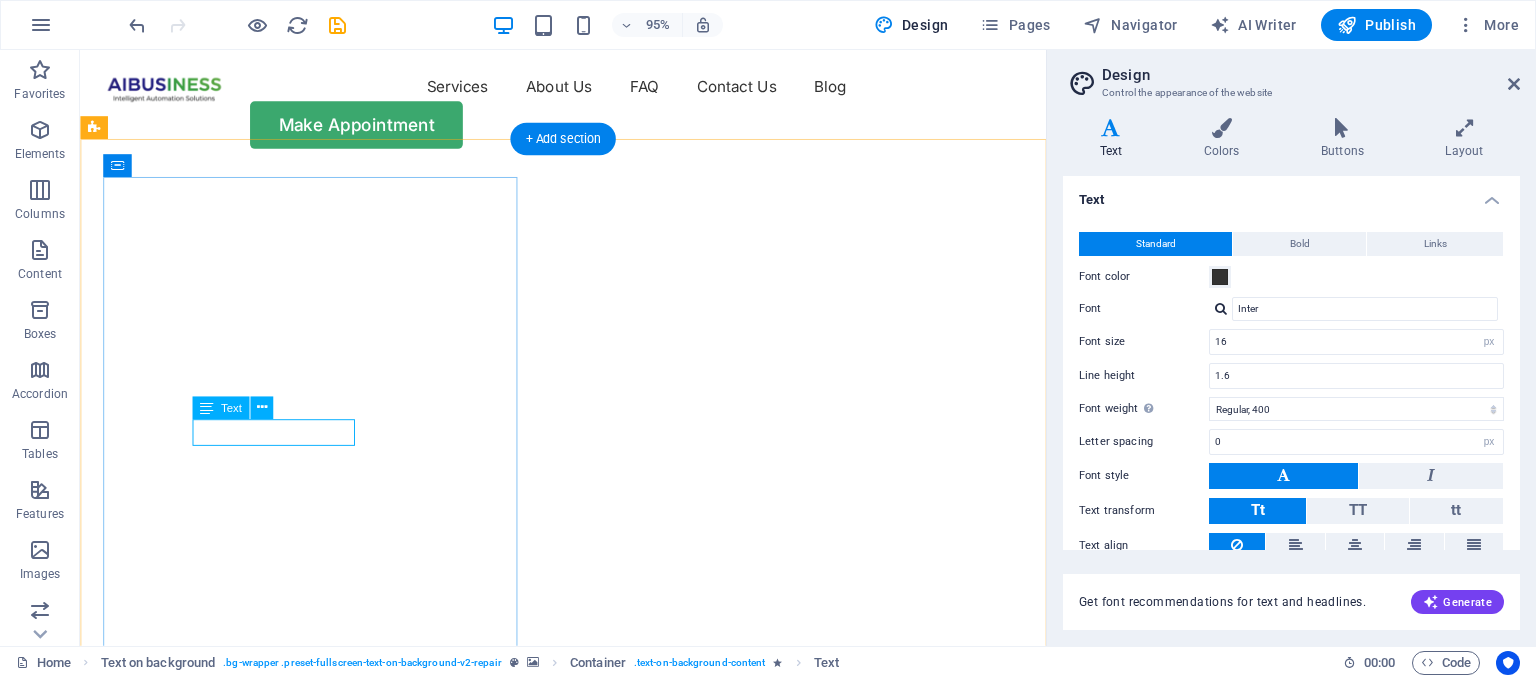 click on "Высока экспертиза" at bounding box center [588, 1335] 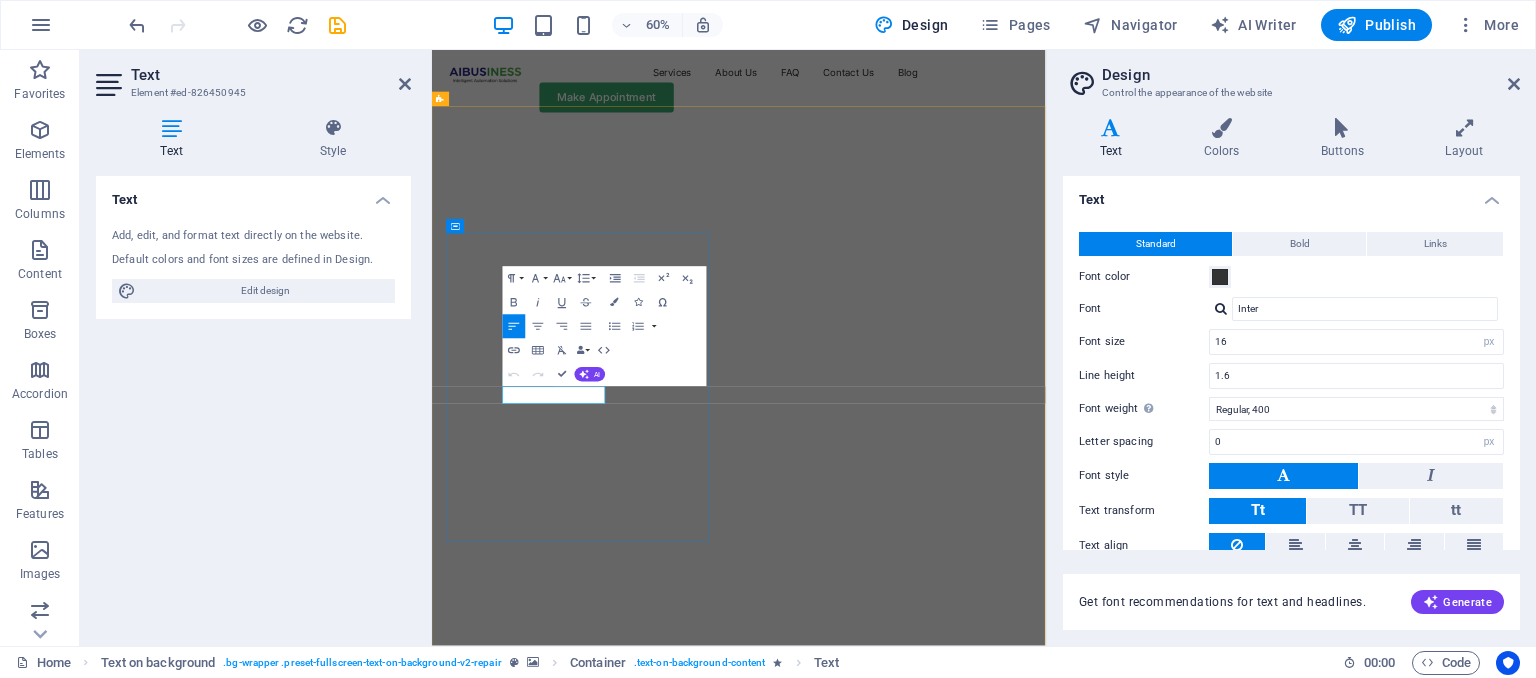 click on "Высока экспертиза" at bounding box center (602, 1334) 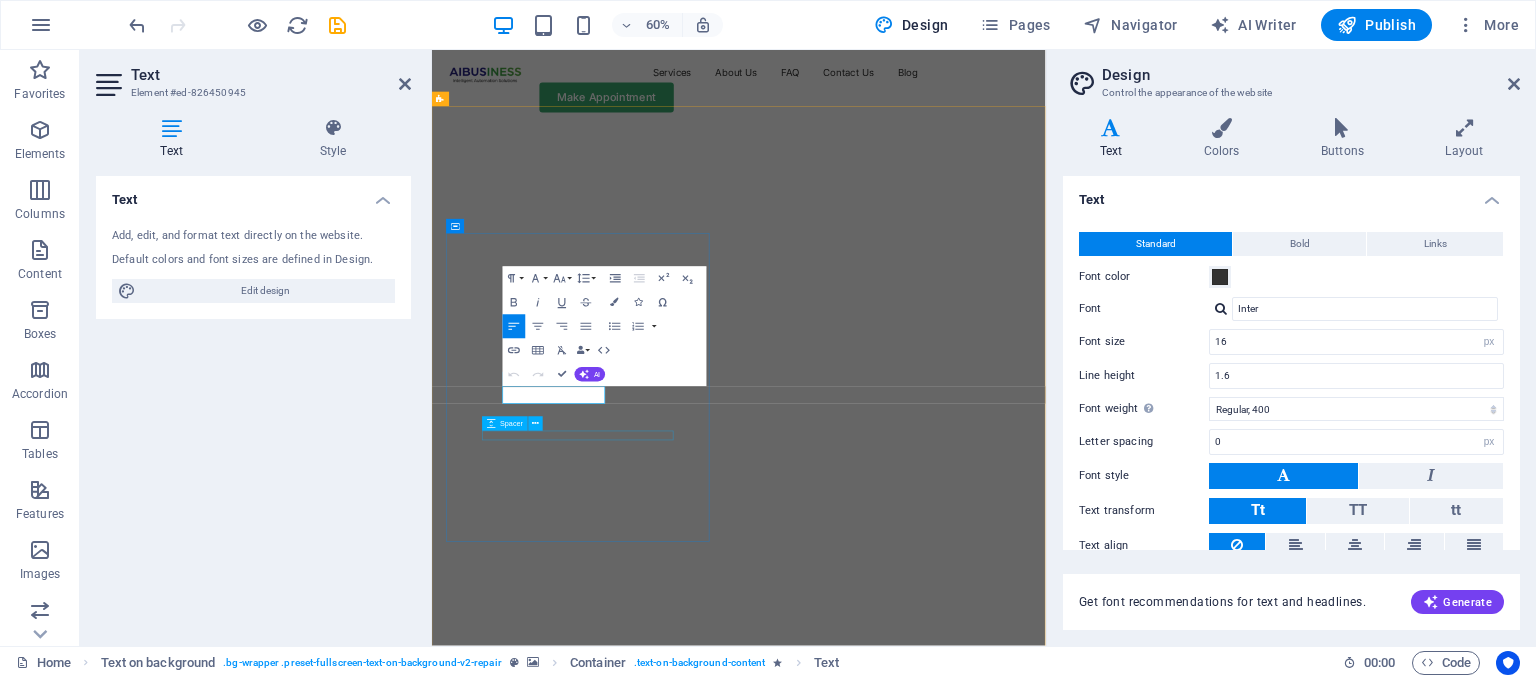 type 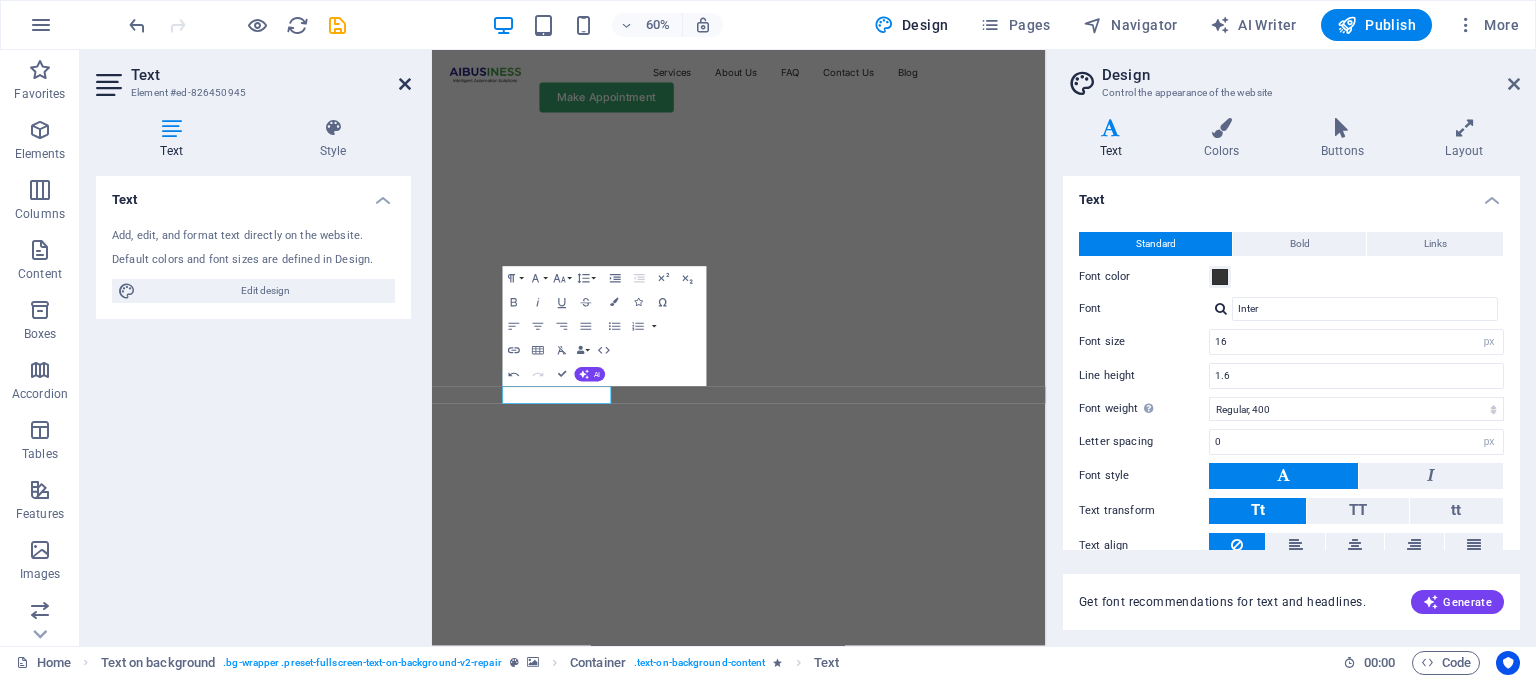 click at bounding box center [405, 84] 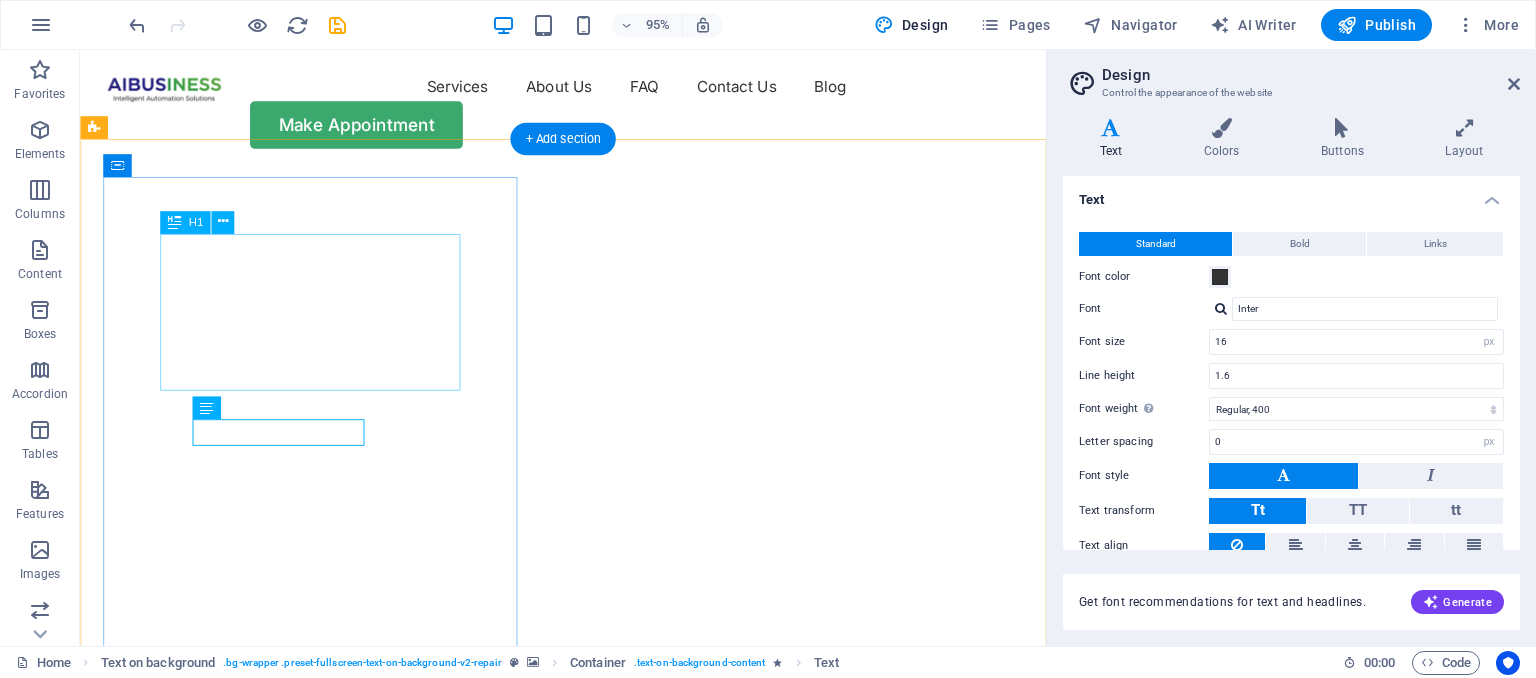click on "Get your hardware fixed" at bounding box center [588, 1201] 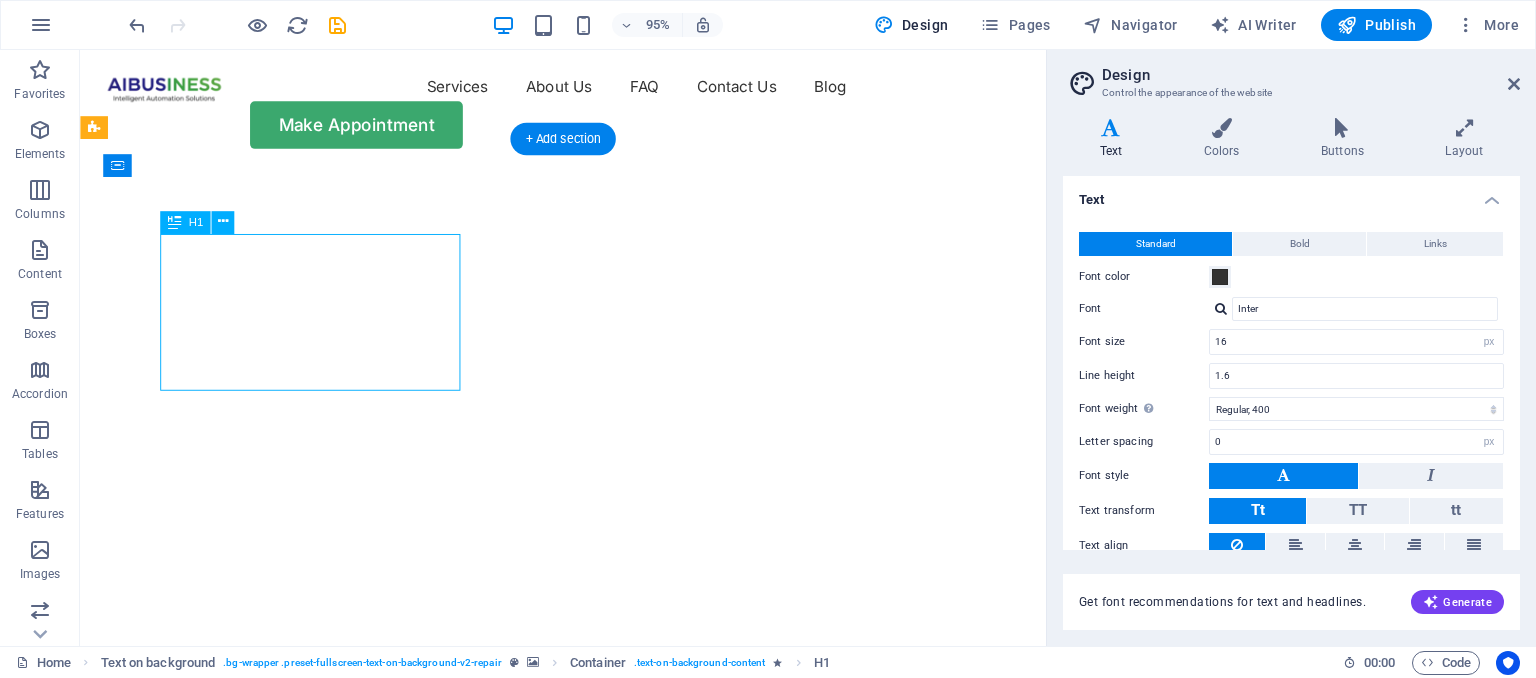 click on "Get your hardware fixed" at bounding box center (588, 1201) 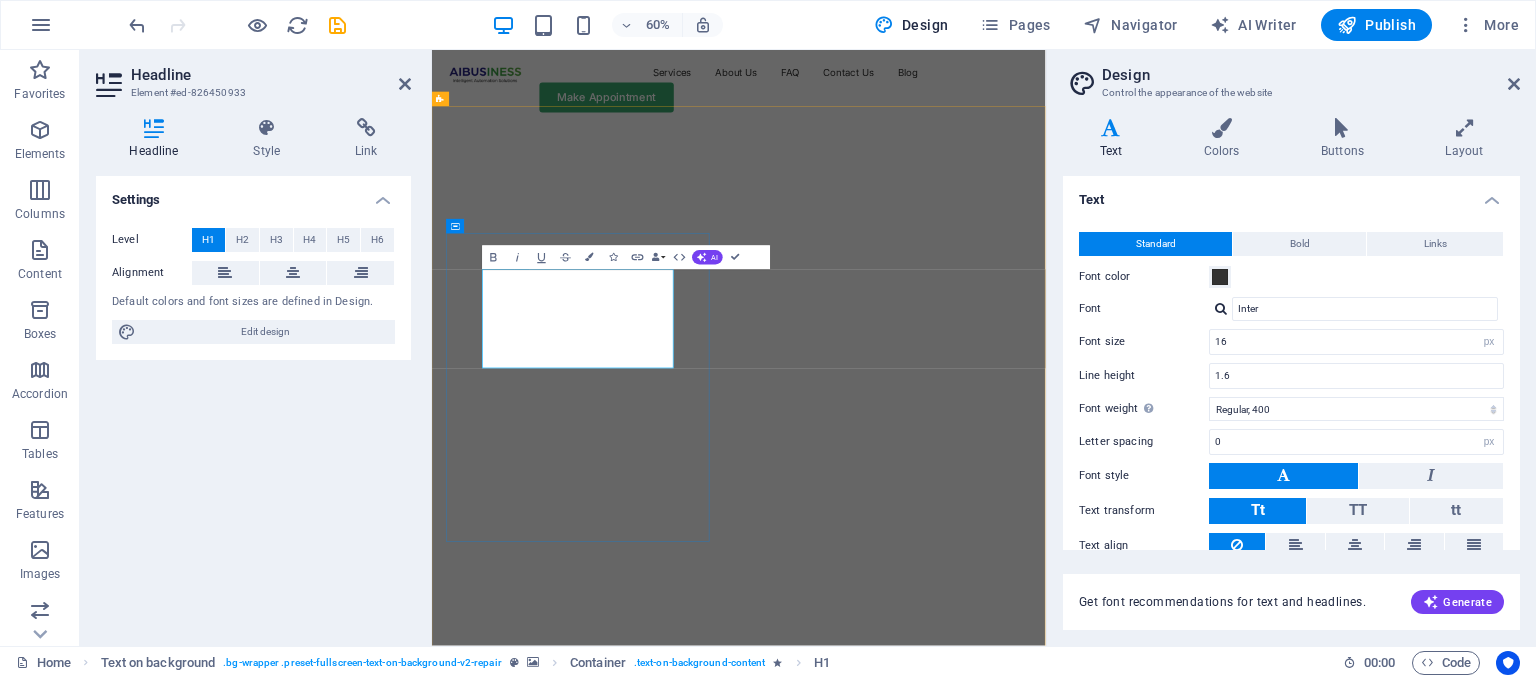 type 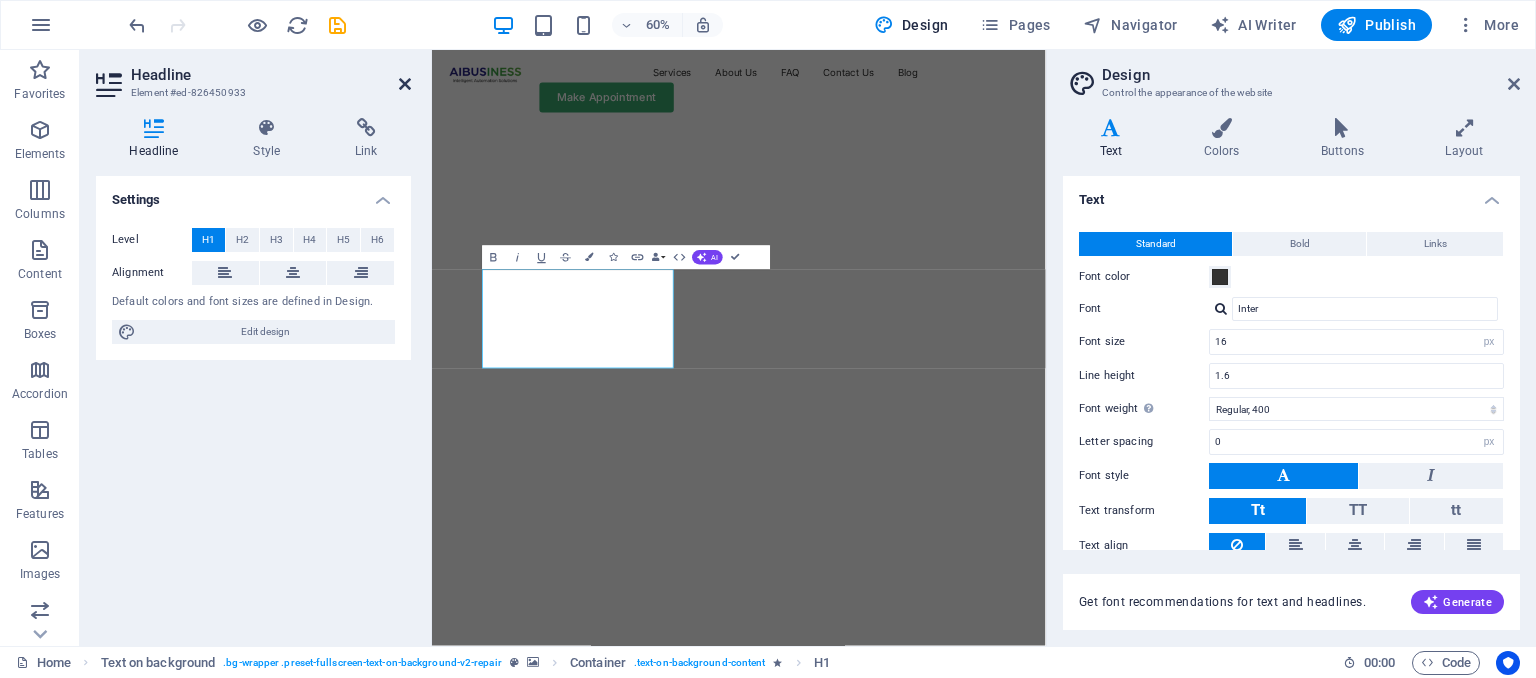 click at bounding box center (405, 84) 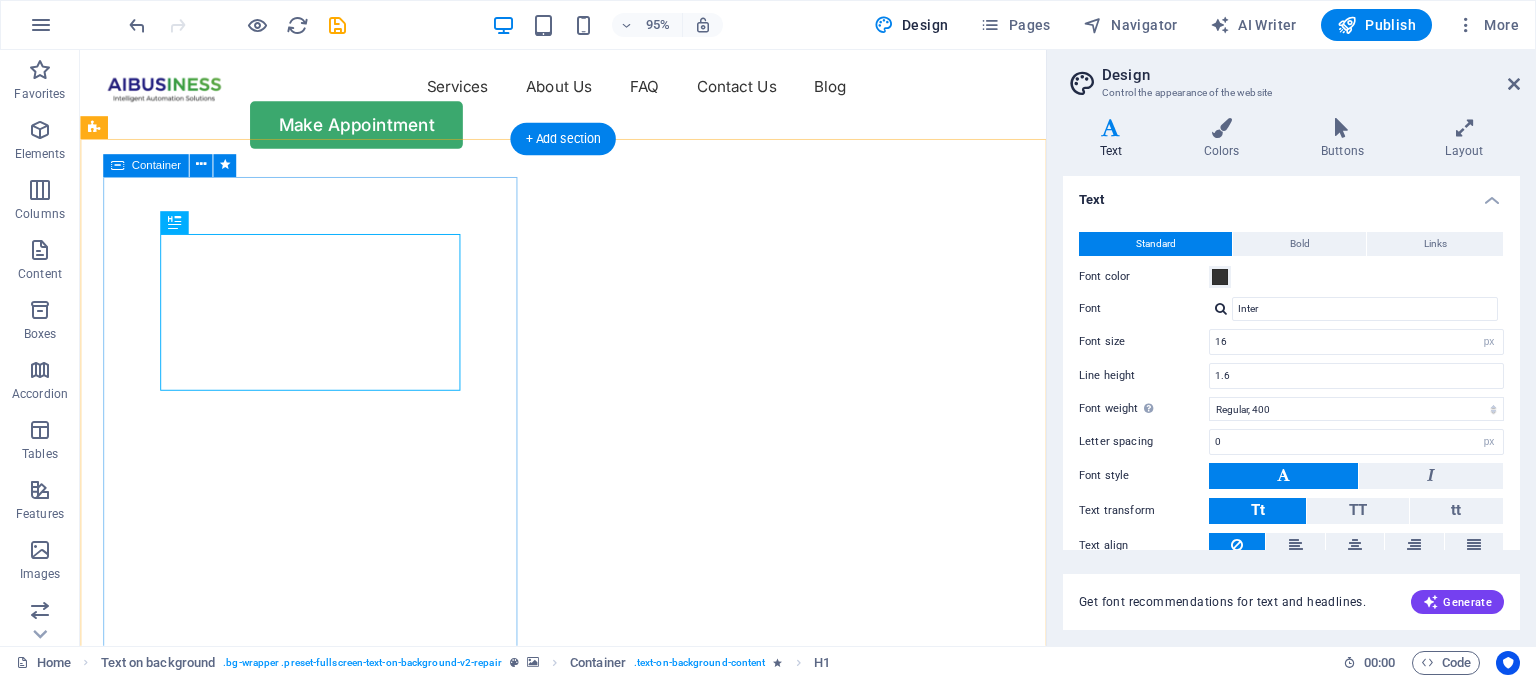 click on "AI для вашего бизнеса Высокая  экспертиза Affordable Prices Fast repairs Make Appointment" at bounding box center (588, 1408) 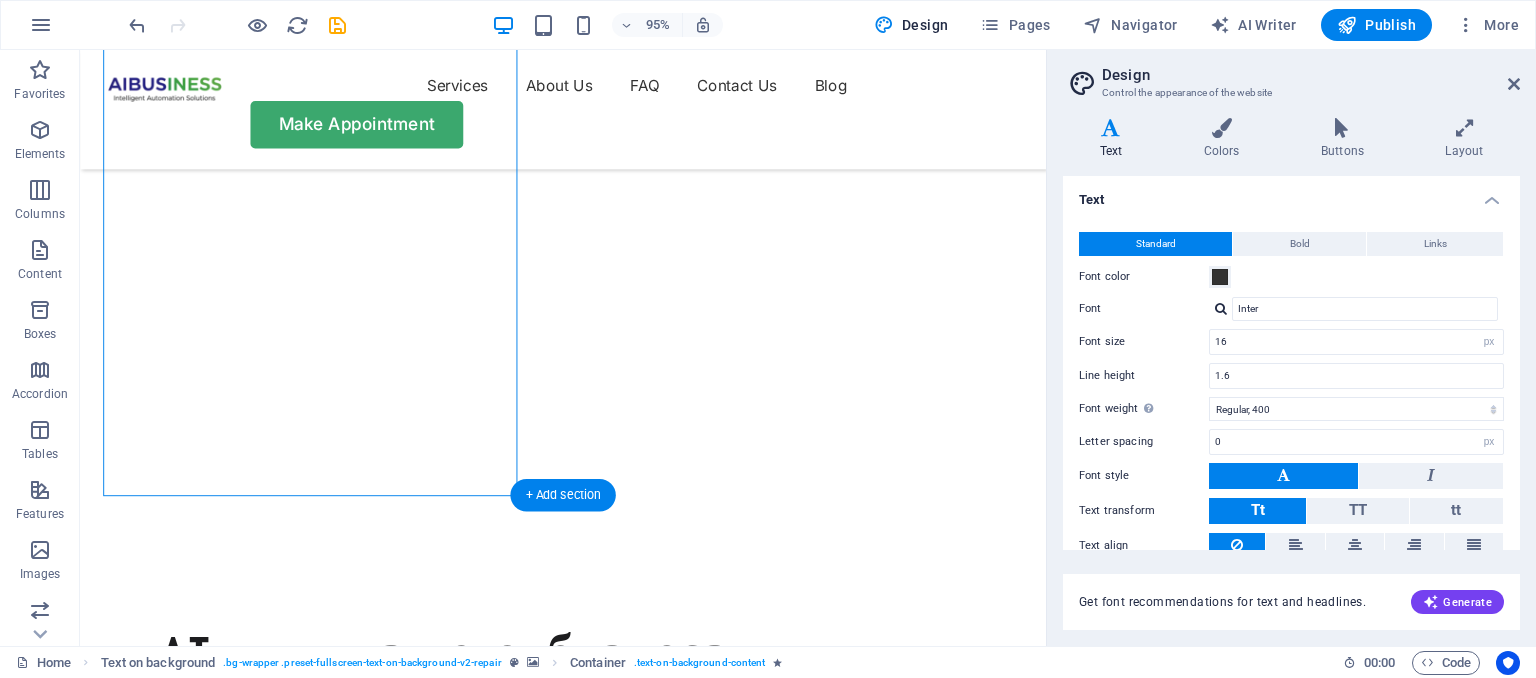 scroll, scrollTop: 0, scrollLeft: 0, axis: both 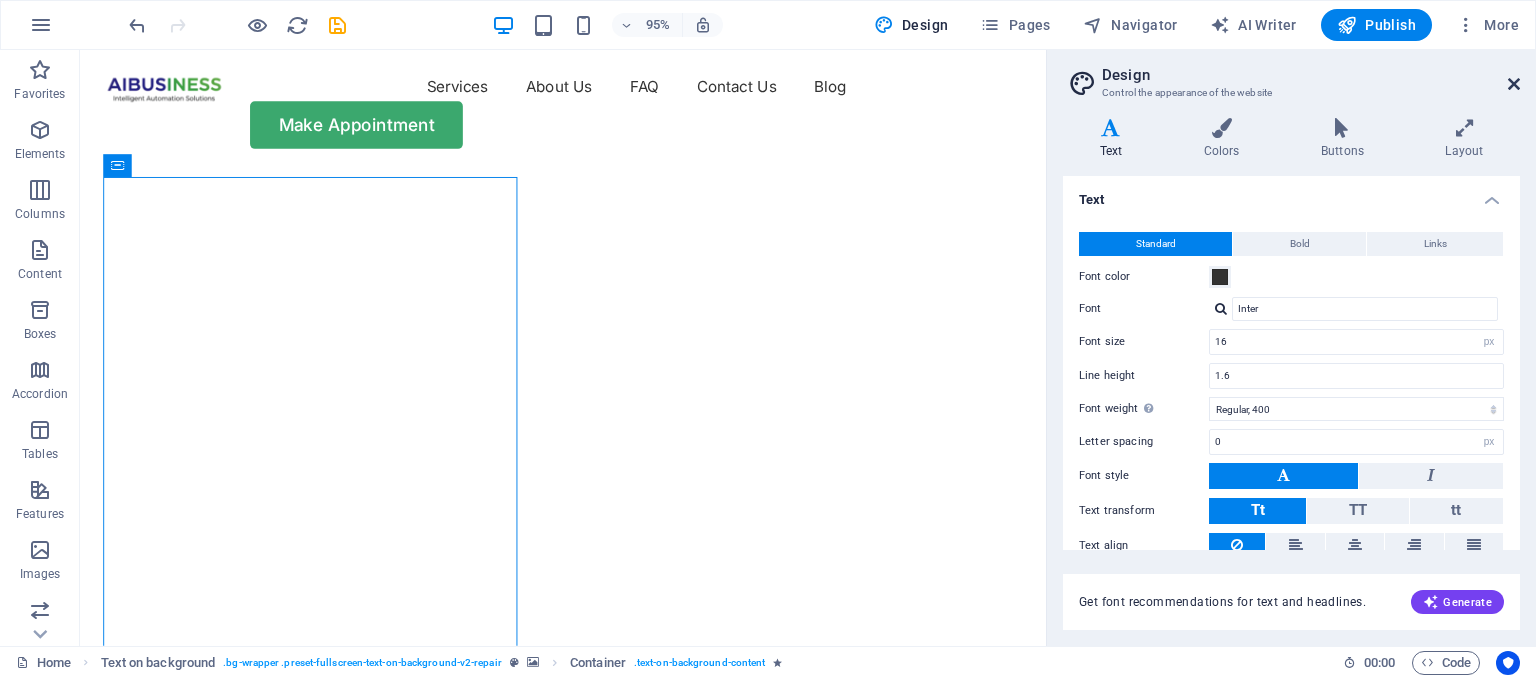 click at bounding box center (1514, 84) 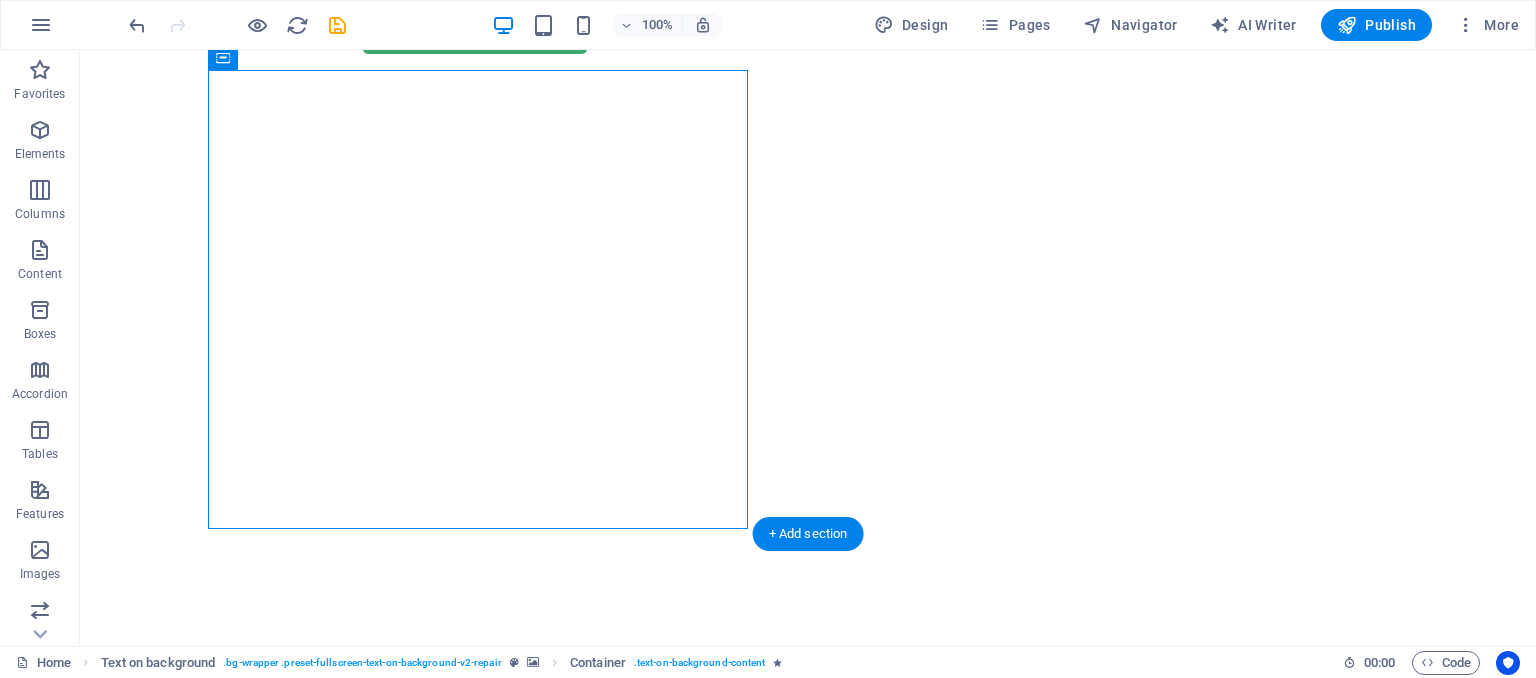 scroll, scrollTop: 0, scrollLeft: 0, axis: both 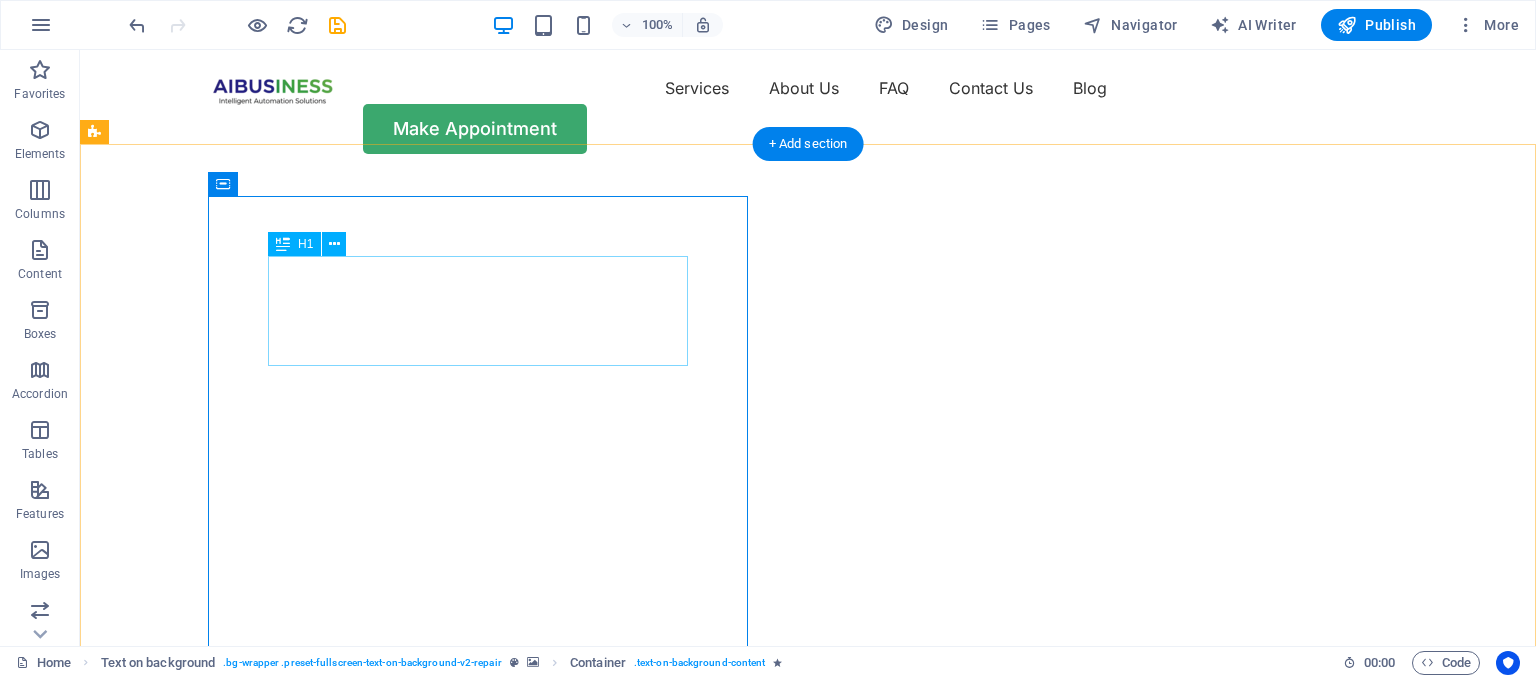 click on "AI для вашего бизнеса" at bounding box center (808, 826) 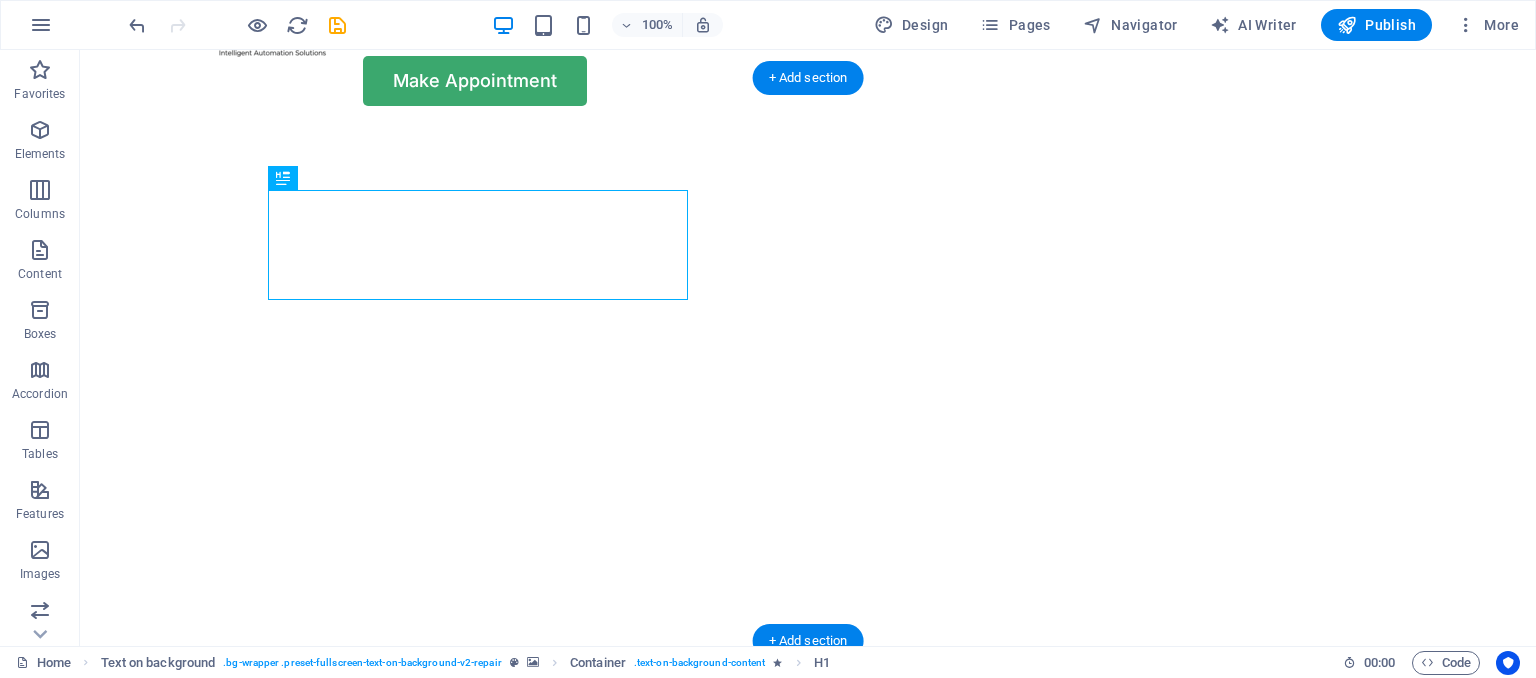 scroll, scrollTop: 70, scrollLeft: 0, axis: vertical 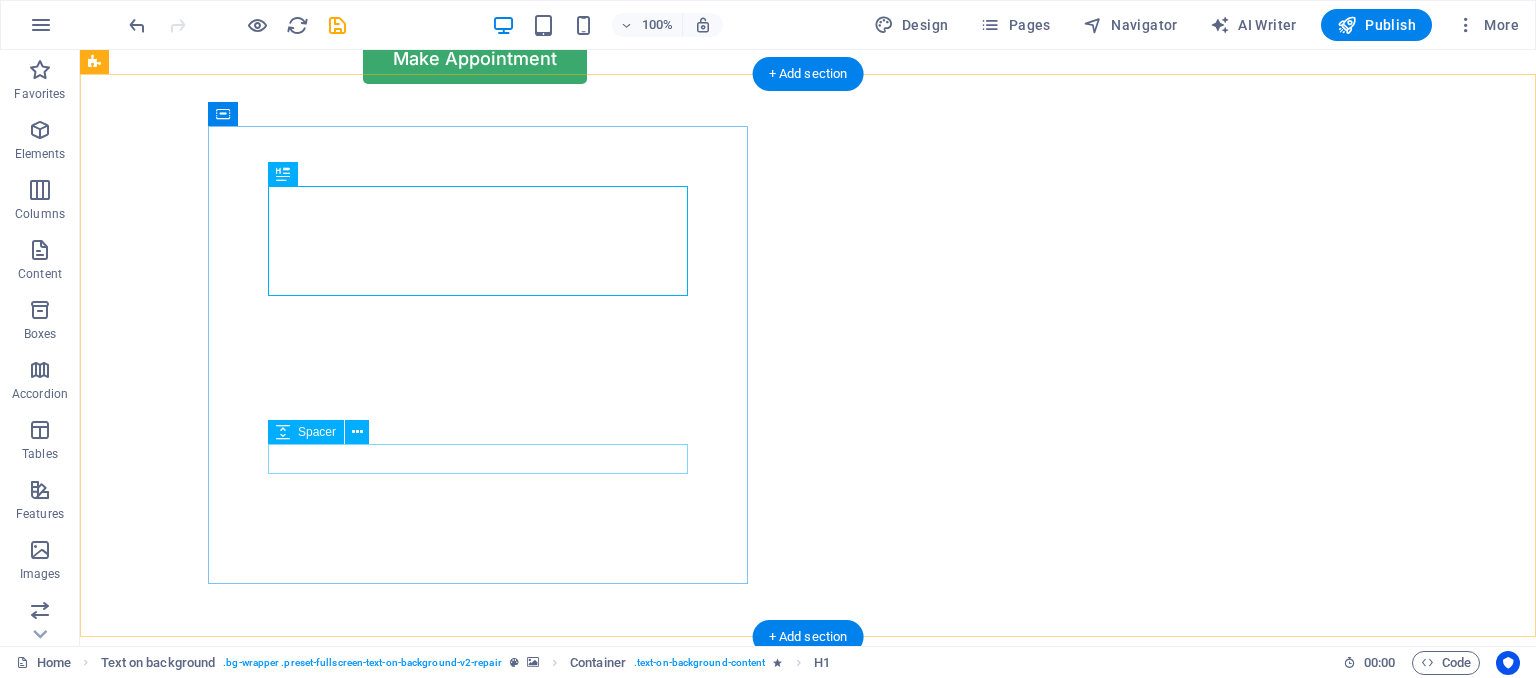 click at bounding box center (808, 1132) 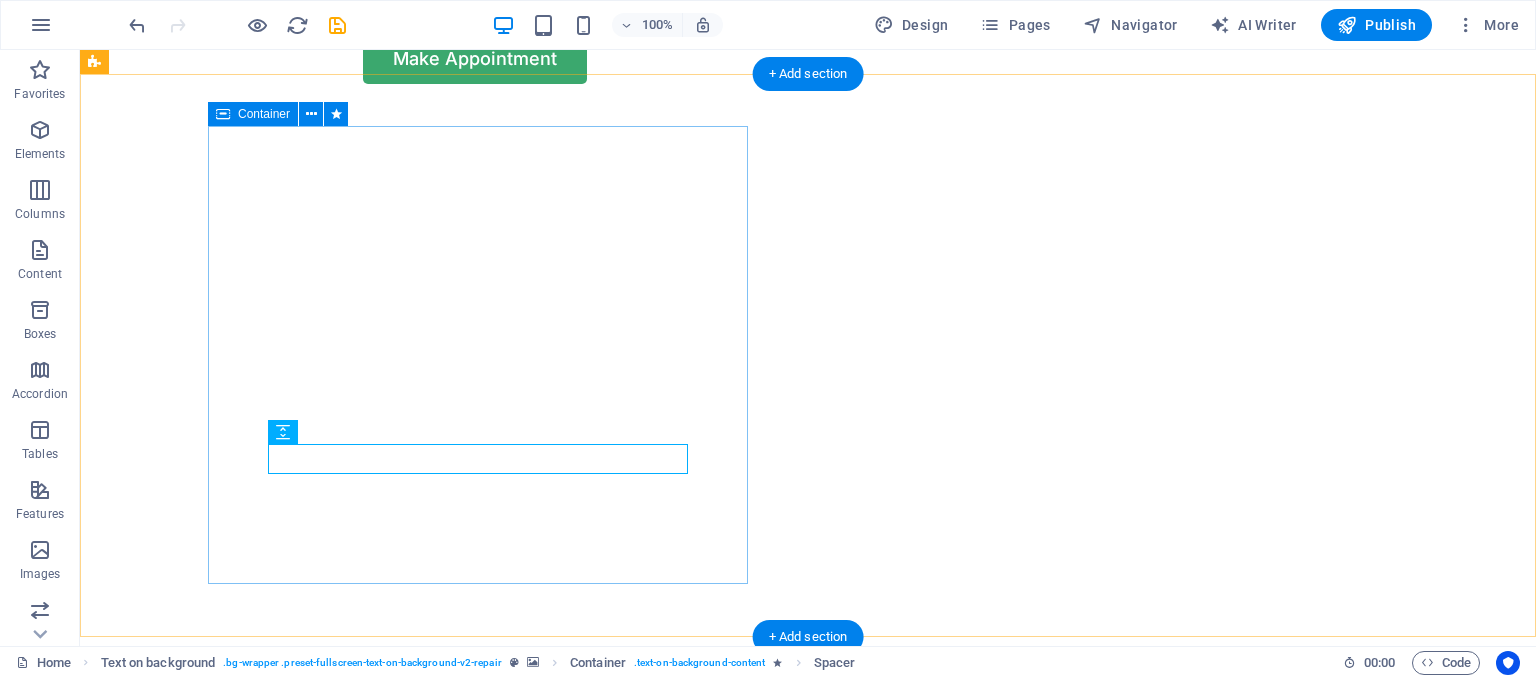 click on "AI для вашего бизнеса Высокая  экспертиза Affordable Prices Fast repairs Make Appointment" at bounding box center (808, 963) 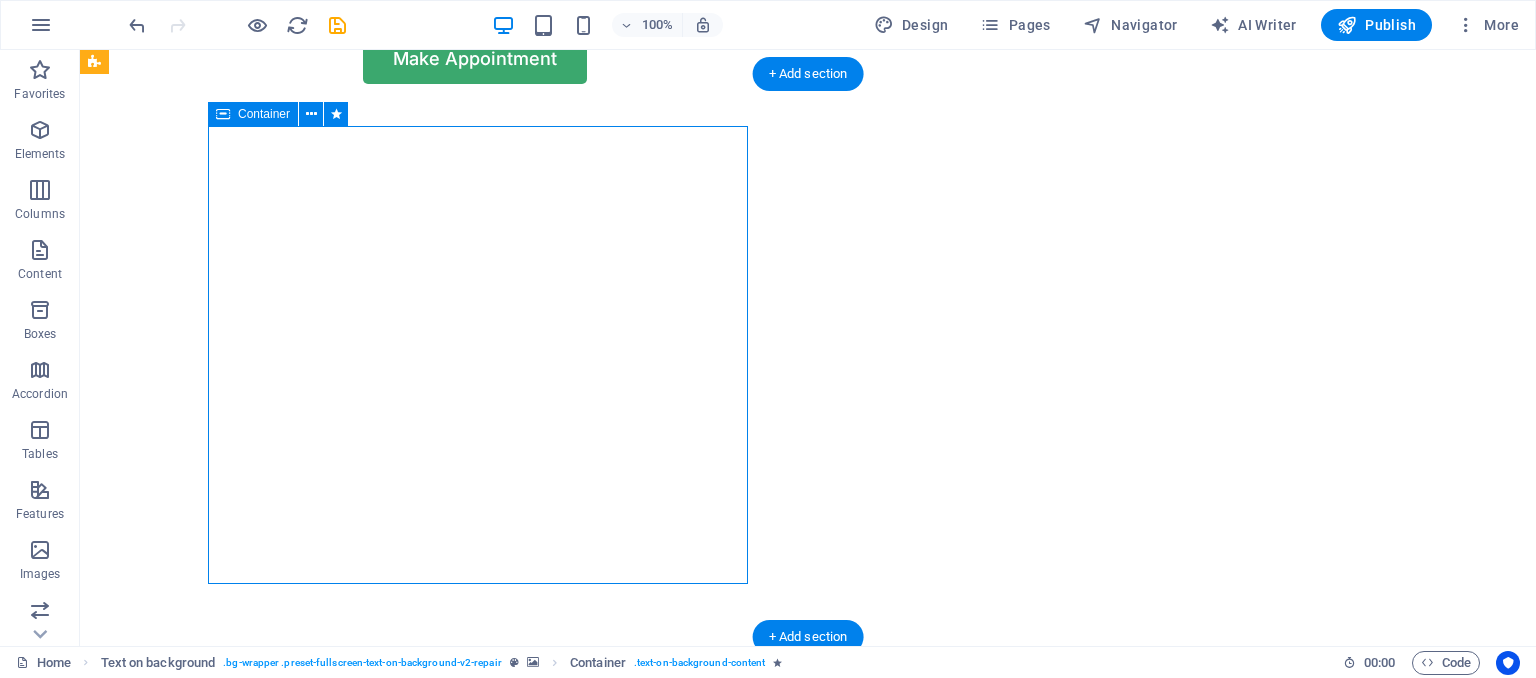 click on "AI для вашего бизнеса Высокая  экспертиза Affordable Prices Fast repairs Make Appointment" at bounding box center (808, 963) 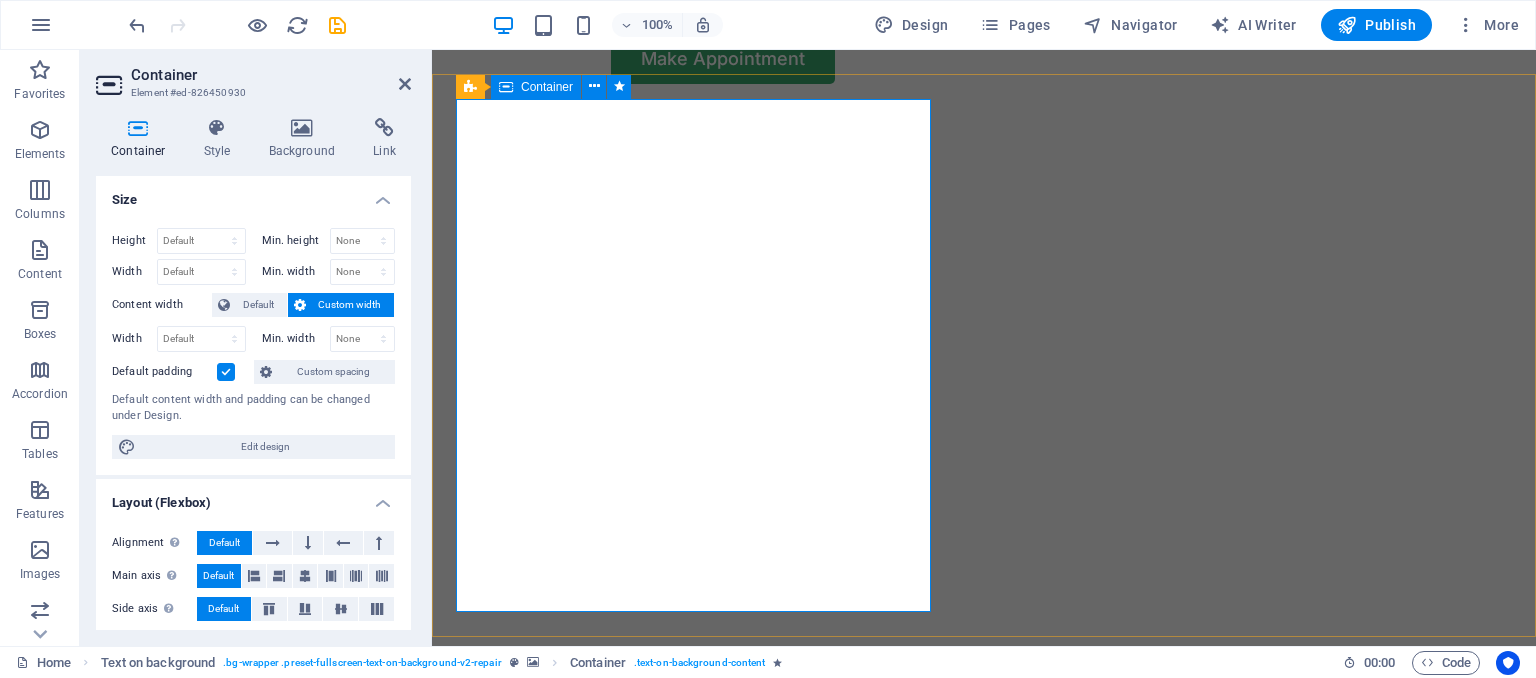 click on "AI для вашего бизнеса Высокая  экспертиза Affordable Prices Fast repairs Make Appointment" at bounding box center [984, 963] 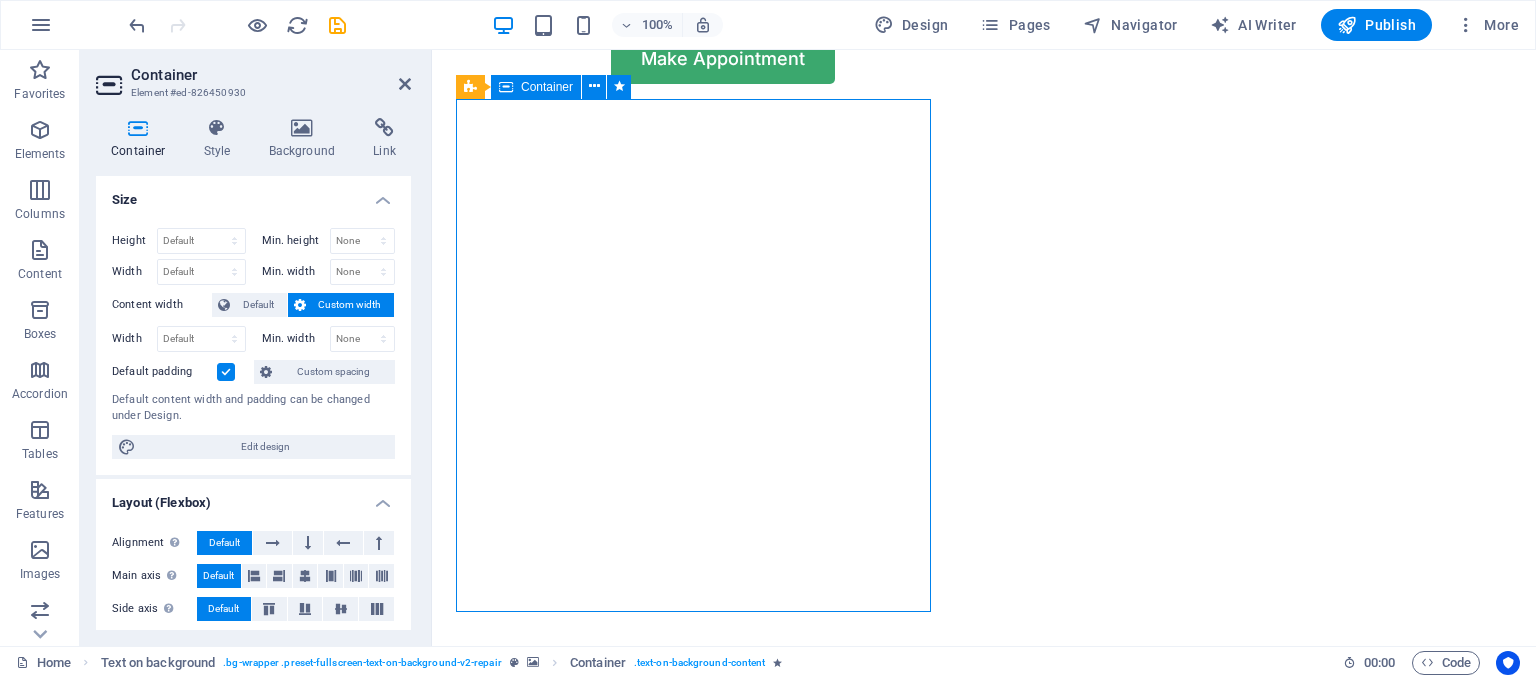 click on "Container" at bounding box center (547, 87) 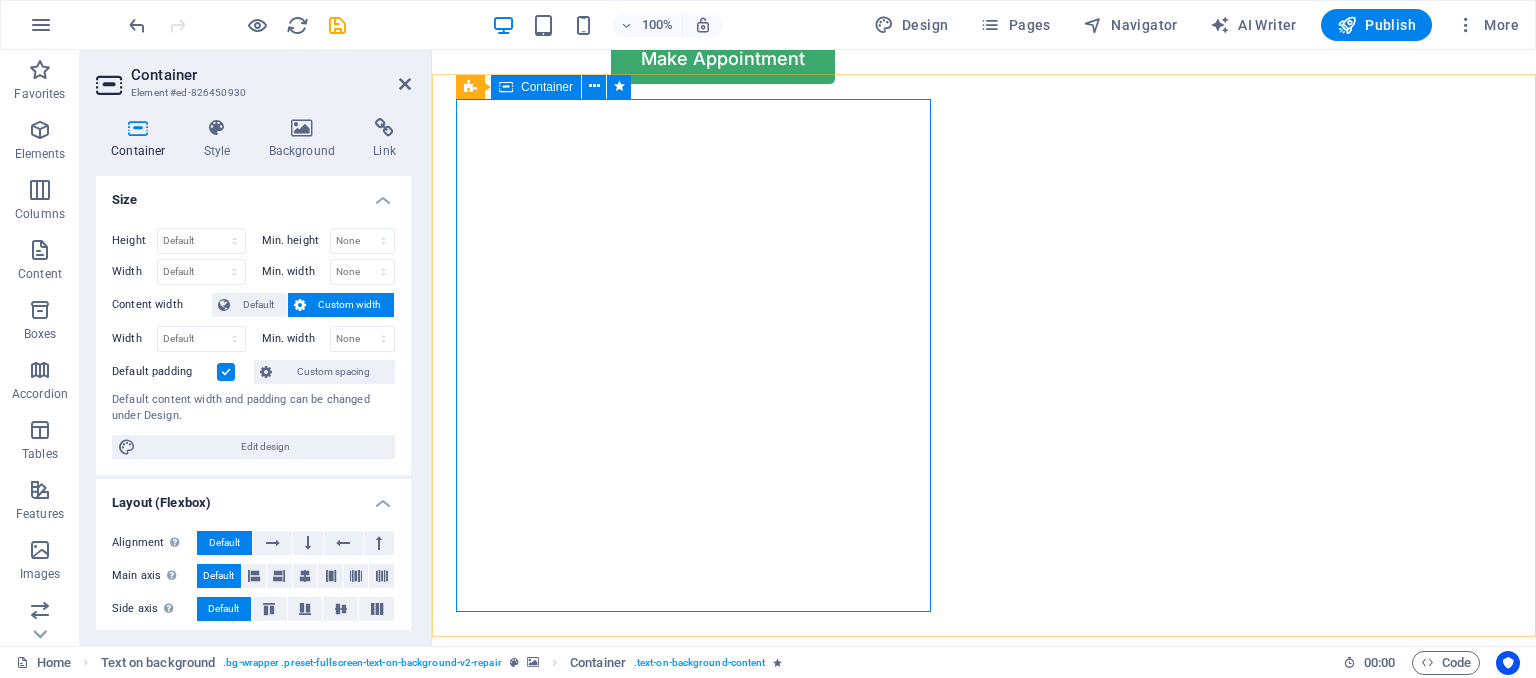 click on "AI для вашего бизнеса Высокая  экспертиза Affordable Prices Fast repairs Make Appointment" at bounding box center (984, 963) 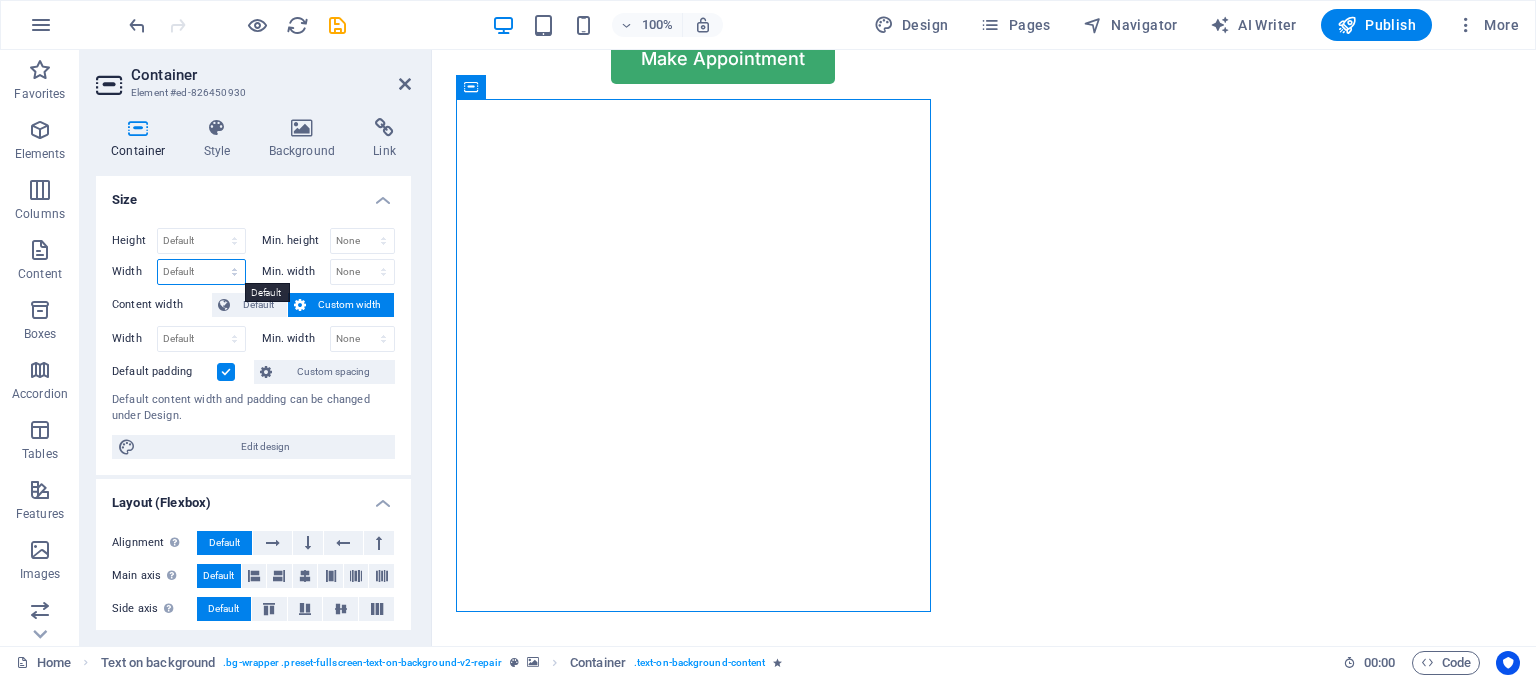 click on "Default px rem % em vh vw" at bounding box center (201, 272) 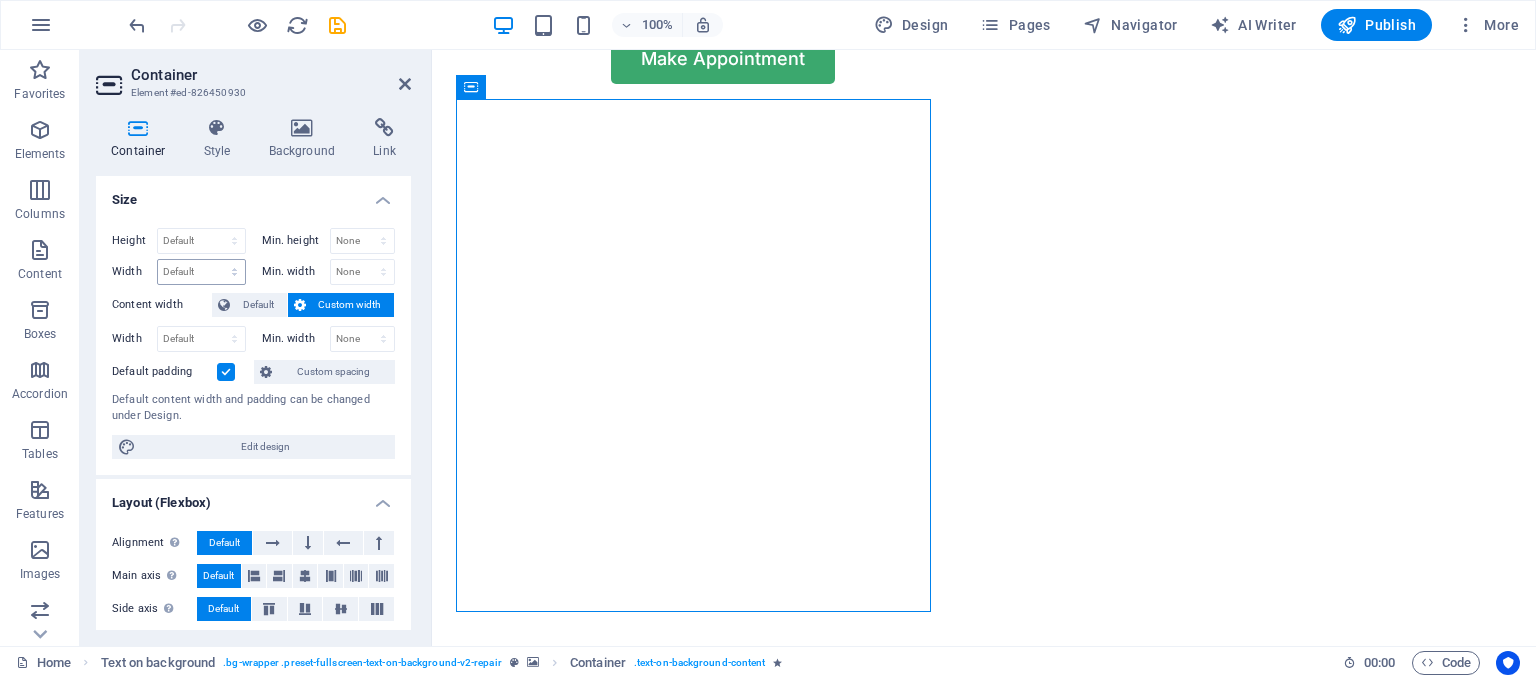 click on "Size" at bounding box center (253, 194) 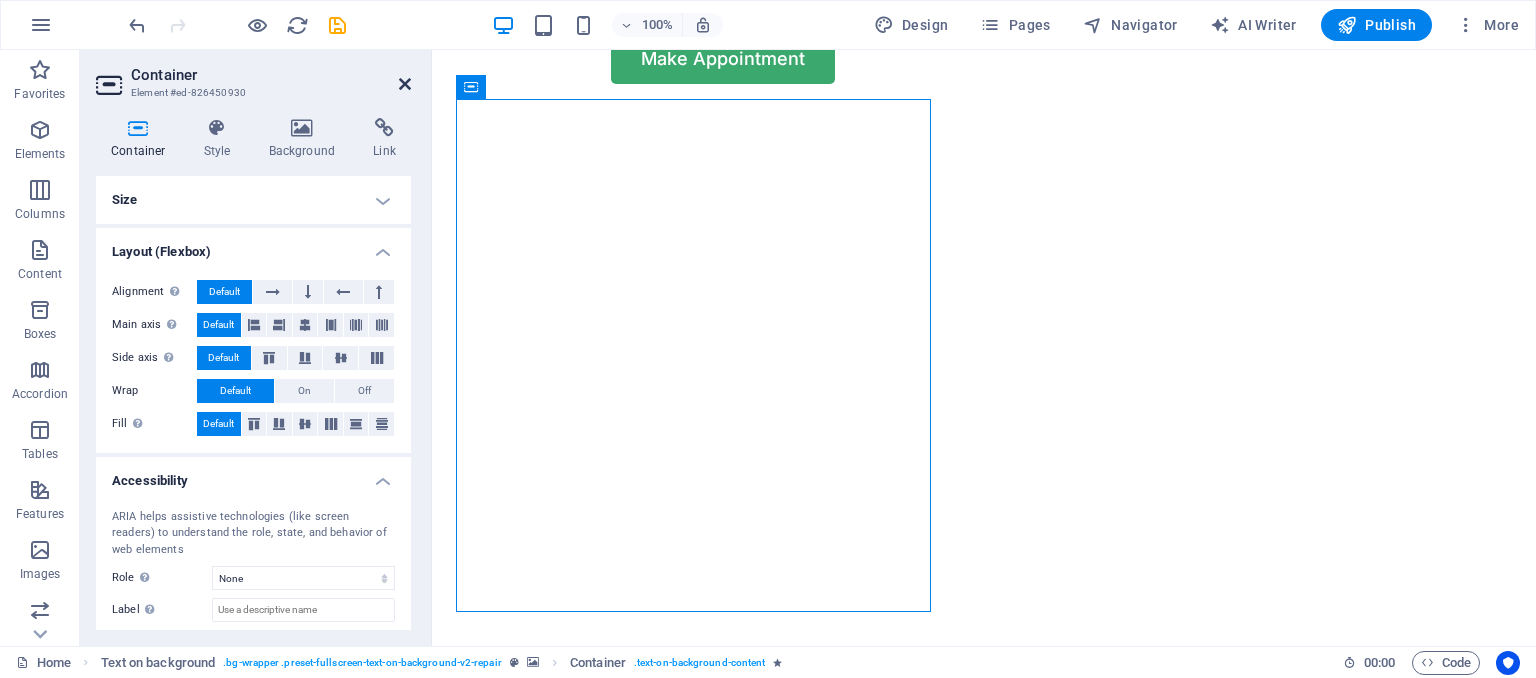click at bounding box center (405, 84) 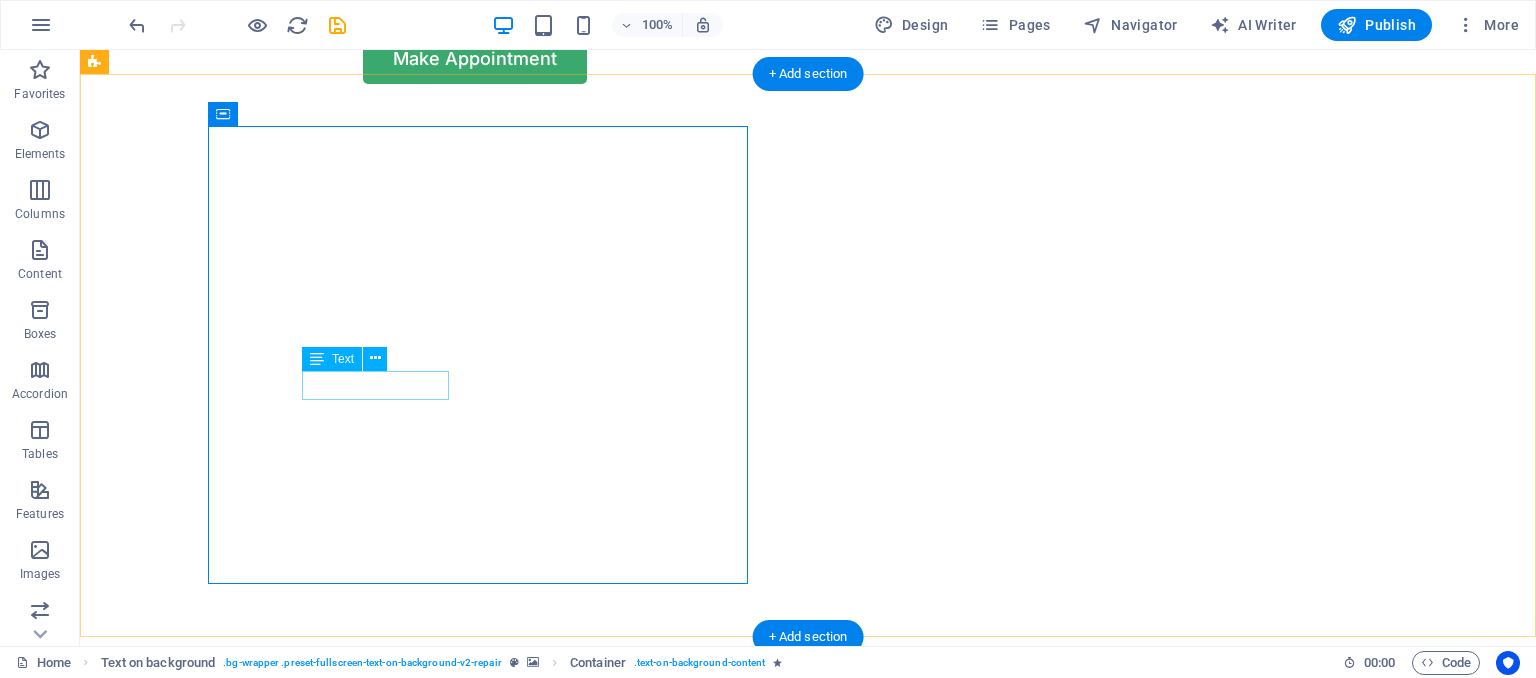 click on "Affordable Prices" at bounding box center (808, 996) 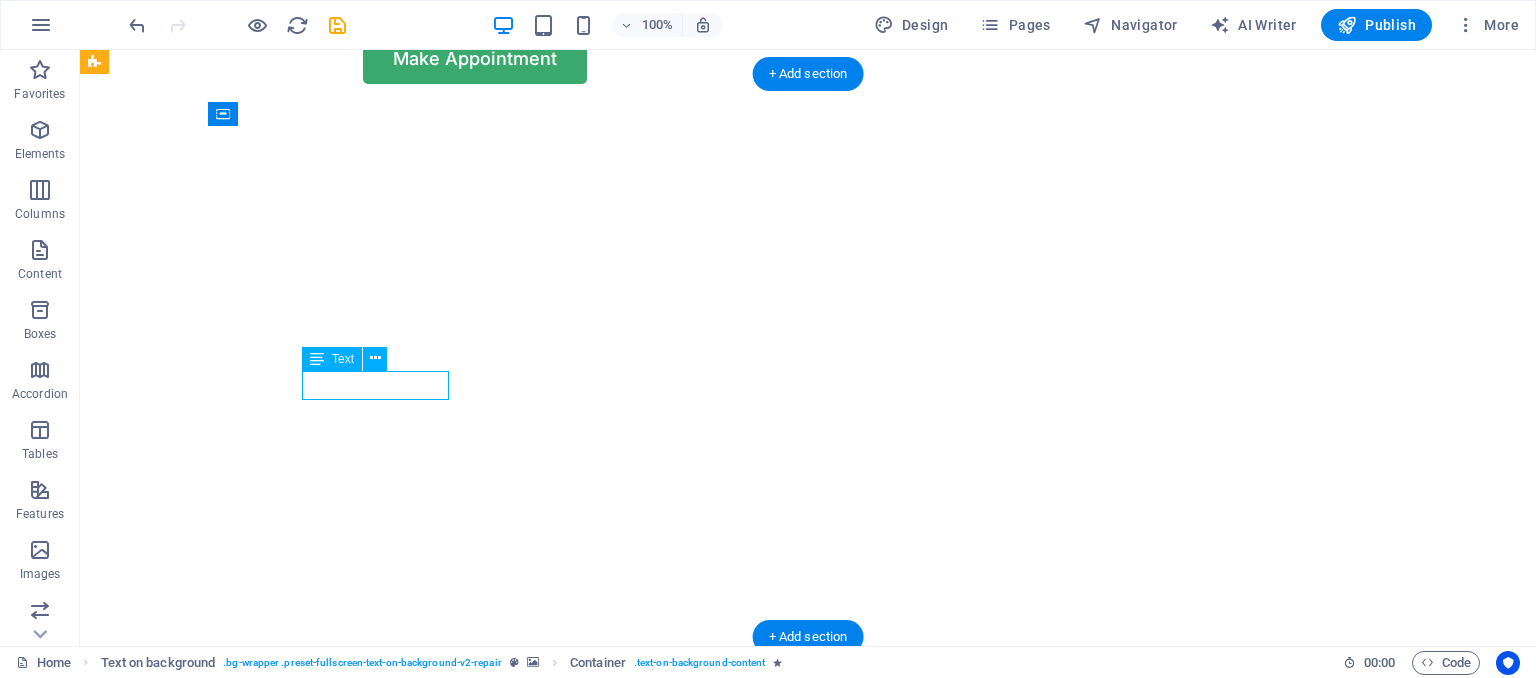 click on "Affordable Prices" at bounding box center [808, 996] 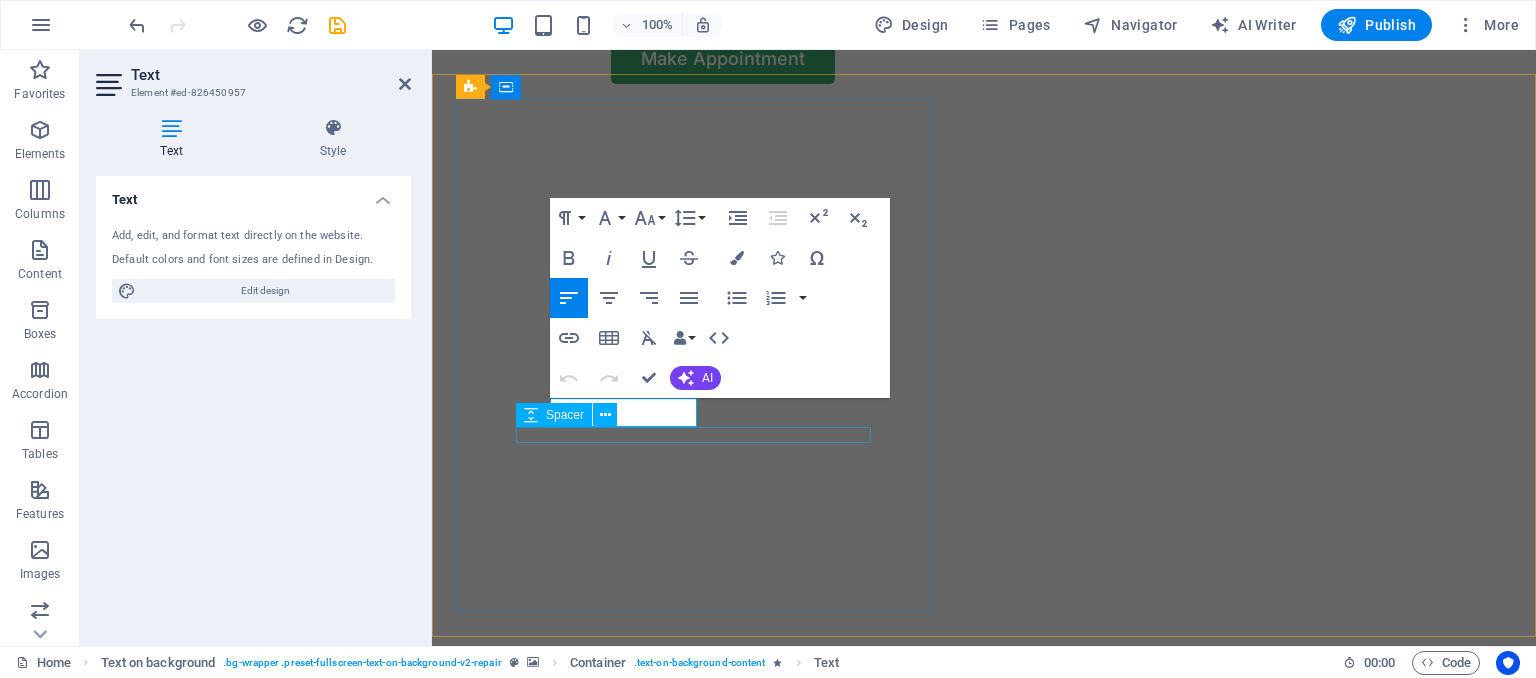 type 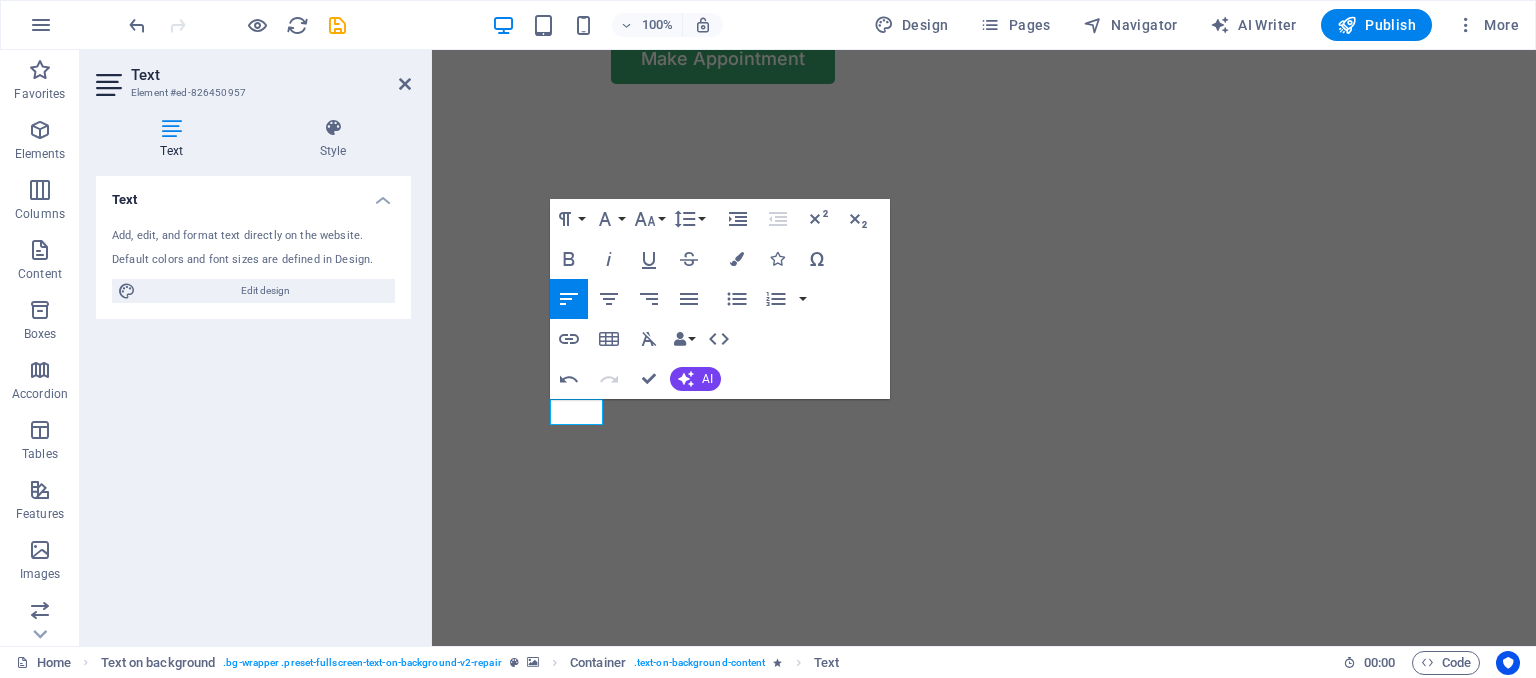 click on "Text Element #ed-826450957 Text Style Text Add, edit, and format text directly on the website. Default colors and font sizes are defined in Design. Edit design Alignment Left aligned Centered Right aligned Text on background Element Layout How this element expands within the layout (Flexbox). Size Default auto px % 1/1 1/2 1/3 1/4 1/5 1/6 1/7 1/8 1/9 1/10 Grow Shrink Order Container layout Visible Visible Opacity 100 % Overflow Spacing Margin Default auto px % rem vw vh Custom Custom auto px % rem vw vh auto px % rem vw vh auto px % rem vw vh auto px % rem vw vh Padding Default px rem % vh vw Custom Custom px rem % vh vw px rem % vh vw px rem % vh vw px rem % vh vw Border Style              - Width 1 auto px rem % vh vw Custom Custom 1 auto px rem % vh vw 1 auto px rem % vh vw 1 auto px rem % vh vw 1 auto px rem % vh vw  - Color Round corners Default px rem % vh vw Custom Custom px rem % vh vw px rem % vh vw px rem % vh vw px rem % vh vw Shadow Default None Outside Inside Color X offset 0 px rem vh" at bounding box center (256, 348) 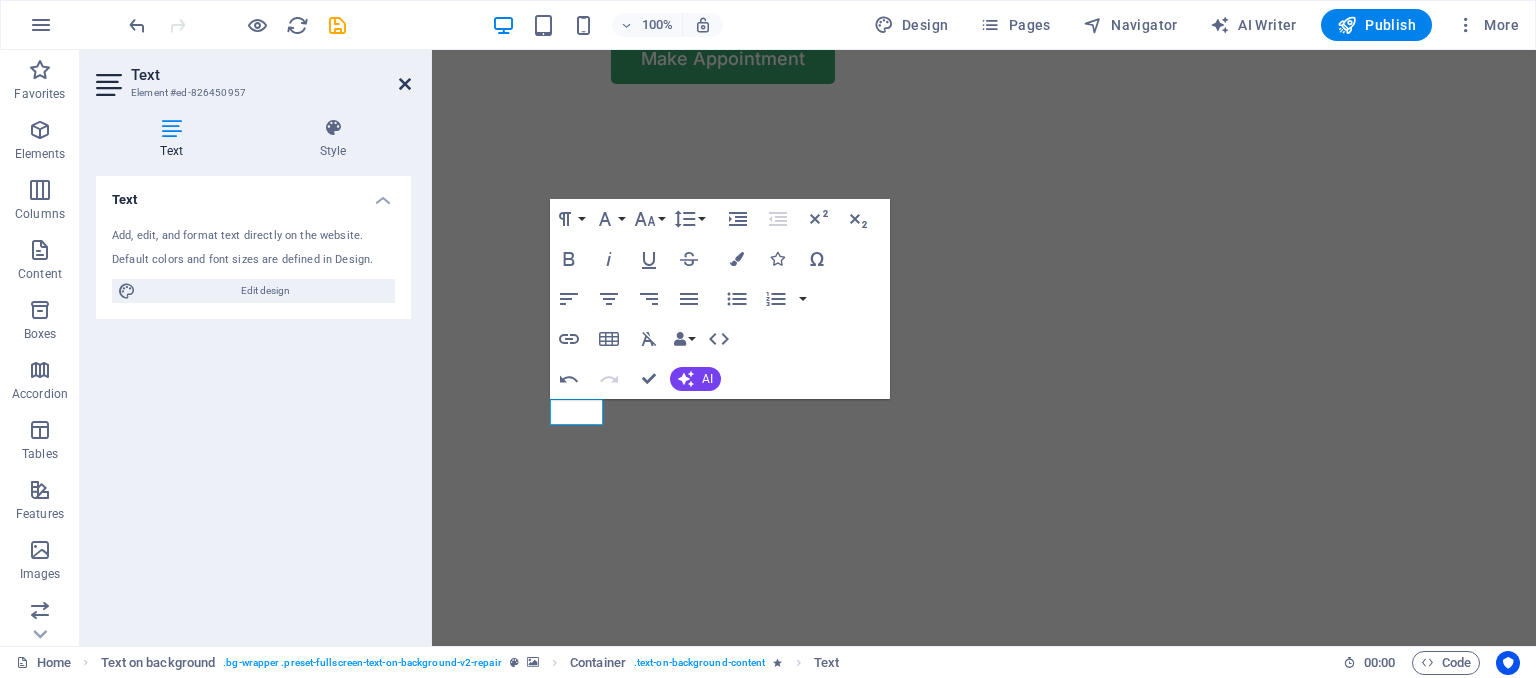 click at bounding box center [405, 84] 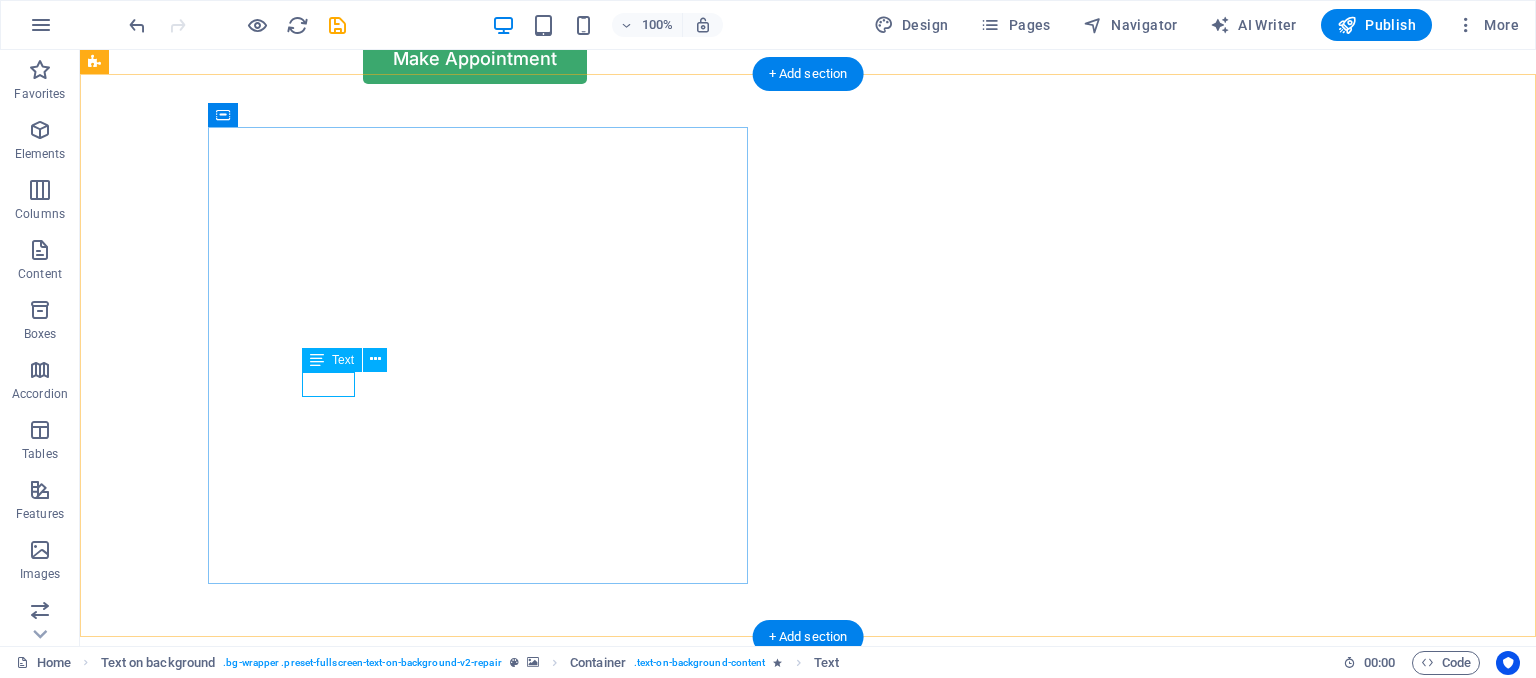 click on "Gjl rk.z" at bounding box center [808, 995] 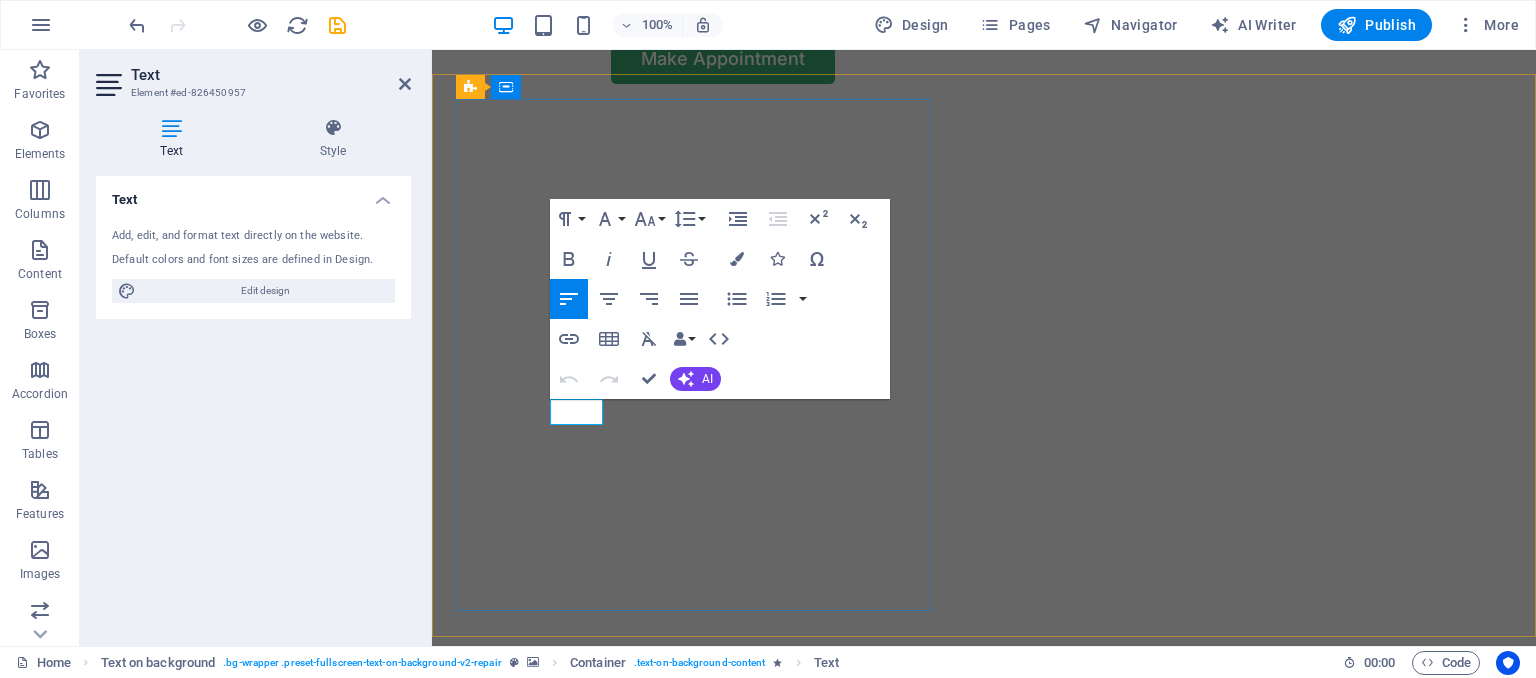 click on "Gjl rk.z" at bounding box center [984, 995] 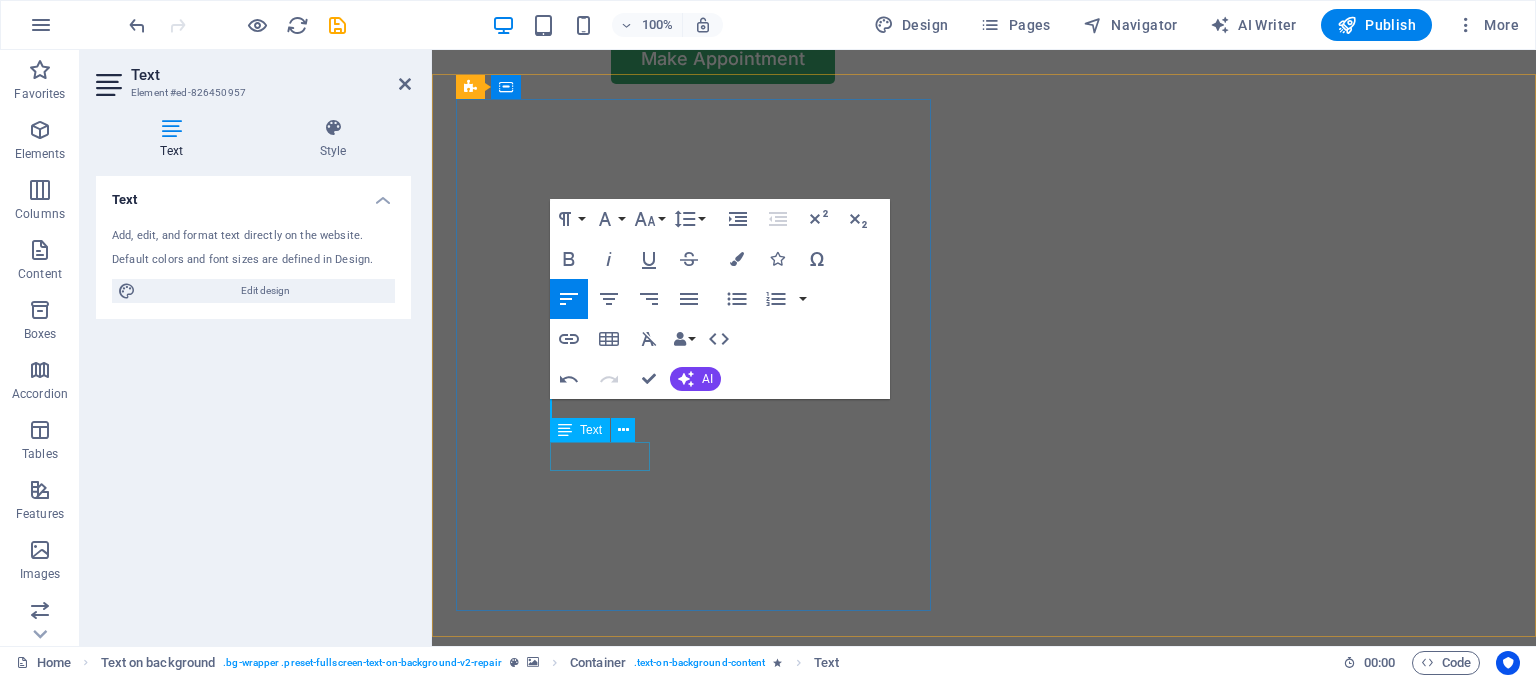 type 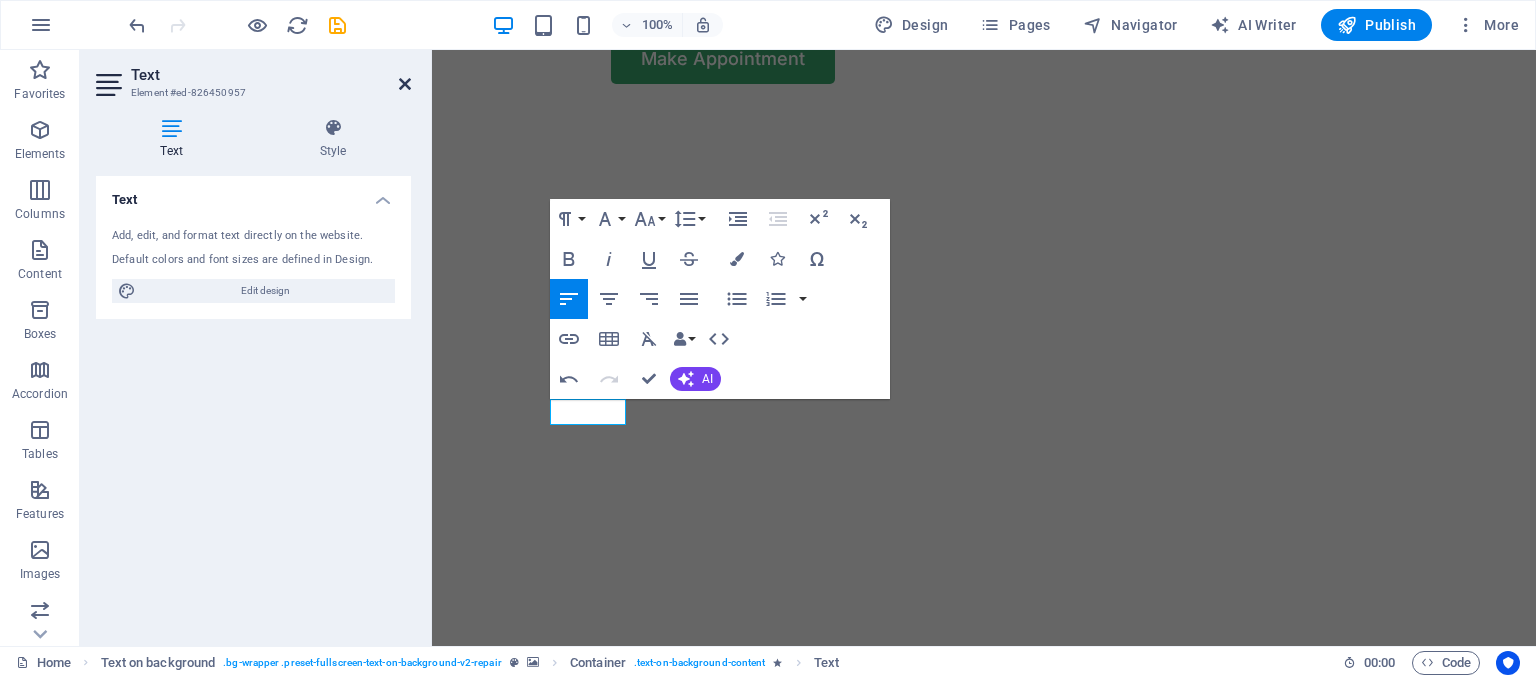 click at bounding box center (405, 84) 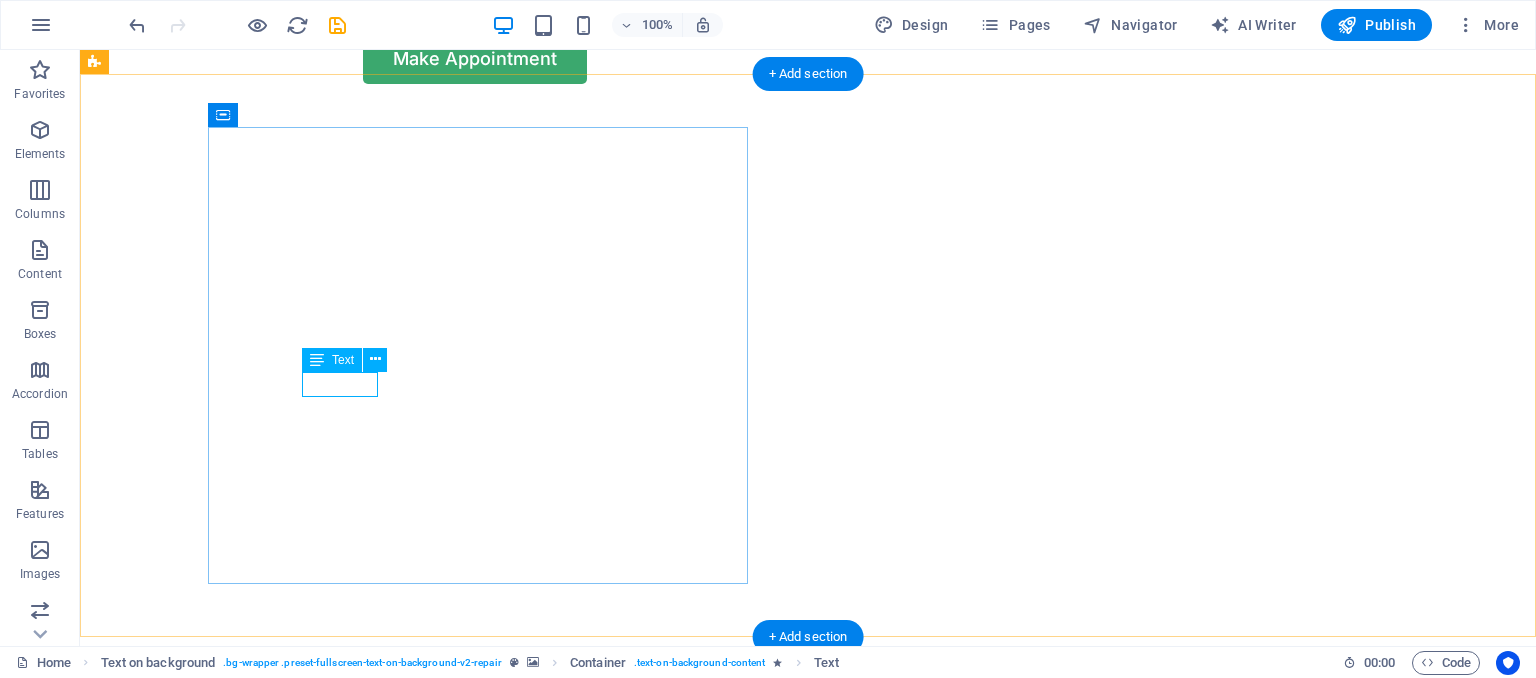 click on "Под ключ" at bounding box center (808, 995) 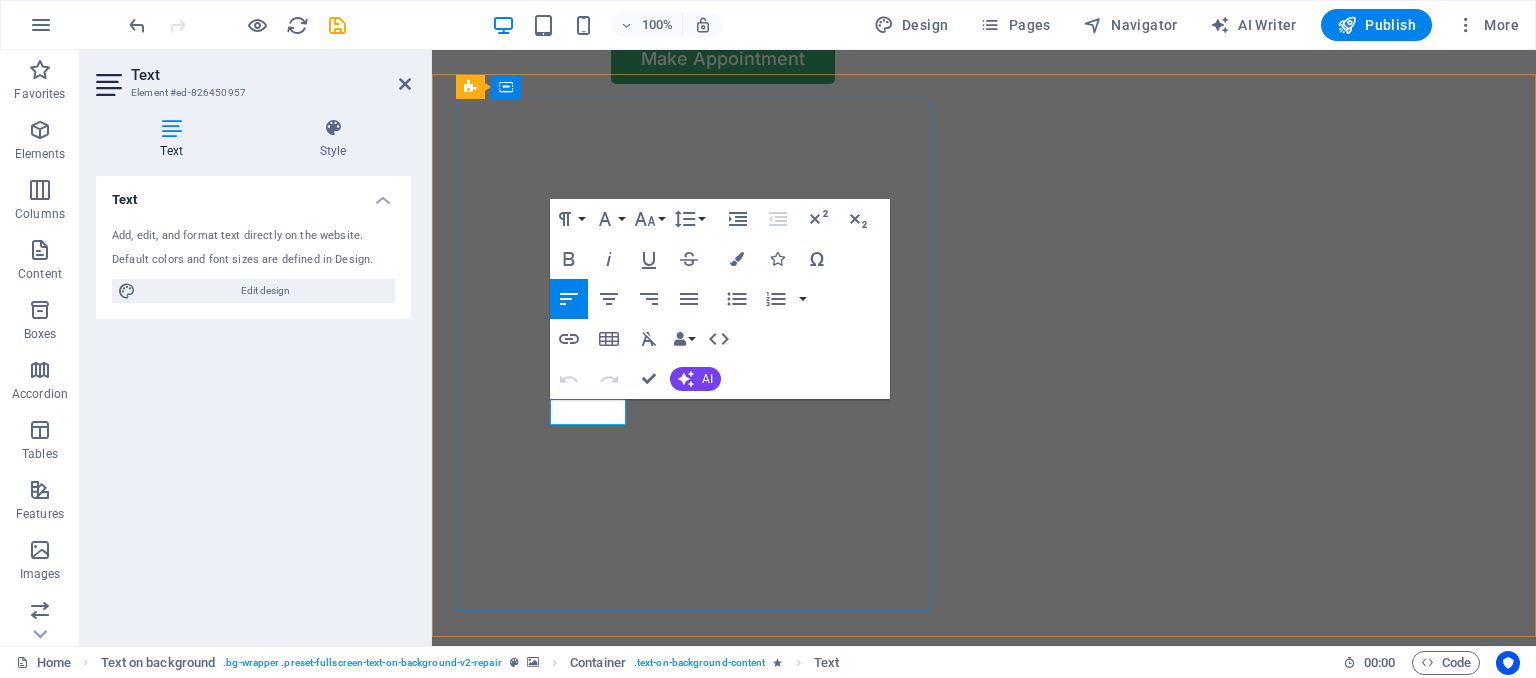 click on "Под ключ" at bounding box center [984, 995] 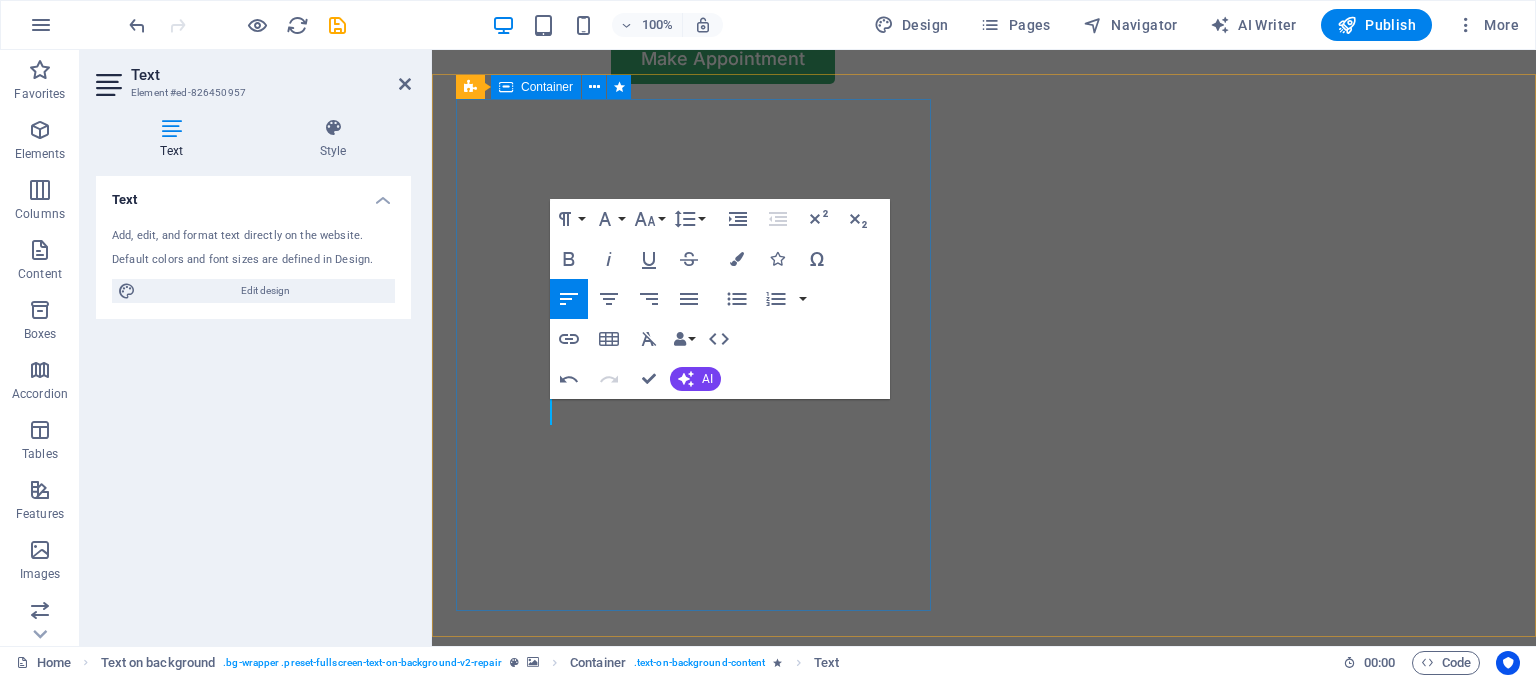 type 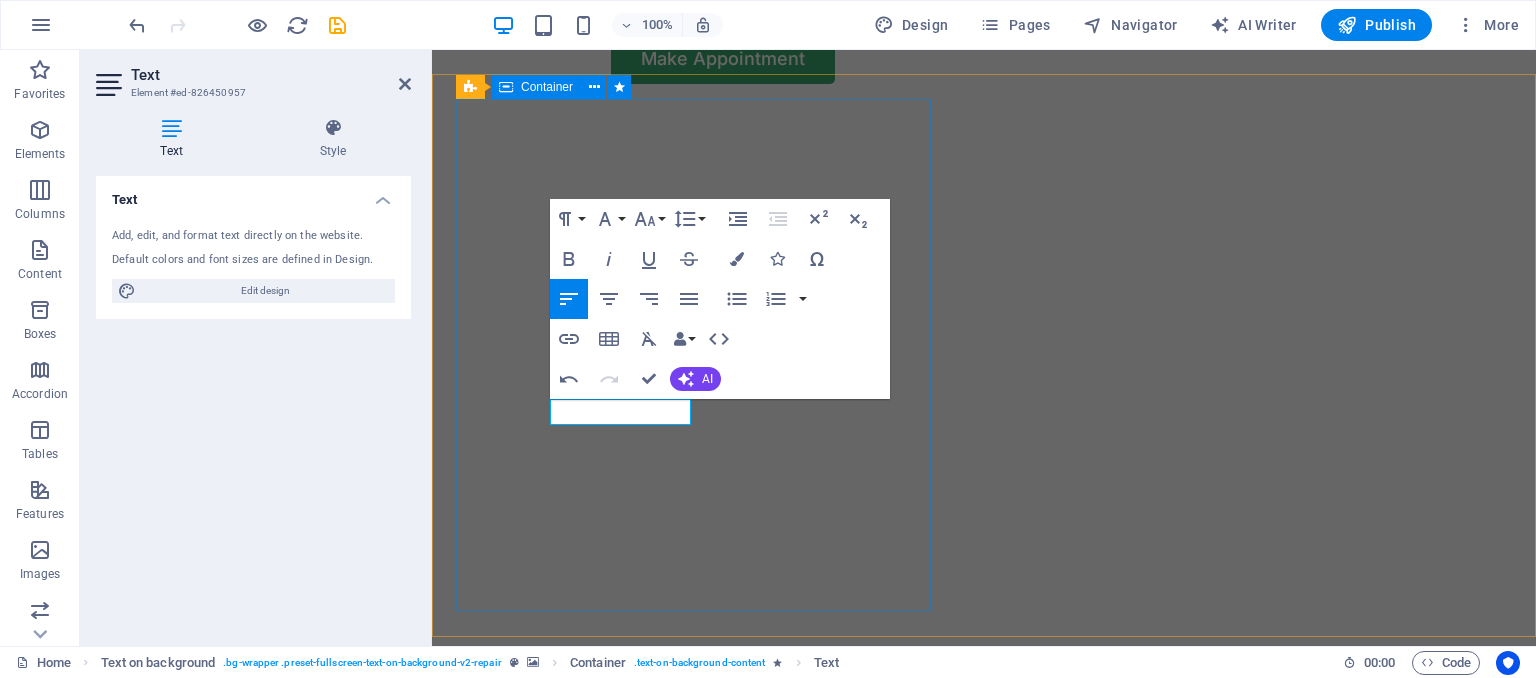 click on "AI для вашего бизнеса Высокая  экспертиза Результативность Fast repairs Make Appointment" at bounding box center (984, 961) 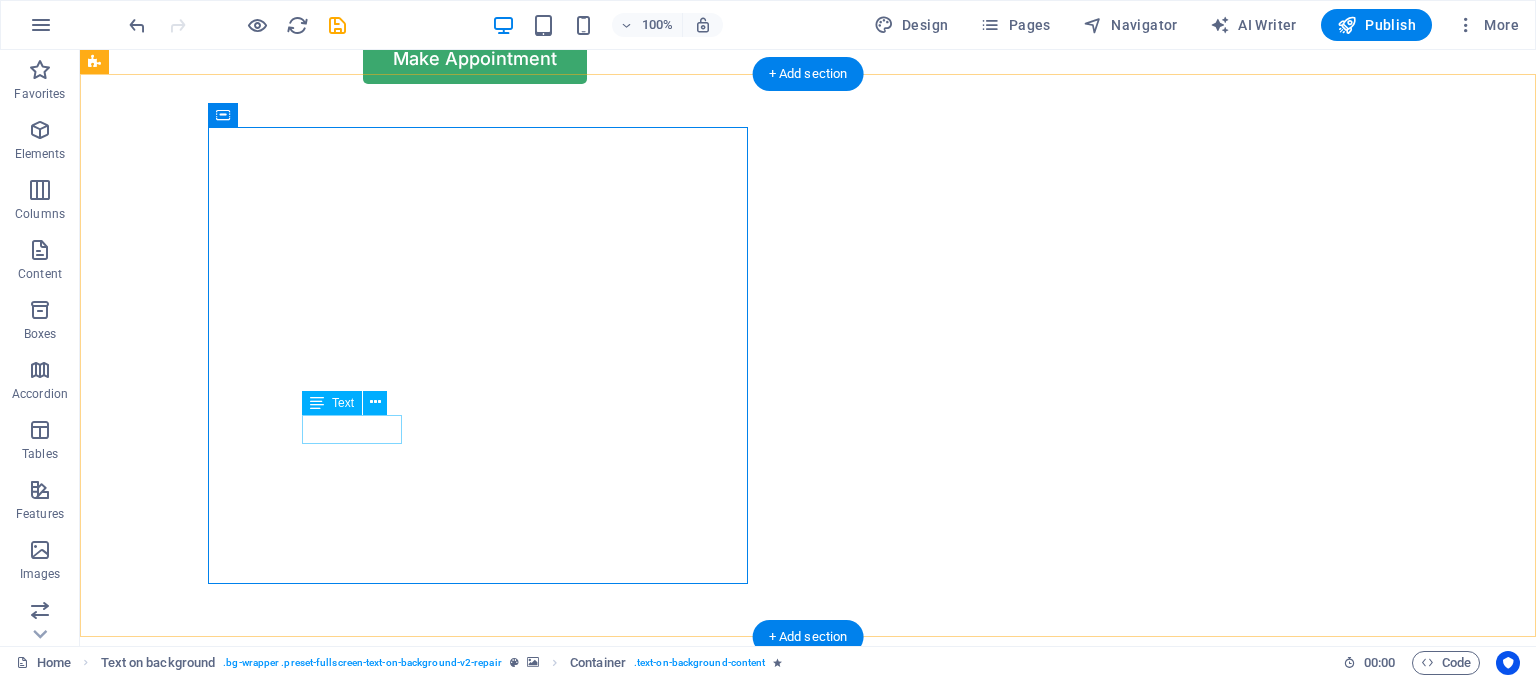 click on "Fast repairs" at bounding box center [808, 1099] 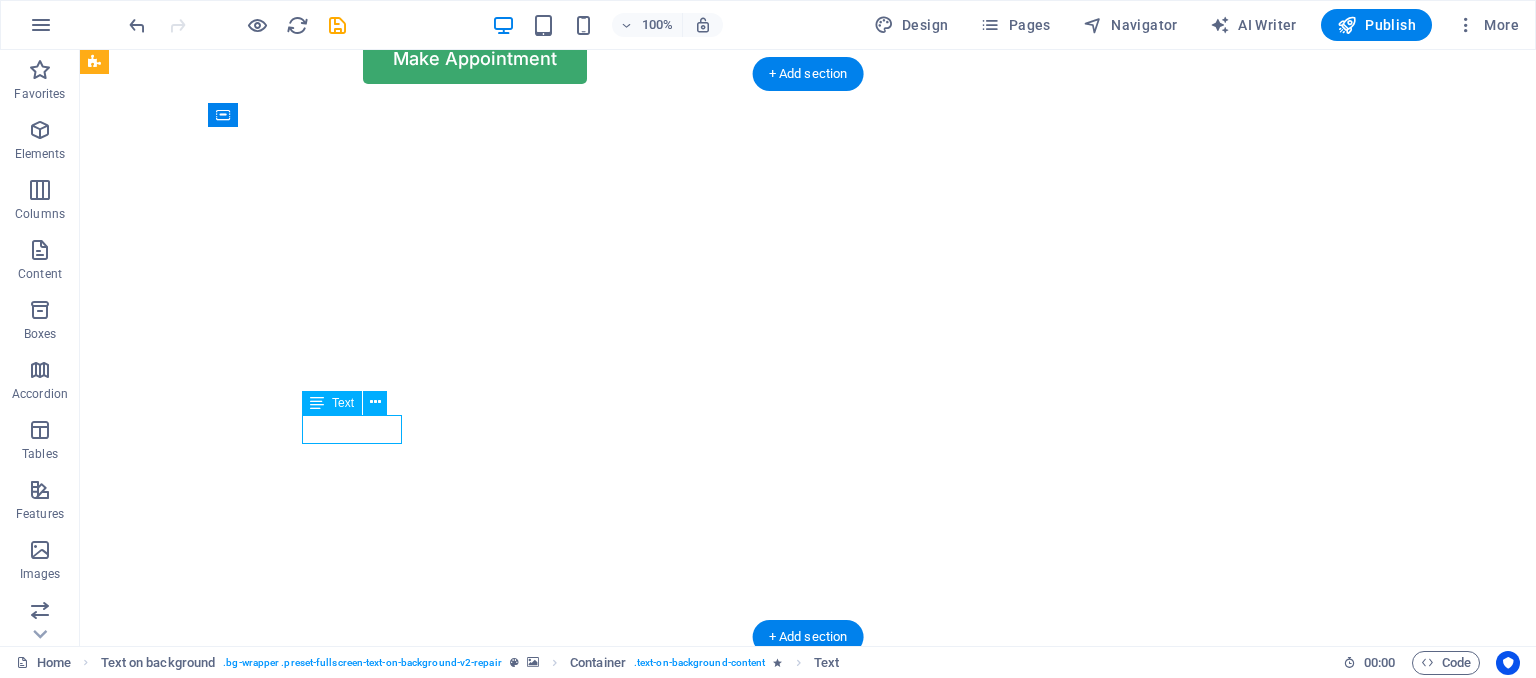 click on "Fast repairs" at bounding box center (808, 1099) 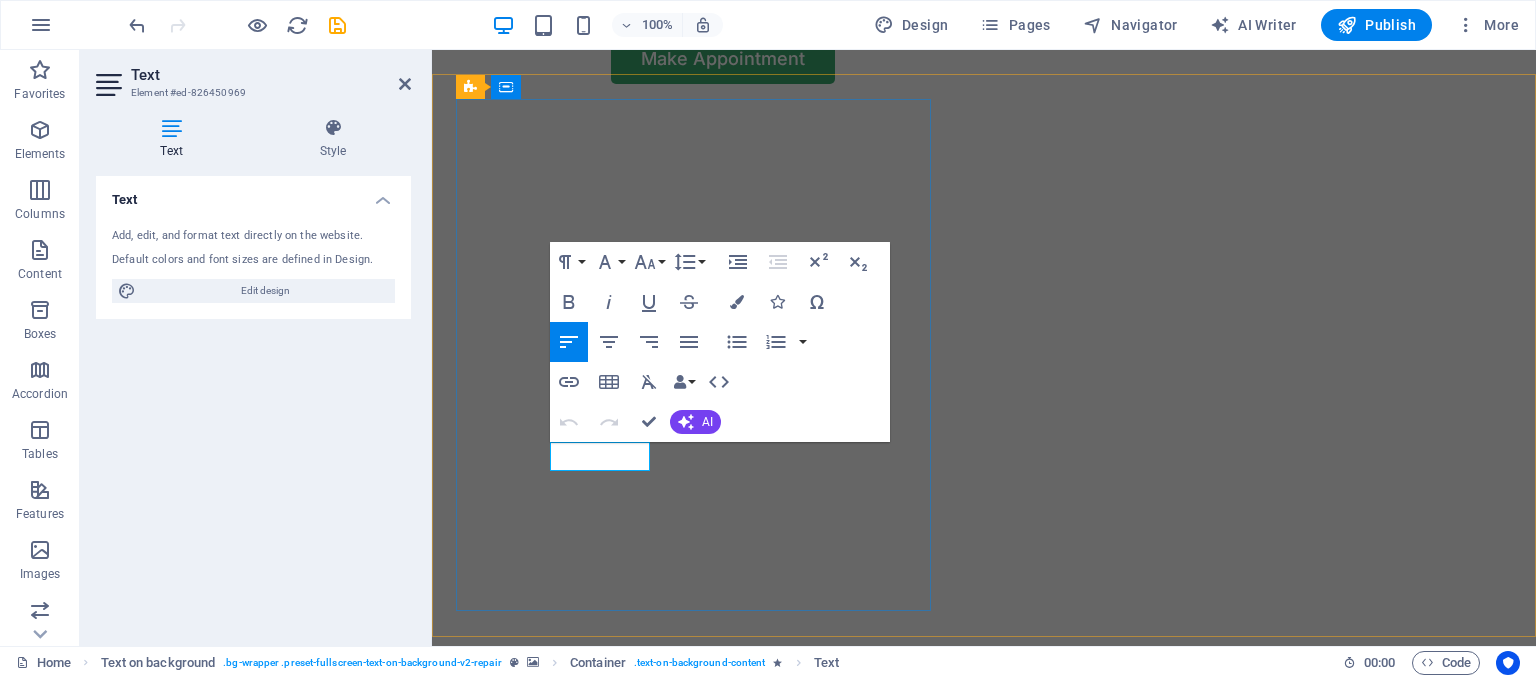 type 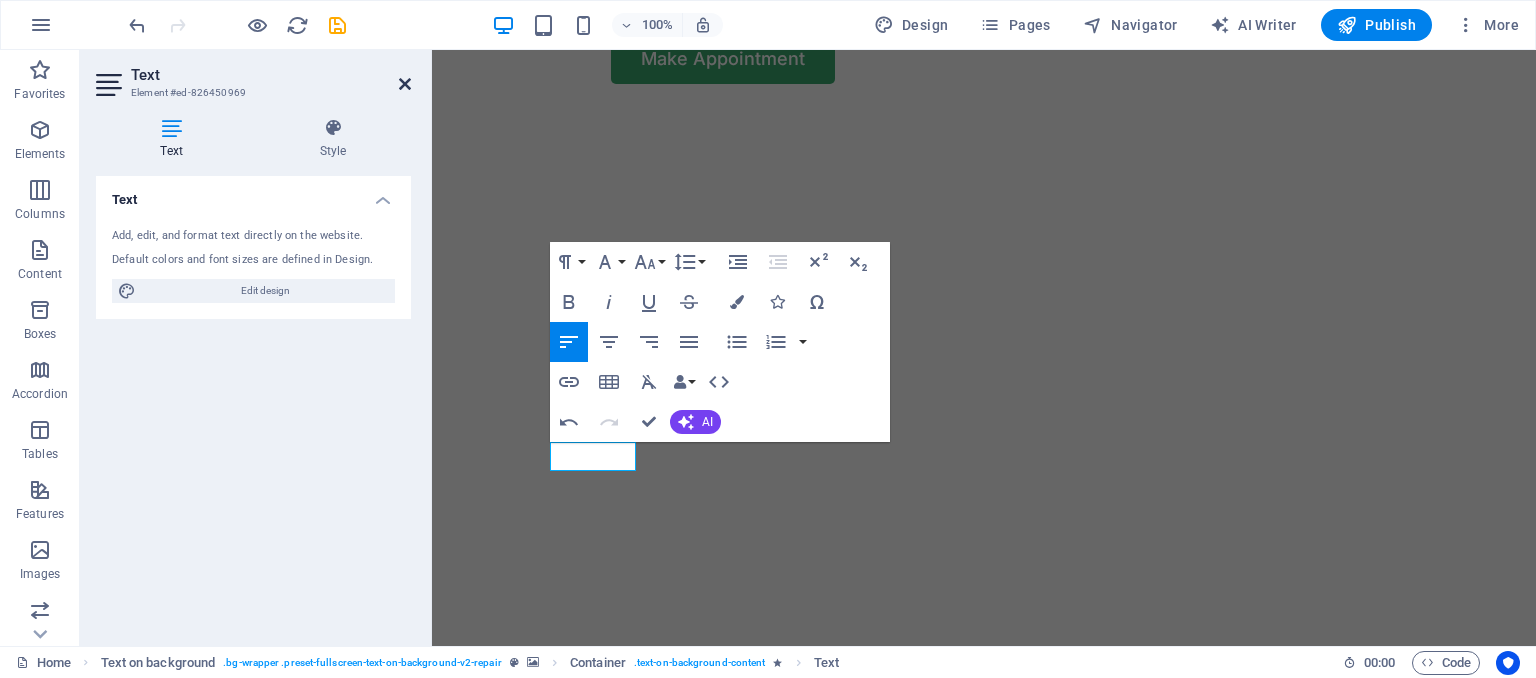click on "Text Element #ed-826450969 Text Style Text Add, edit, and format text directly on the website. Default colors and font sizes are defined in Design. Edit design Alignment Left aligned Centered Right aligned Text on background Element Layout How this element expands within the layout (Flexbox). Size Default auto px % 1/1 1/2 1/3 1/4 1/5 1/6 1/7 1/8 1/9 1/10 Grow Shrink Order Container layout Visible Visible Opacity 100 % Overflow Spacing Margin Default auto px % rem vw vh Custom Custom auto px % rem vw vh auto px % rem vw vh auto px % rem vw vh auto px % rem vw vh Padding Default px rem % vh vw Custom Custom px rem % vh vw px rem % vh vw px rem % vh vw px rem % vh vw Border Style              - Width 1 auto px rem % vh vw Custom Custom 1 auto px rem % vh vw 1 auto px rem % vh vw 1 auto px rem % vh vw 1 auto px rem % vh vw  - Color Round corners Default px rem % vh vw Custom Custom px rem % vh vw px rem % vh vw px rem % vh vw px rem % vh vw Shadow Default None Outside Inside Color X offset 0 px rem vh" at bounding box center [256, 348] 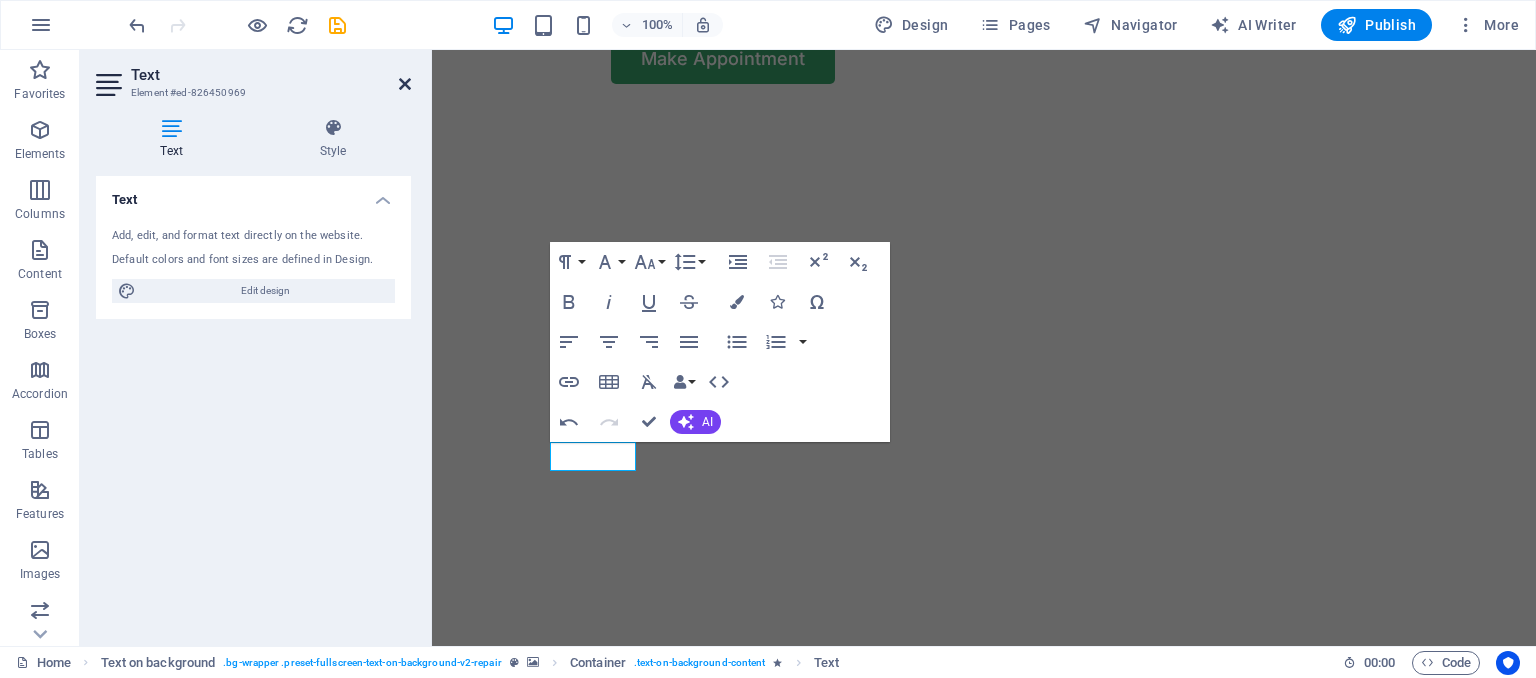 click at bounding box center (405, 84) 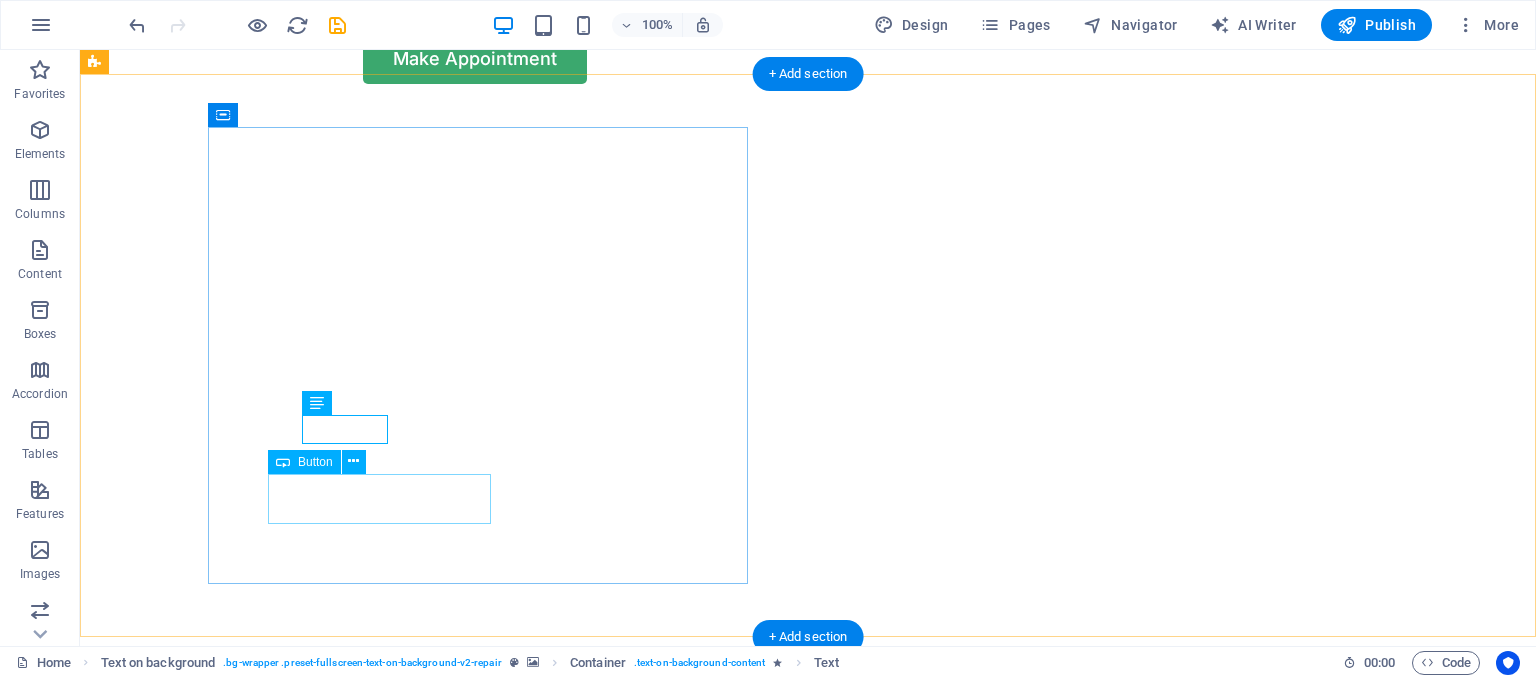 click on "Make Appointment" at bounding box center [808, 1169] 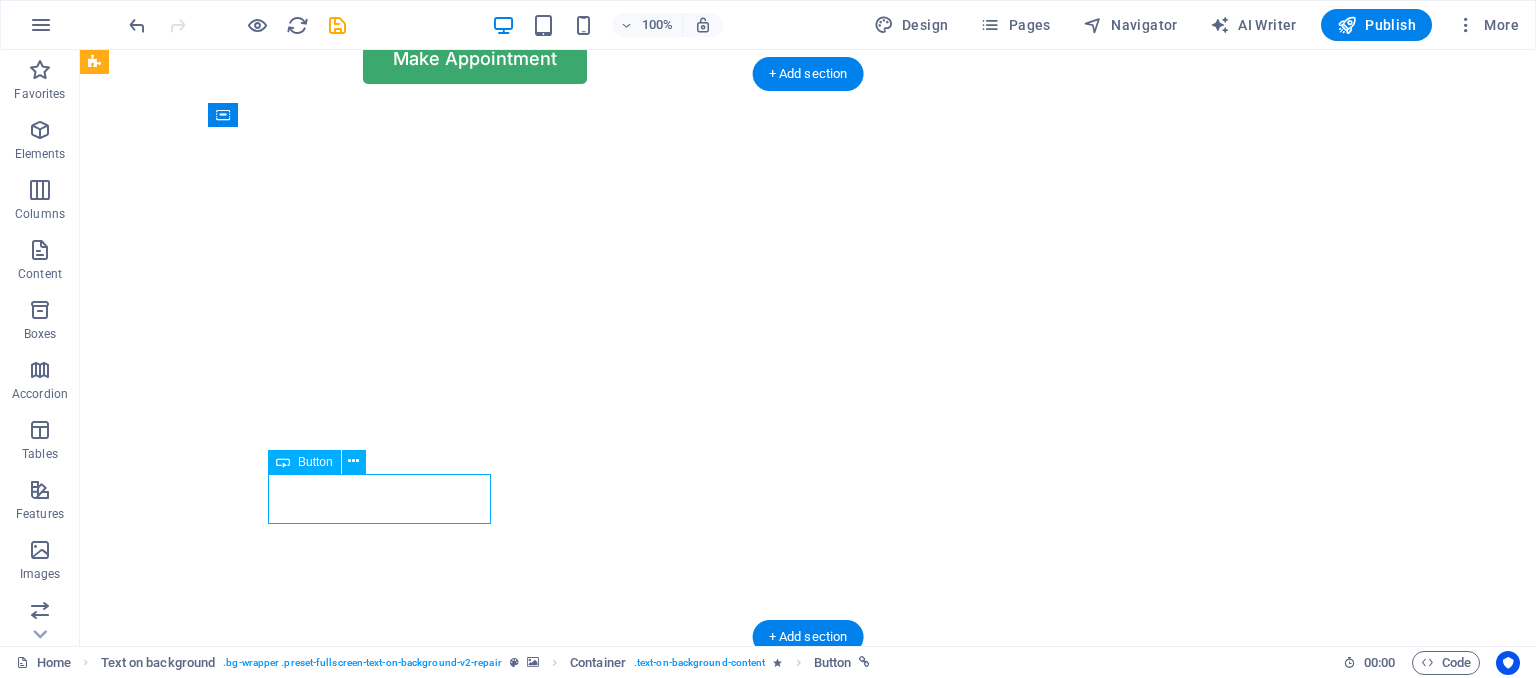 click on "Make Appointment" at bounding box center (808, 1169) 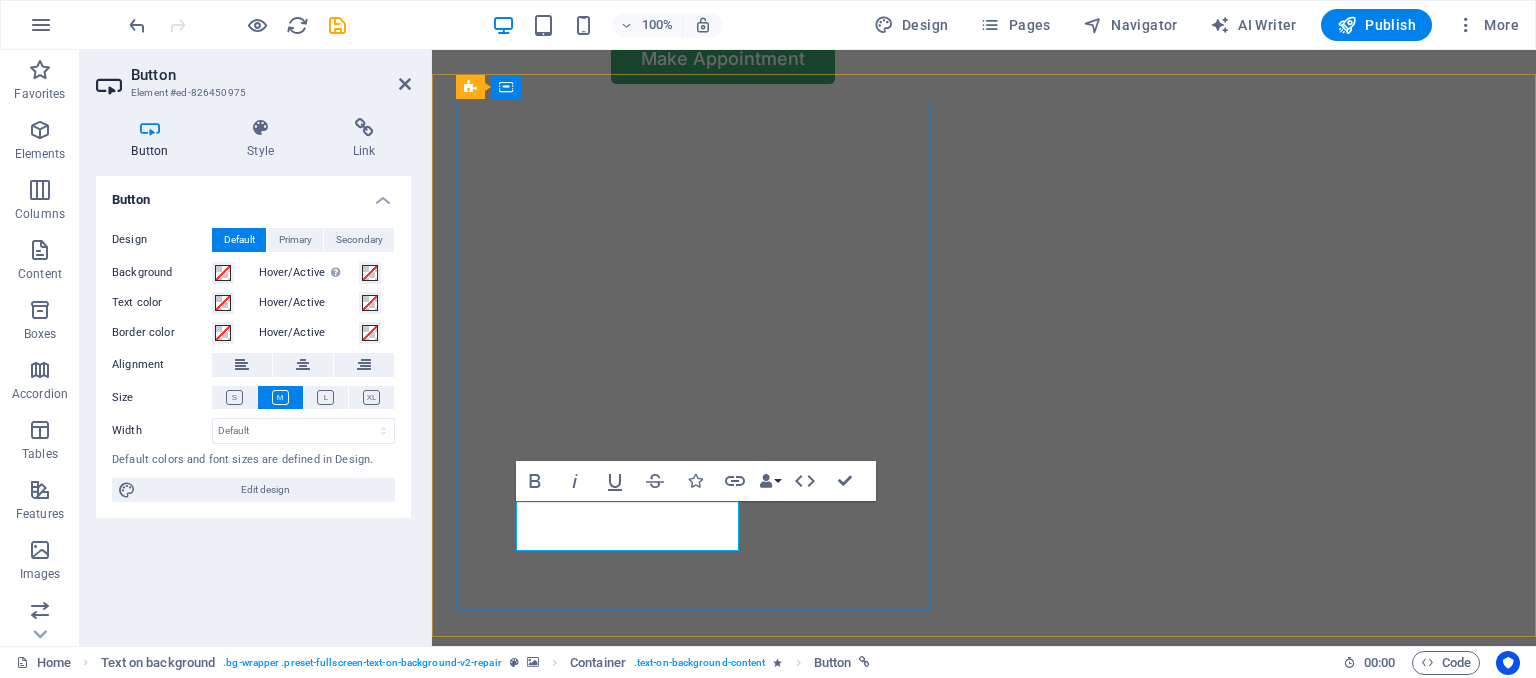 type 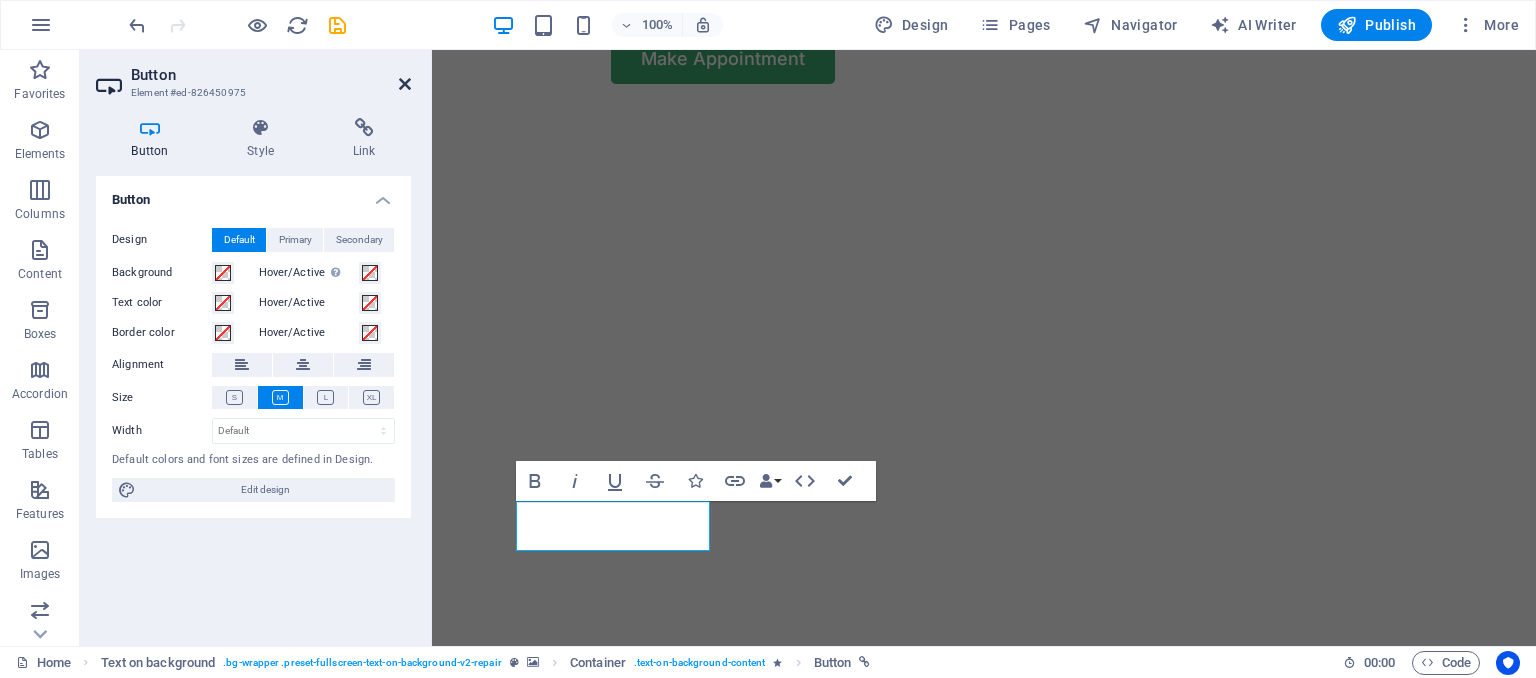 click at bounding box center [405, 84] 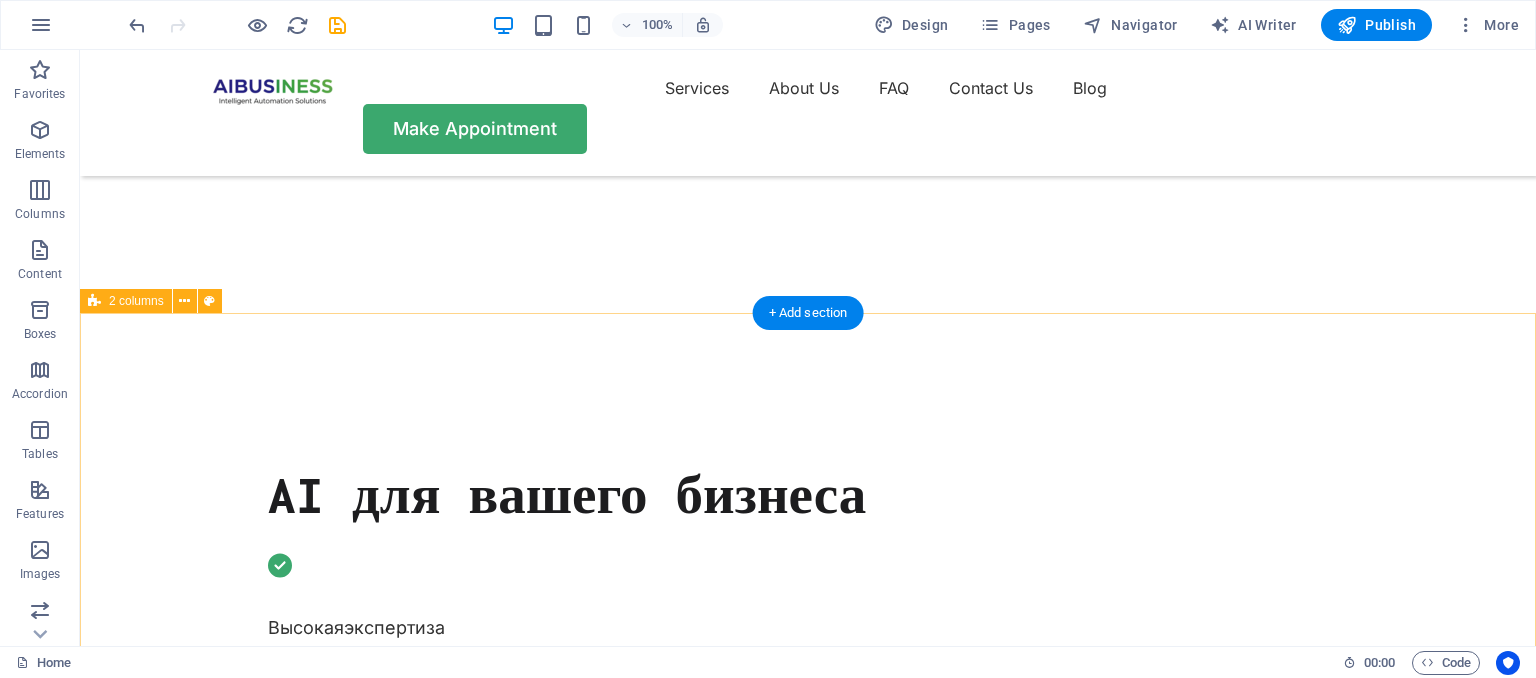scroll, scrollTop: 0, scrollLeft: 0, axis: both 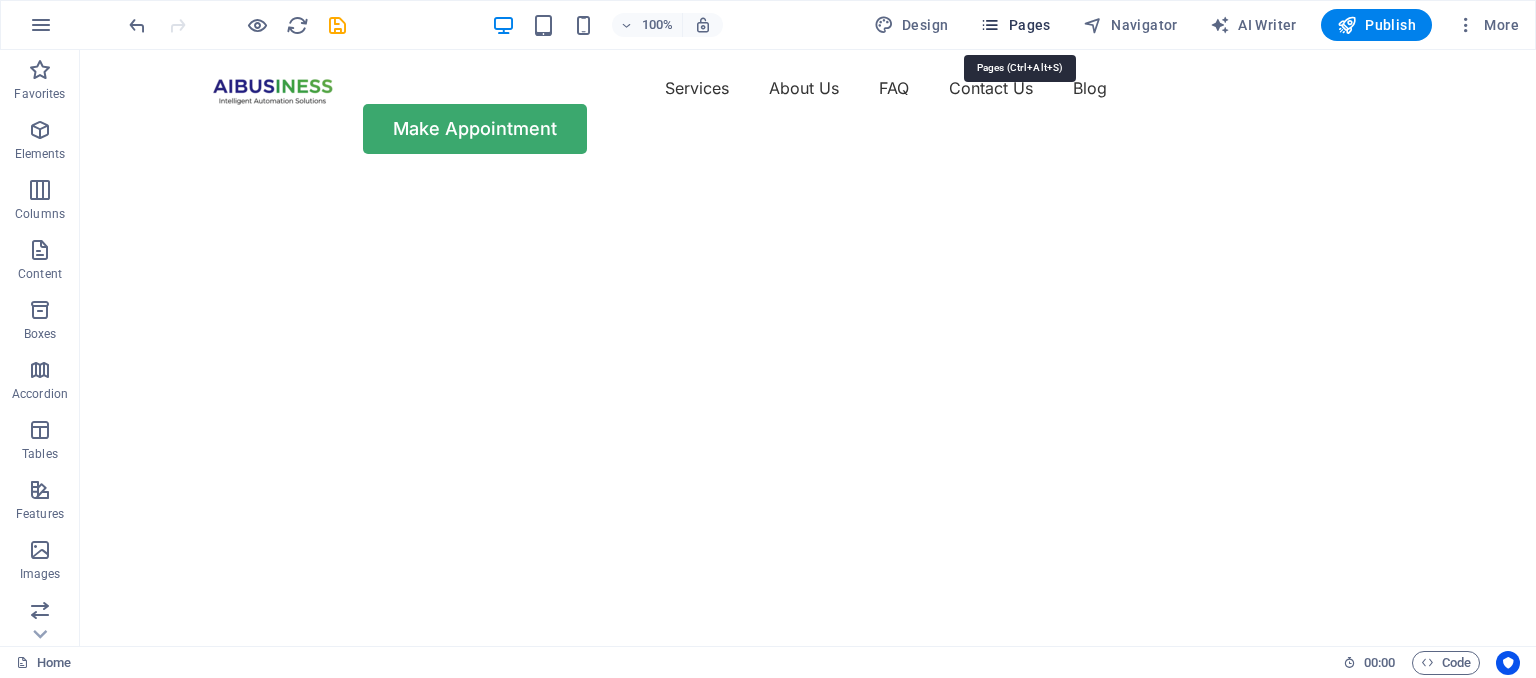 click at bounding box center (990, 25) 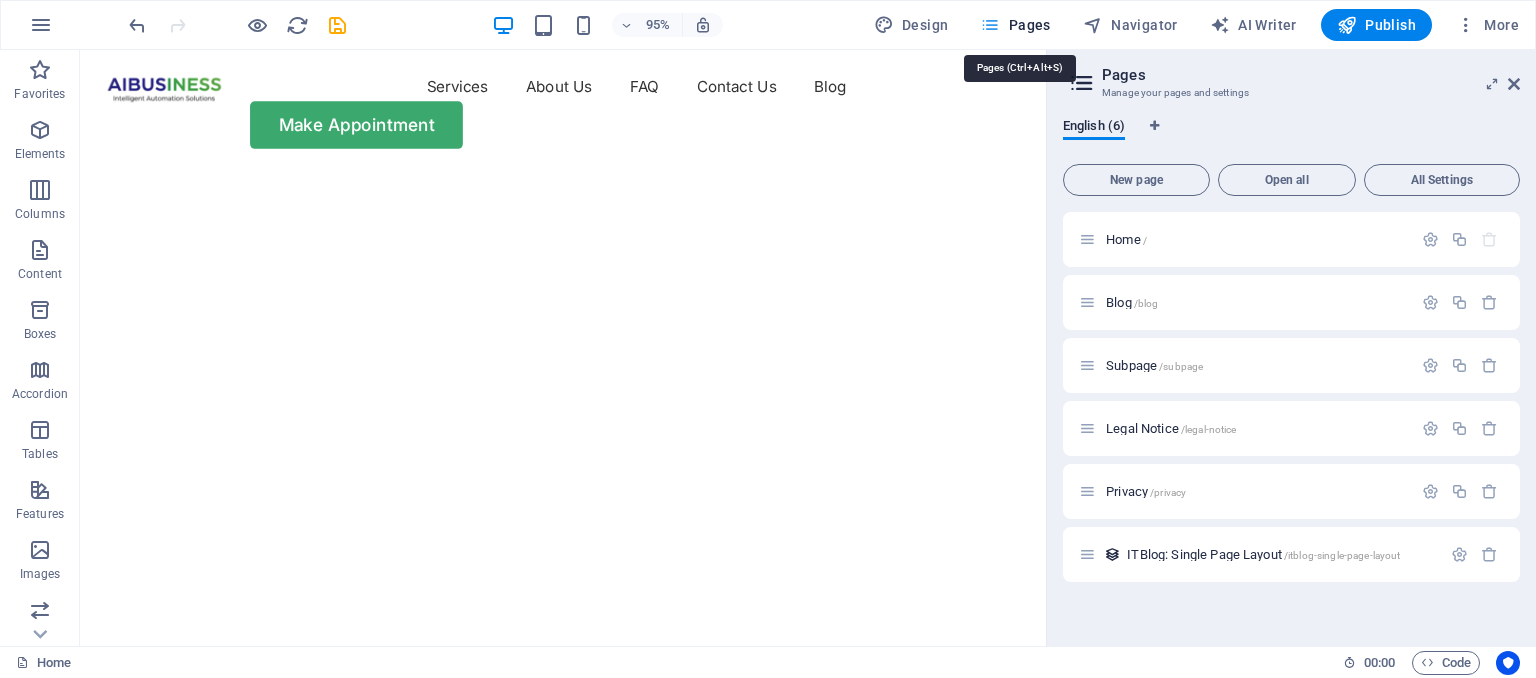 click at bounding box center (990, 25) 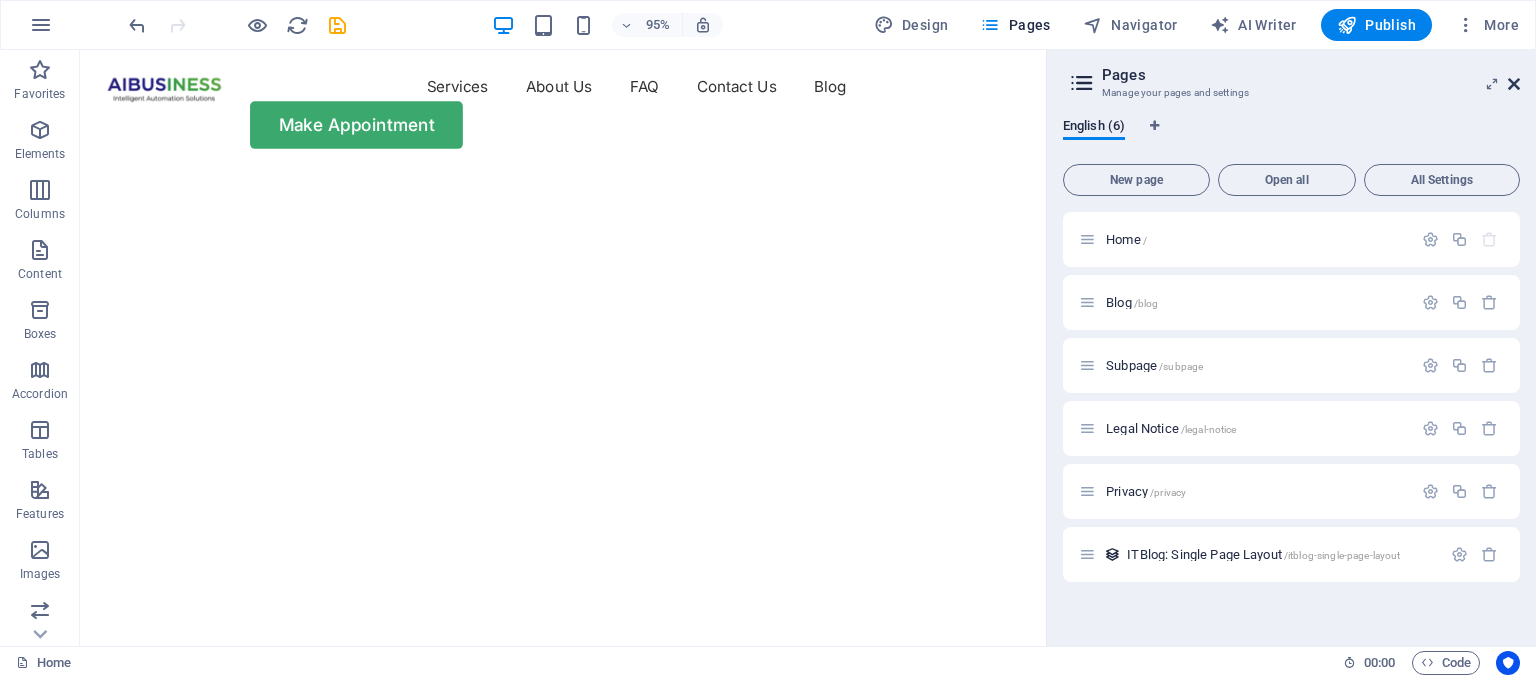 click at bounding box center [1514, 84] 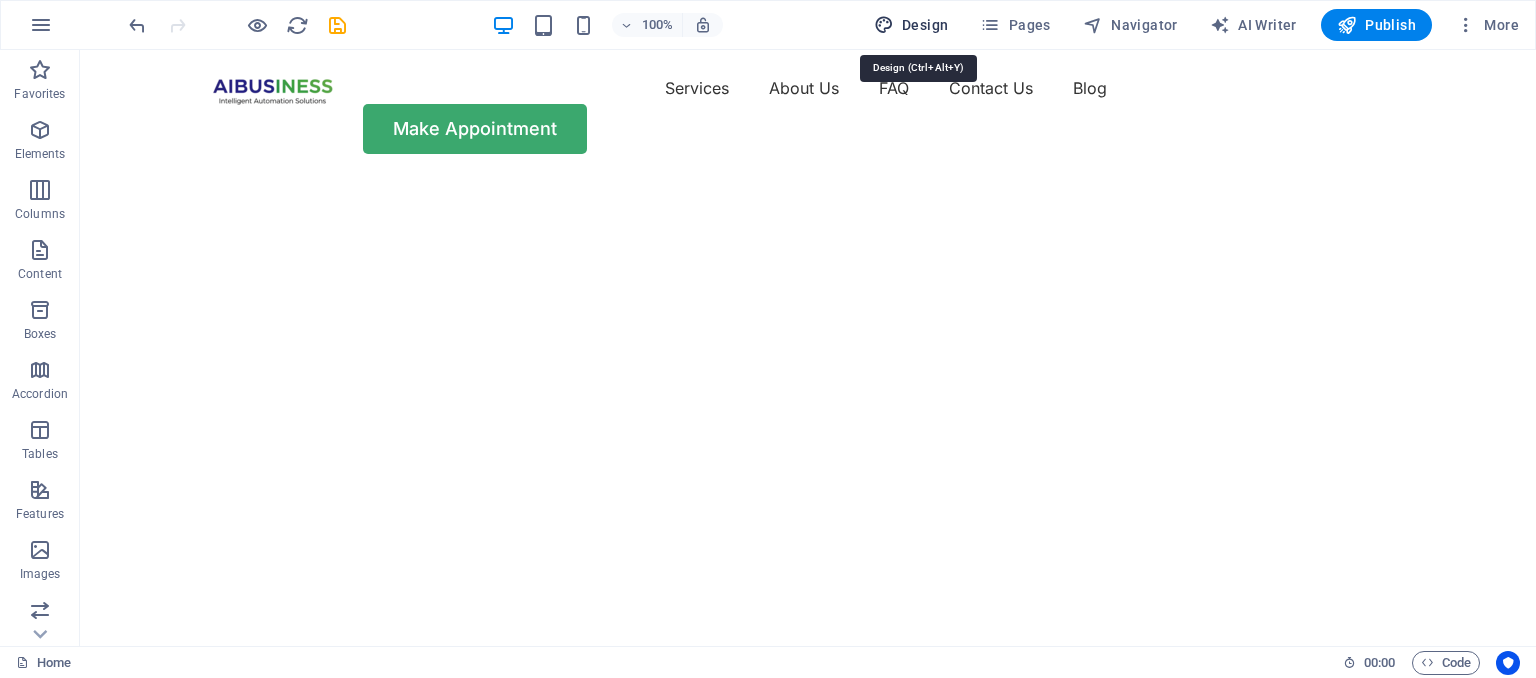 click at bounding box center [884, 25] 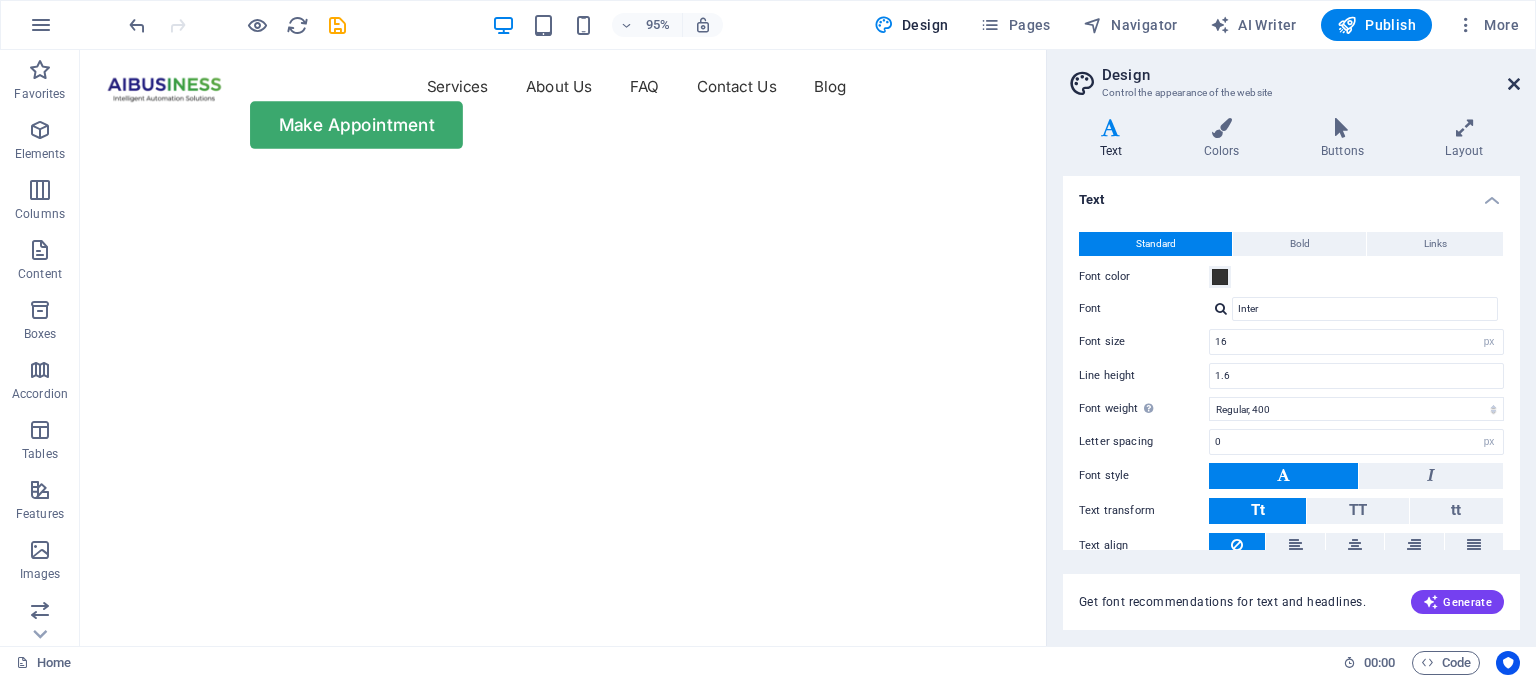 click at bounding box center (1514, 84) 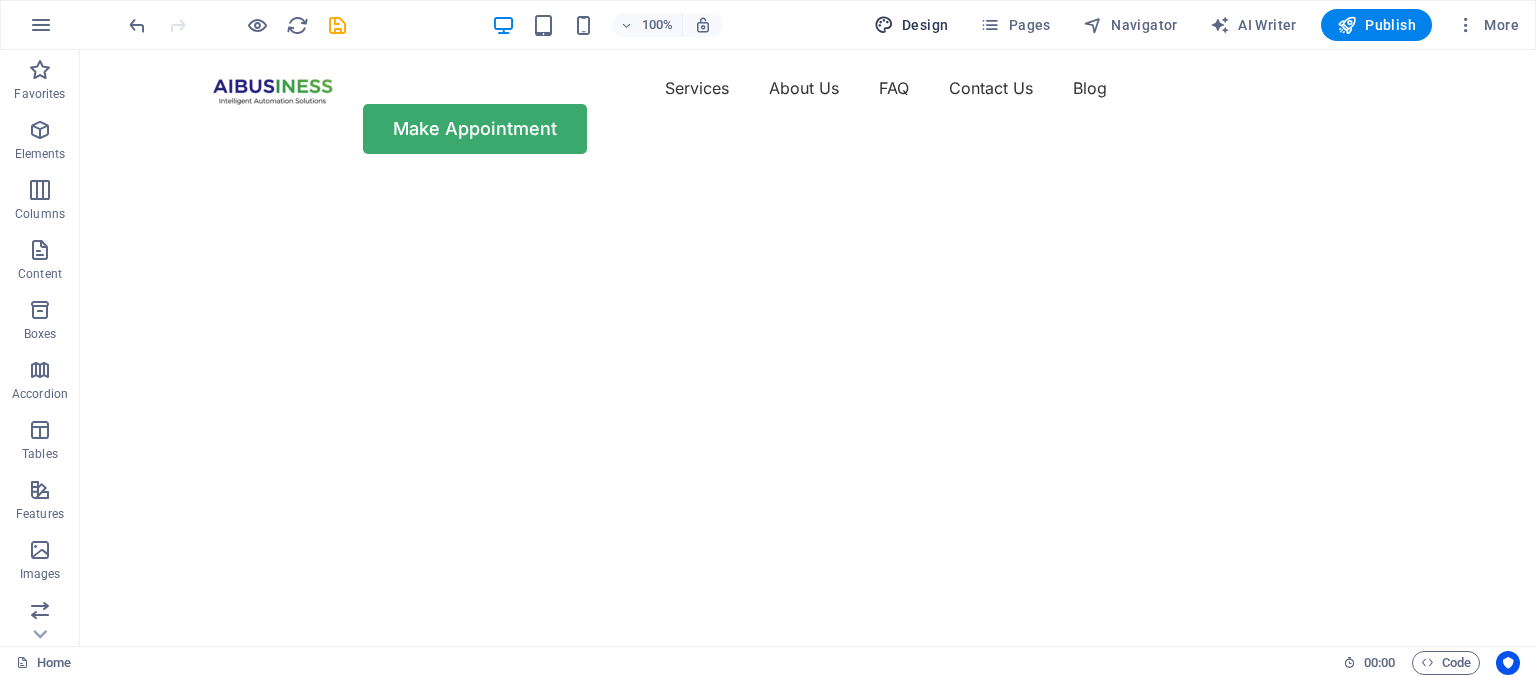 click on "Design" at bounding box center (911, 25) 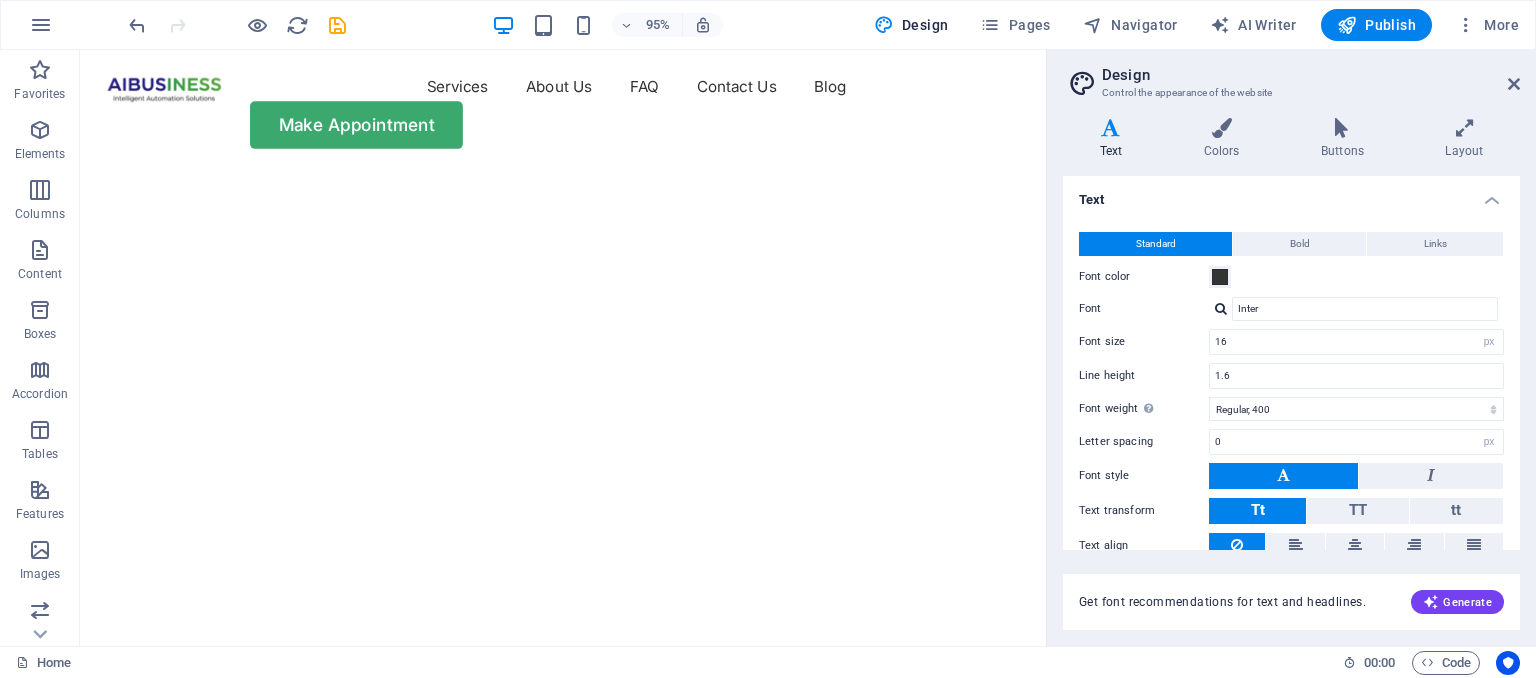 scroll, scrollTop: 79, scrollLeft: 0, axis: vertical 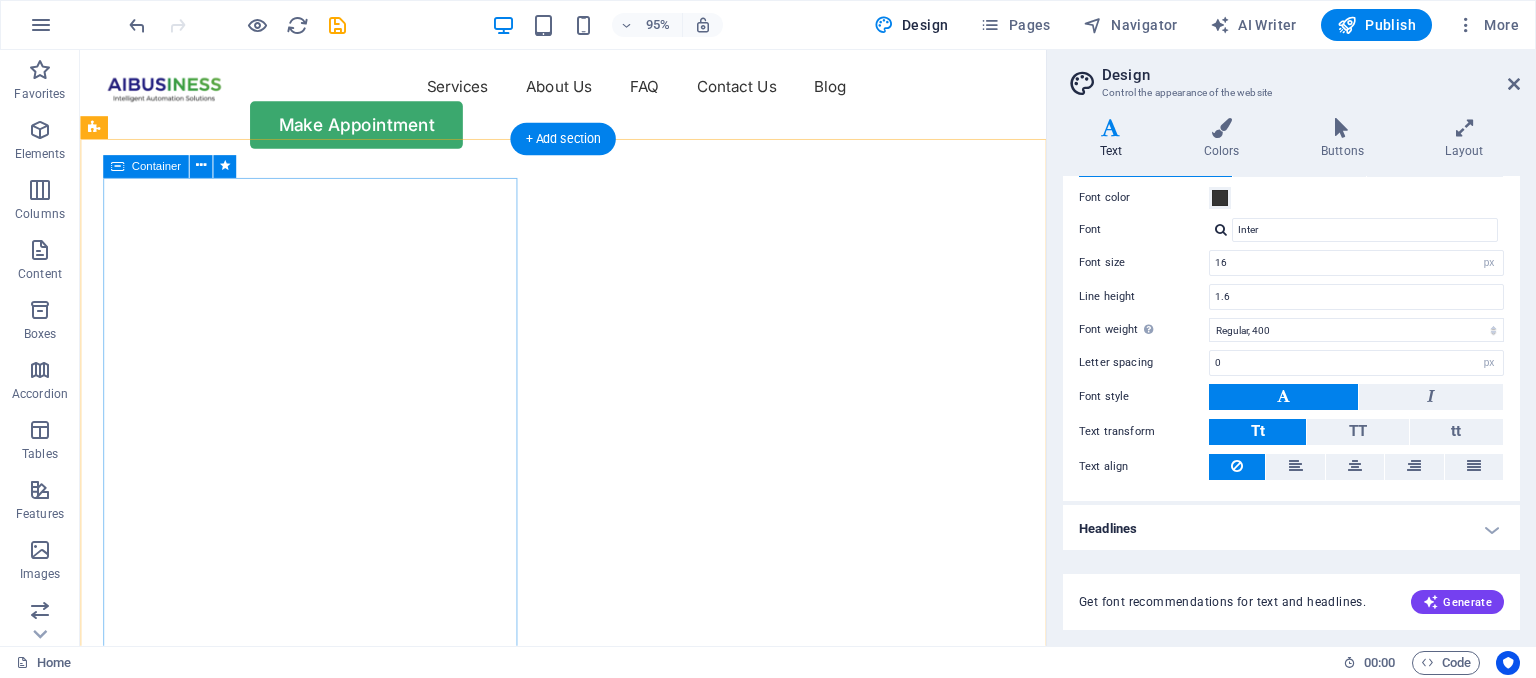 click on "AI для вашего бизнеса Высокая  экспертиза Результативность Под ключ Закажи звонок" at bounding box center [588, 1031] 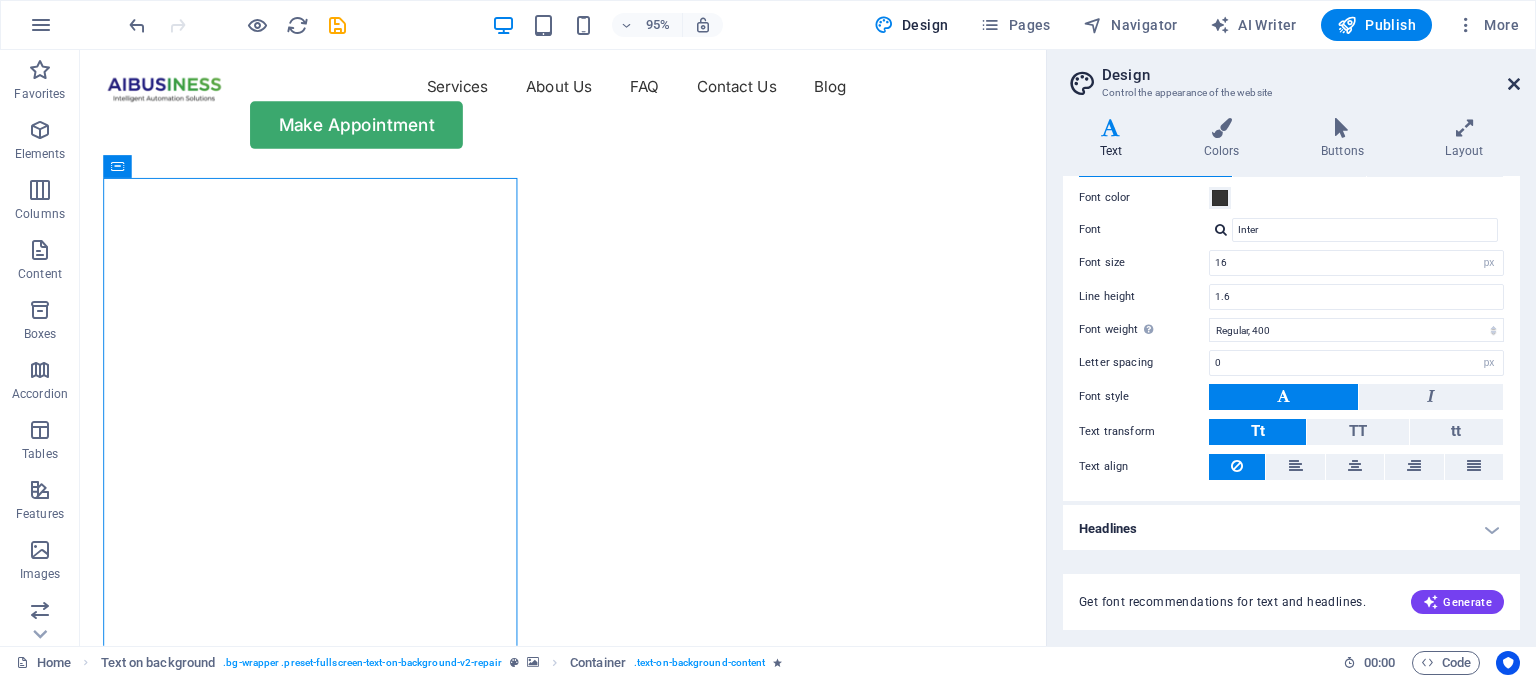 click at bounding box center [1514, 84] 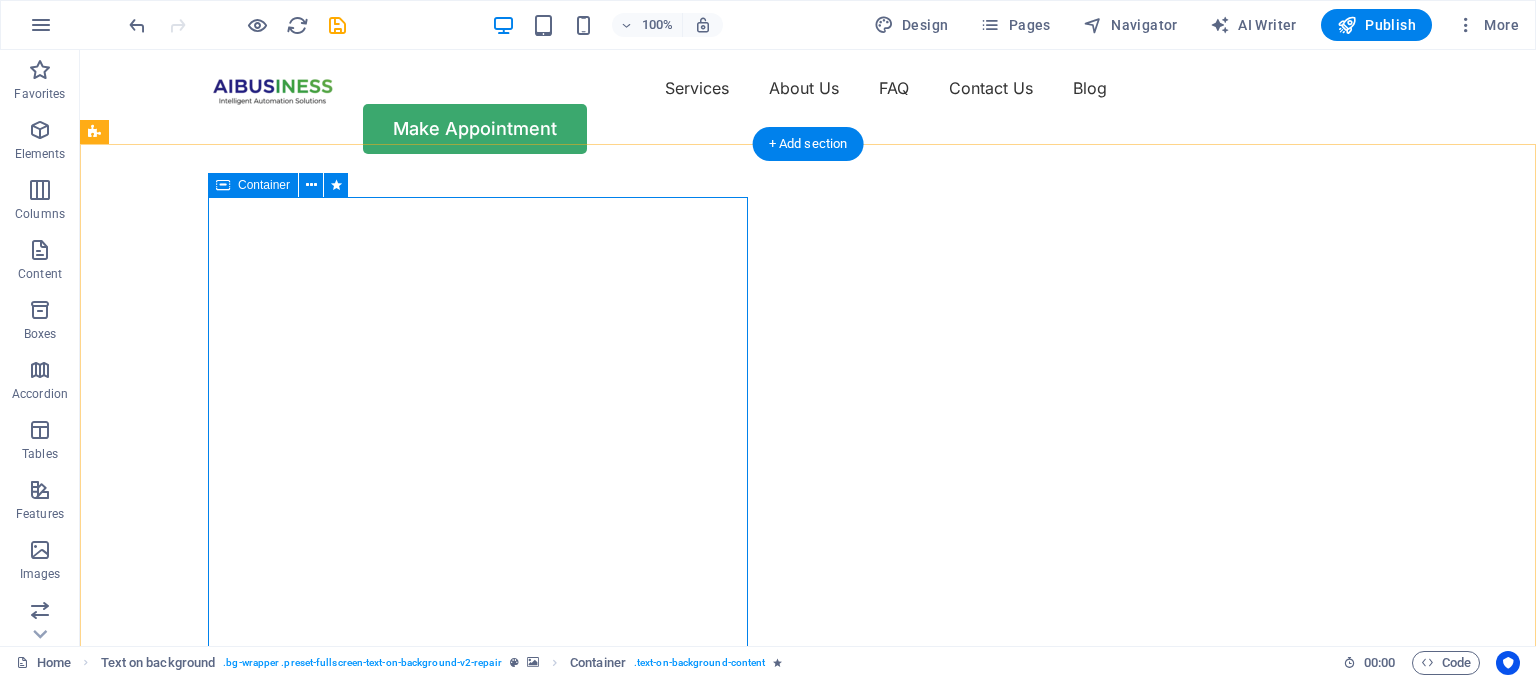 click on "AI для вашего бизнеса Высокая  экспертиза Результативность Под ключ Закажи звонок" at bounding box center [808, 1031] 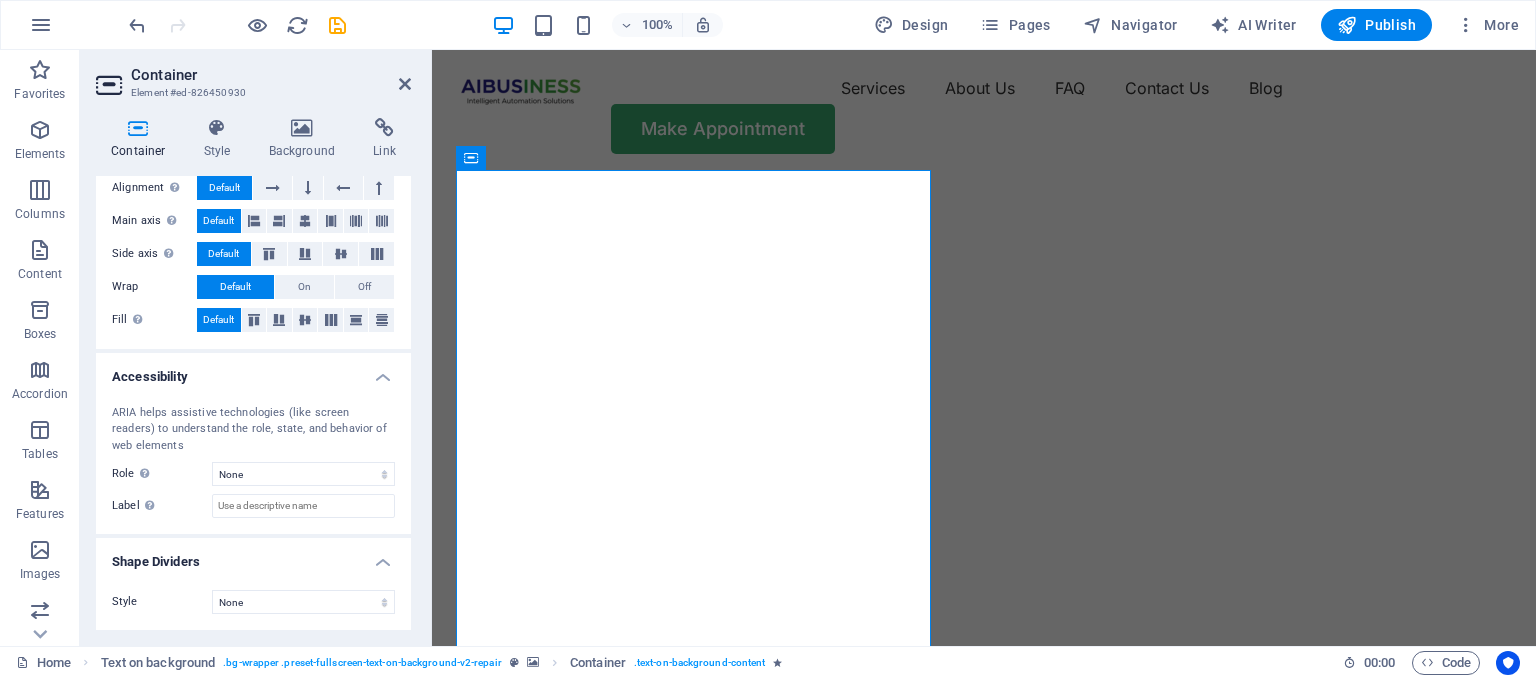 scroll, scrollTop: 0, scrollLeft: 0, axis: both 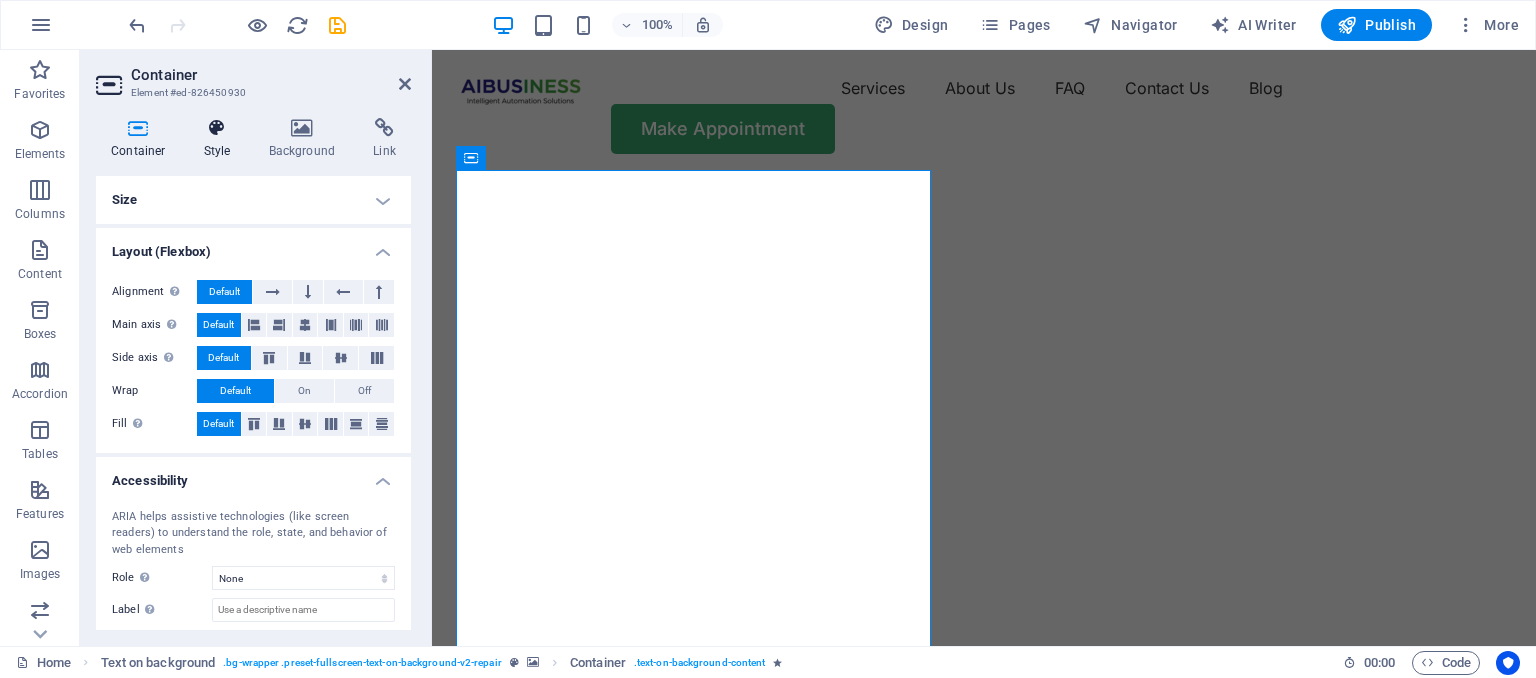 click on "Style" at bounding box center (221, 139) 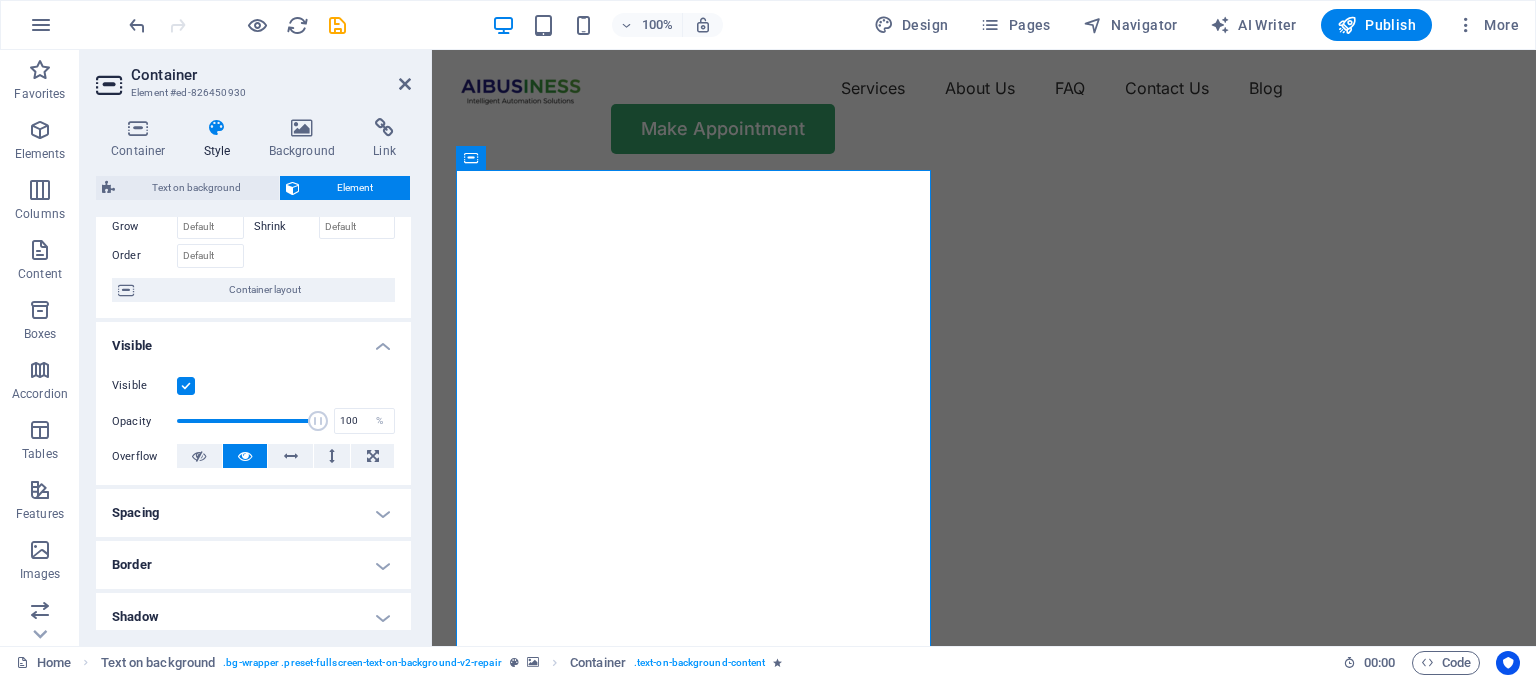 scroll, scrollTop: 60, scrollLeft: 0, axis: vertical 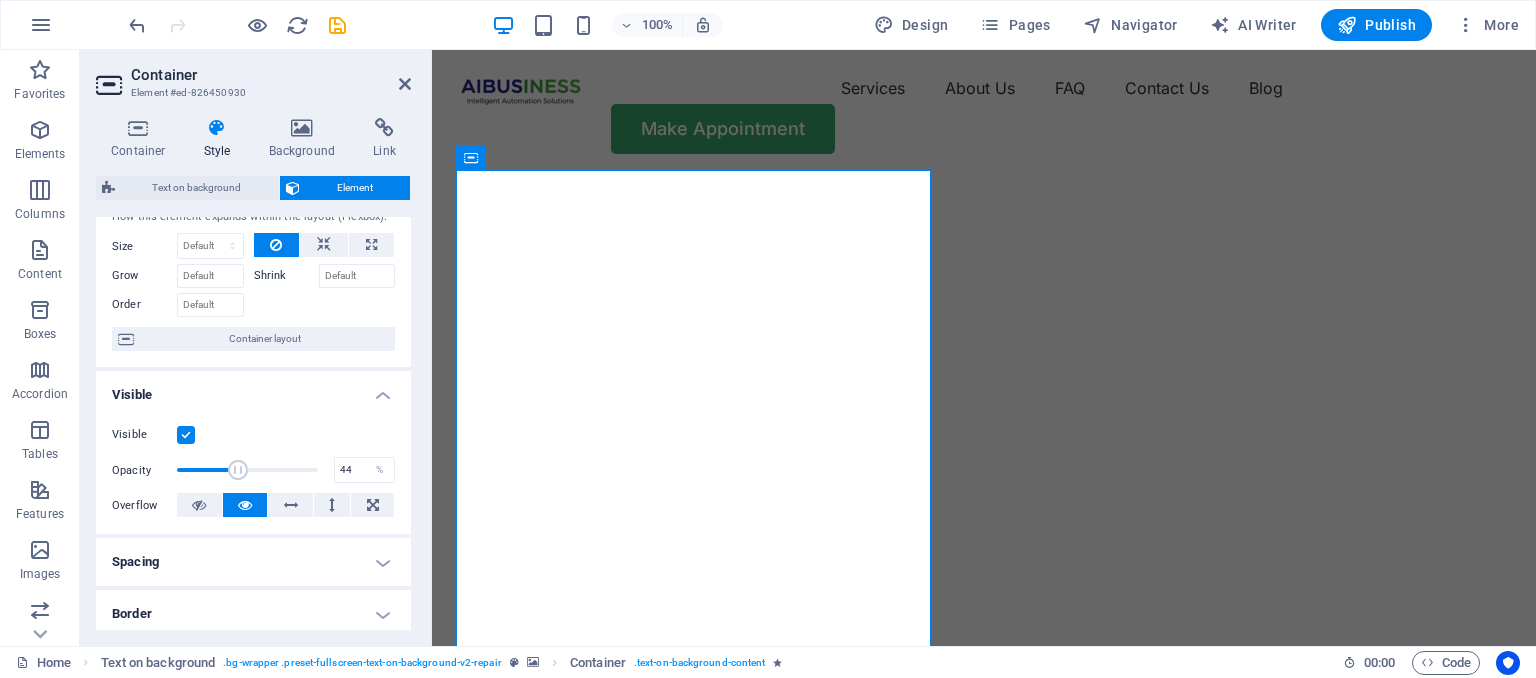 drag, startPoint x: 317, startPoint y: 473, endPoint x: 238, endPoint y: 464, distance: 79.51101 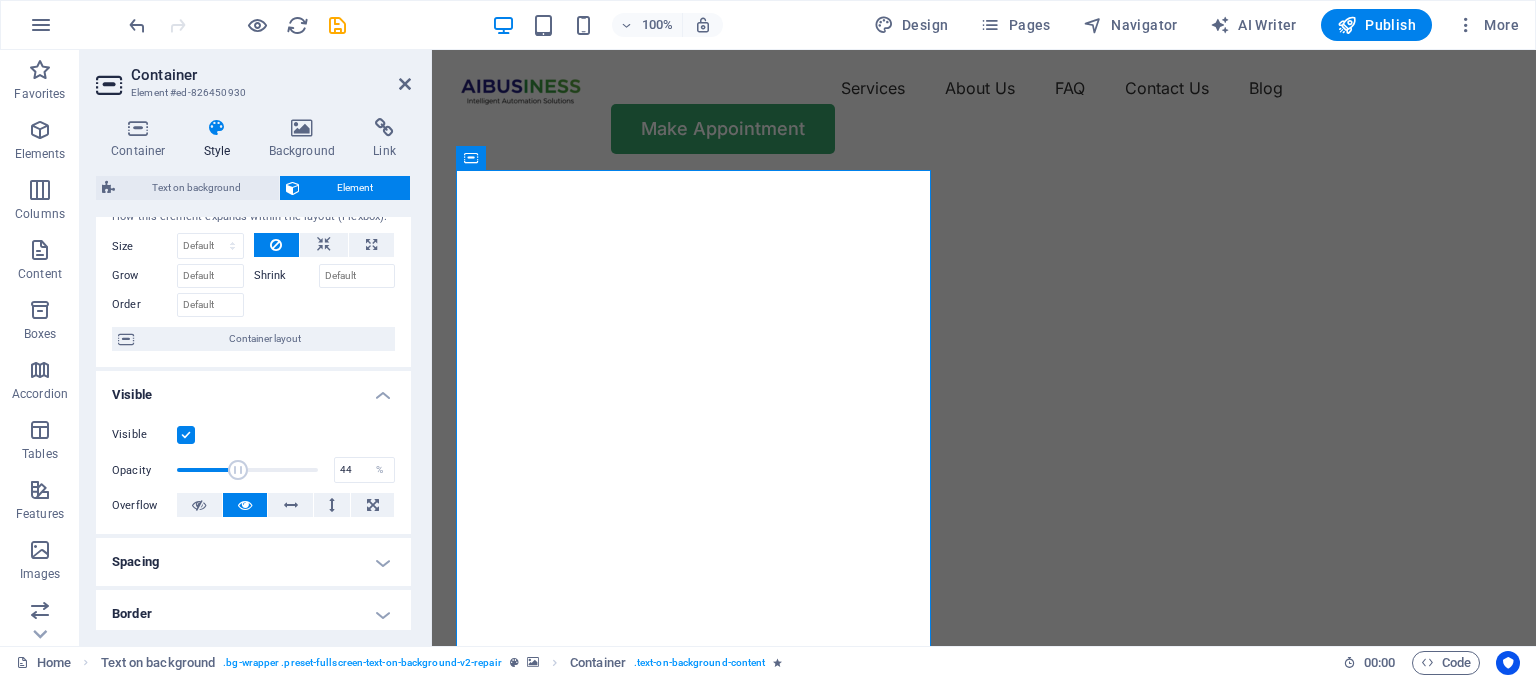 click at bounding box center (238, 470) 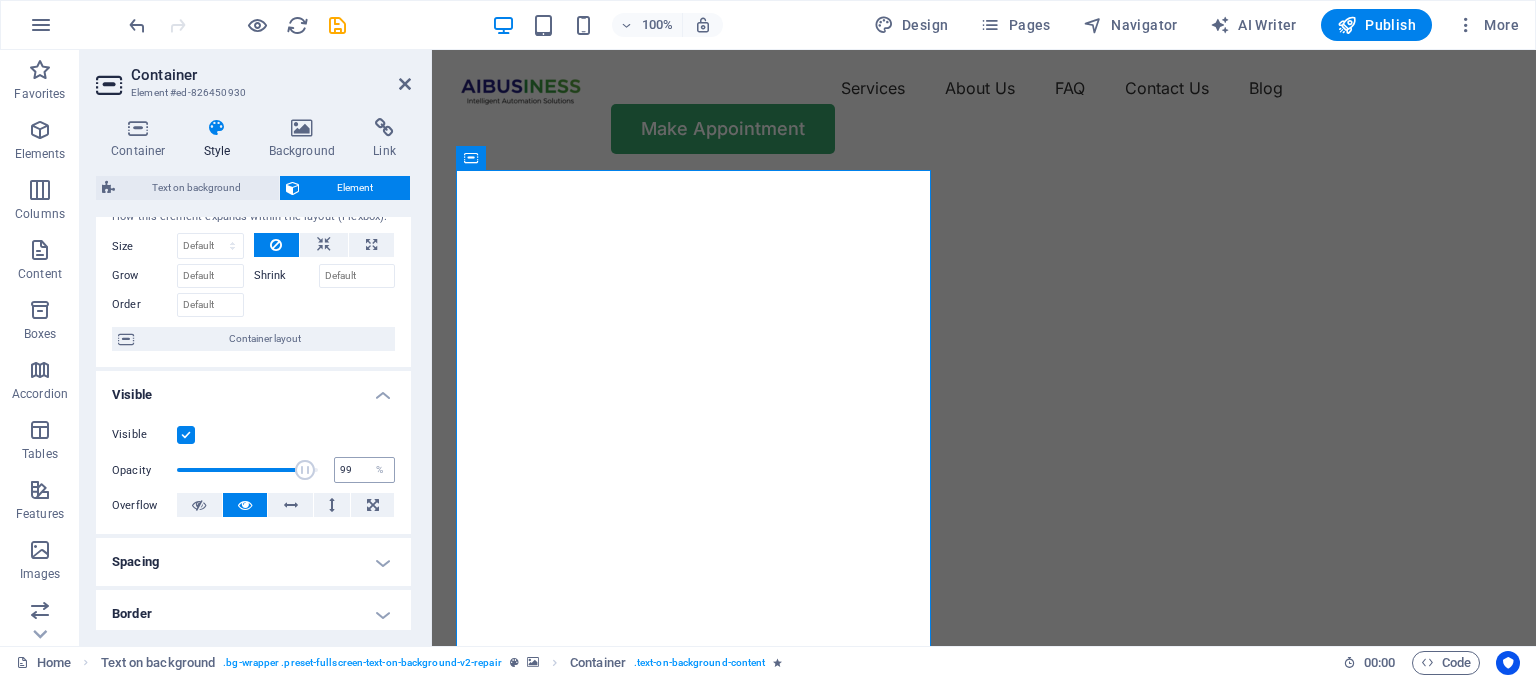 type on "100" 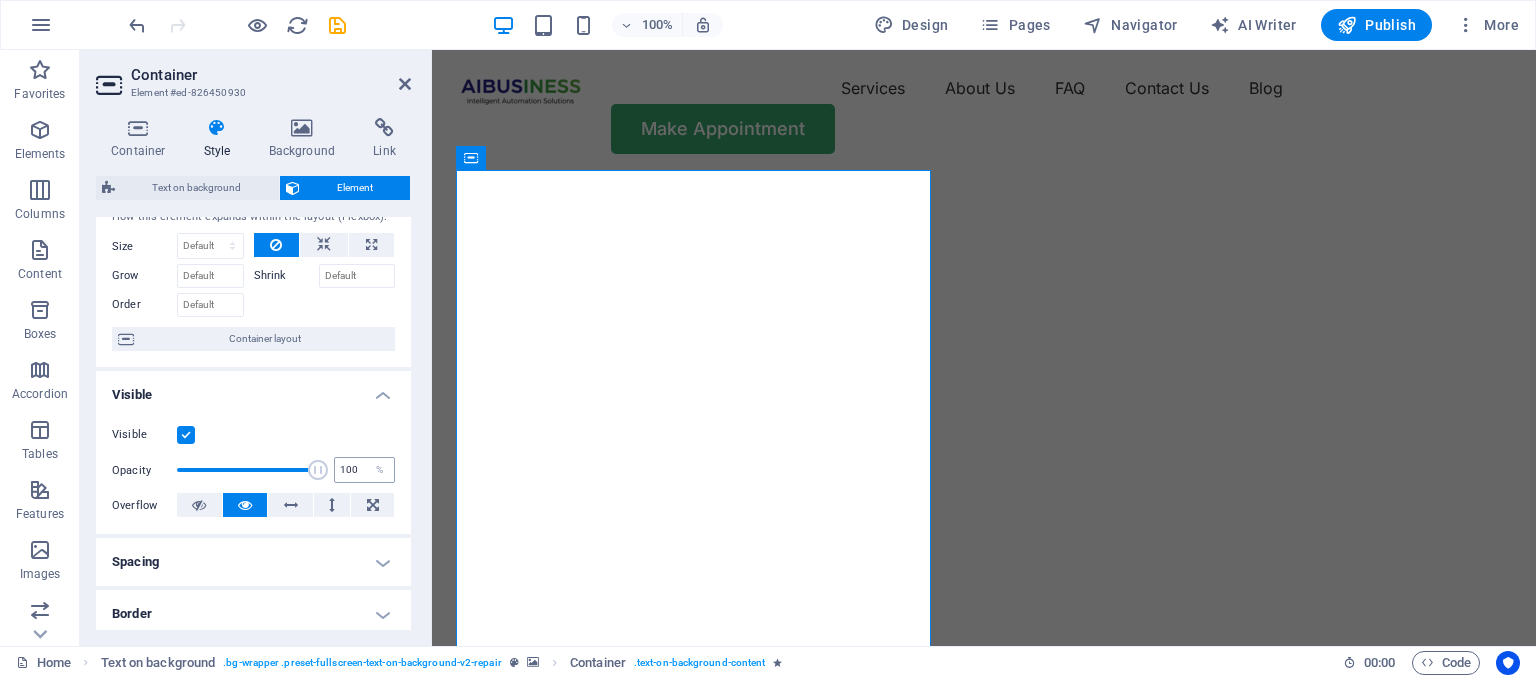 drag, startPoint x: 240, startPoint y: 464, endPoint x: 348, endPoint y: 471, distance: 108.226616 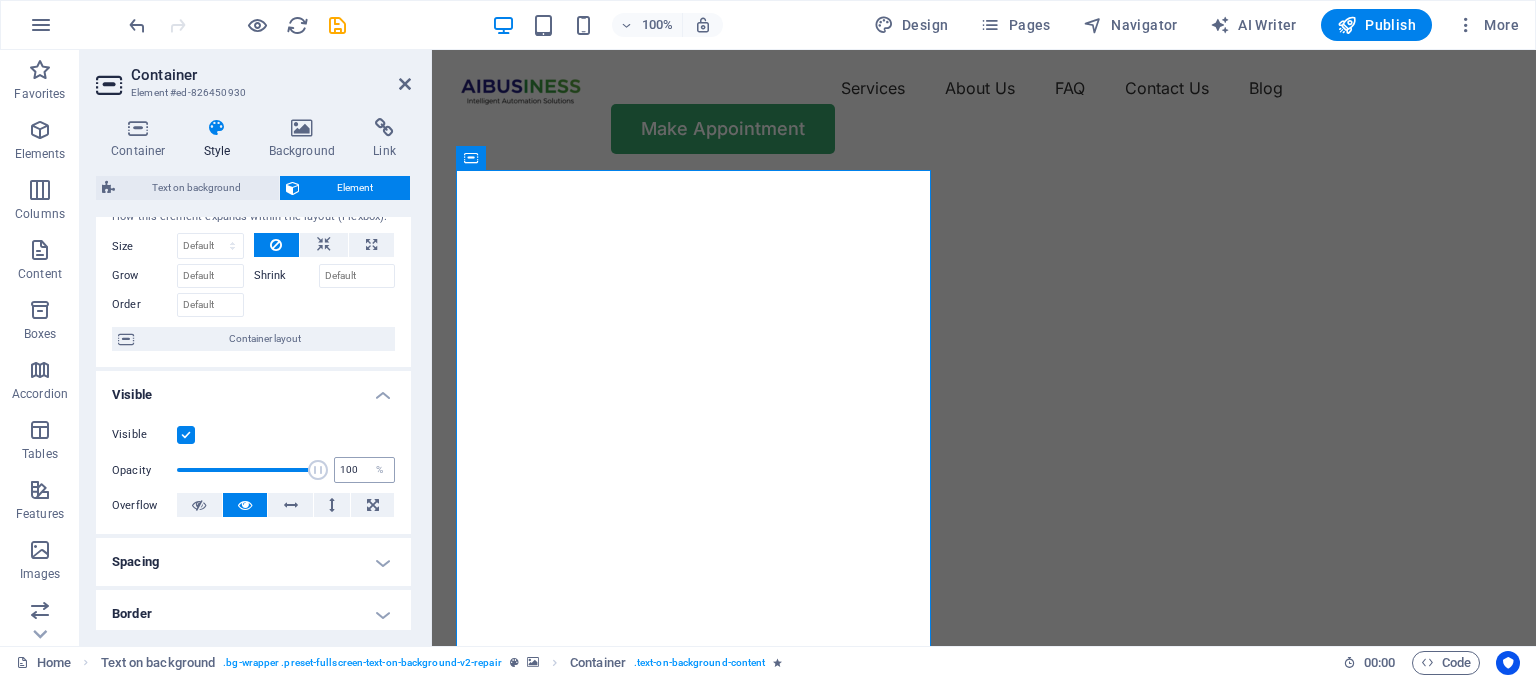 click on "Opacity 100 %" at bounding box center (253, 470) 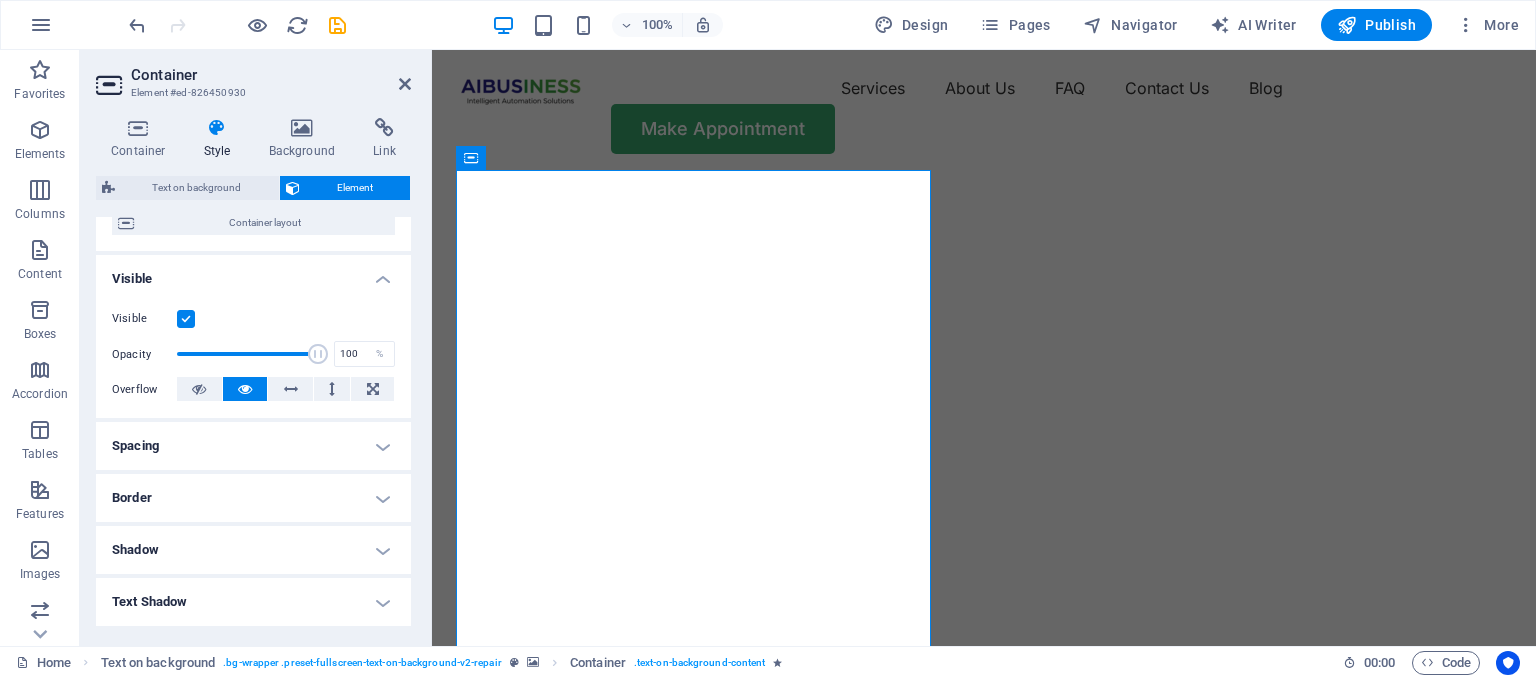scroll, scrollTop: 182, scrollLeft: 0, axis: vertical 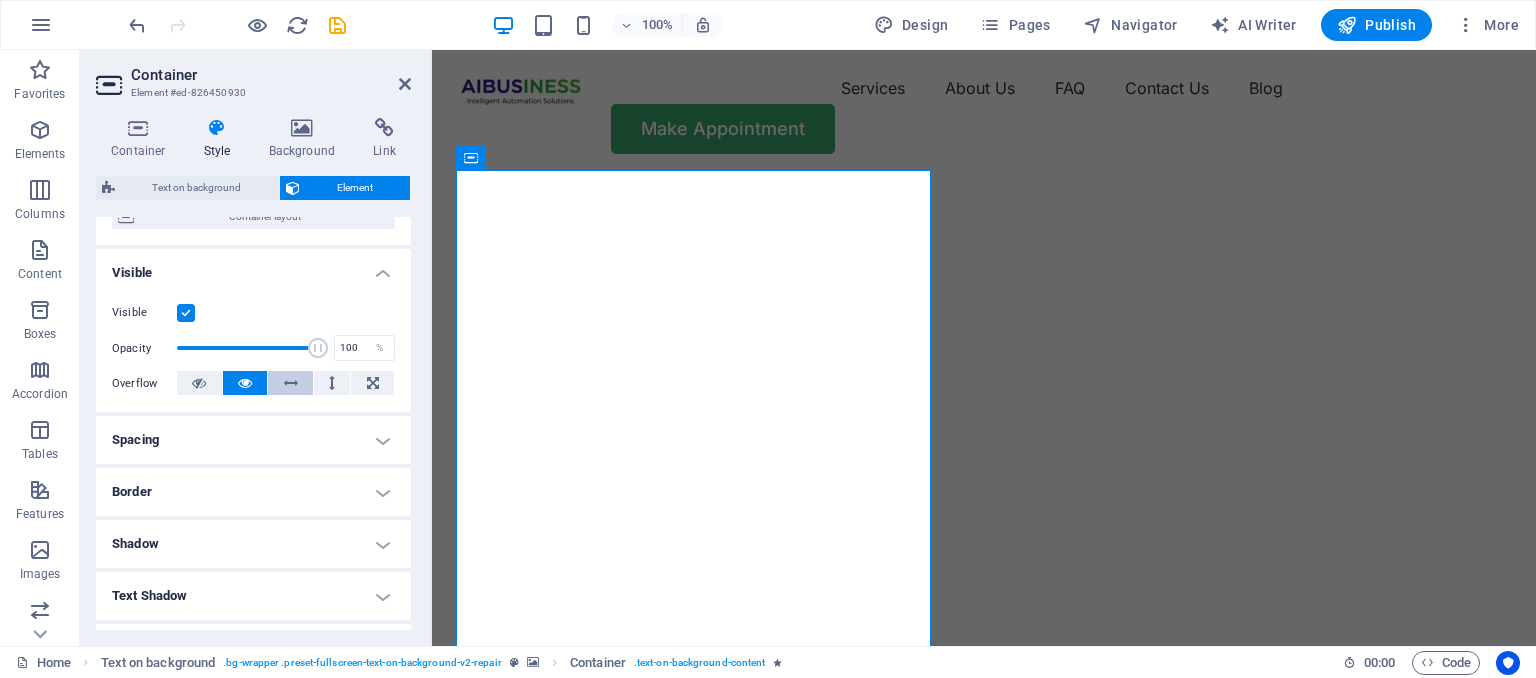 click at bounding box center (291, 383) 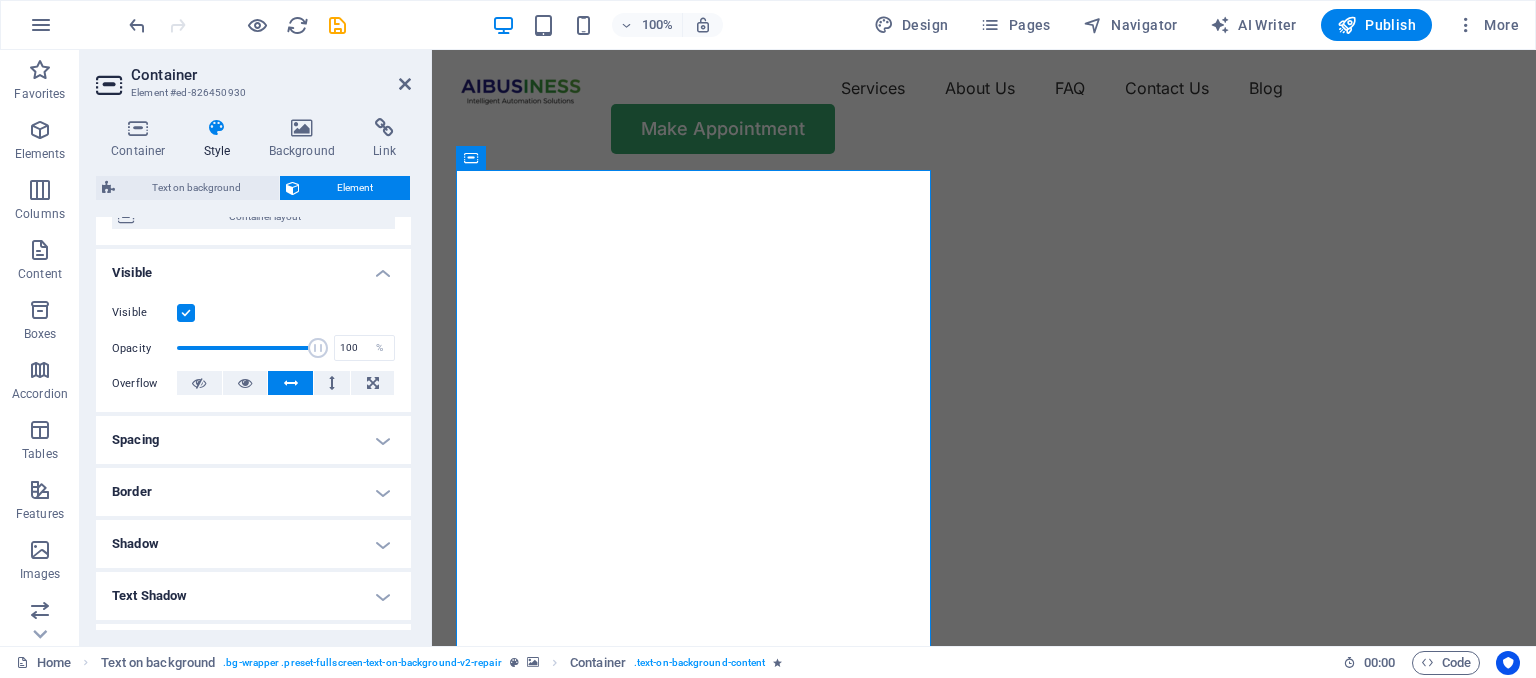 click on "Visible Opacity 100 % Overflow" at bounding box center [253, 348] 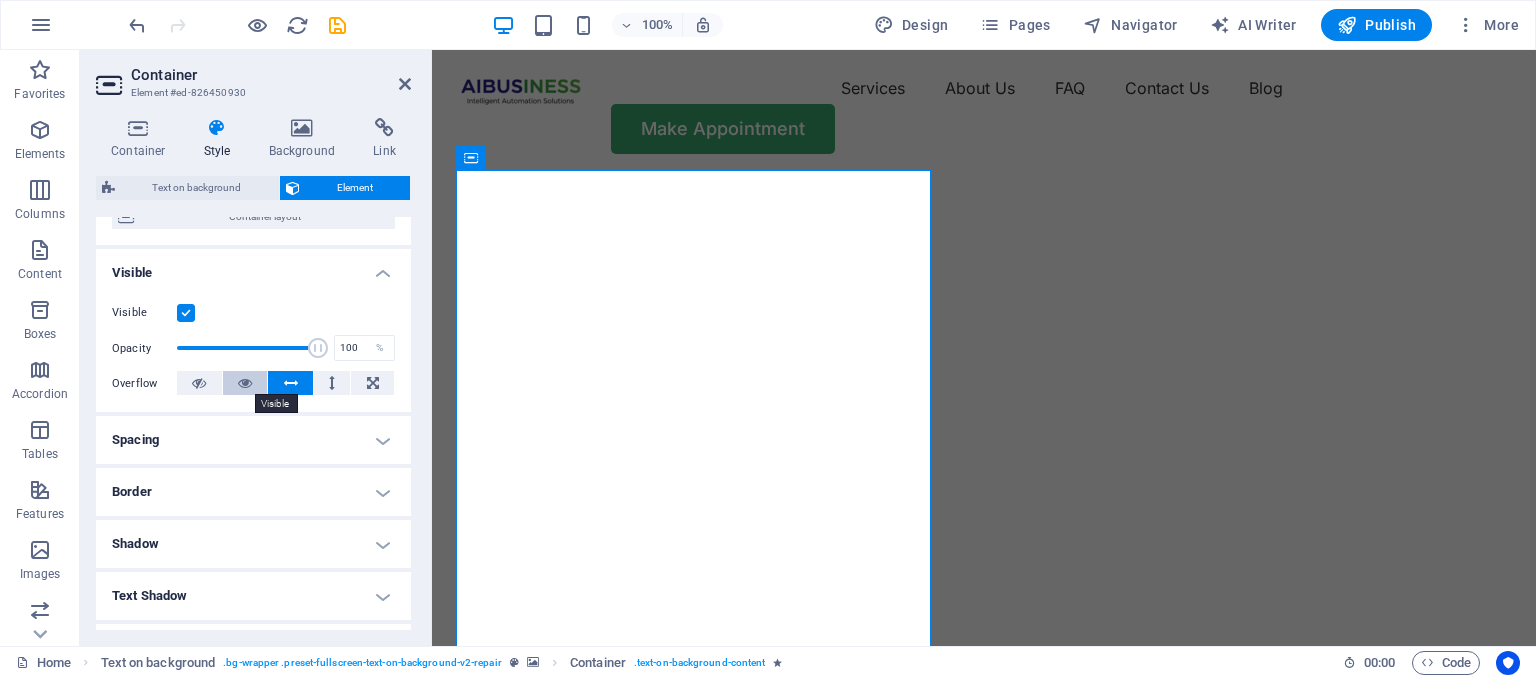 click at bounding box center [245, 383] 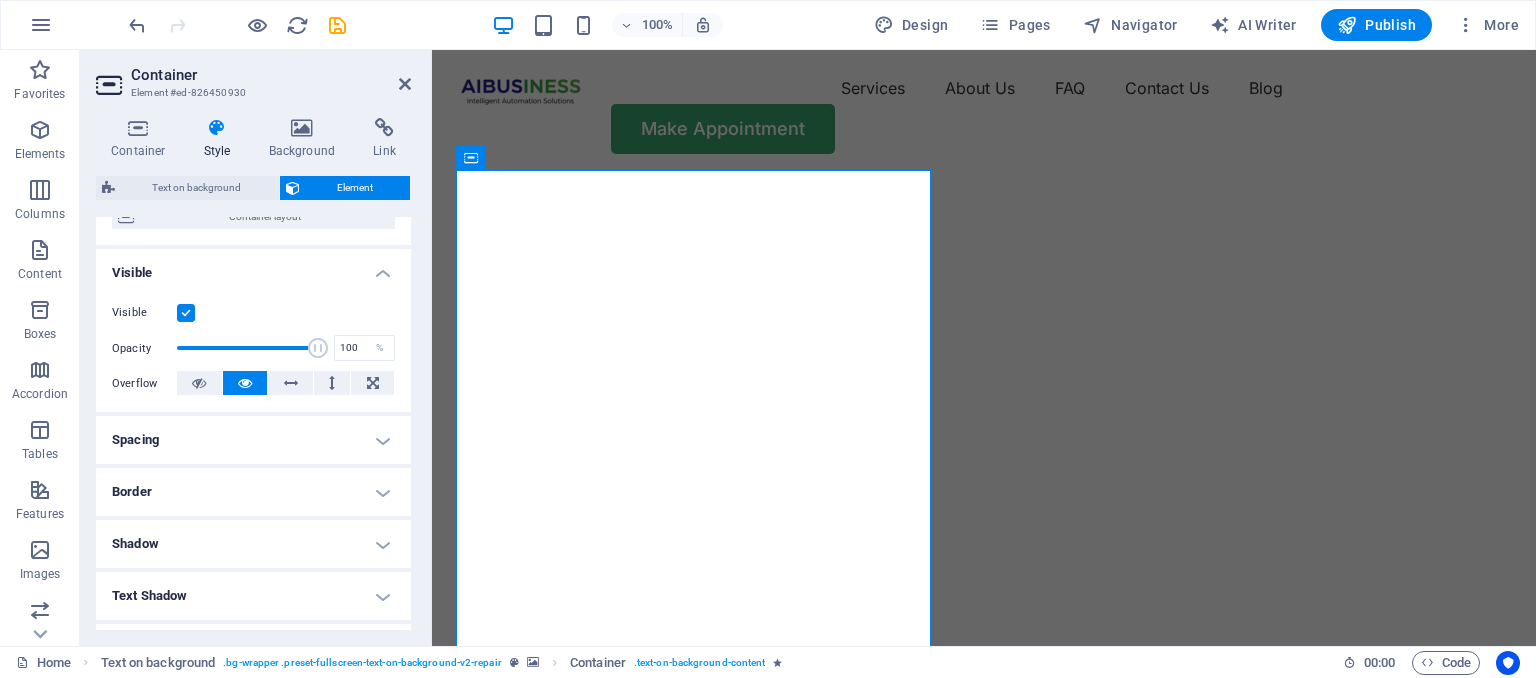 scroll, scrollTop: 304, scrollLeft: 0, axis: vertical 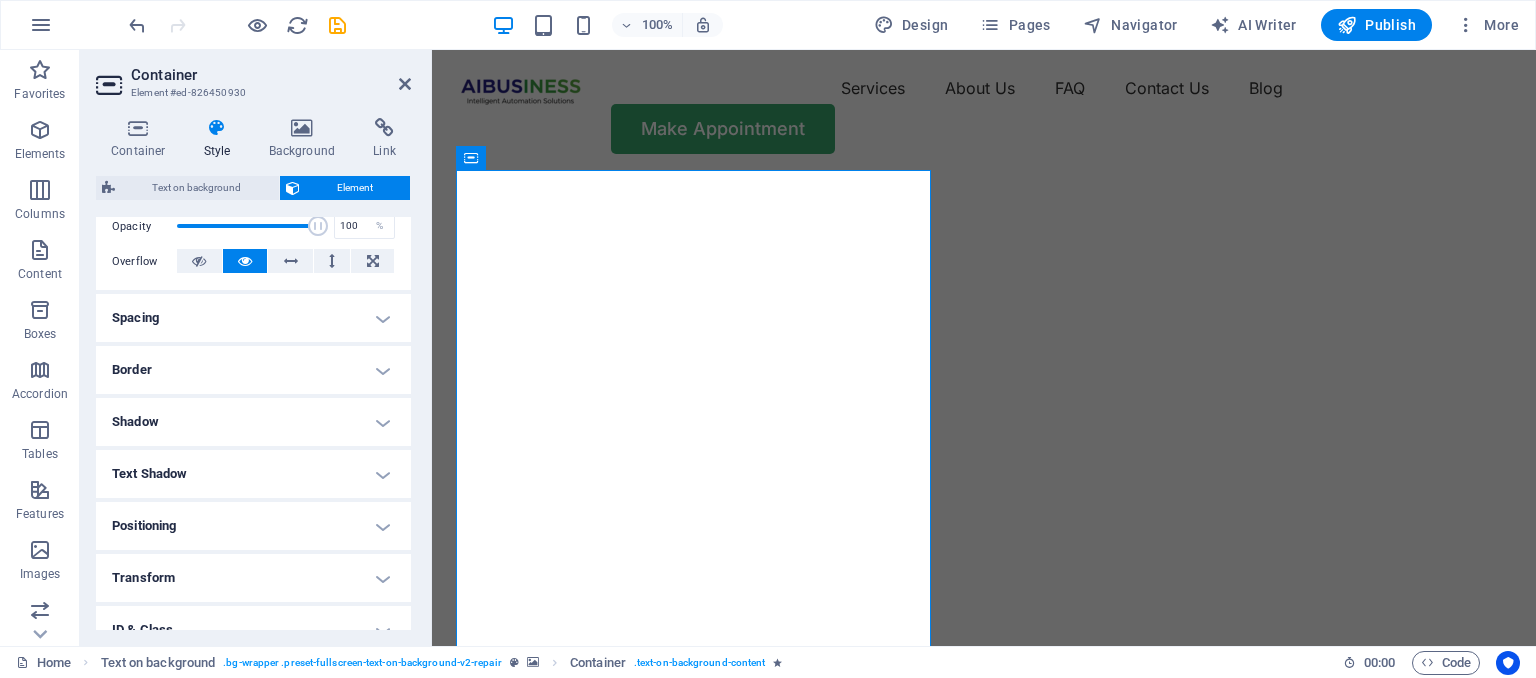 click on "Border" at bounding box center (253, 370) 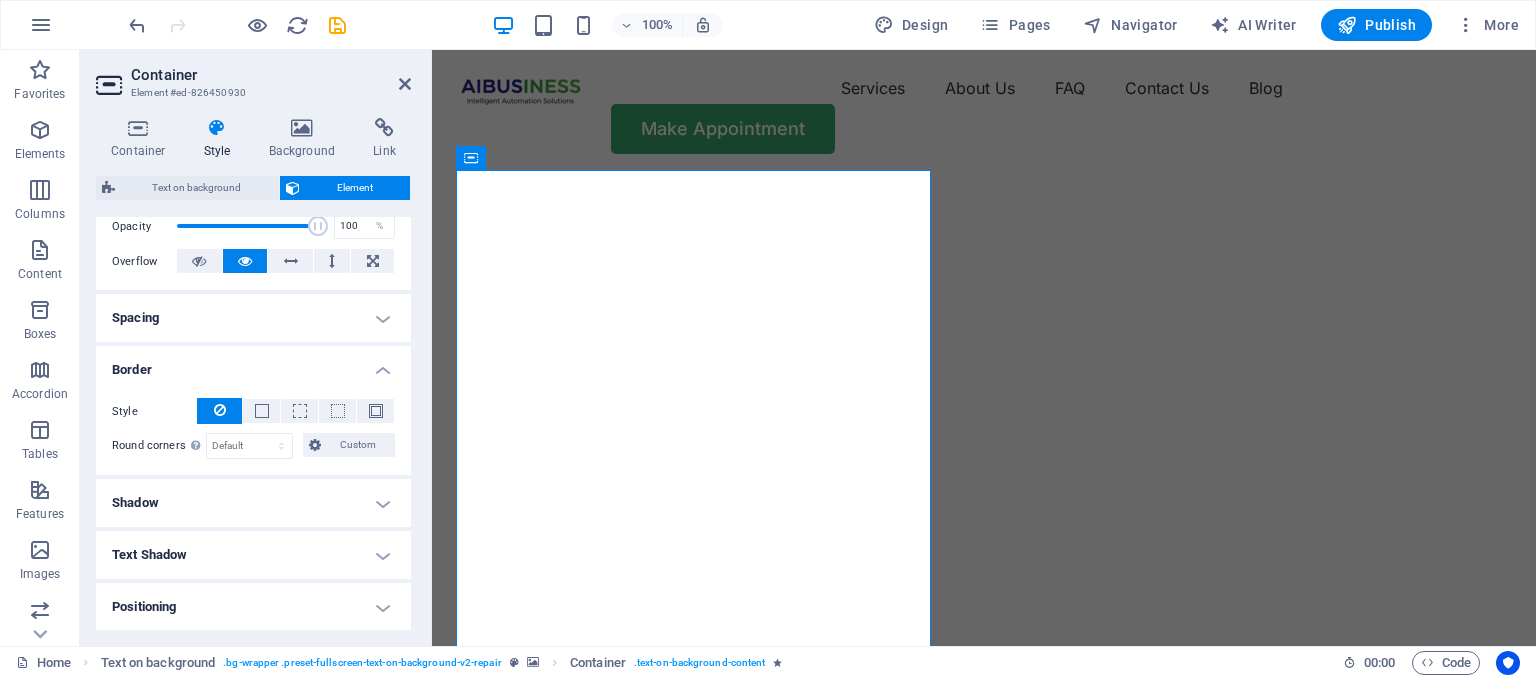 click on "Border" at bounding box center [253, 364] 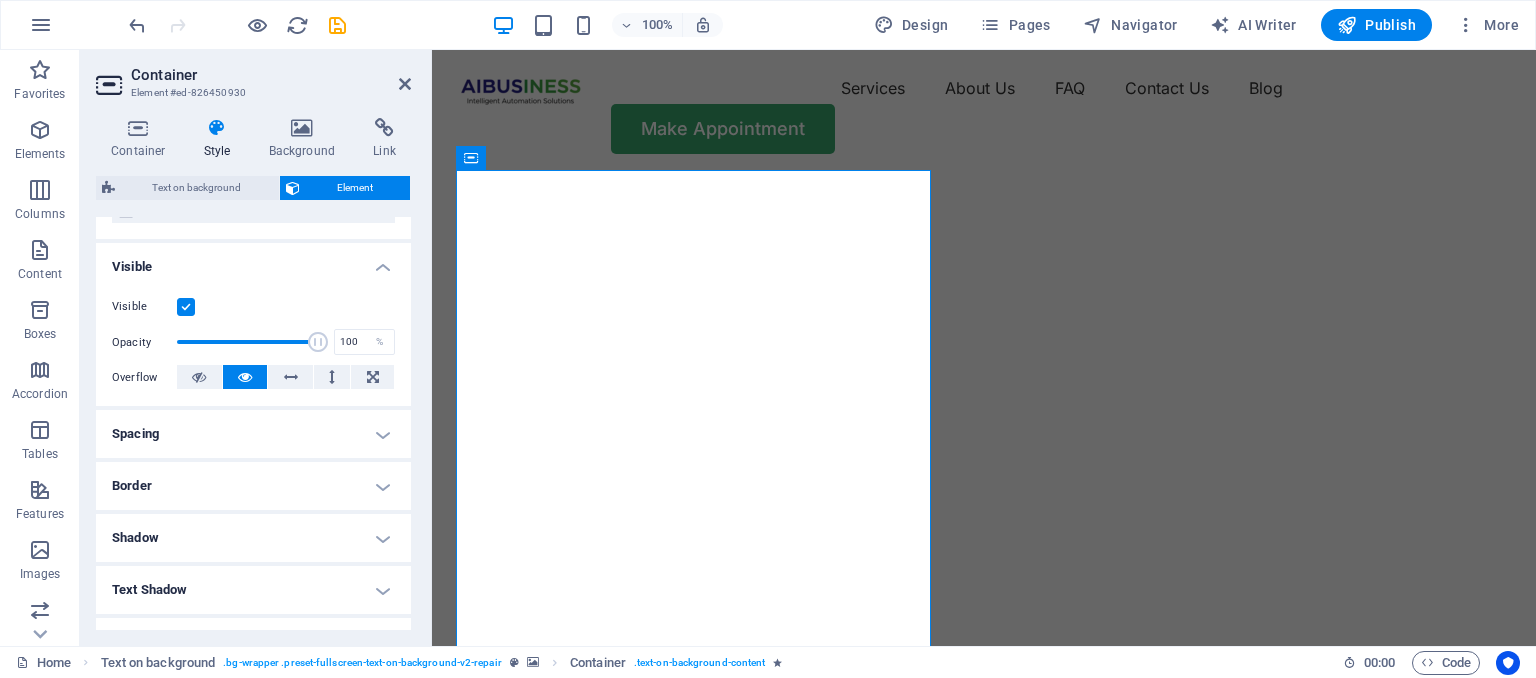 scroll, scrollTop: 0, scrollLeft: 0, axis: both 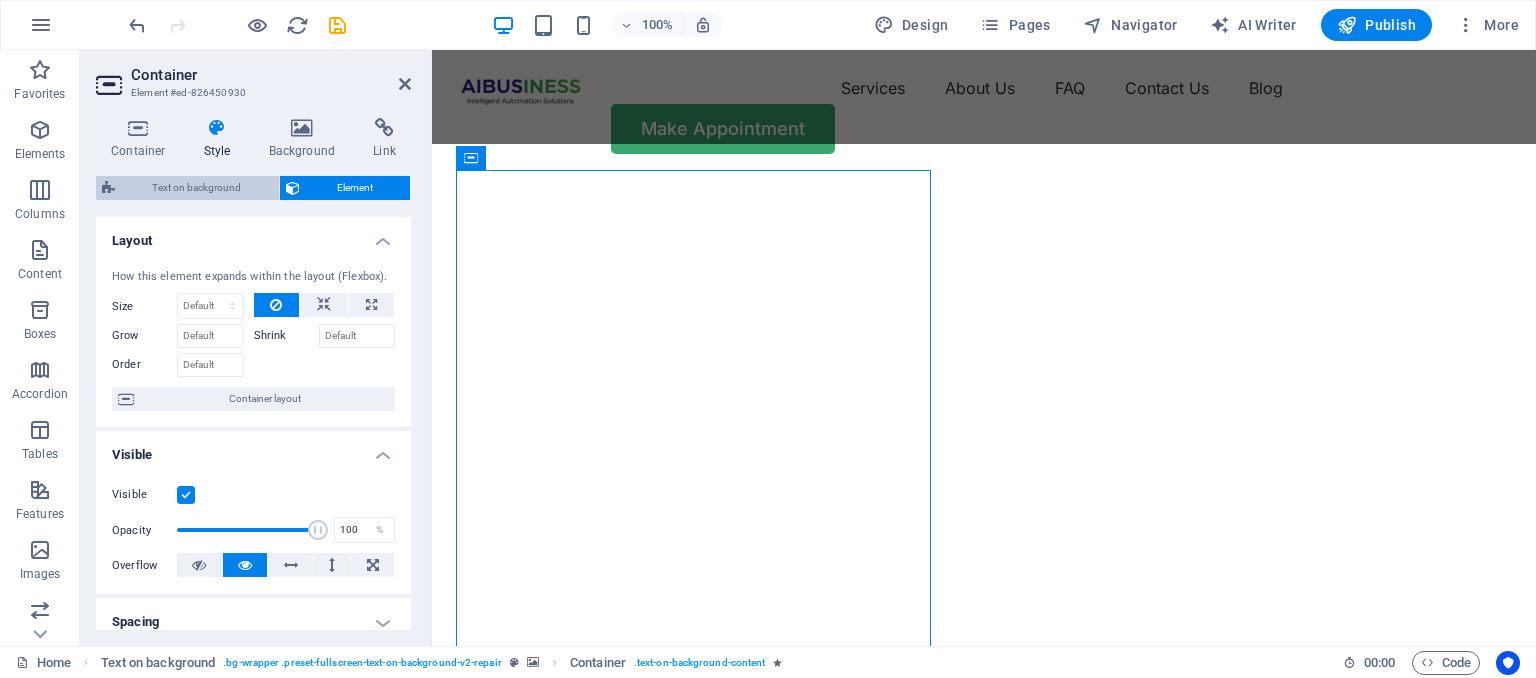 click on "Text on background" at bounding box center (197, 188) 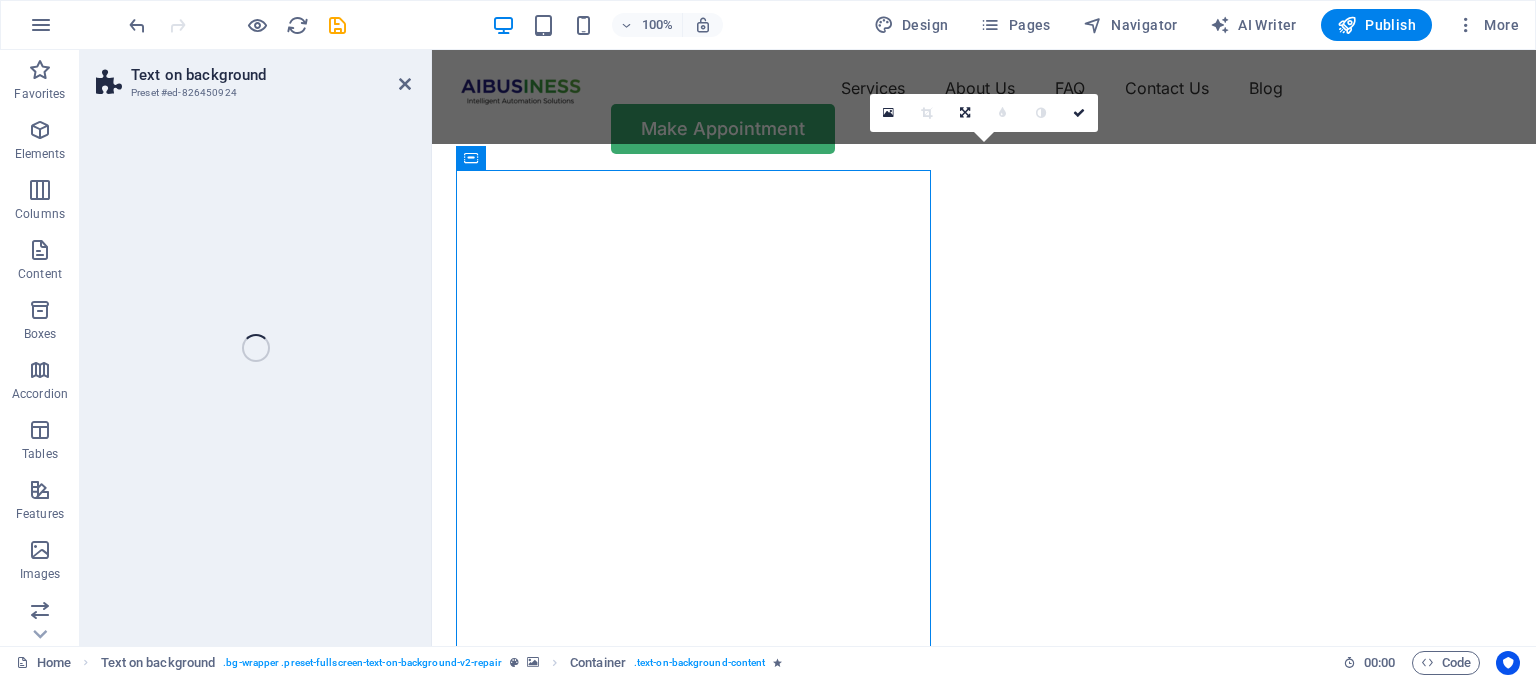 select on "%" 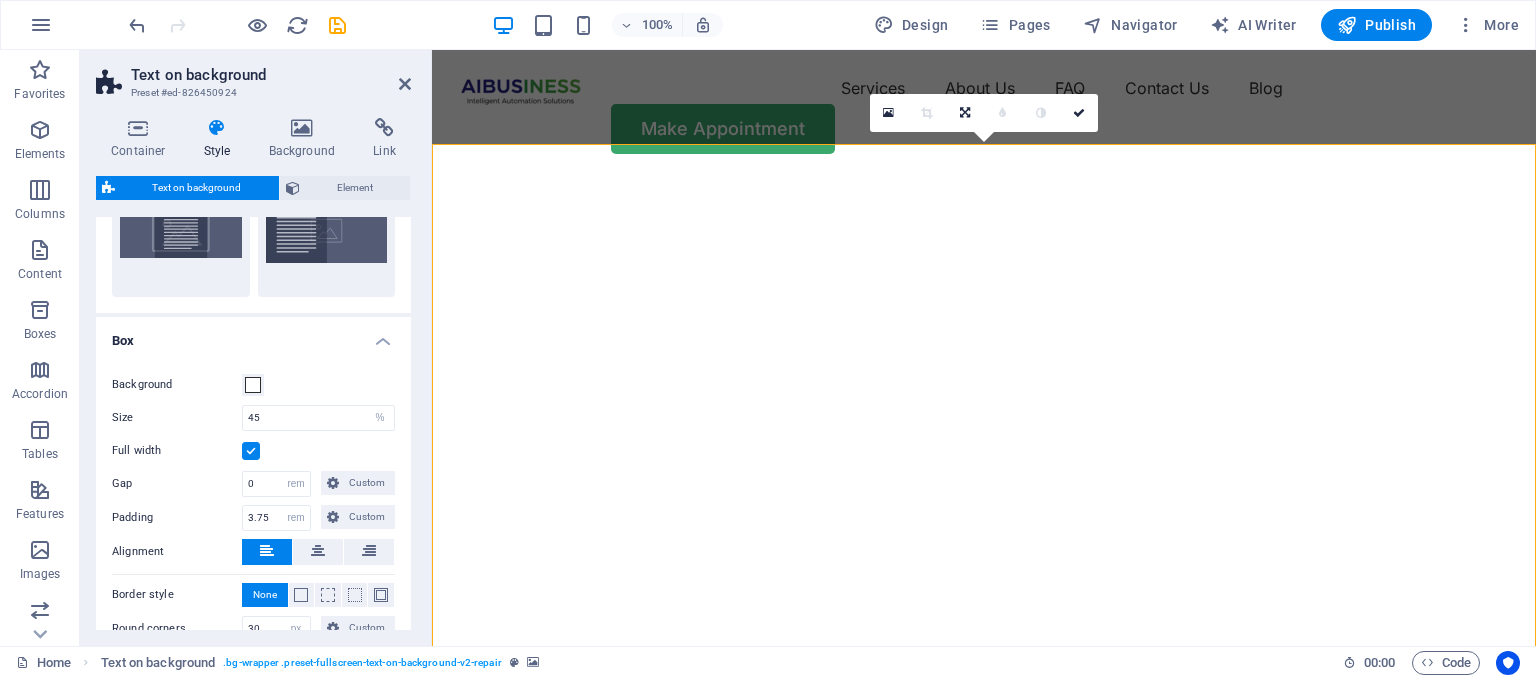 scroll, scrollTop: 121, scrollLeft: 0, axis: vertical 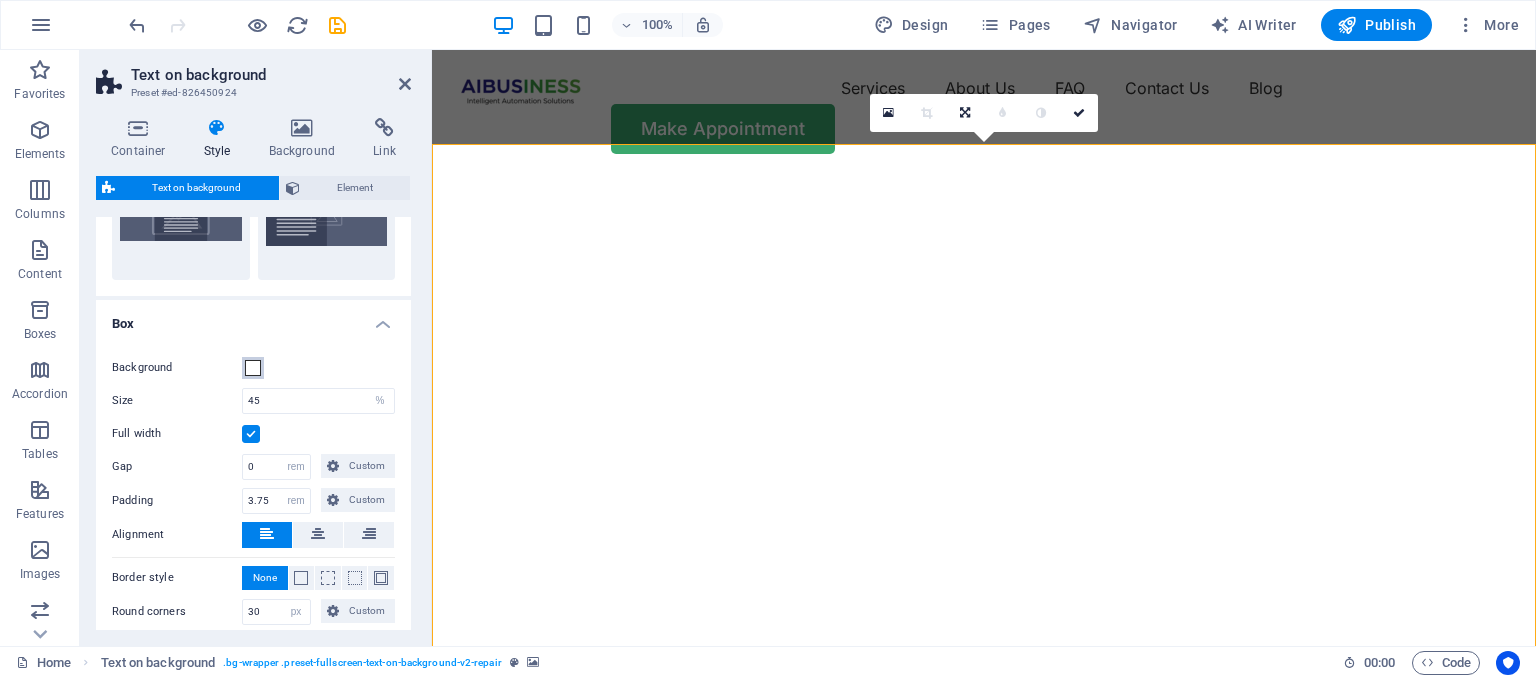 click at bounding box center (253, 368) 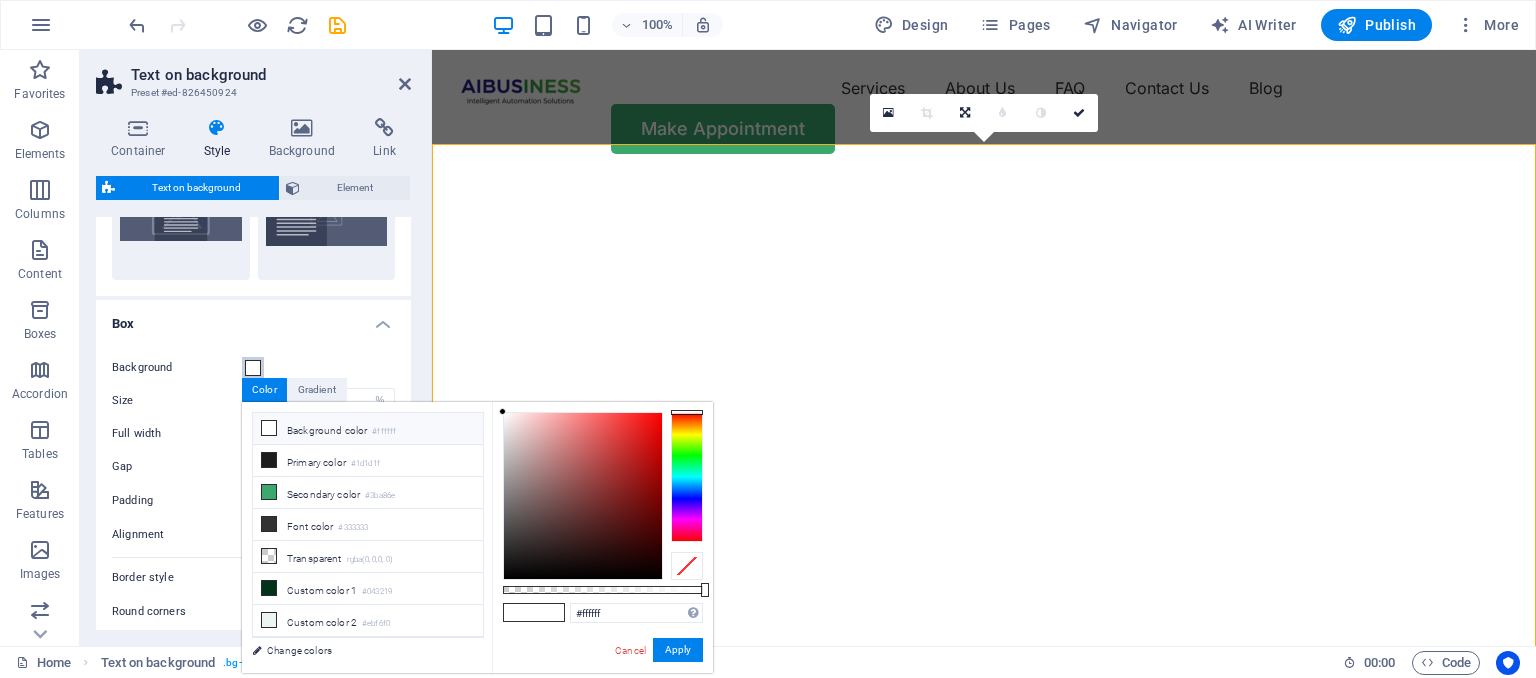 click at bounding box center (253, 368) 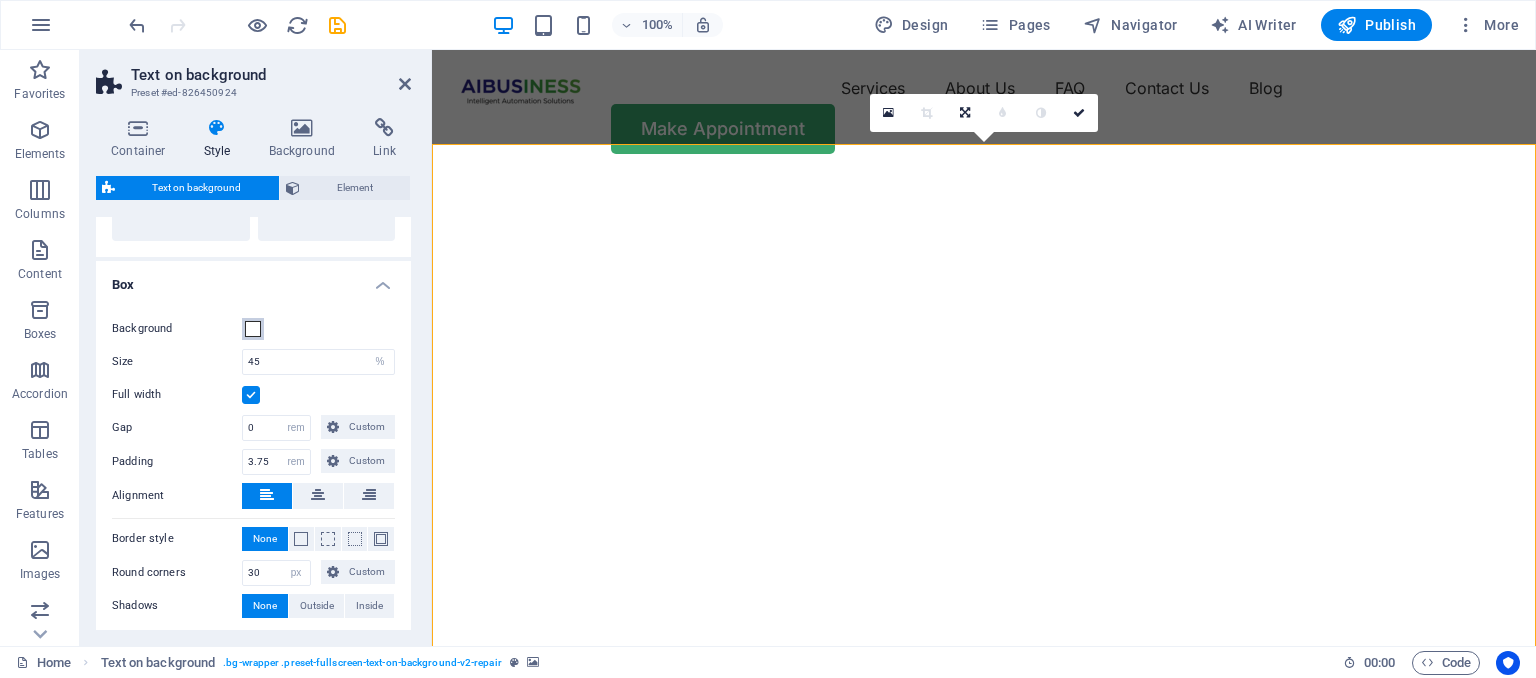 scroll, scrollTop: 182, scrollLeft: 0, axis: vertical 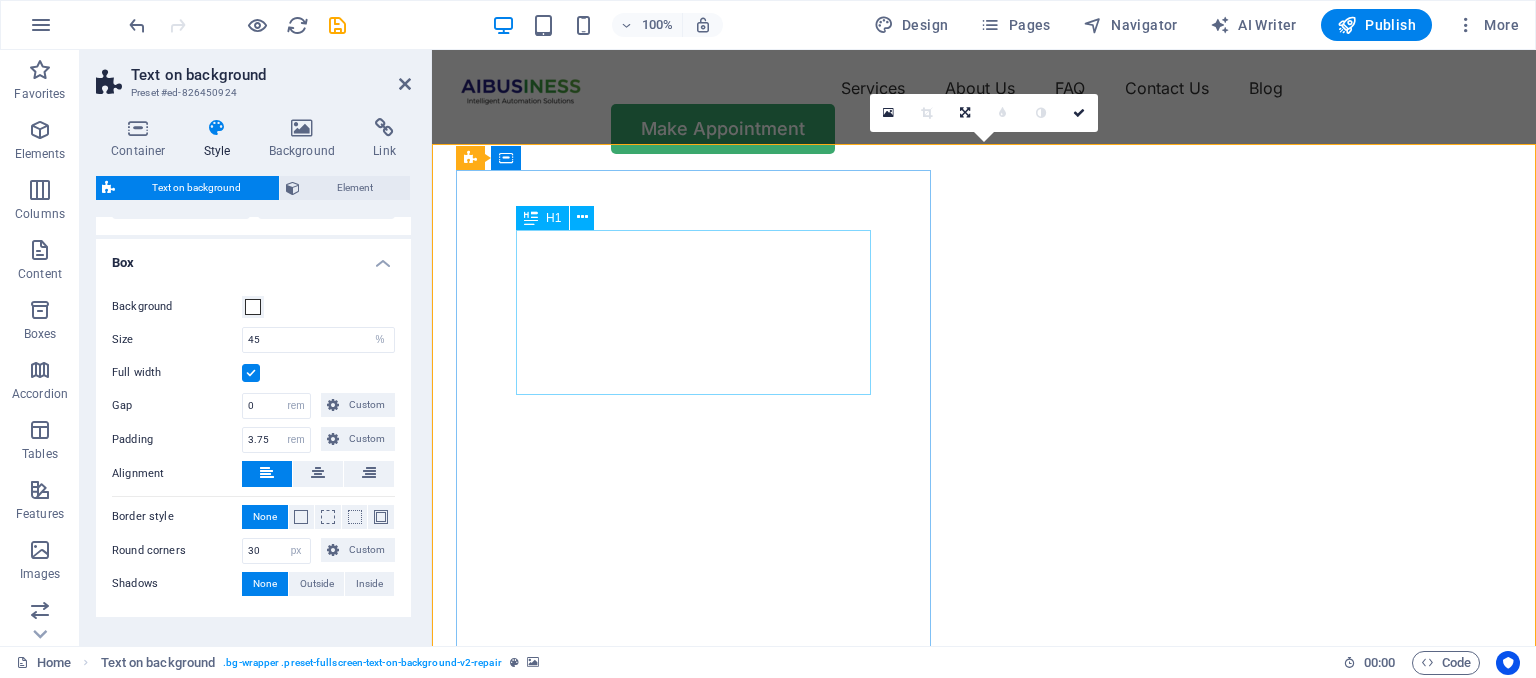click on "AI для вашего бизнеса" at bounding box center (984, 826) 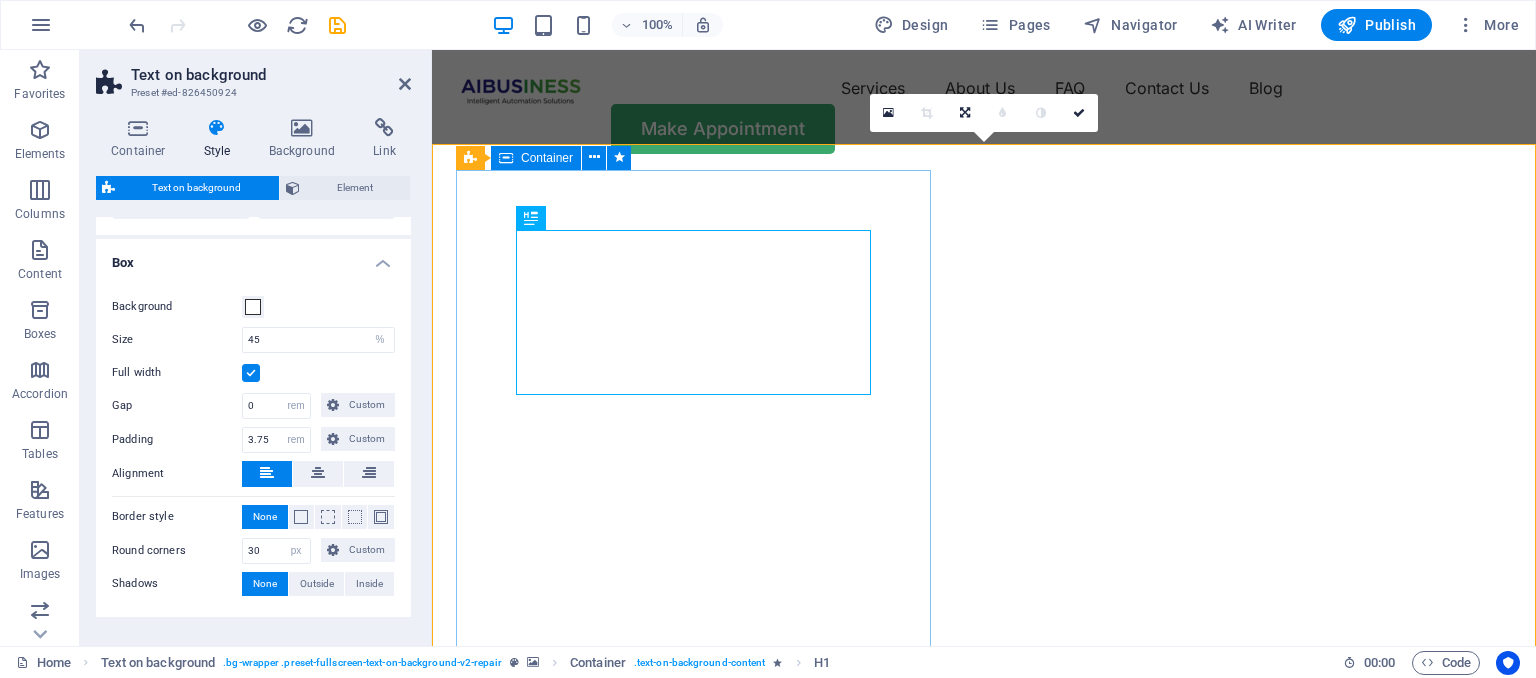 click on "AI для вашего бизнеса Высокая  экспертиза Результативность Под ключ Закажи звонок" at bounding box center (984, 1031) 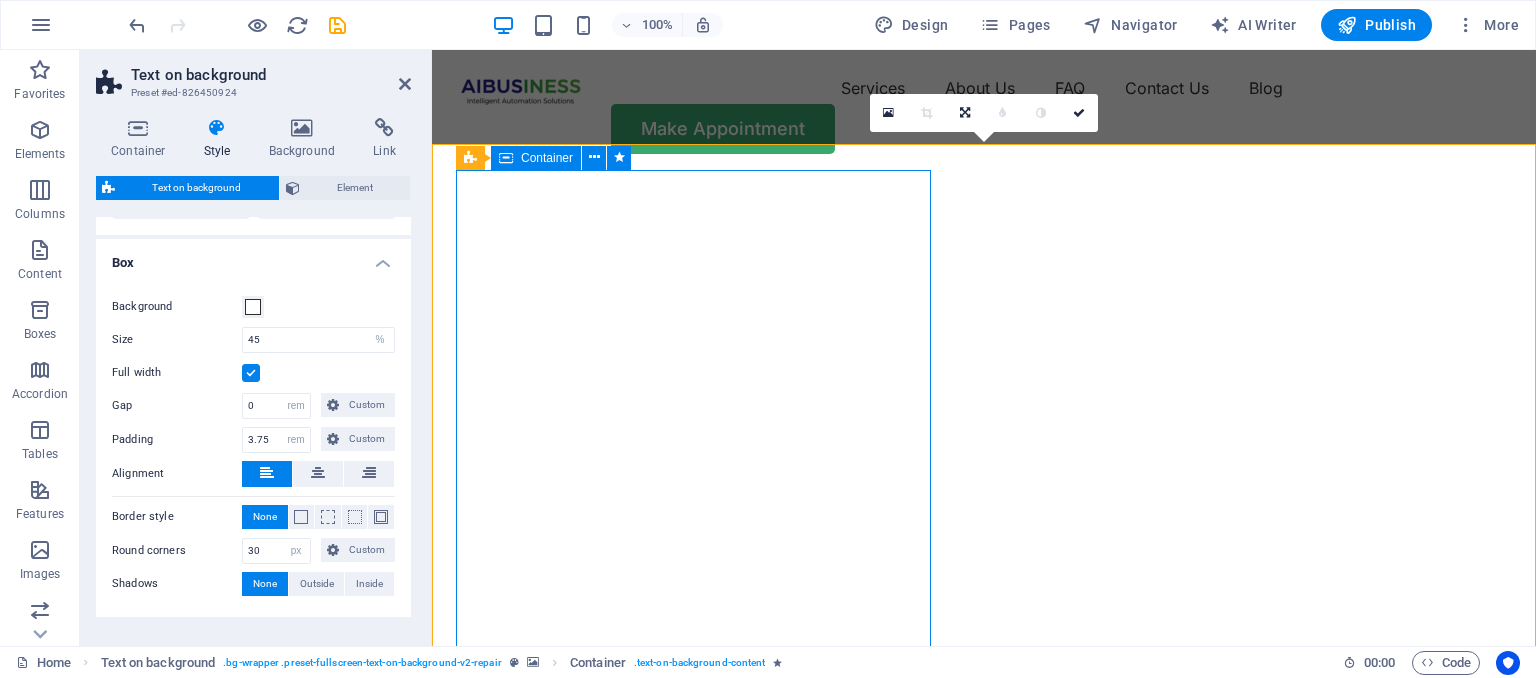 click on "AI для вашего бизнеса Высокая  экспертиза Результативность Под ключ Закажи звонок" at bounding box center (984, 1031) 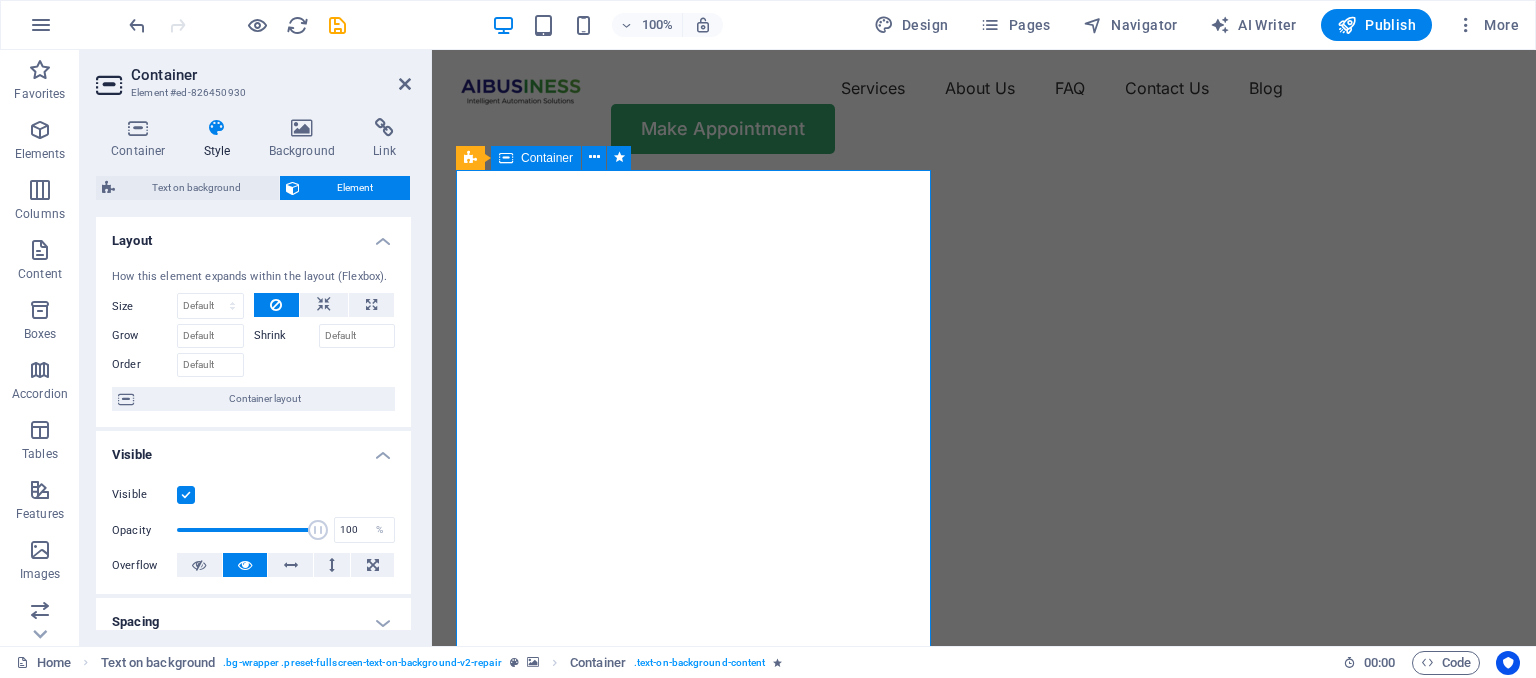 click on "AI для вашего бизнеса Высокая  экспертиза Результативность Под ключ Закажи звонок" at bounding box center (984, 1031) 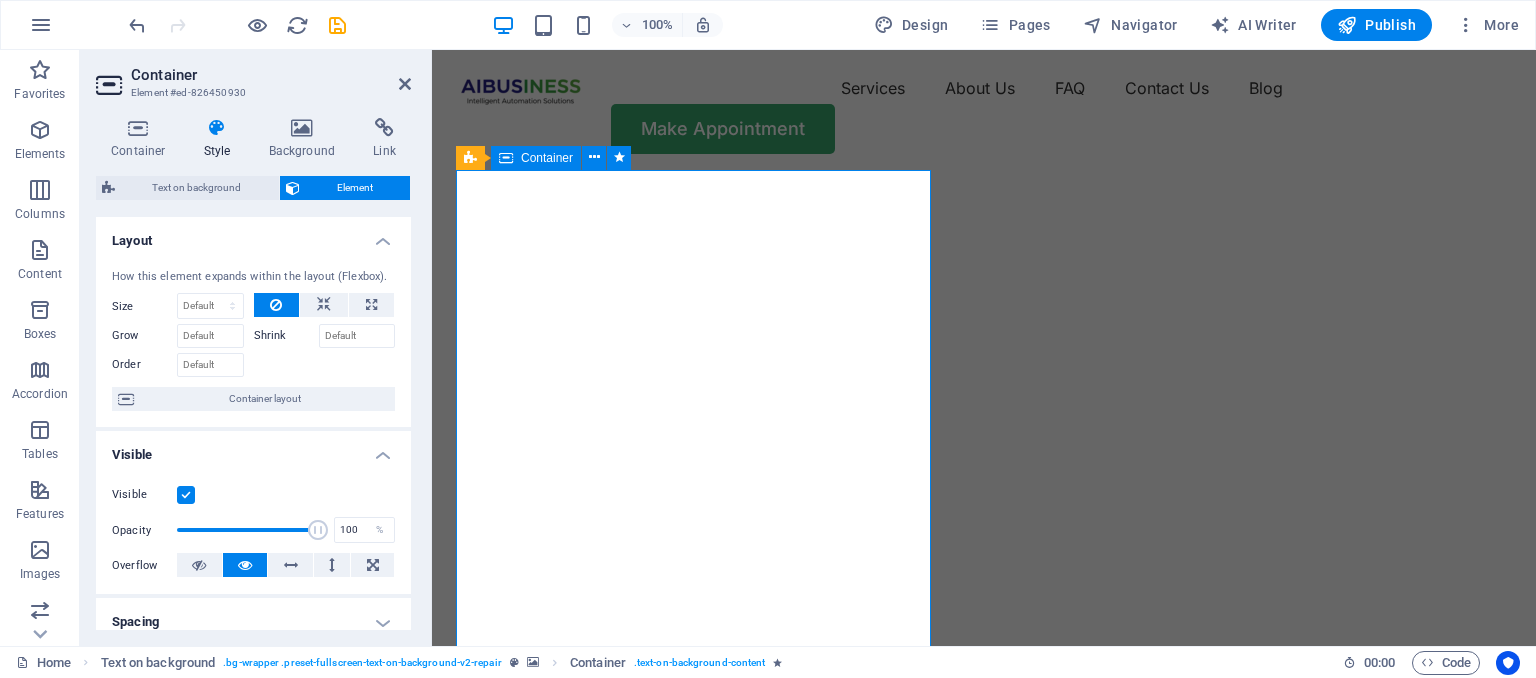 click on "AI для вашего бизнеса Высокая  экспертиза Результативность Под ключ Закажи звонок" at bounding box center [984, 1031] 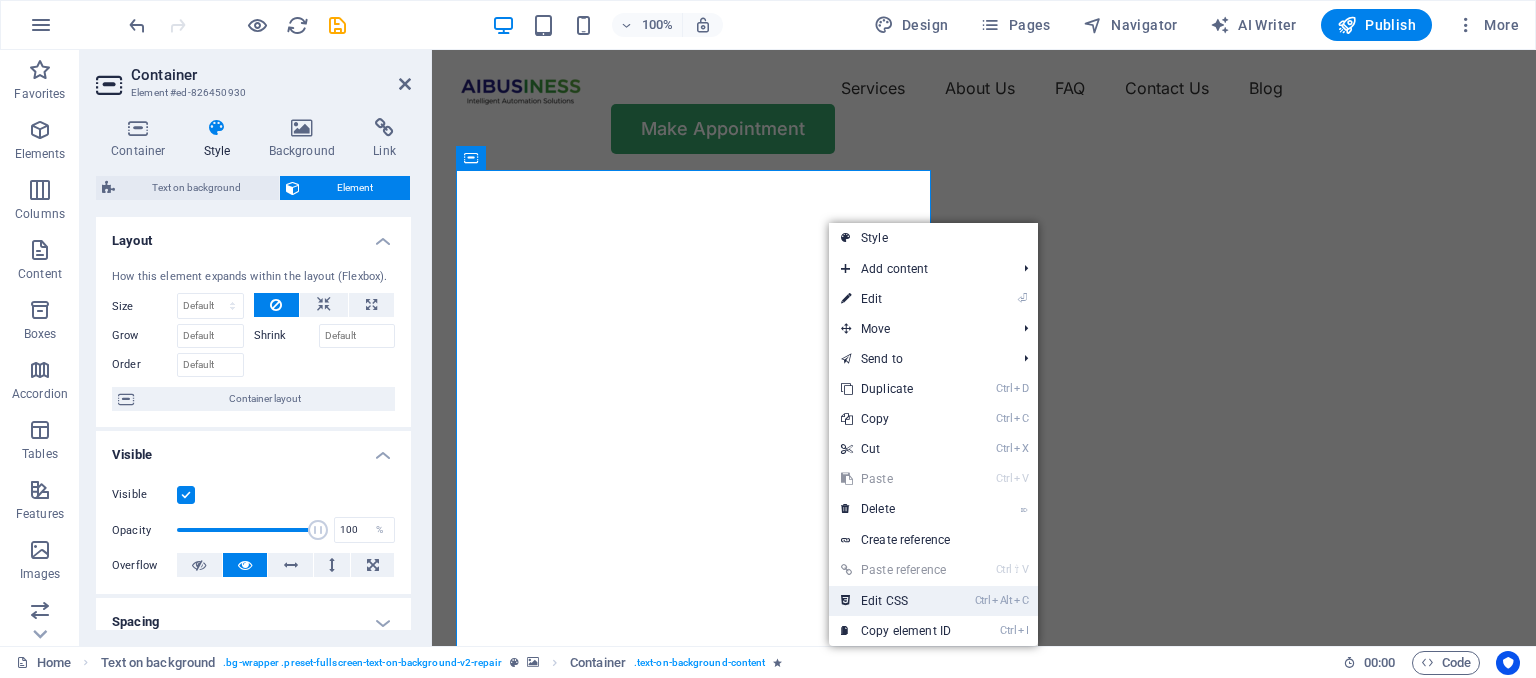 drag, startPoint x: 856, startPoint y: 589, endPoint x: 705, endPoint y: 901, distance: 346.6194 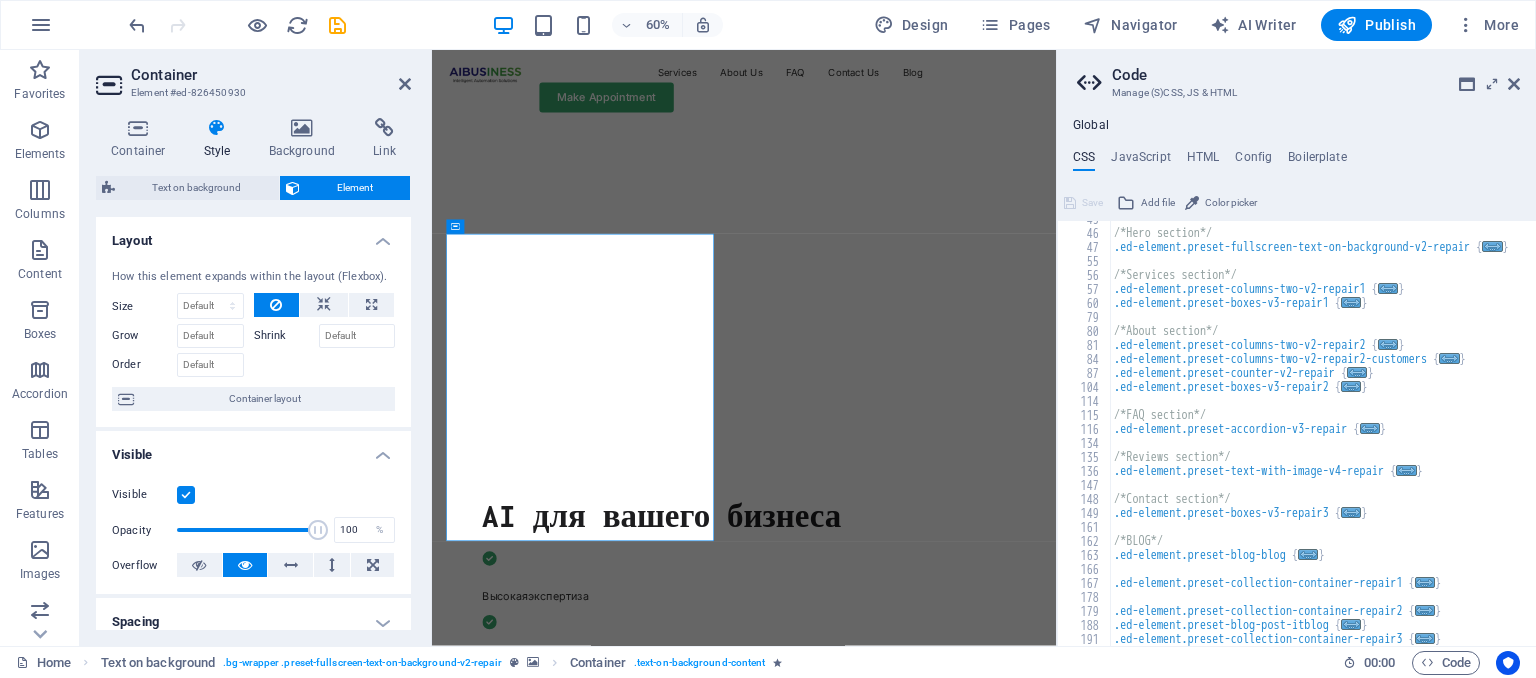 scroll, scrollTop: 0, scrollLeft: 0, axis: both 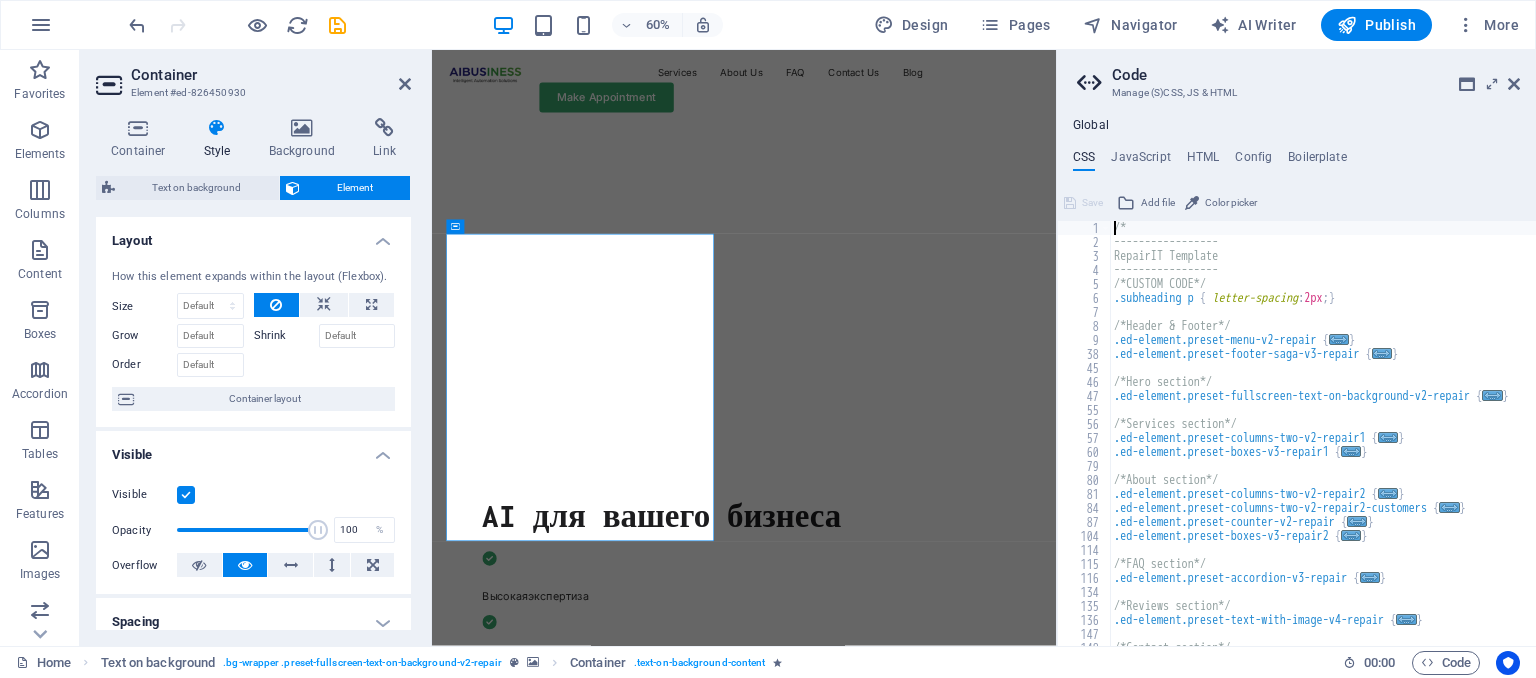click at bounding box center (-88, 176) 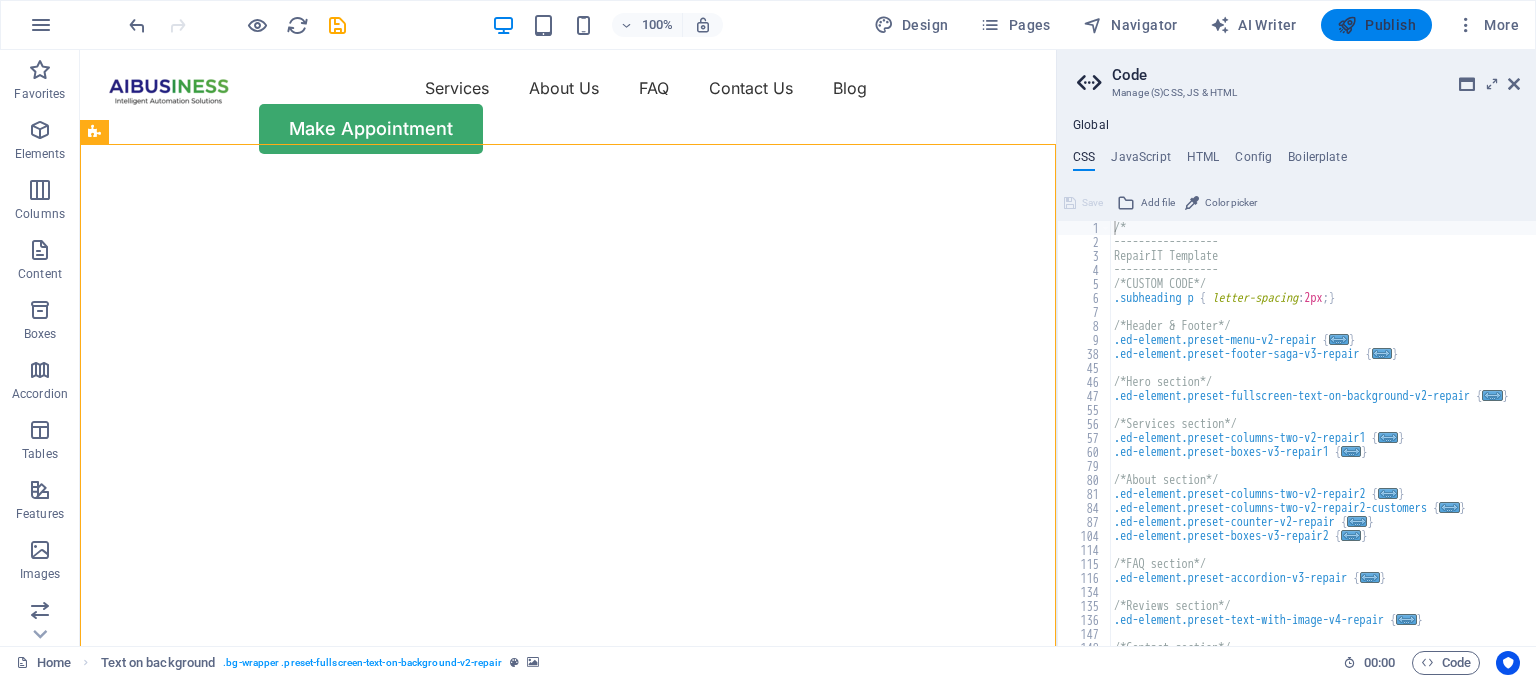 click on "Publish" at bounding box center [1376, 25] 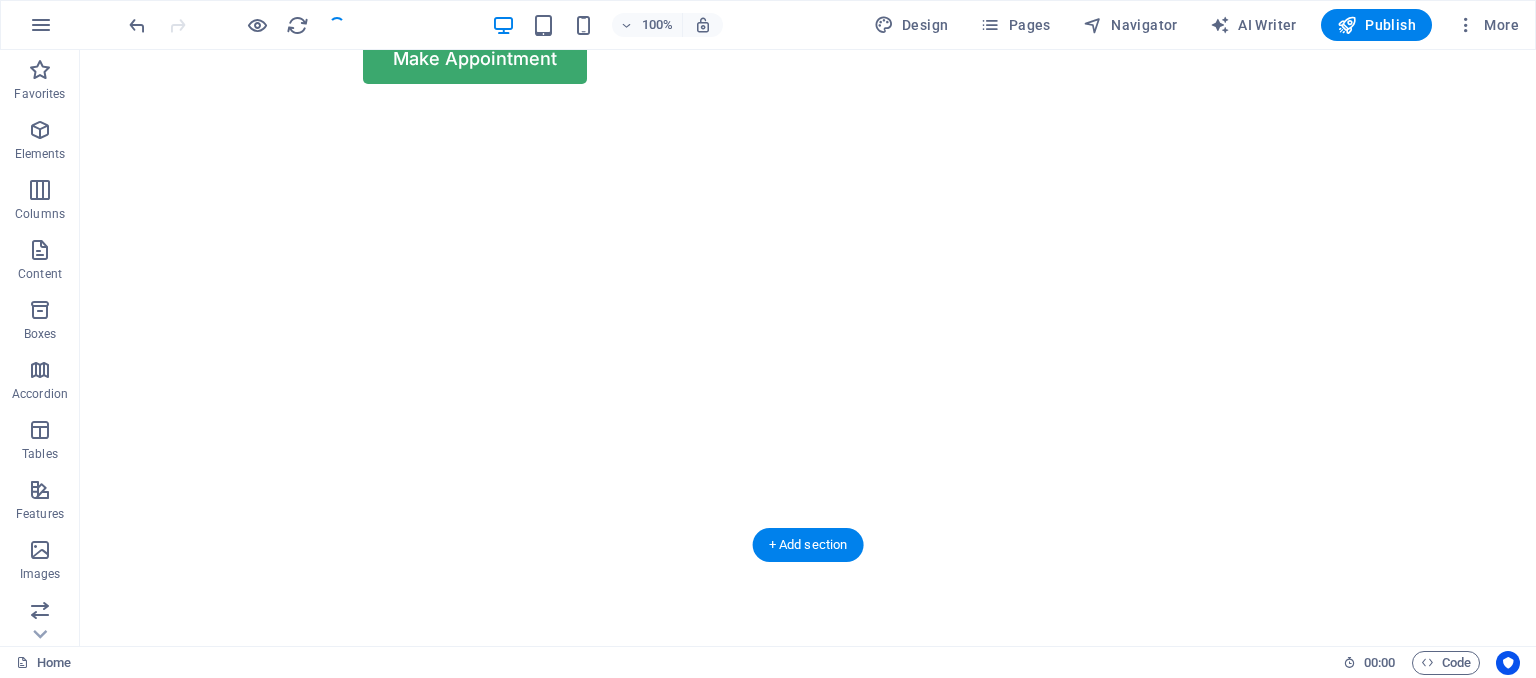 scroll, scrollTop: 0, scrollLeft: 0, axis: both 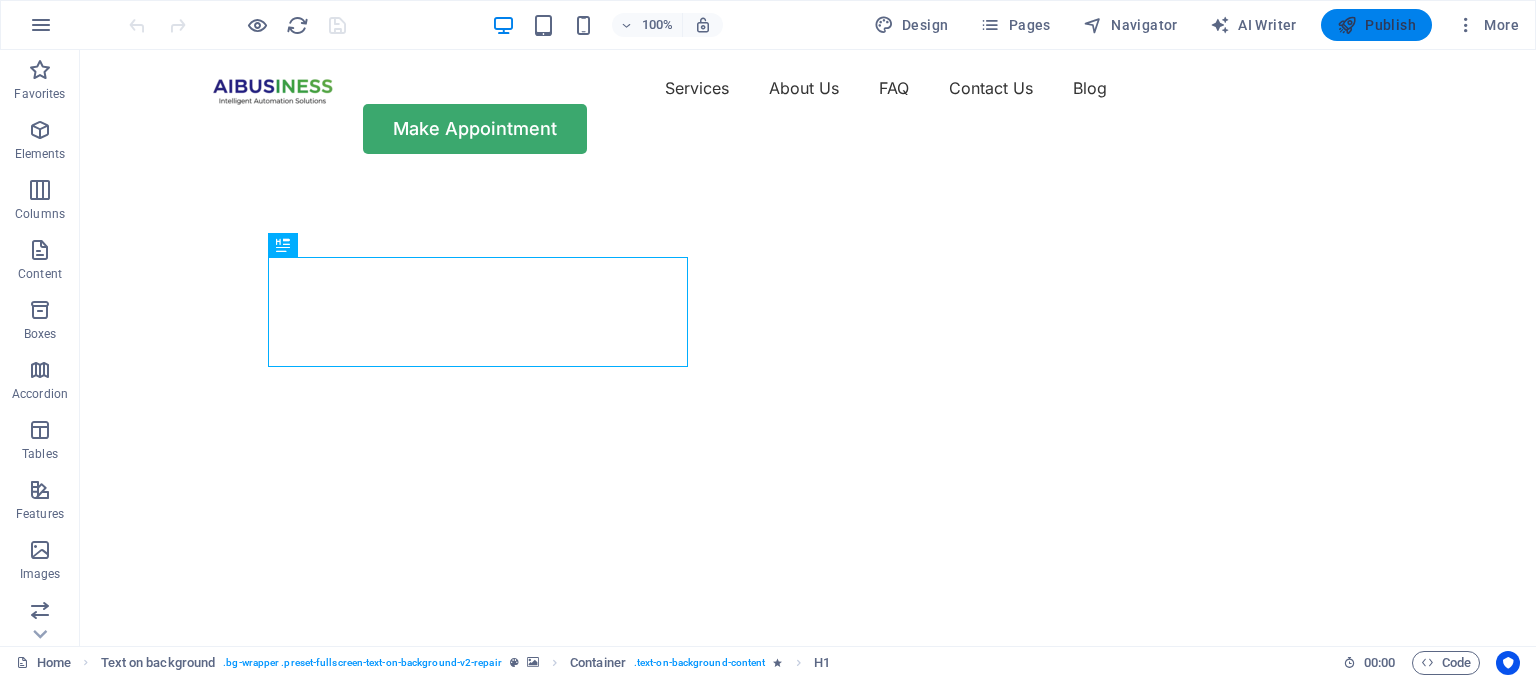 click at bounding box center (1347, 25) 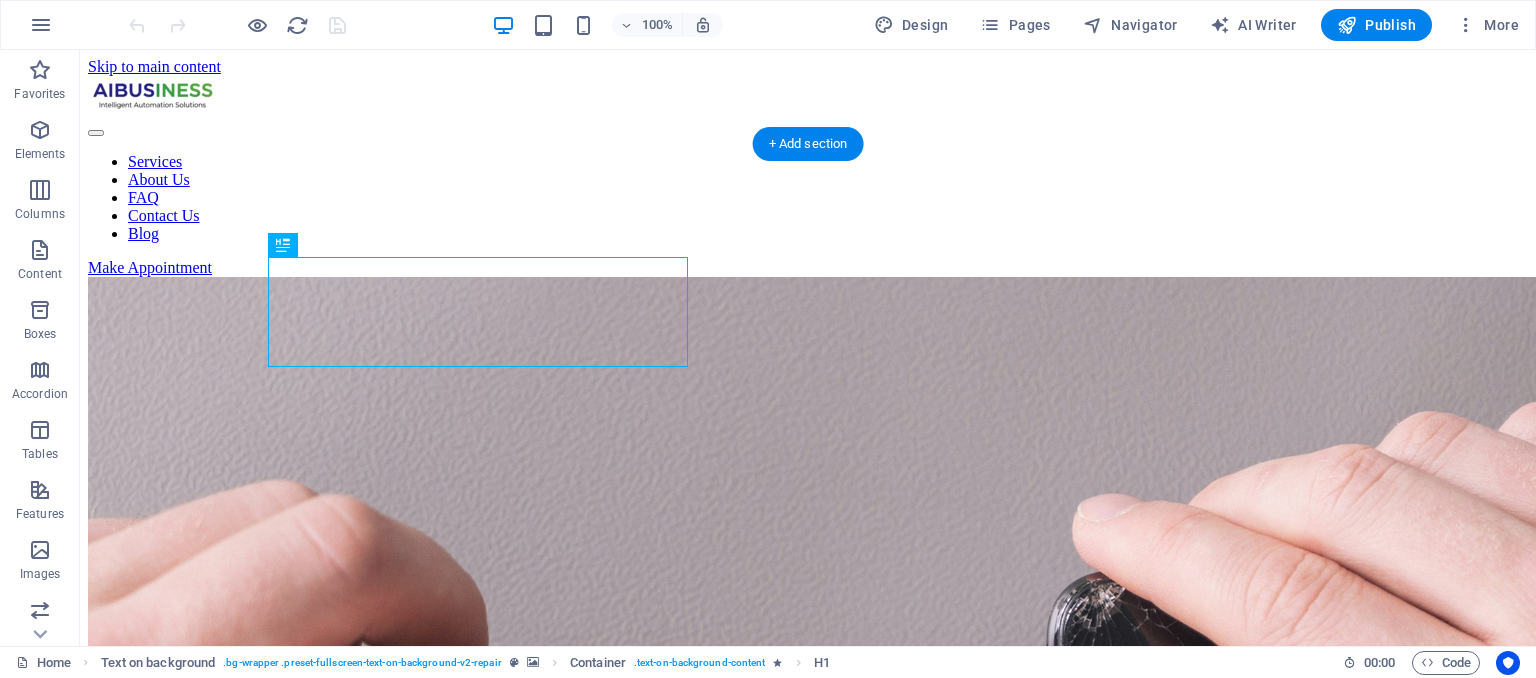 scroll, scrollTop: 0, scrollLeft: 0, axis: both 